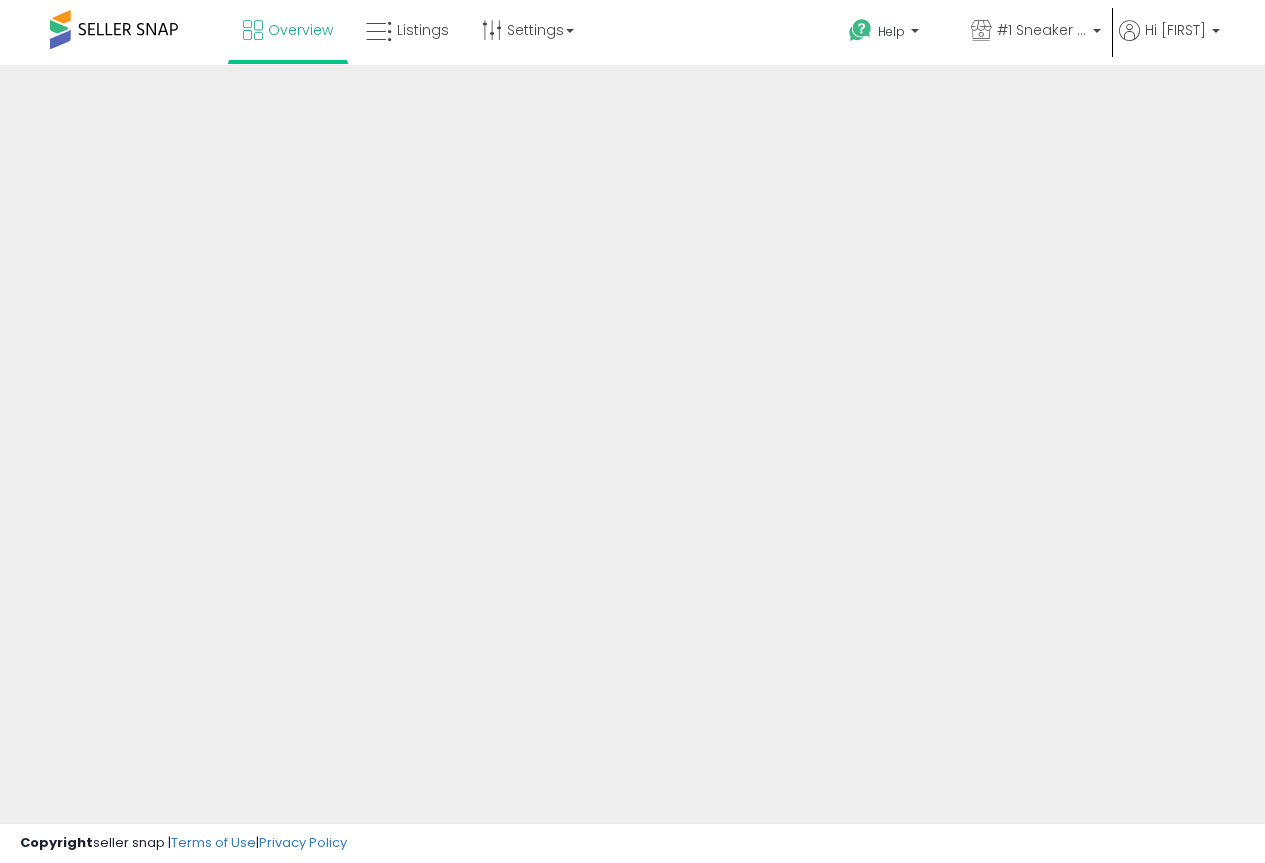 scroll, scrollTop: 0, scrollLeft: 0, axis: both 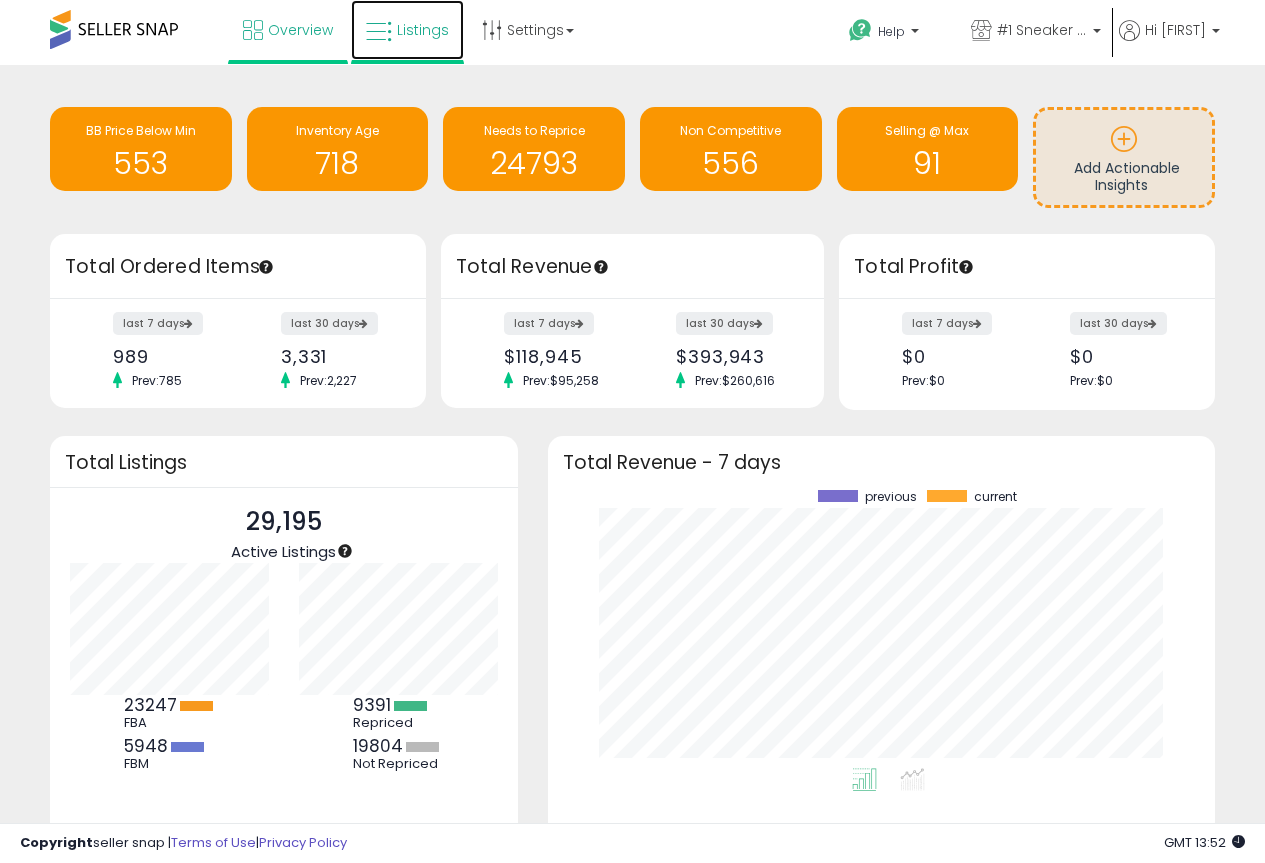 click on "Listings" at bounding box center [423, 30] 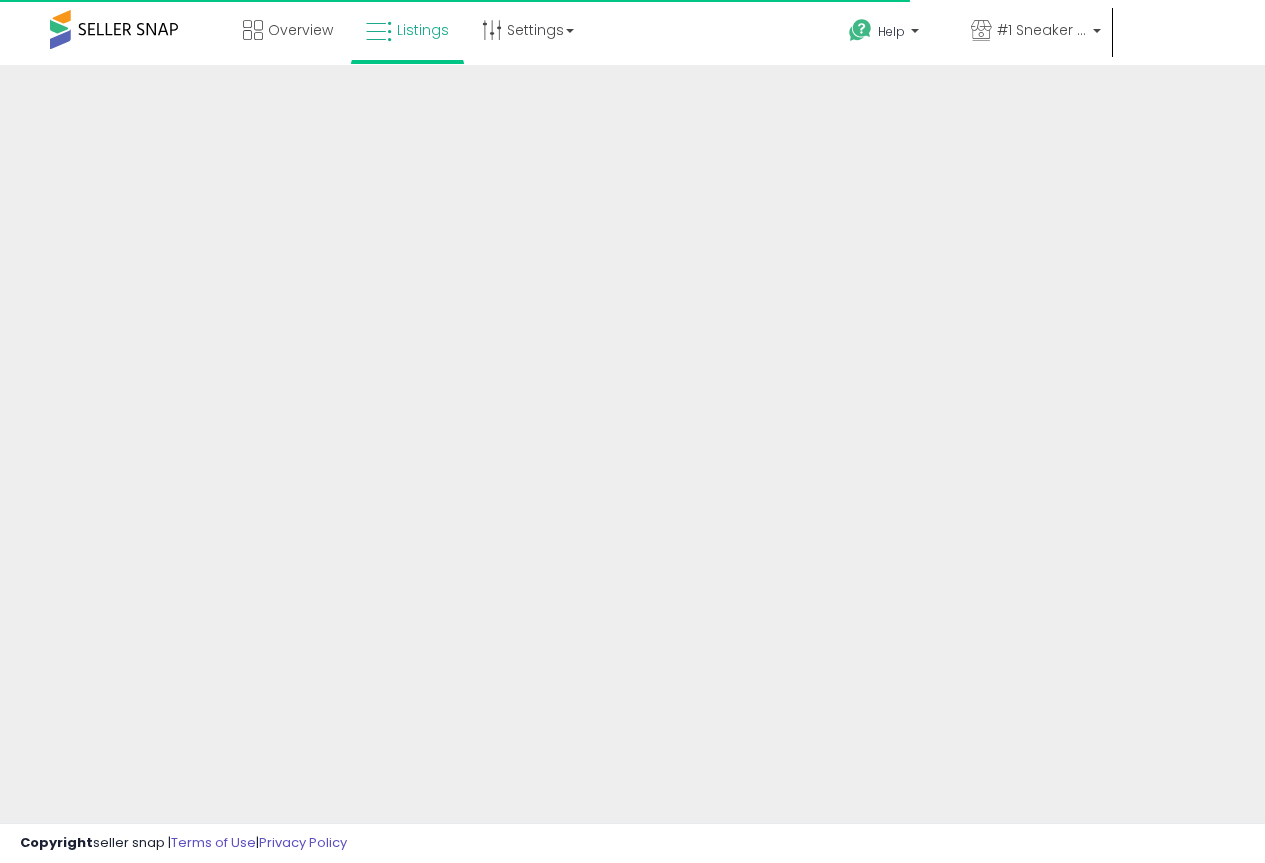scroll, scrollTop: 0, scrollLeft: 0, axis: both 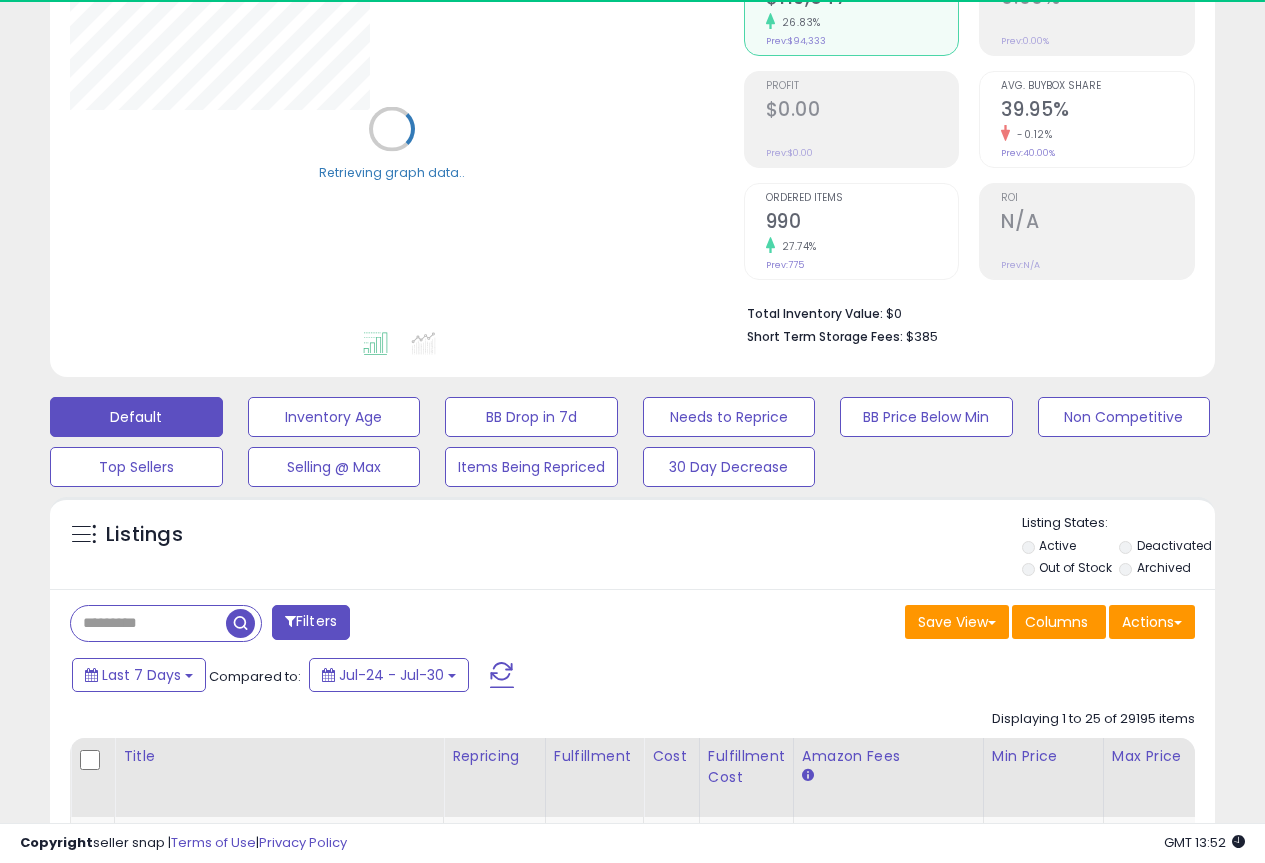 click on "Listings" at bounding box center (632, 548) 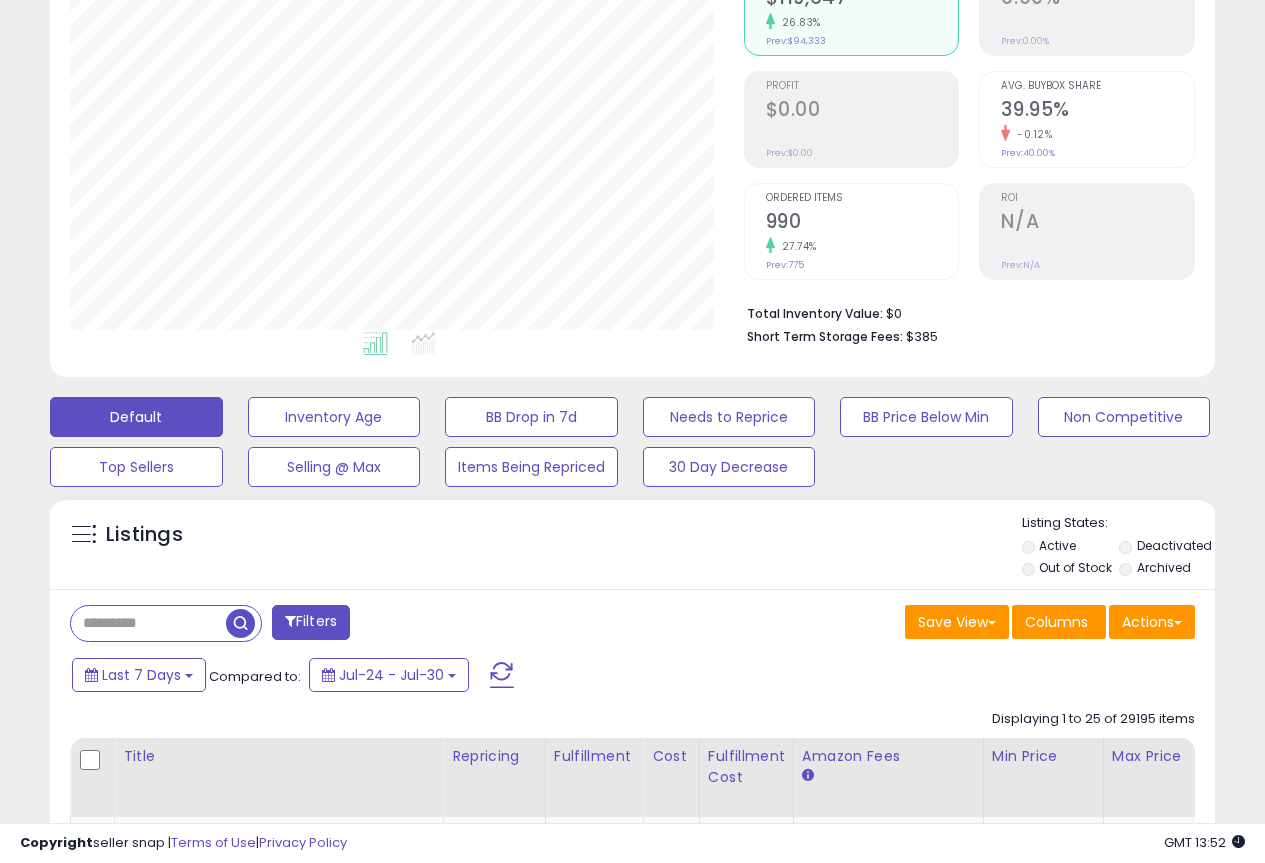 scroll, scrollTop: 999590, scrollLeft: 999326, axis: both 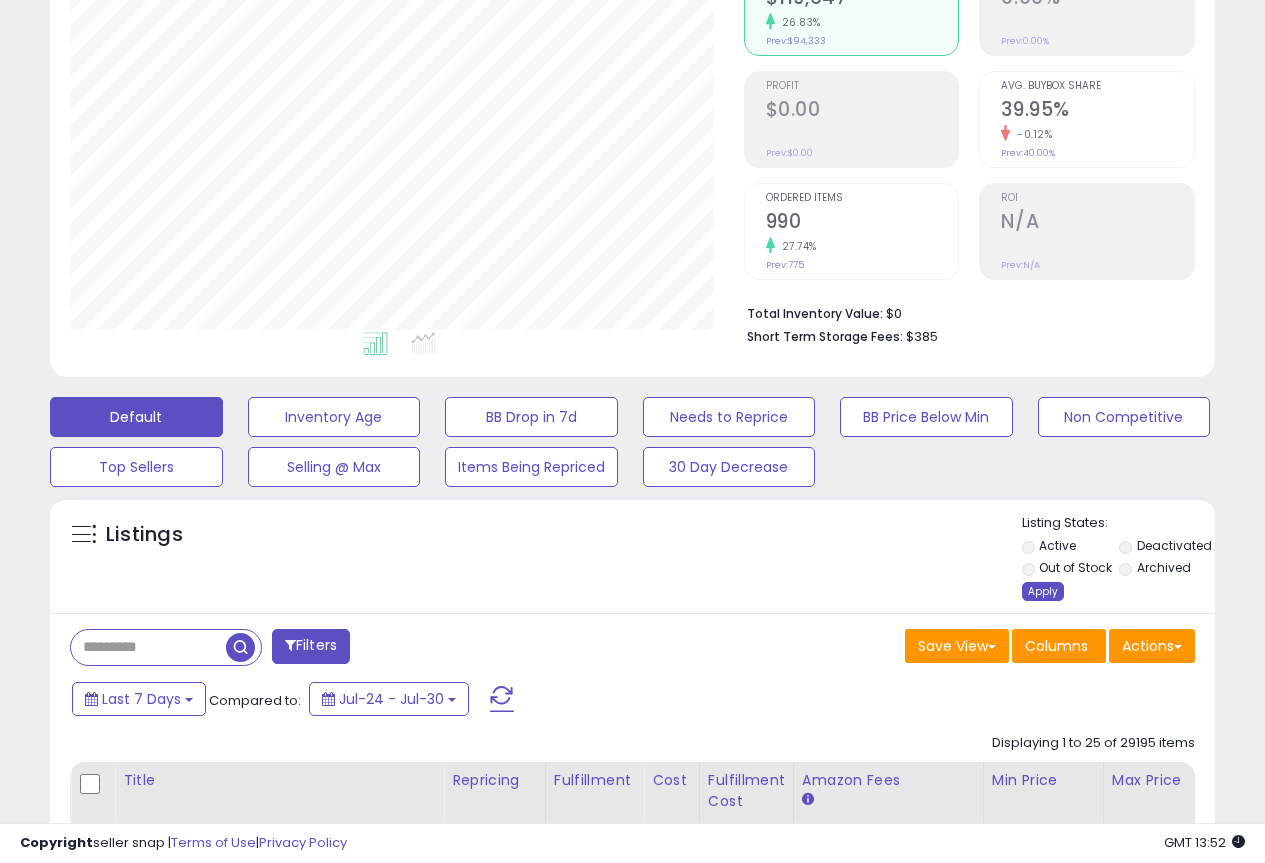 click on "Apply" at bounding box center (1043, 591) 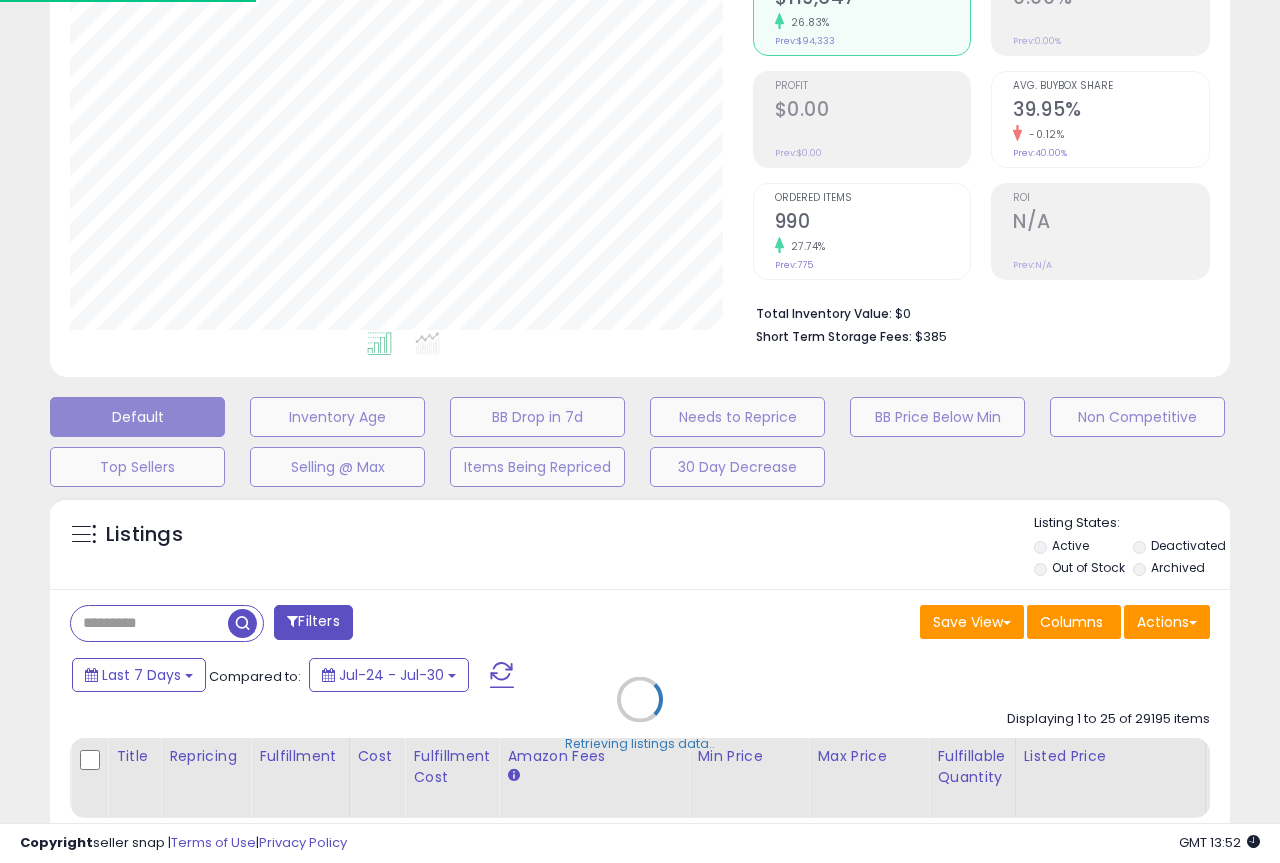 scroll, scrollTop: 999590, scrollLeft: 999317, axis: both 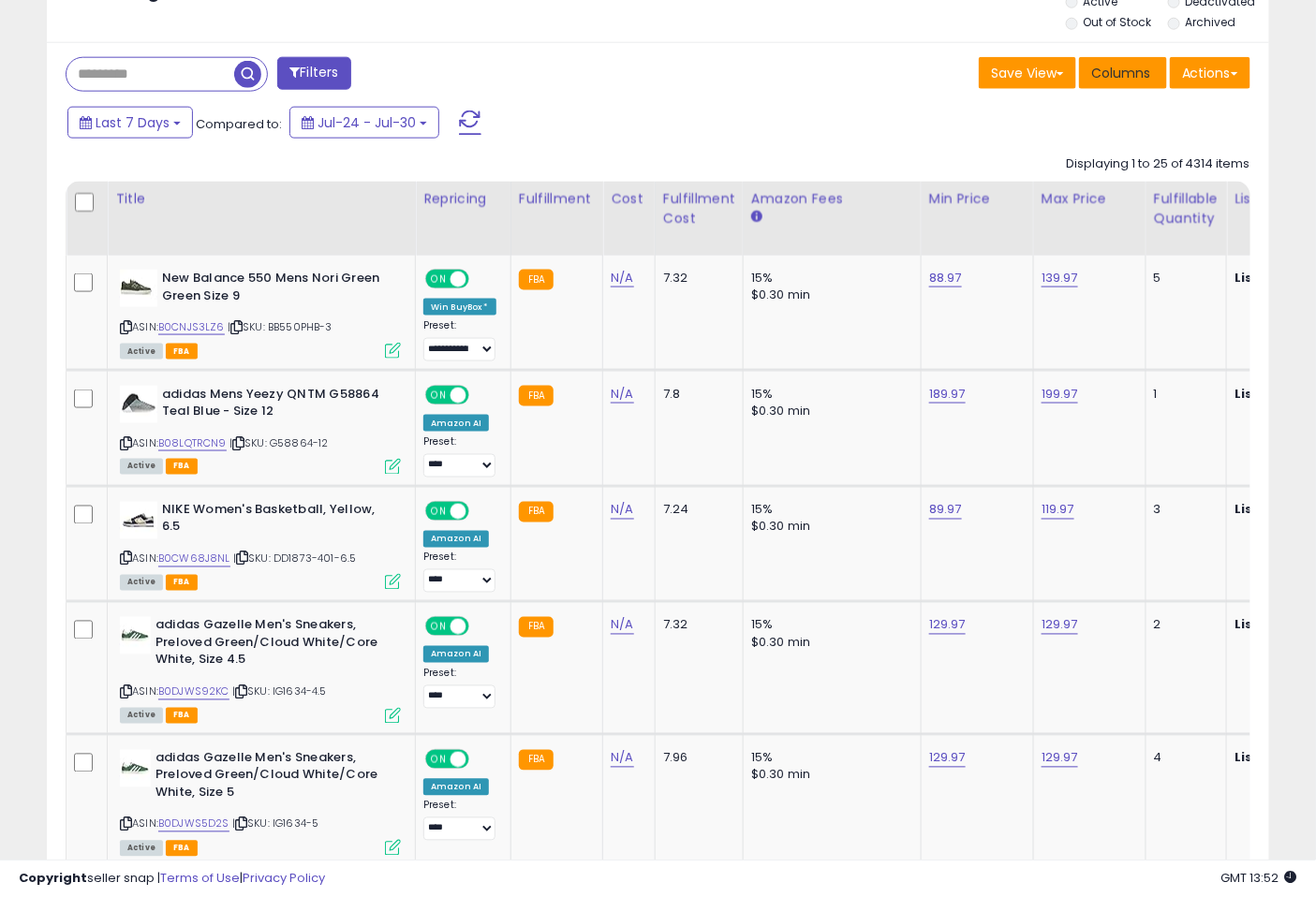 click on "Columns" at bounding box center (1120, 73) 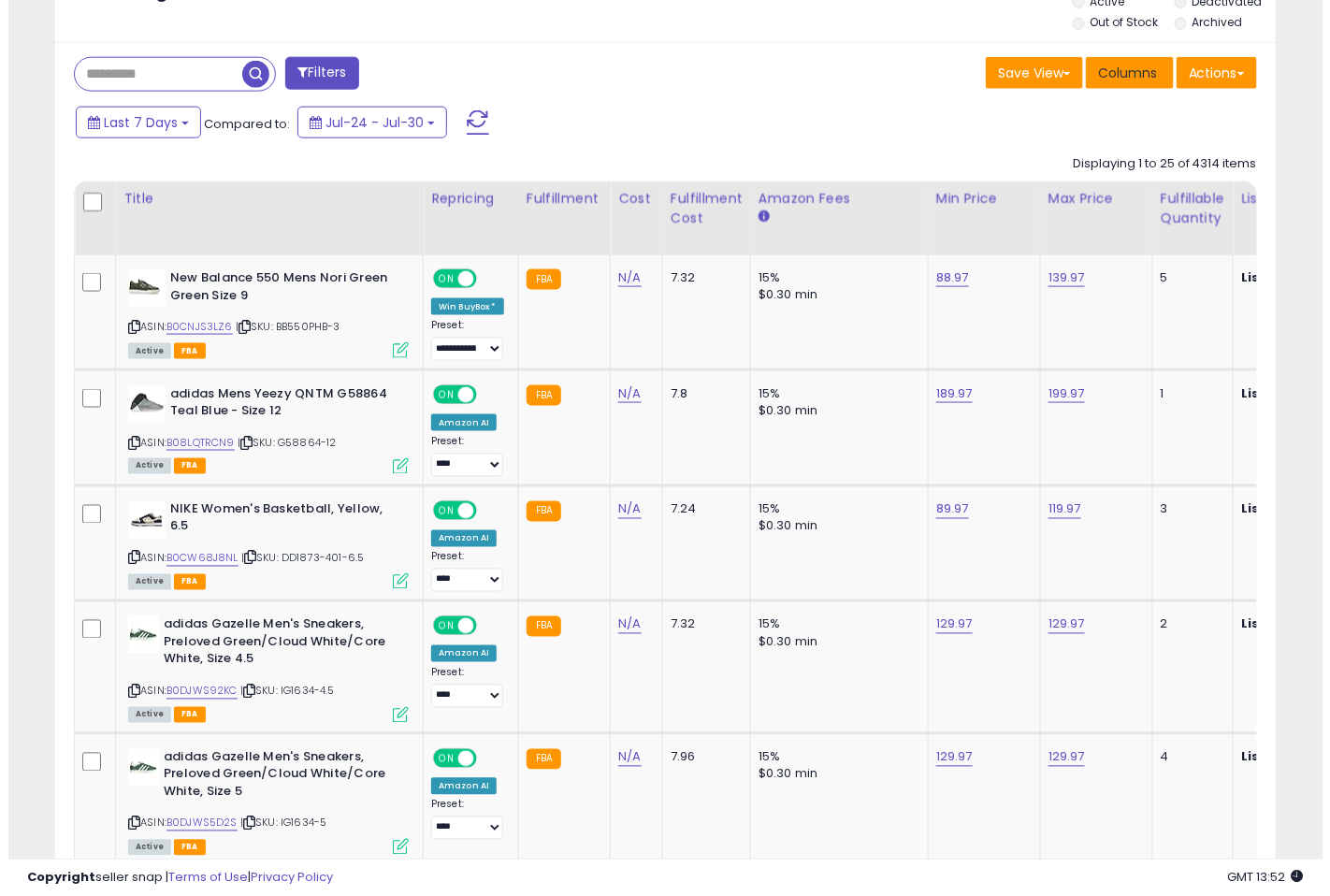 scroll, scrollTop: 934898, scrollLeft: 934586, axis: both 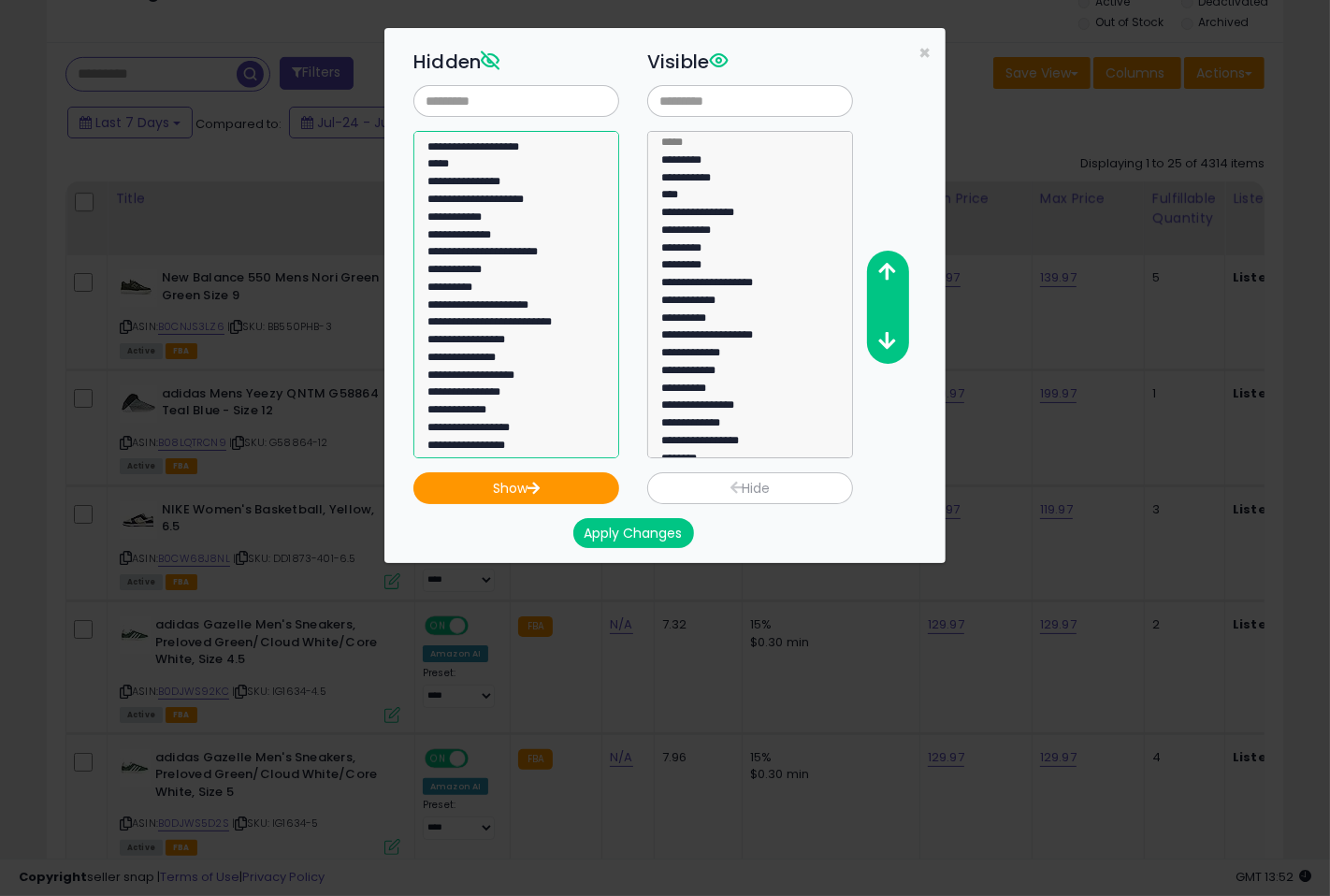 select on "**********" 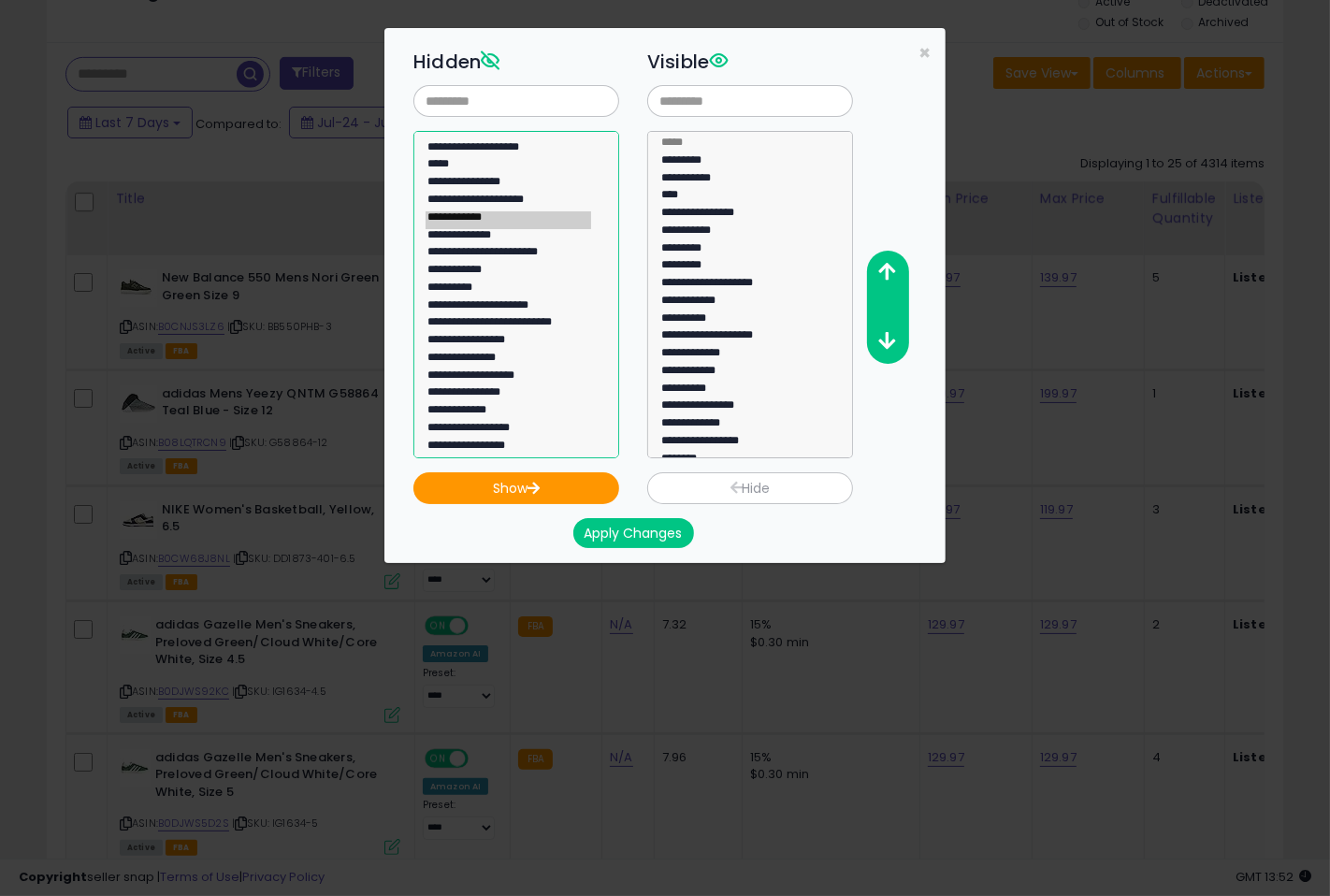 click on "**********" 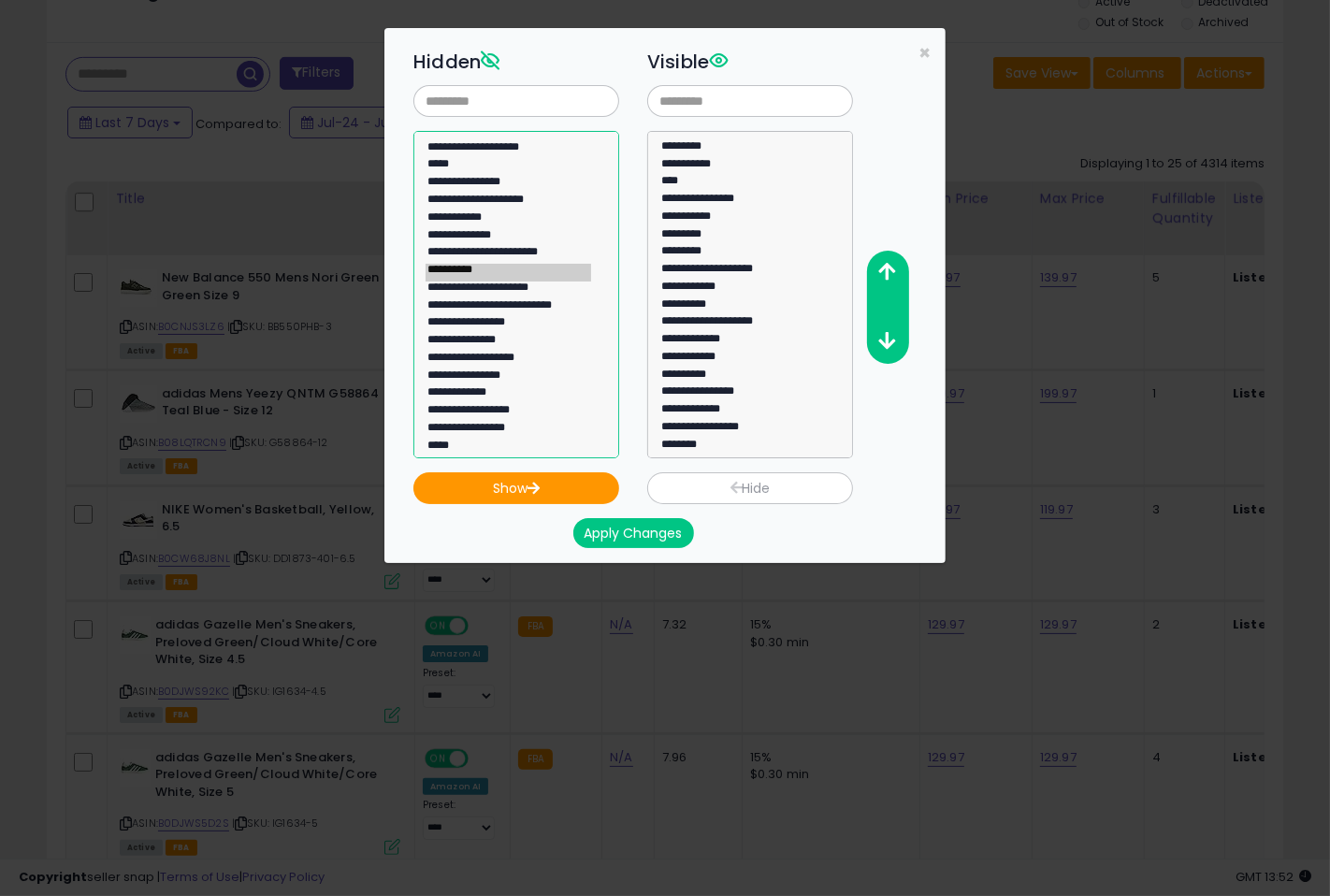 scroll, scrollTop: 0, scrollLeft: 0, axis: both 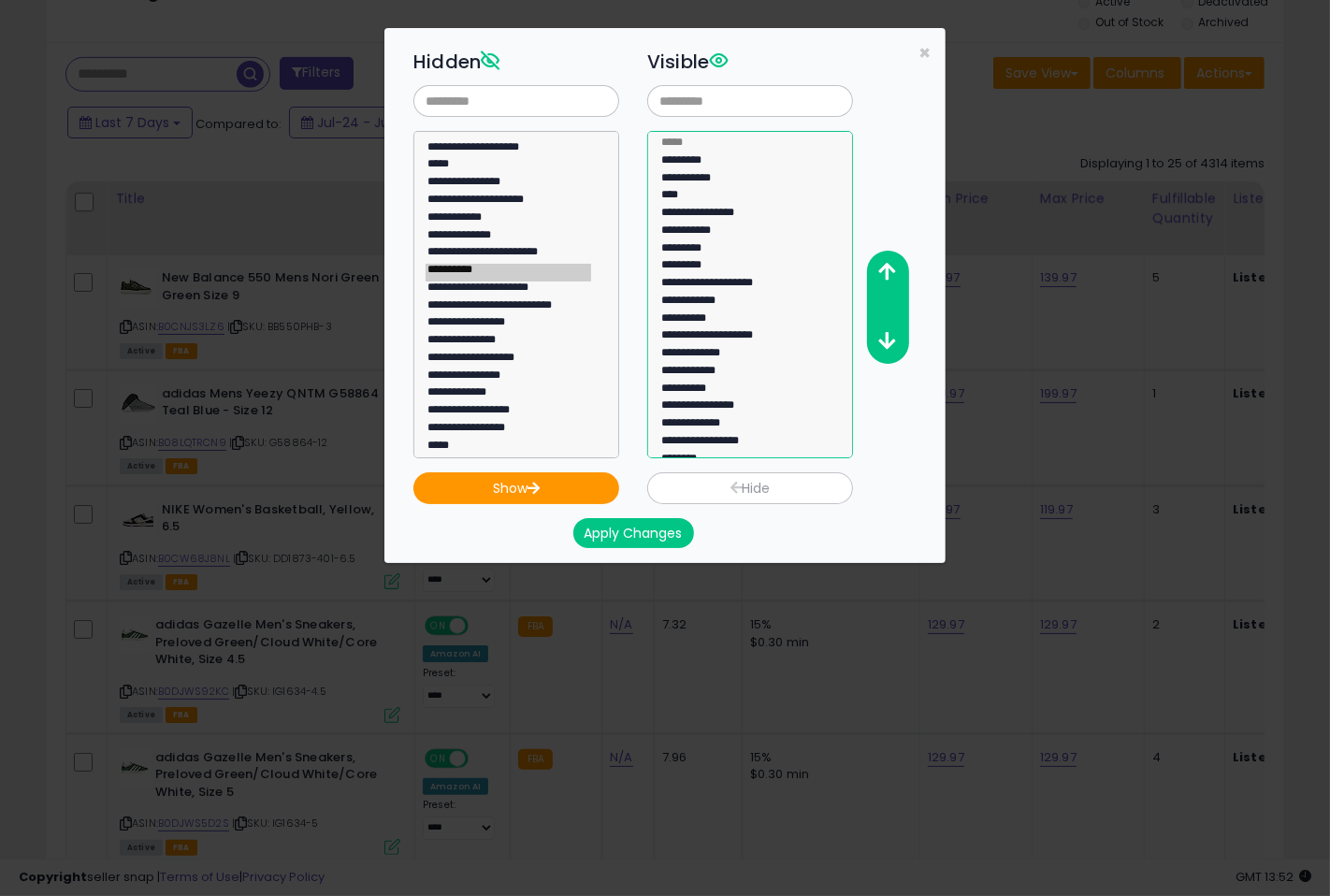 select on "**********" 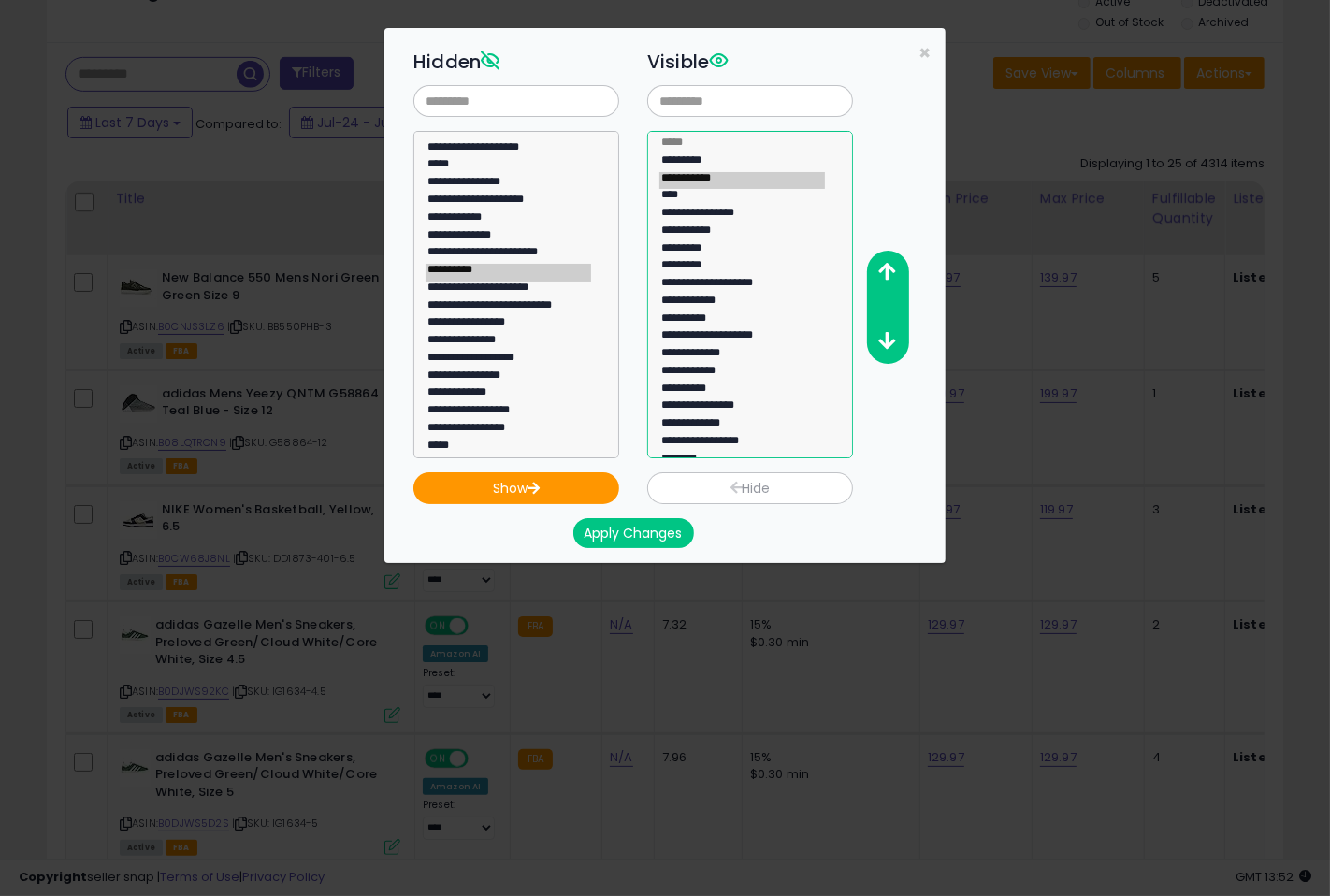 click on "**********" 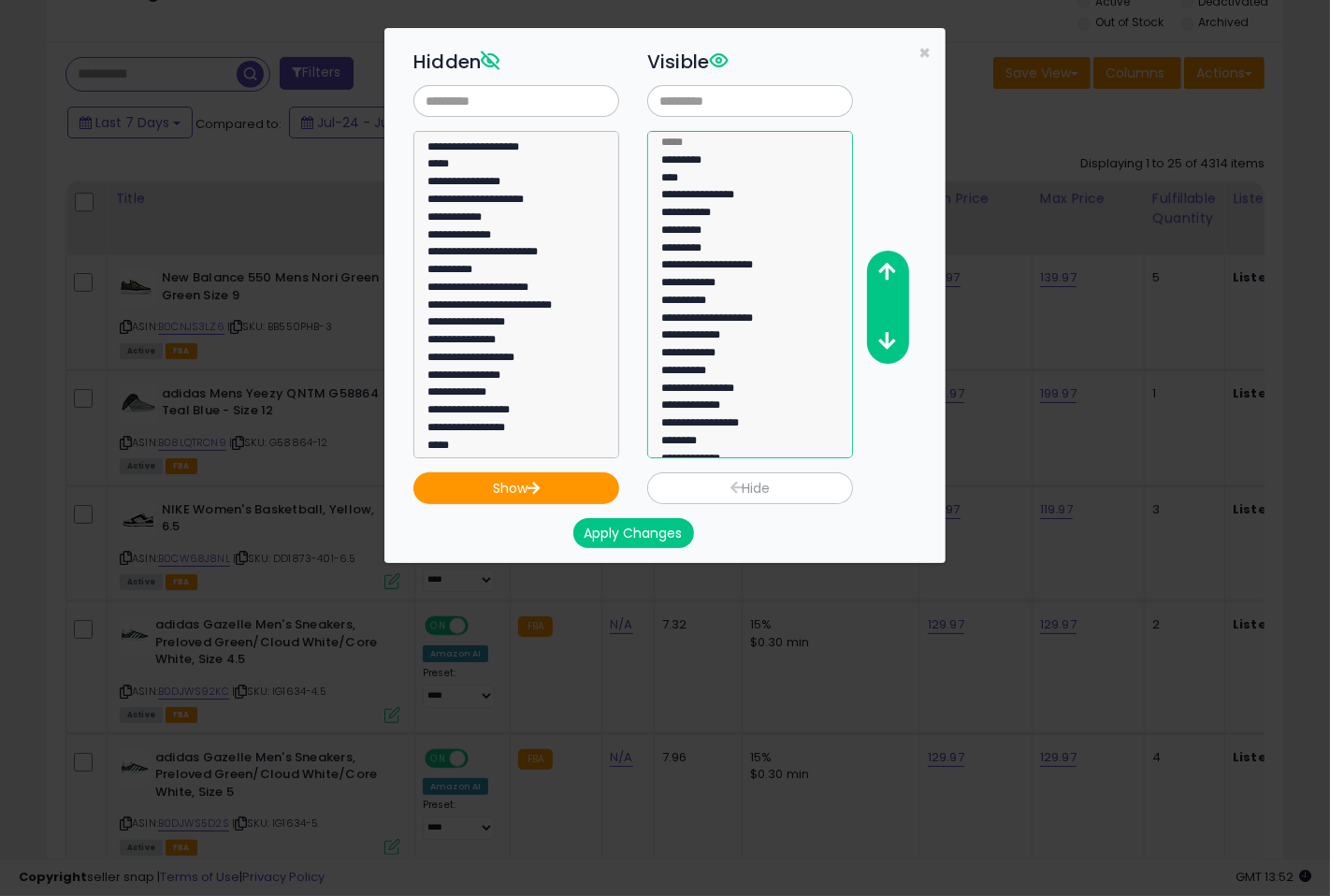 select on "****" 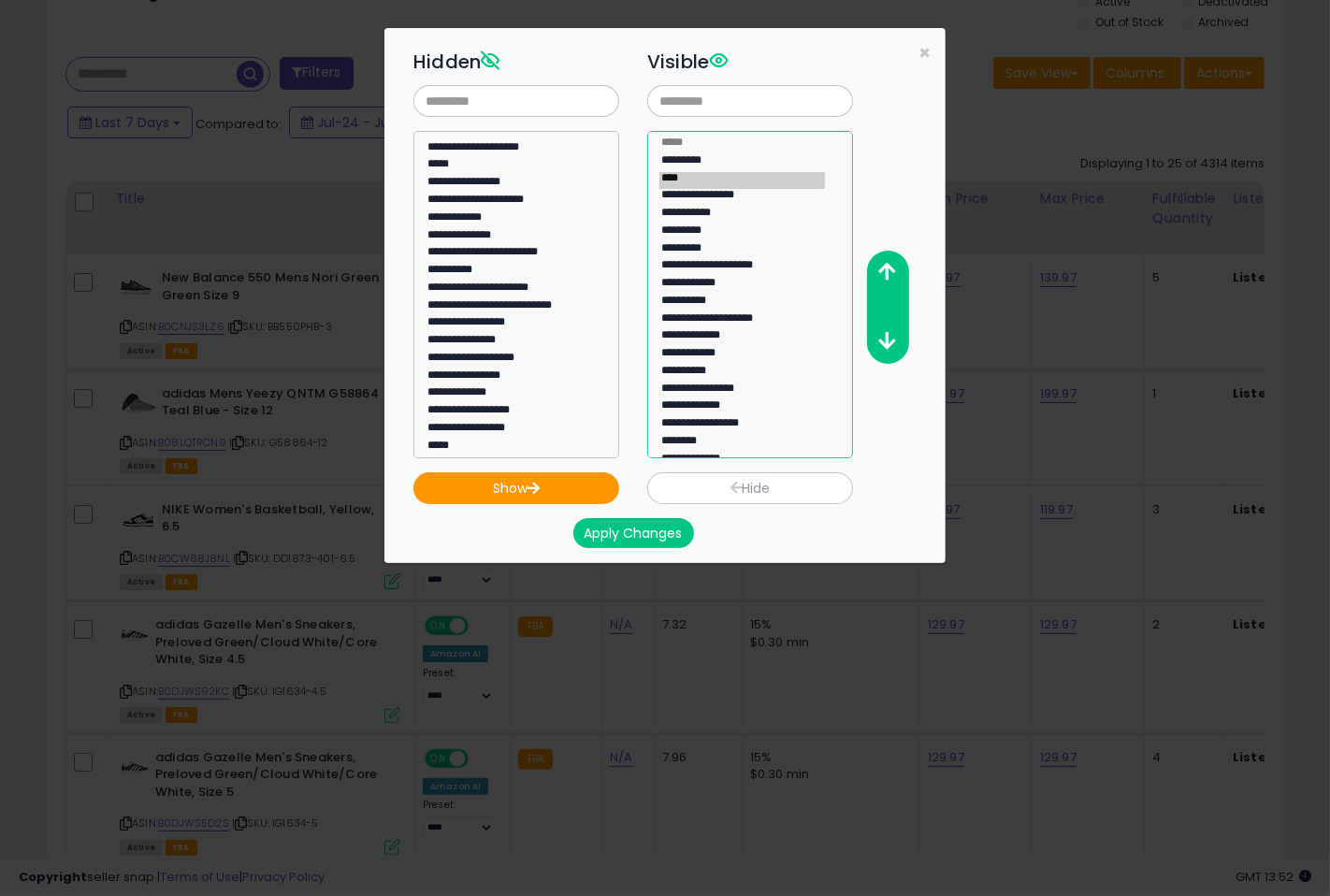 click on "****" 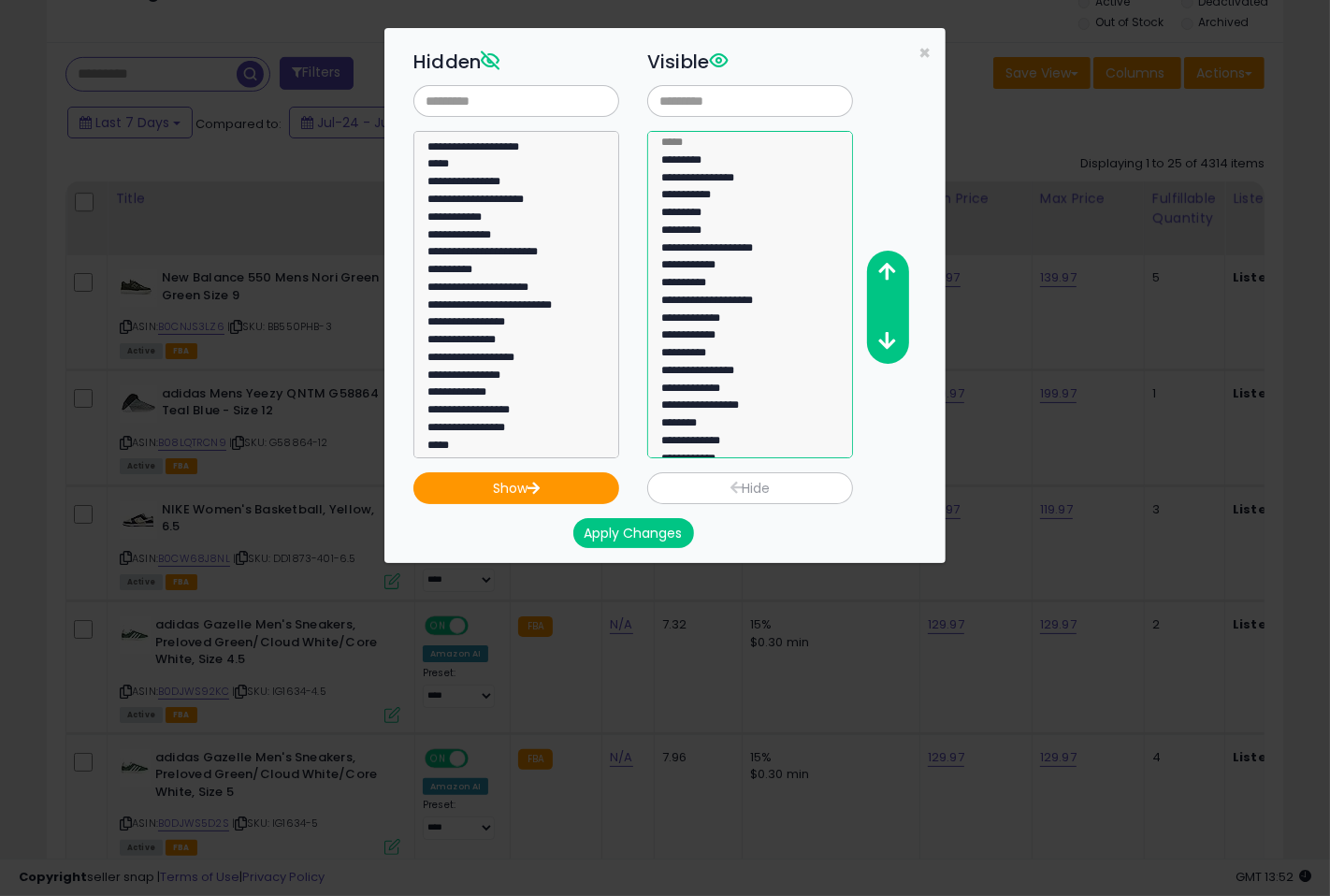 select on "**********" 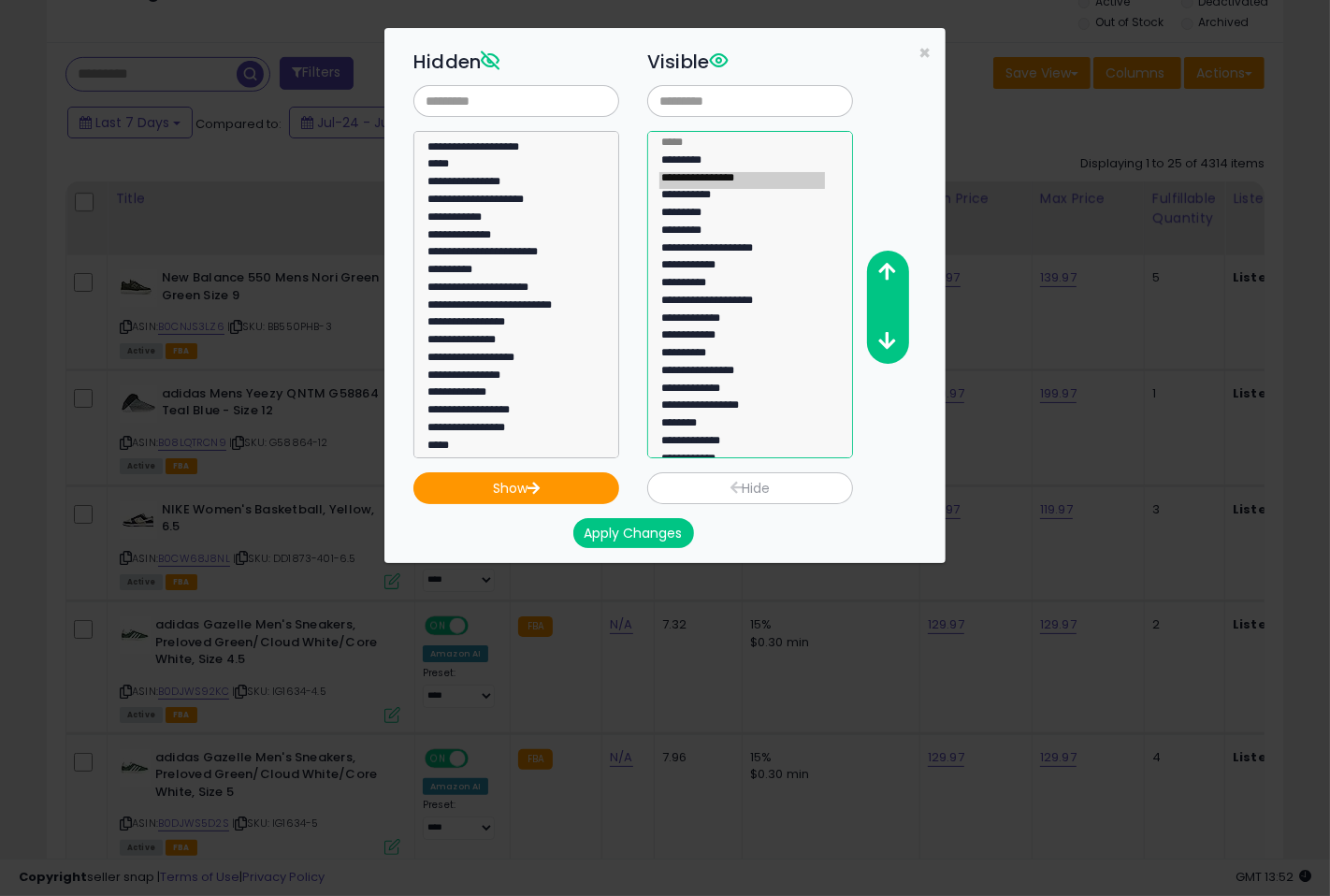 click on "**********" 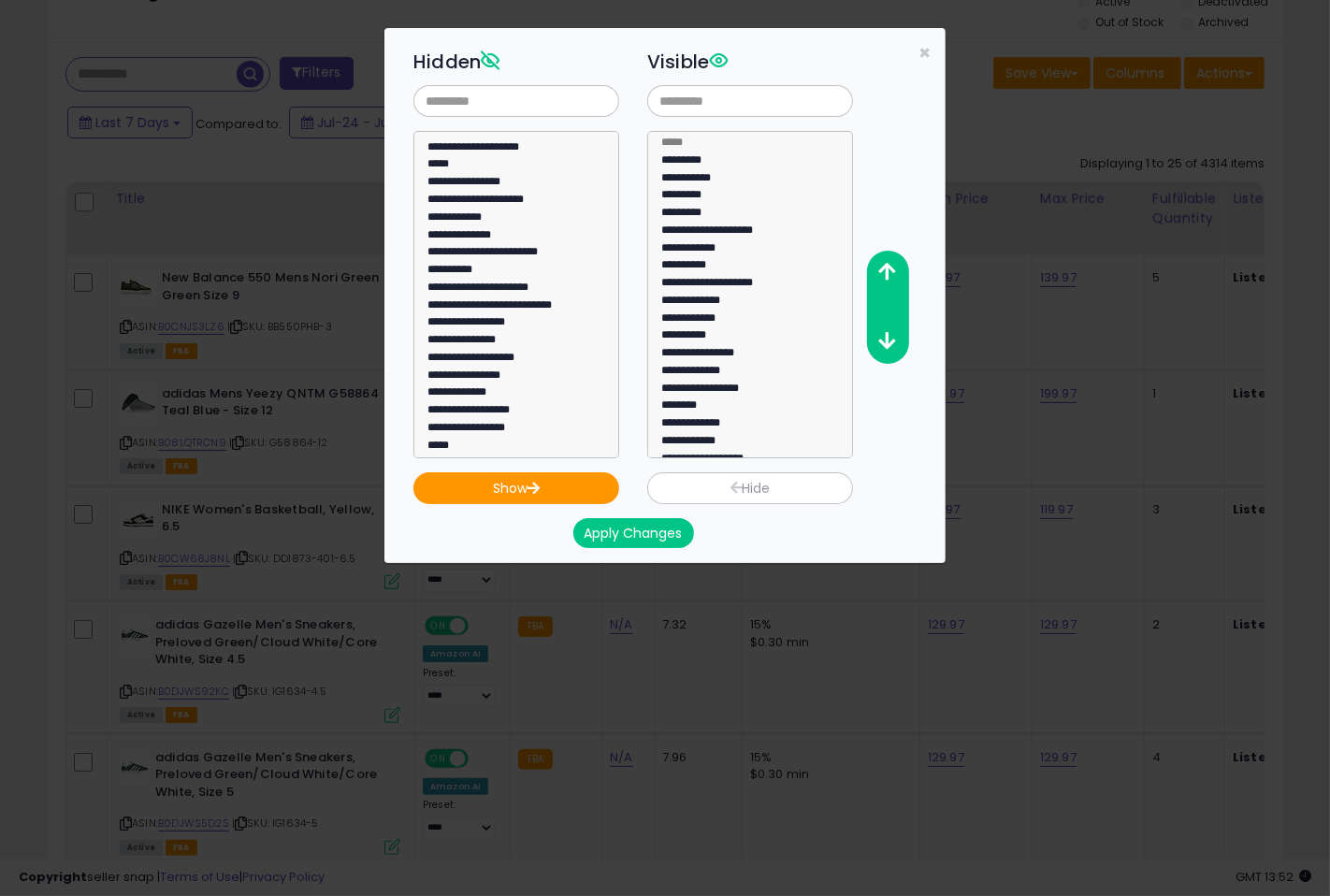 click on "Apply Changes" at bounding box center (633, 533) 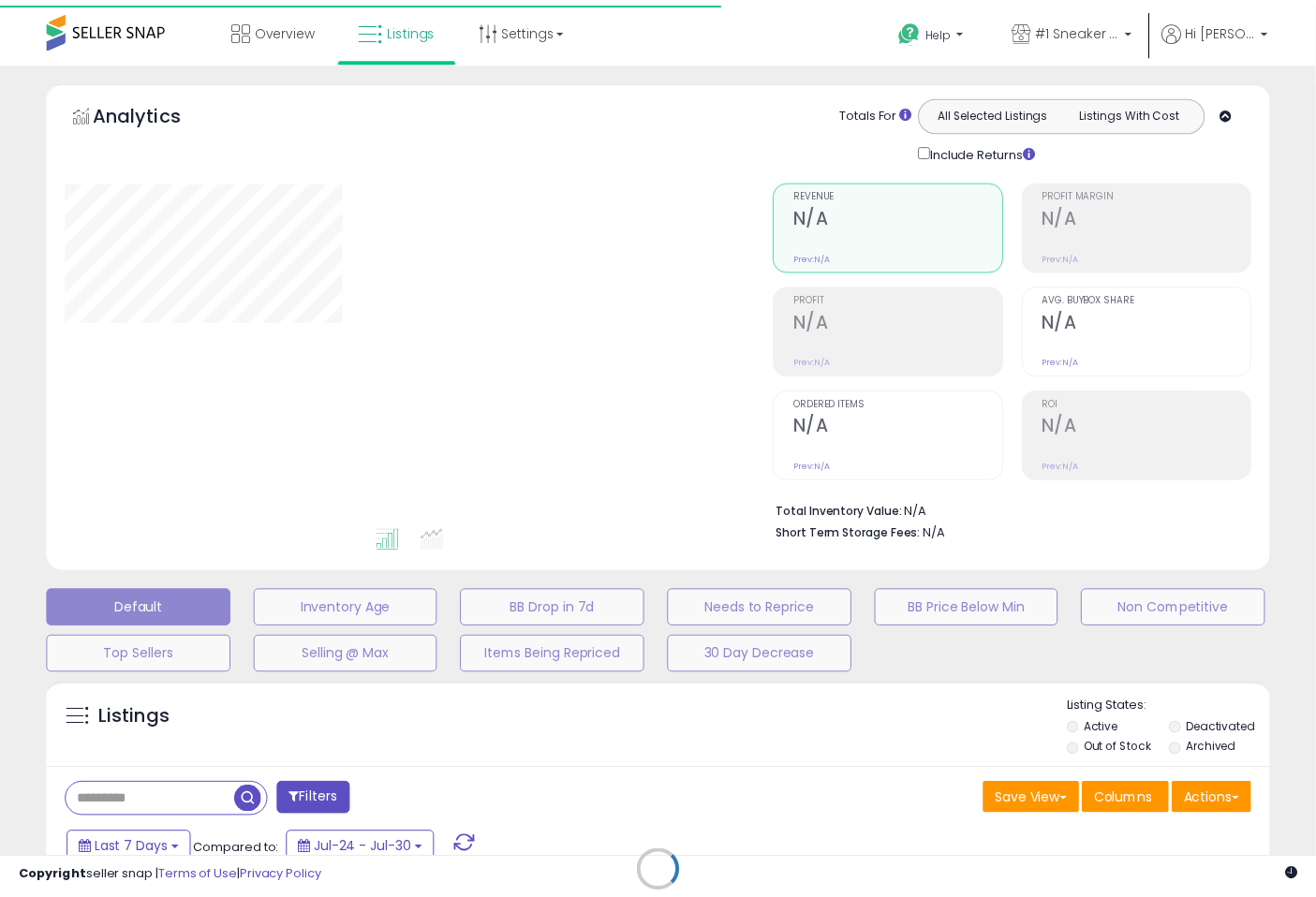 scroll, scrollTop: 267, scrollLeft: 0, axis: vertical 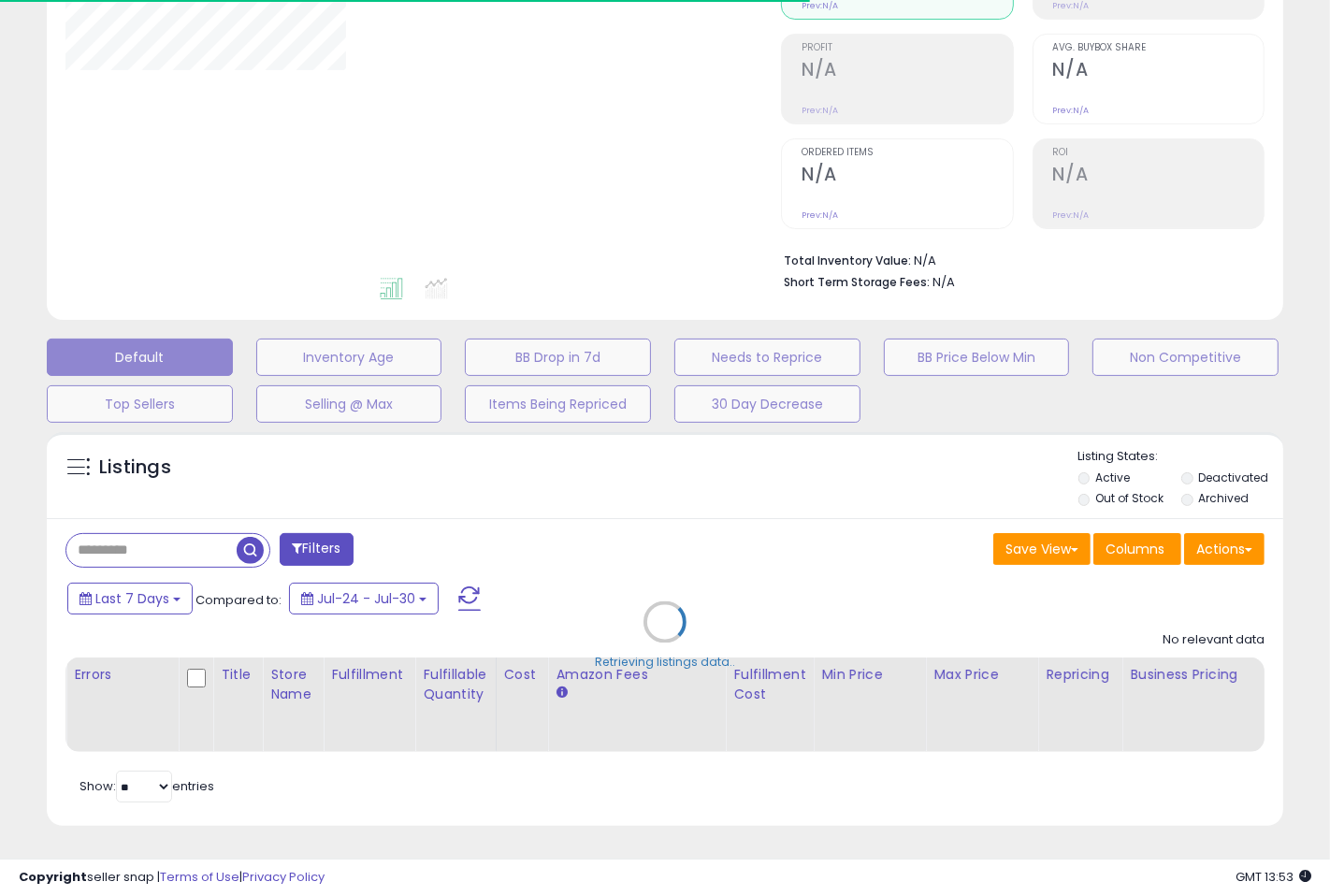 click on "Retrieving listings data.." at bounding box center (665, 636) 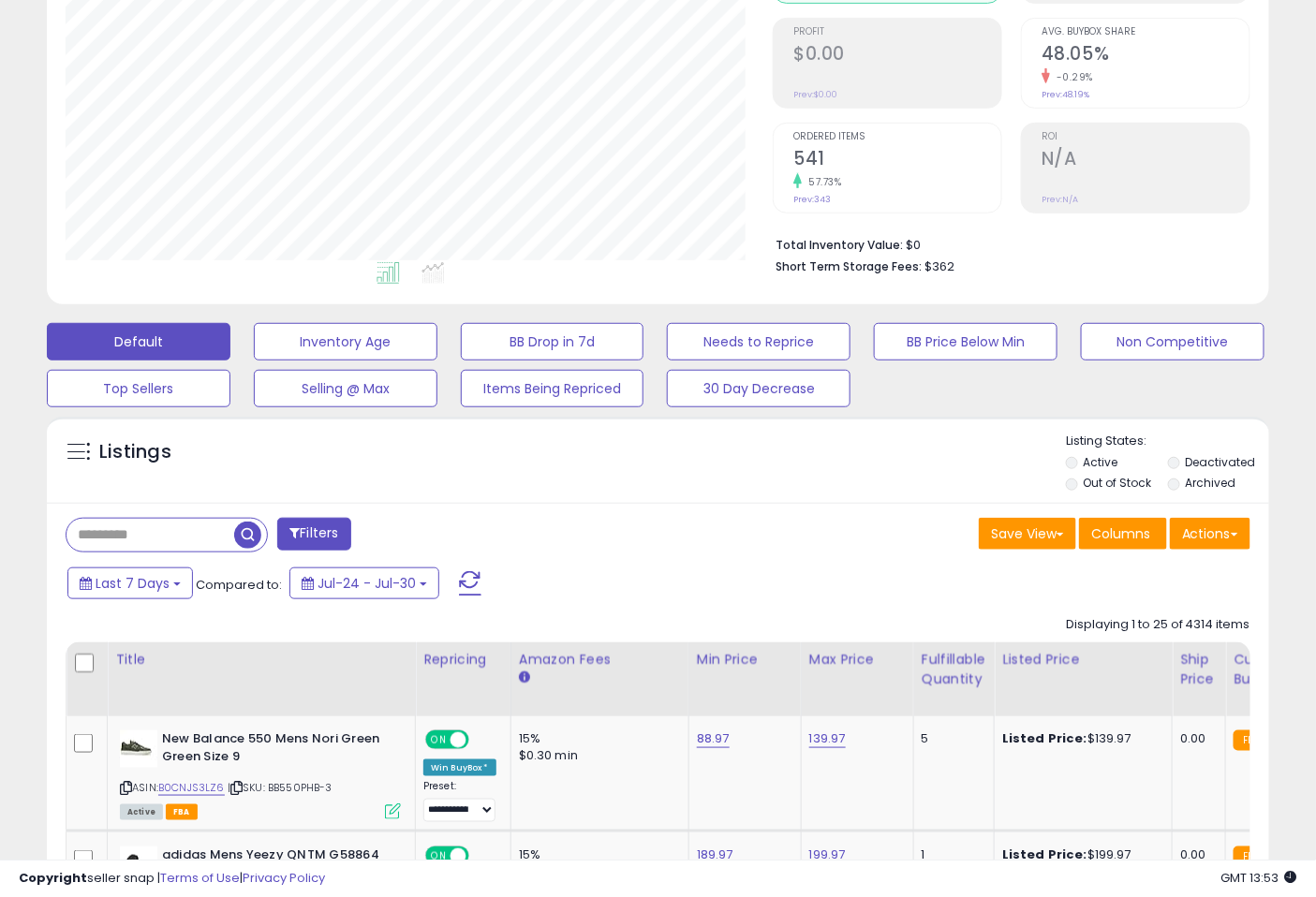 scroll, scrollTop: 935942, scrollLeft: 935947, axis: both 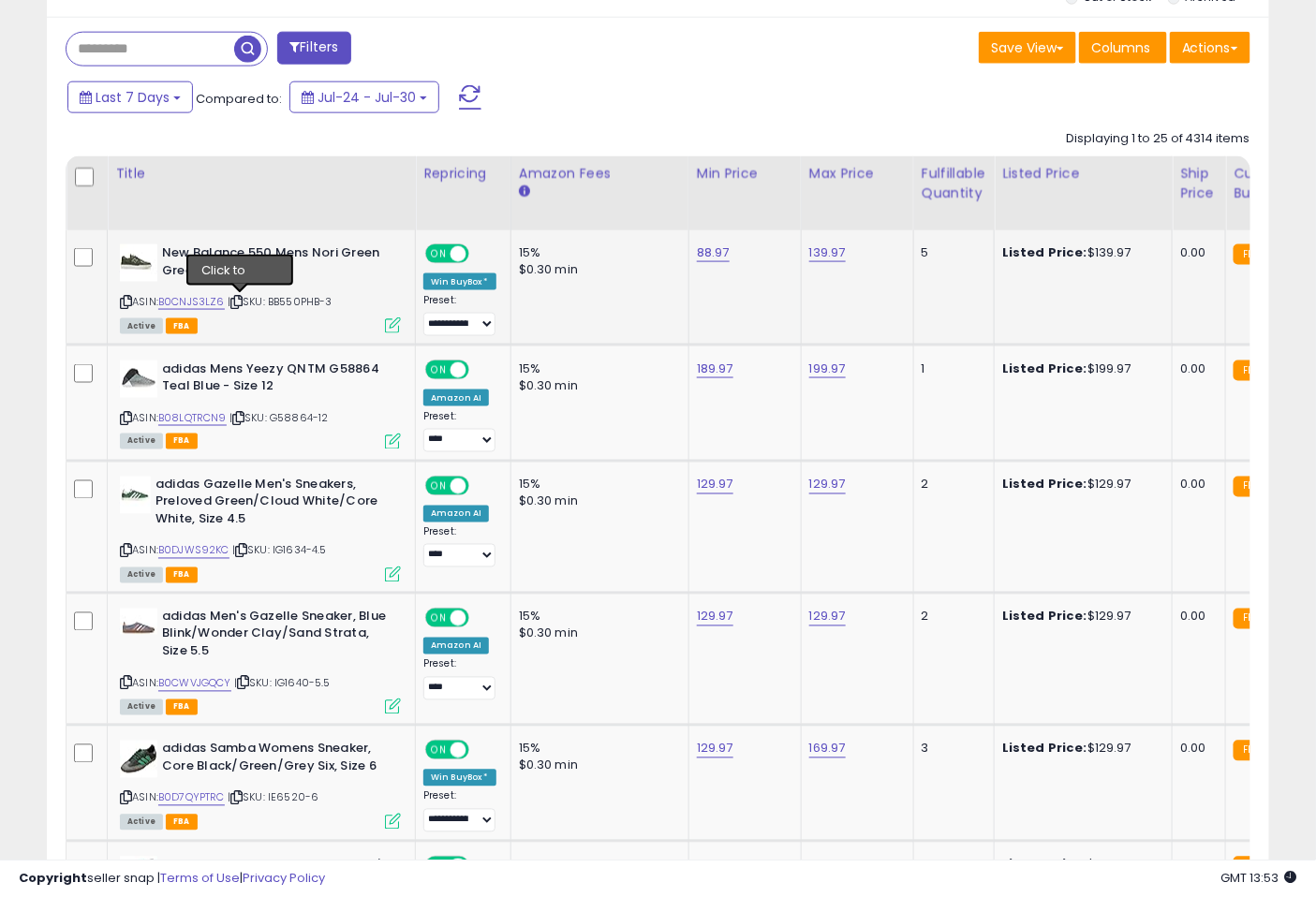 click at bounding box center (236, 301) 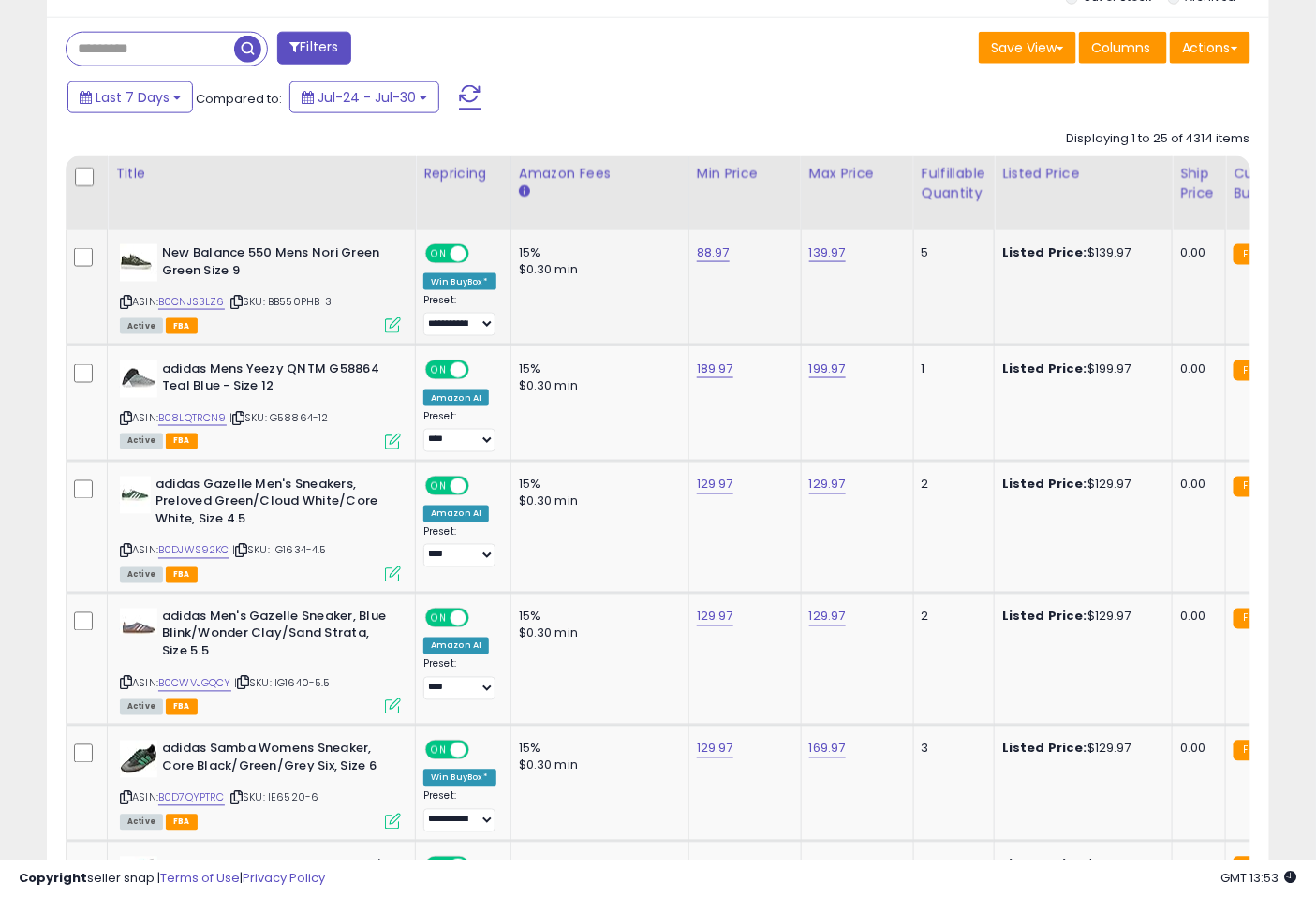 click at bounding box center [236, 301] 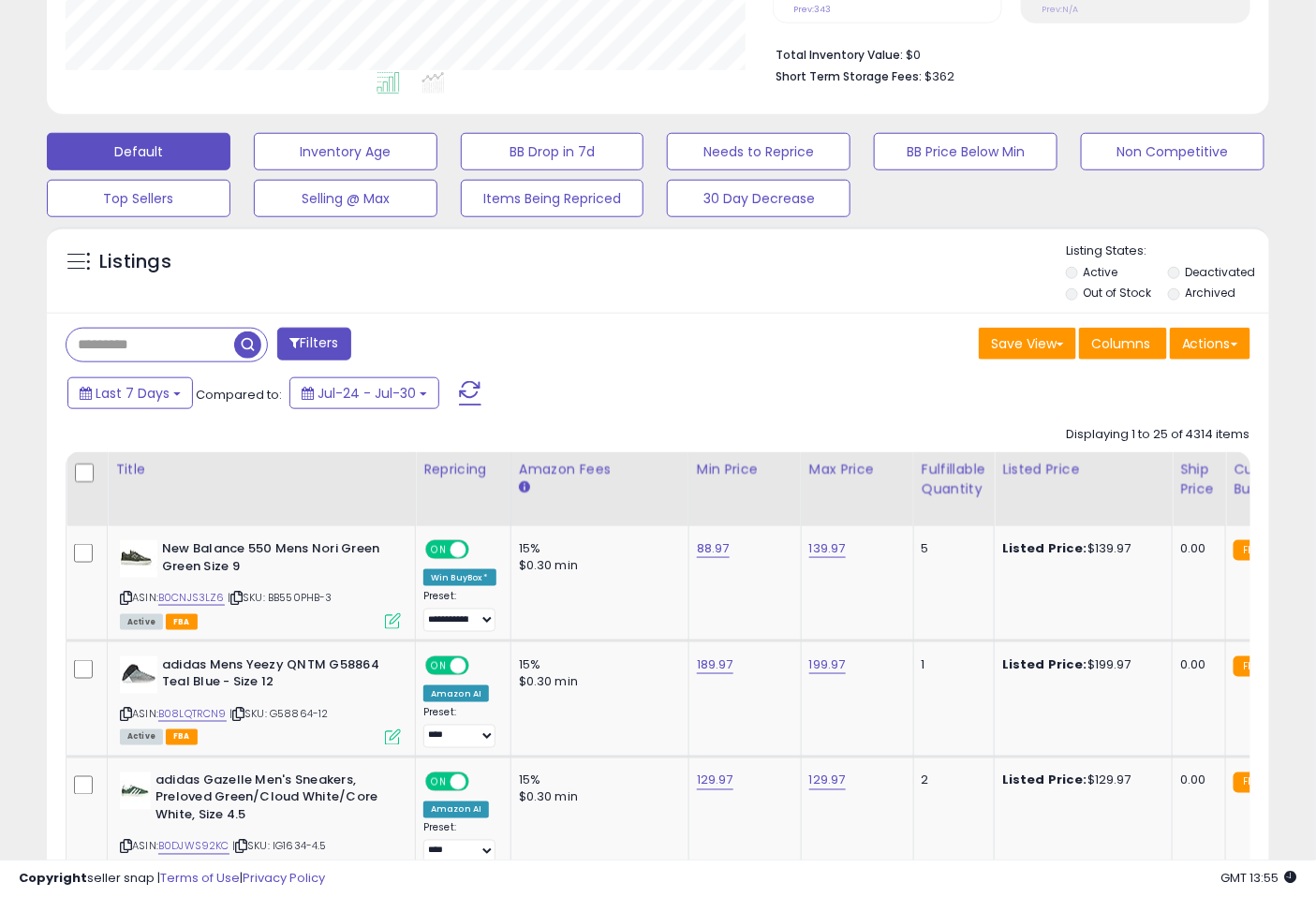 scroll, scrollTop: 485, scrollLeft: 0, axis: vertical 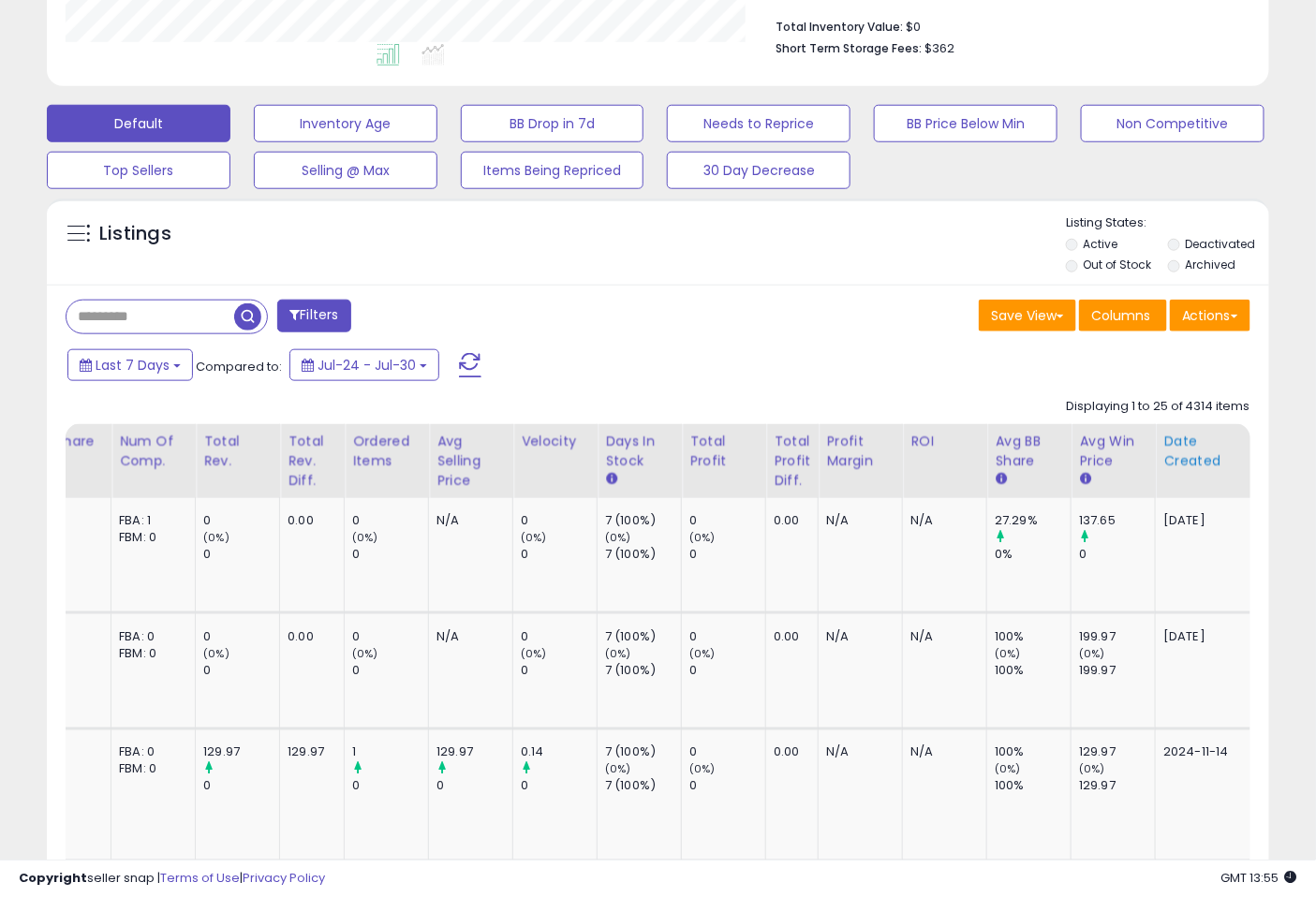 click on "Date Created" at bounding box center [1204, 451] 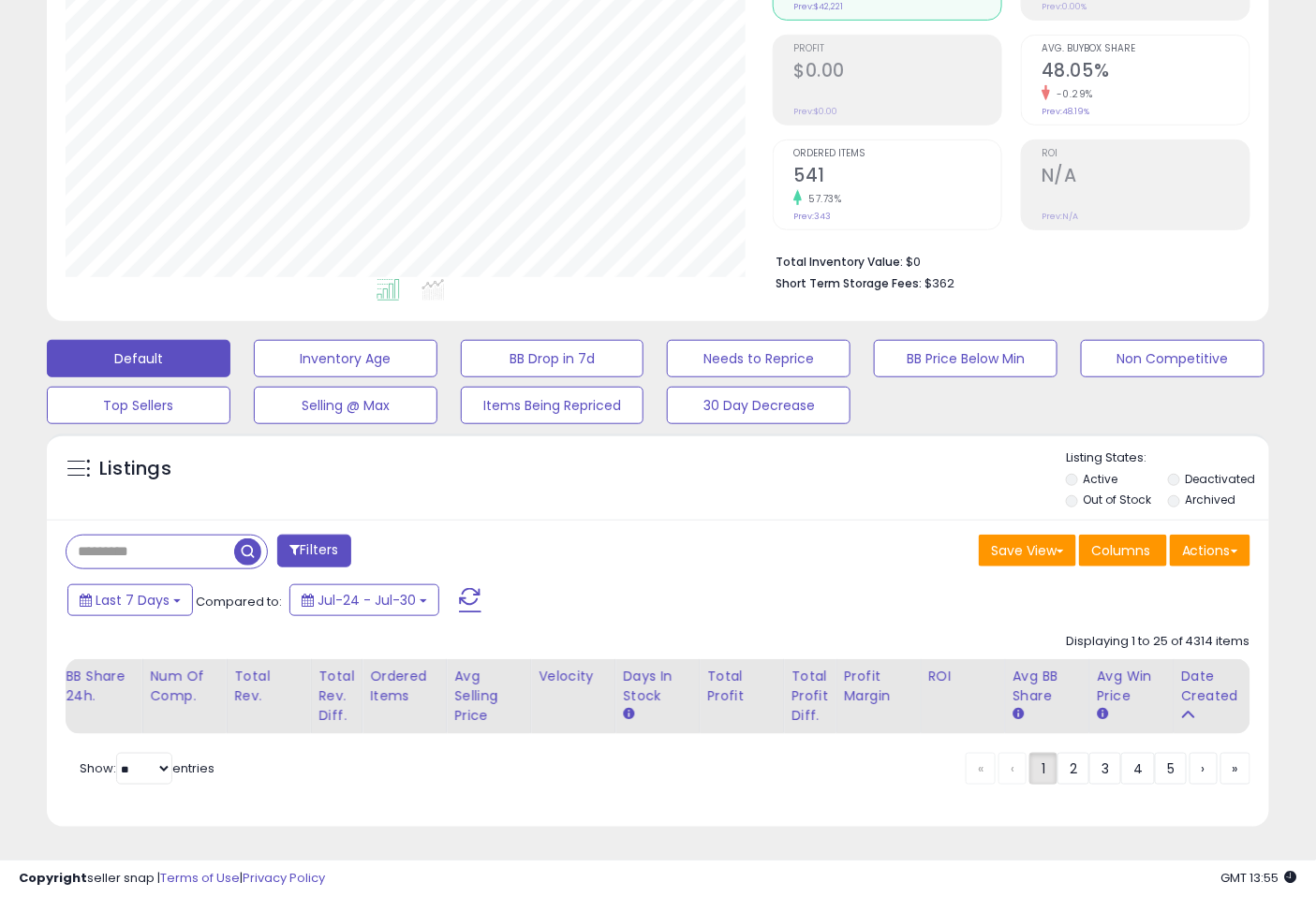 scroll, scrollTop: 266, scrollLeft: 0, axis: vertical 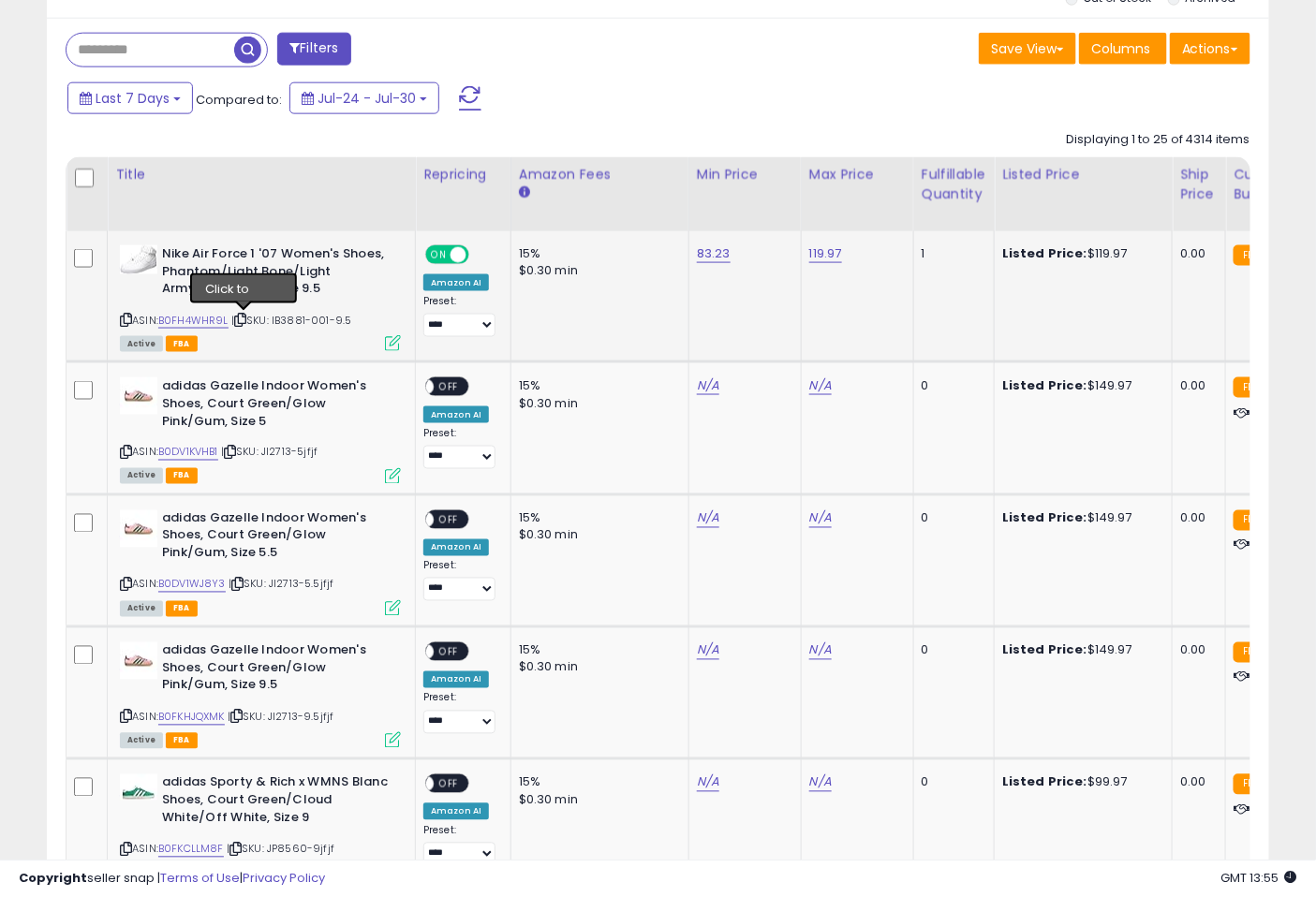 click at bounding box center [240, 319] 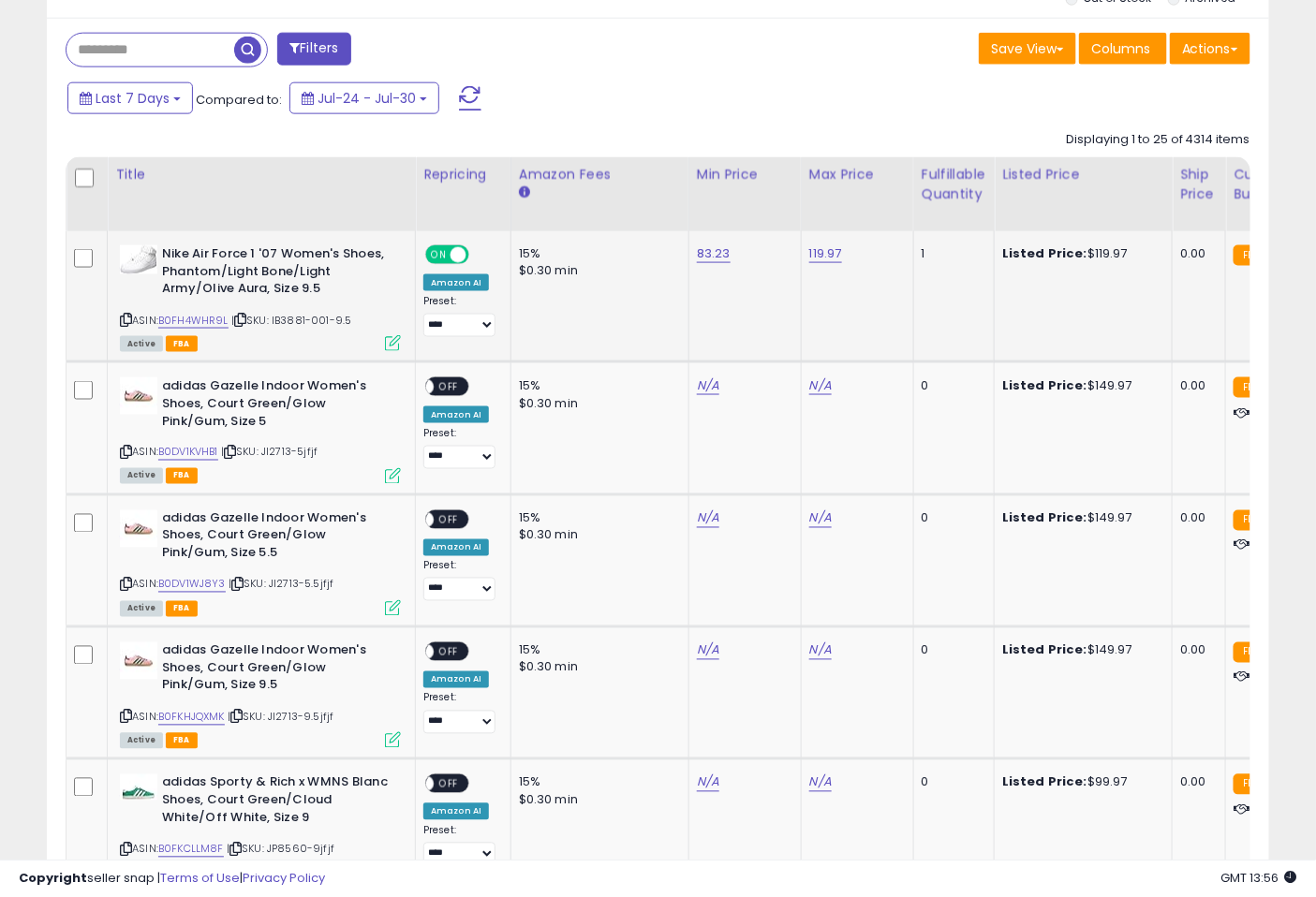 drag, startPoint x: 88, startPoint y: 294, endPoint x: 66, endPoint y: 325, distance: 38.013156 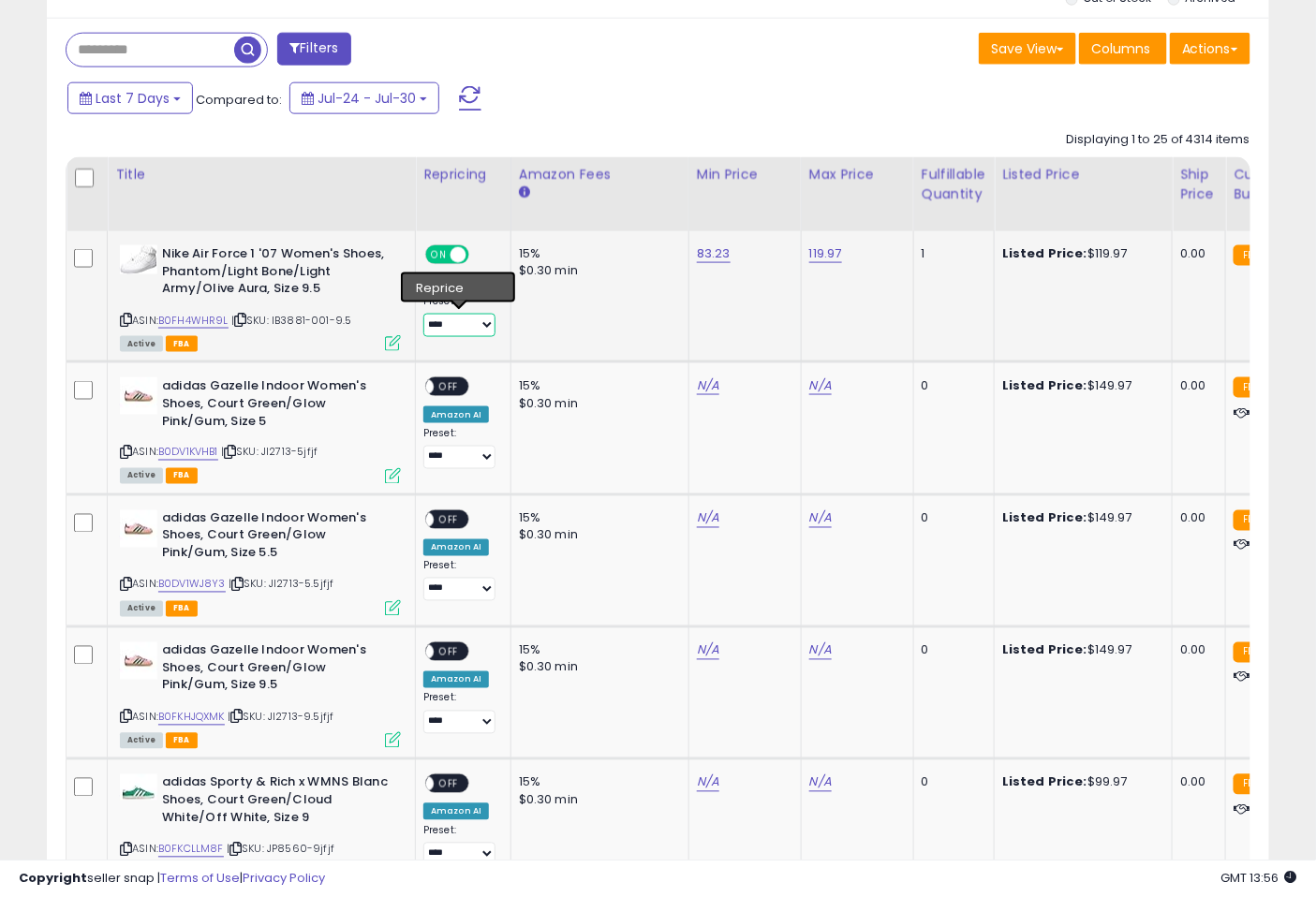 click on "**********" at bounding box center [459, 325] 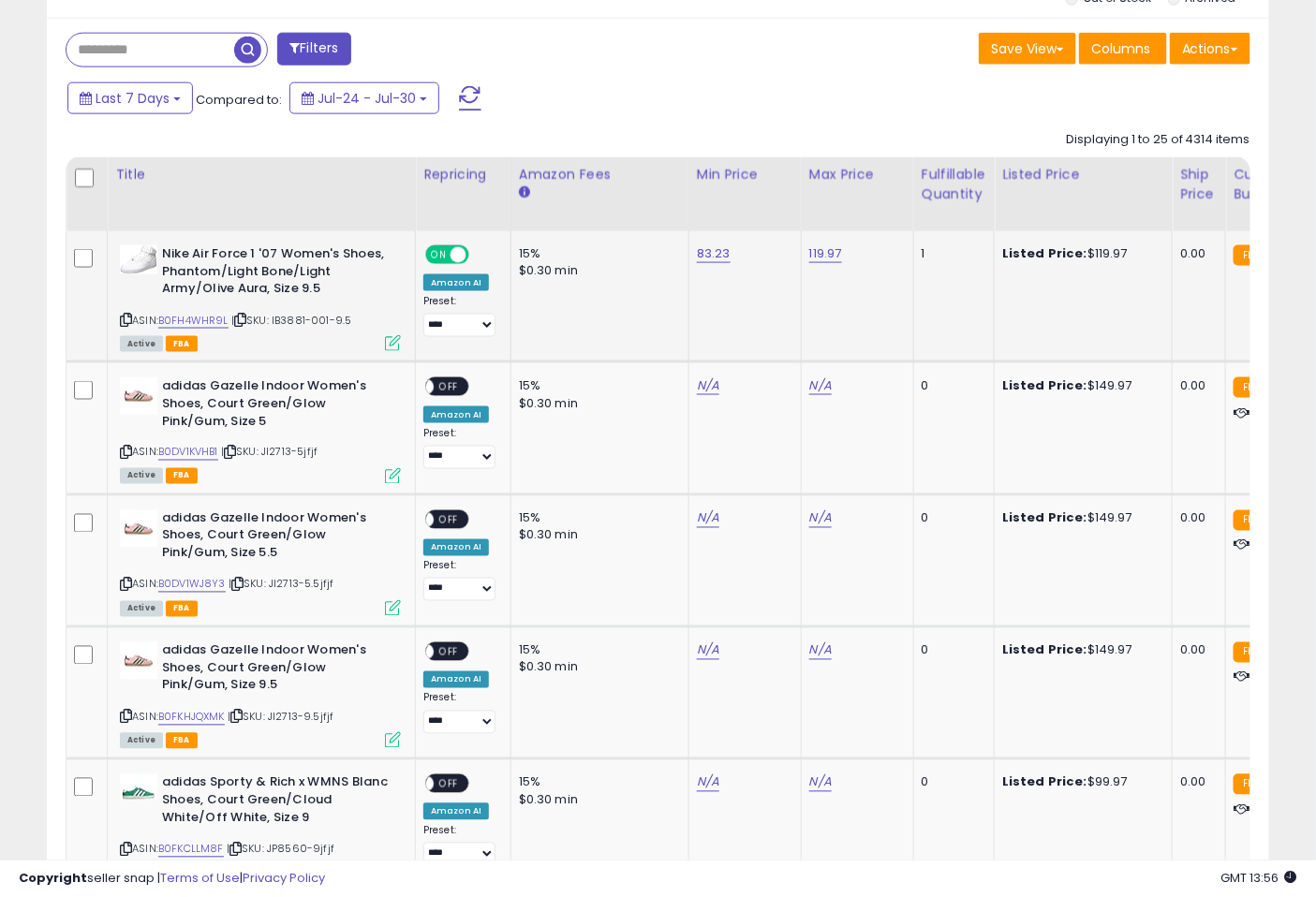 click on "15% $0.30 min" 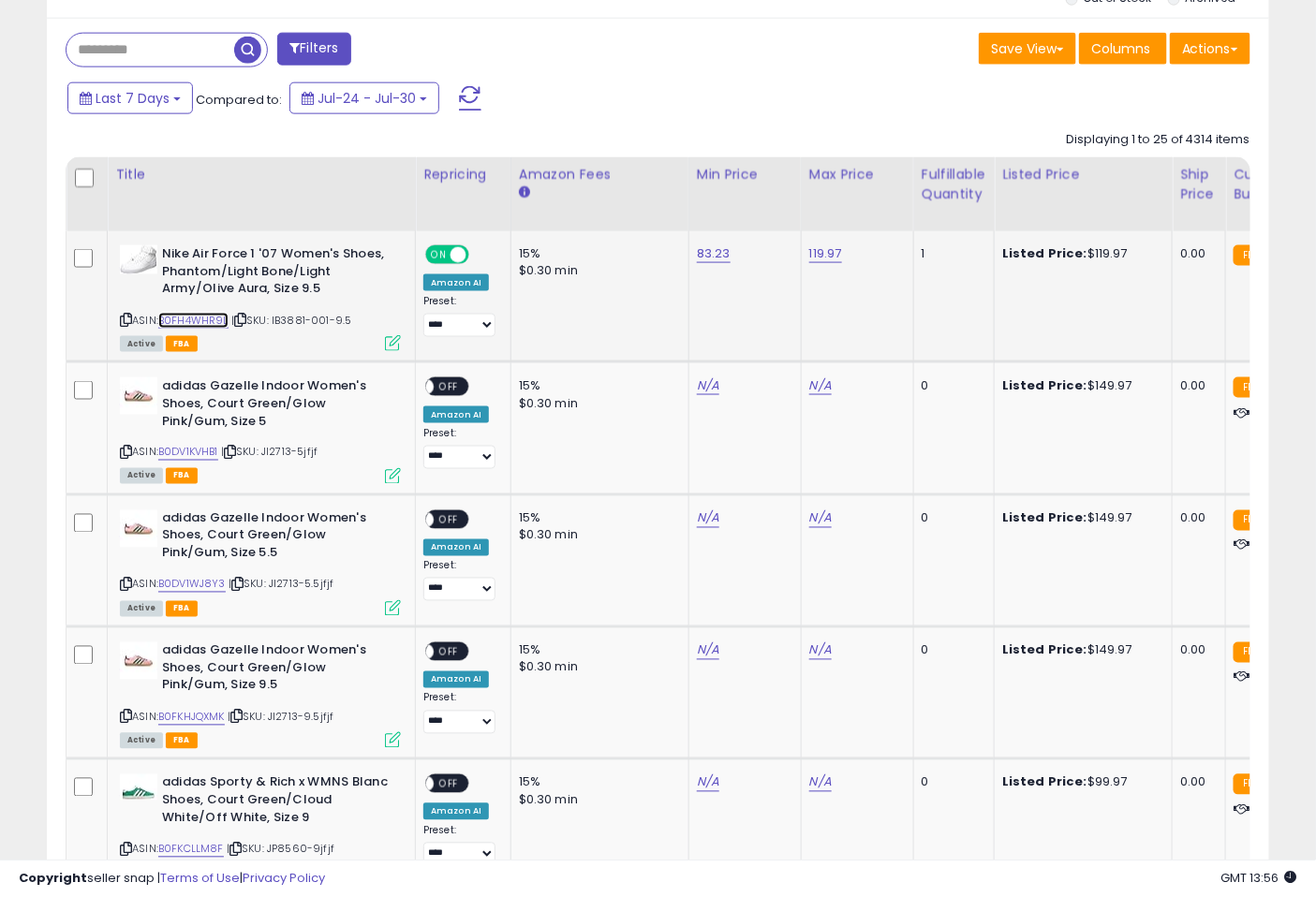 click on "B0FH4WHR9L" at bounding box center [193, 320] 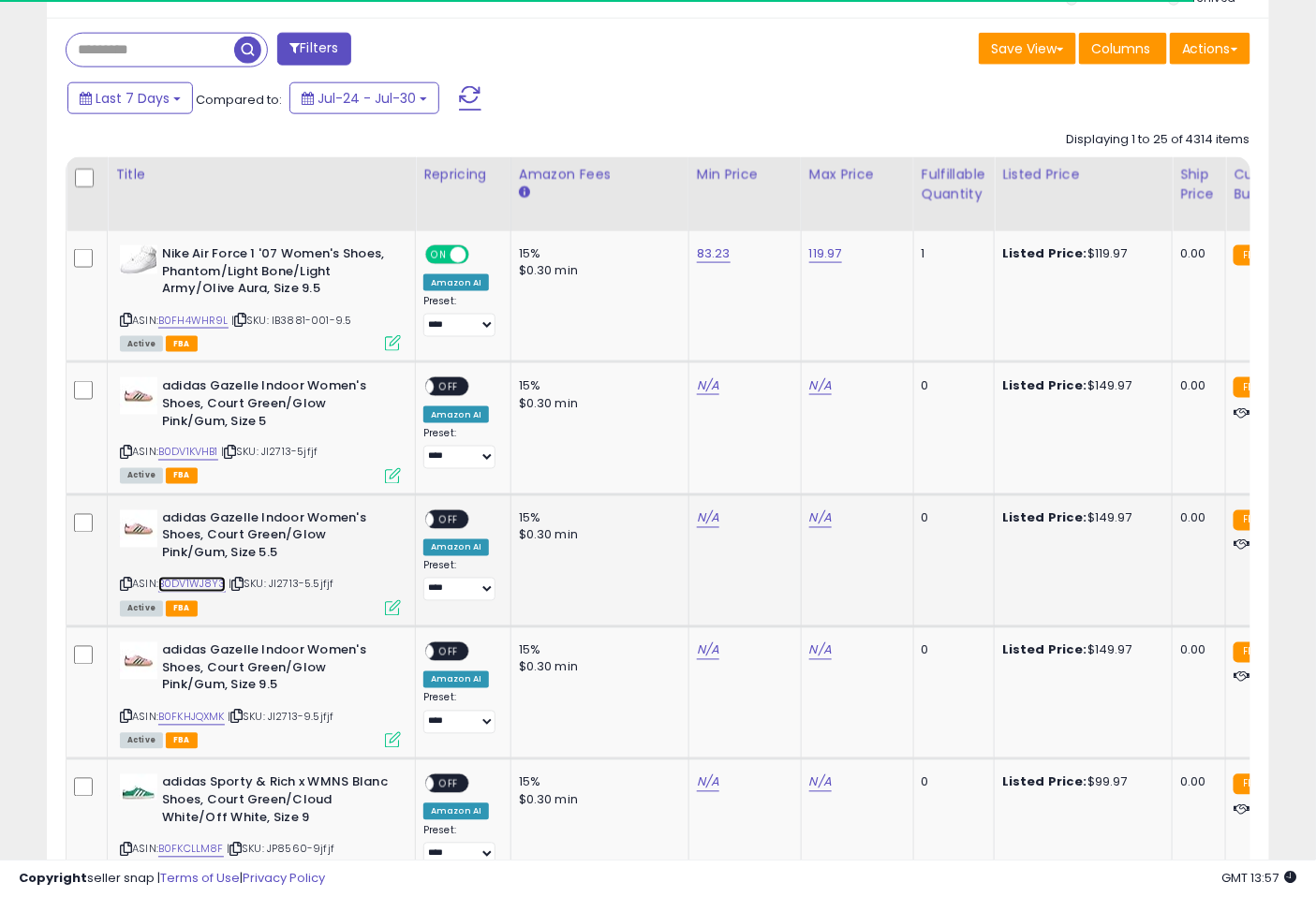 click on "B0DV1WJ8Y3" at bounding box center (192, 584) 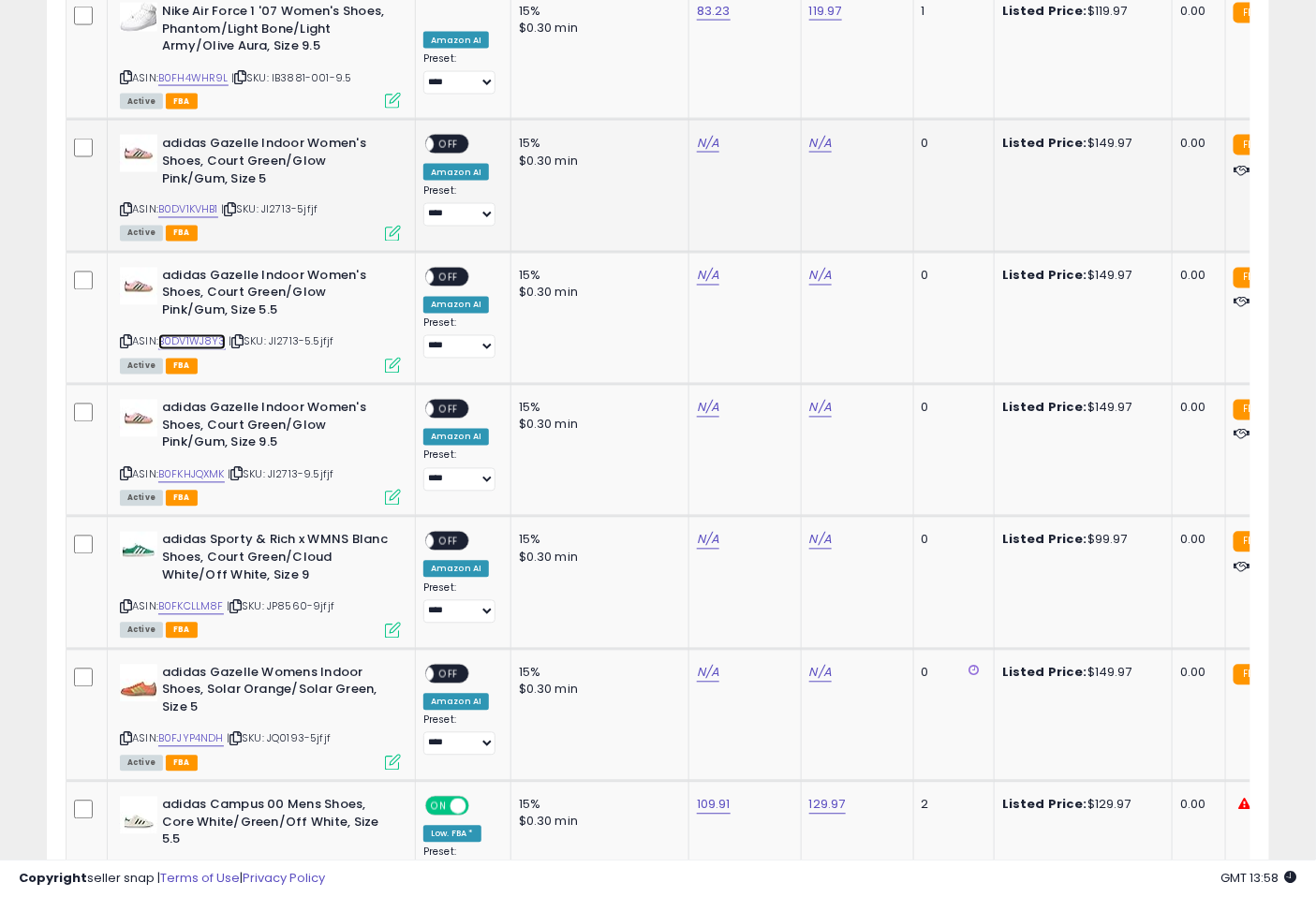 scroll, scrollTop: 752, scrollLeft: 0, axis: vertical 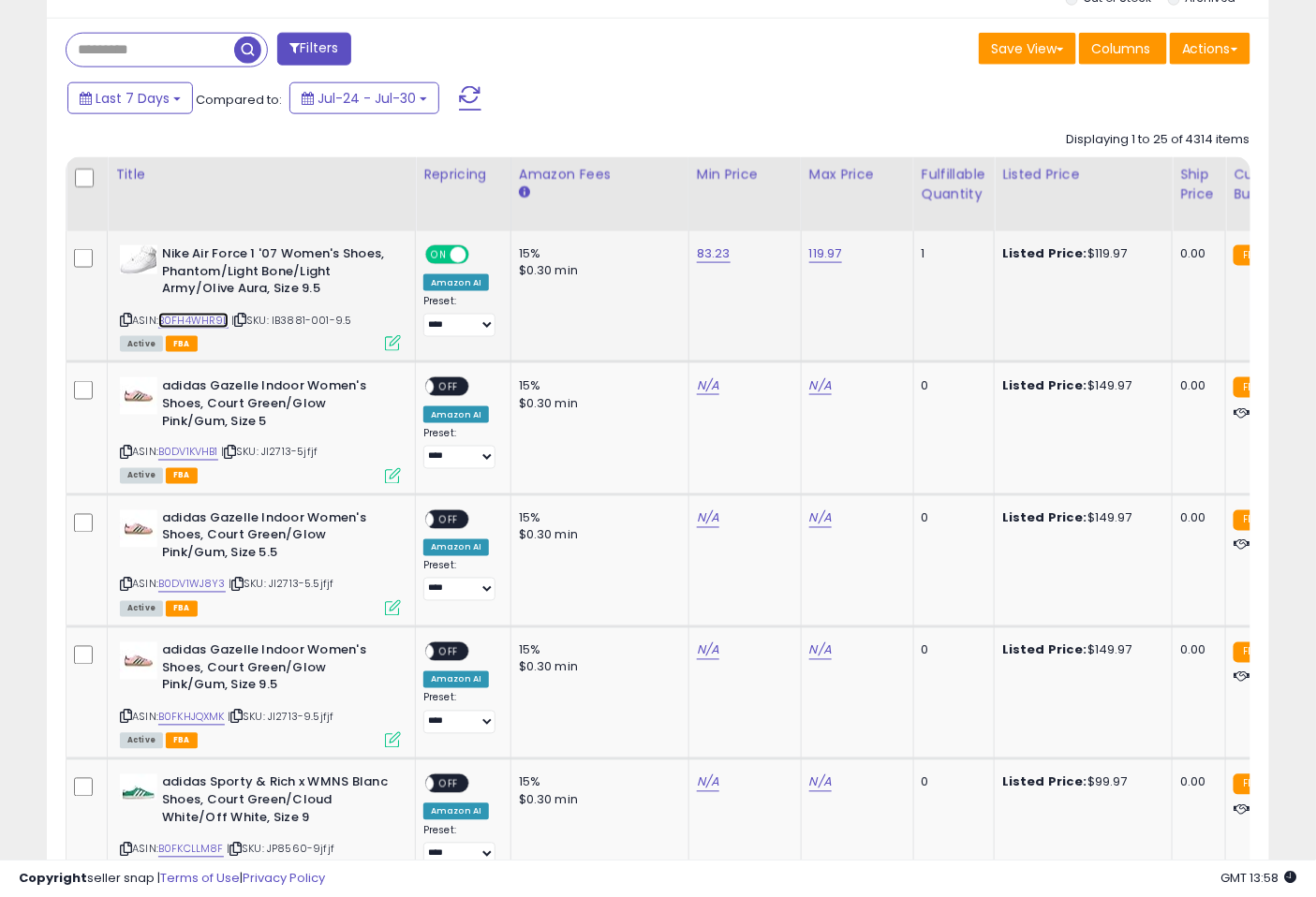 click on "B0FH4WHR9L" at bounding box center (193, 320) 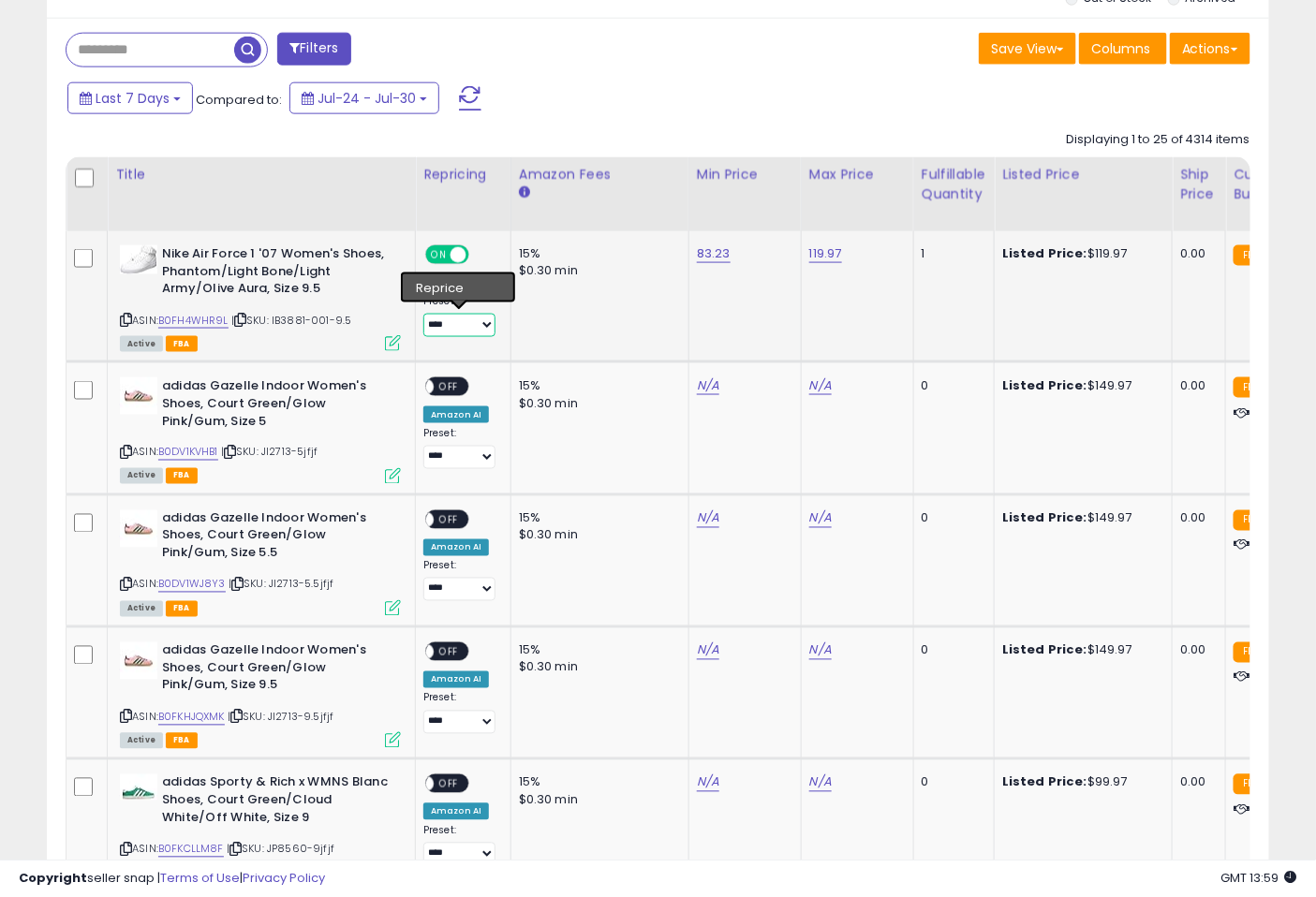 click on "**********" at bounding box center [459, 325] 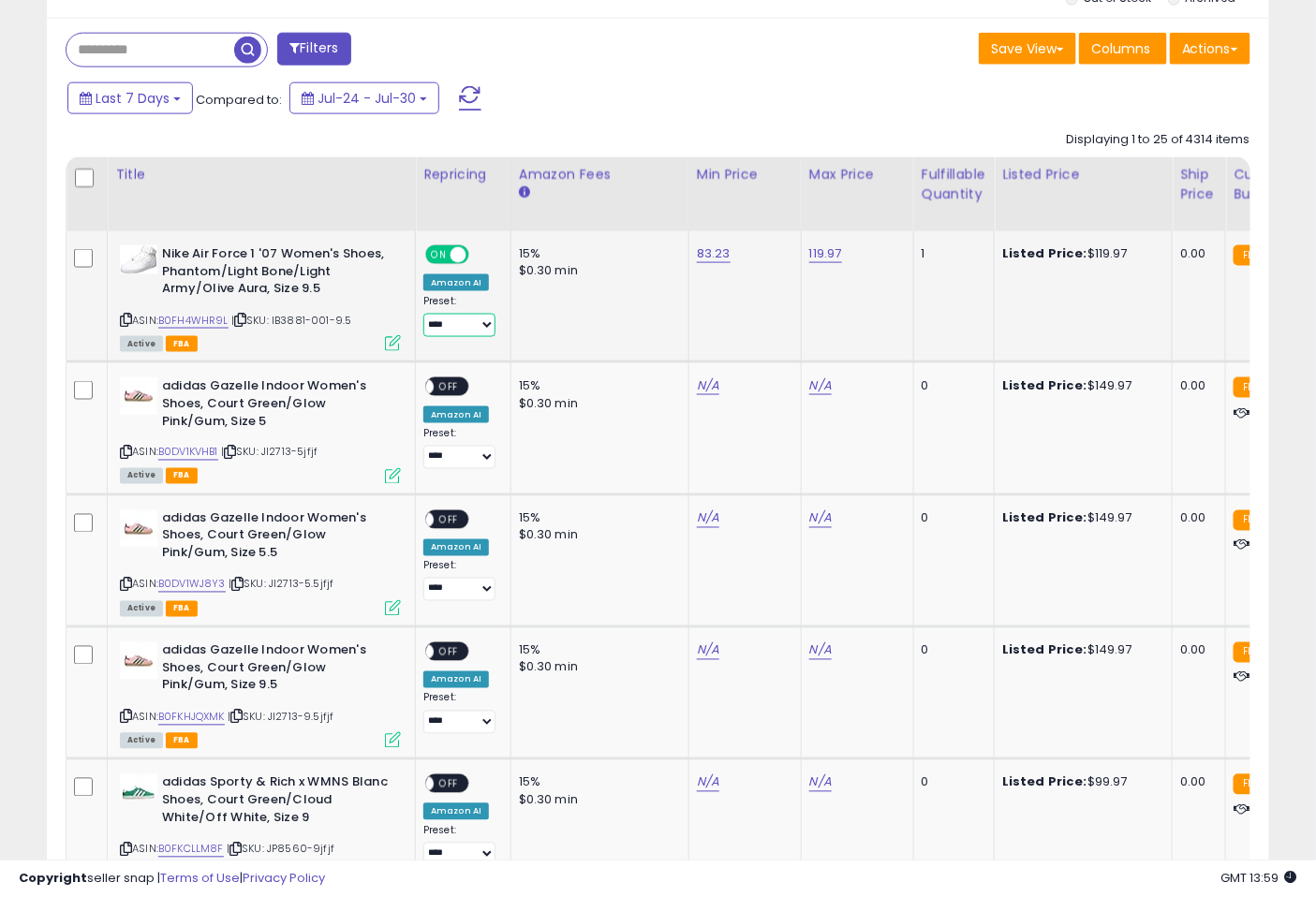 click on "**********" at bounding box center [459, 325] 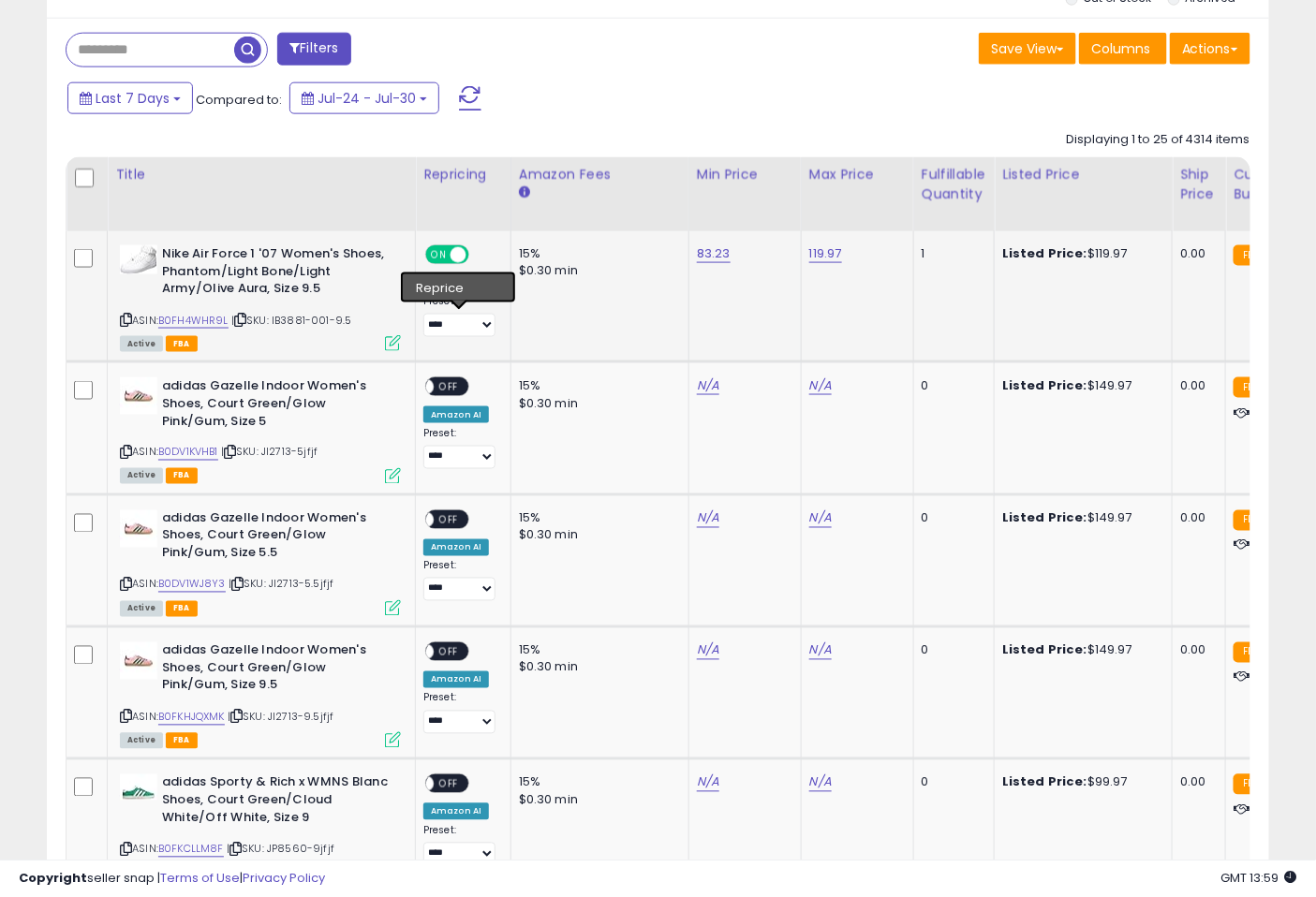 click on "15% $0.30 min" 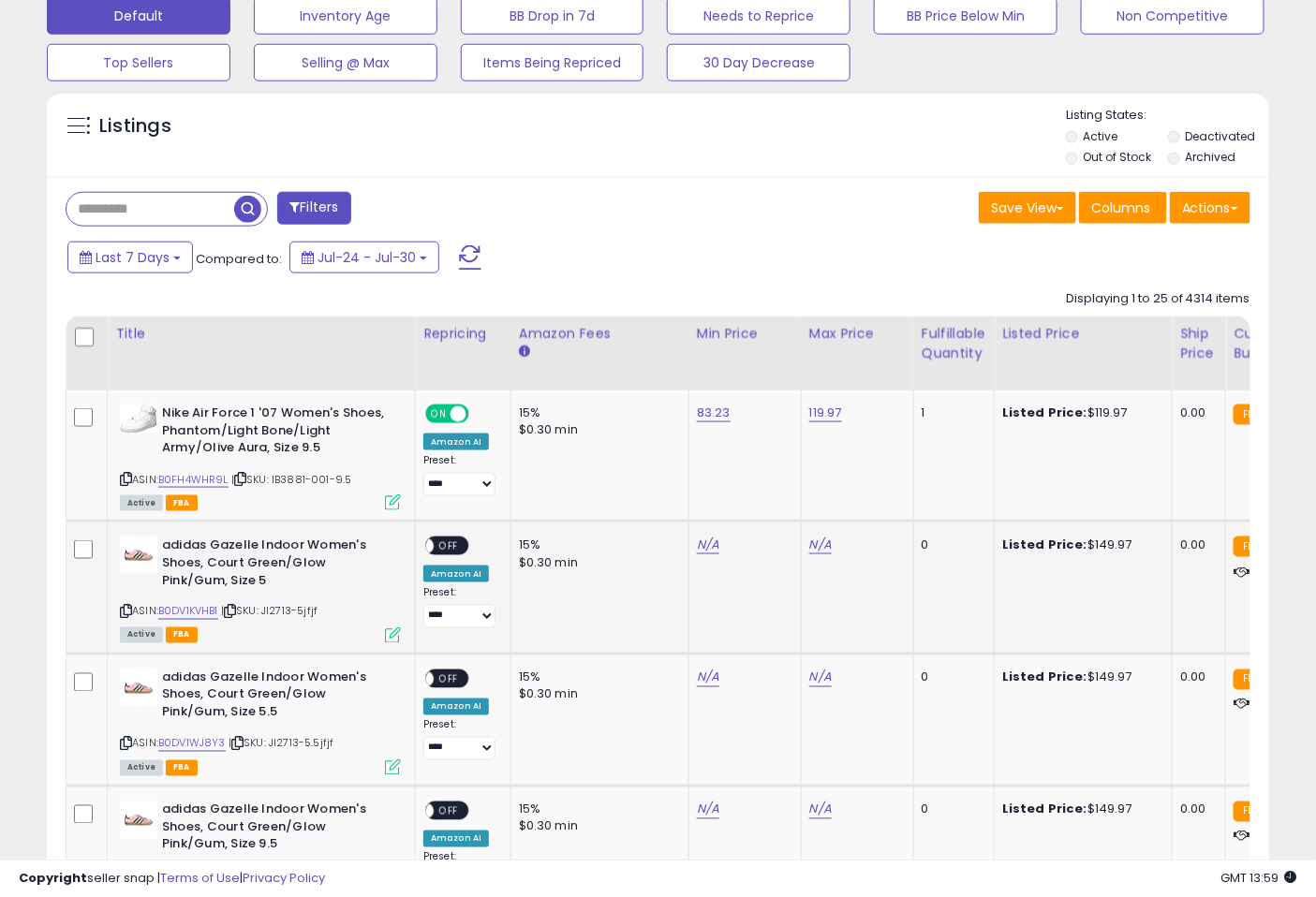 scroll, scrollTop: 752, scrollLeft: 0, axis: vertical 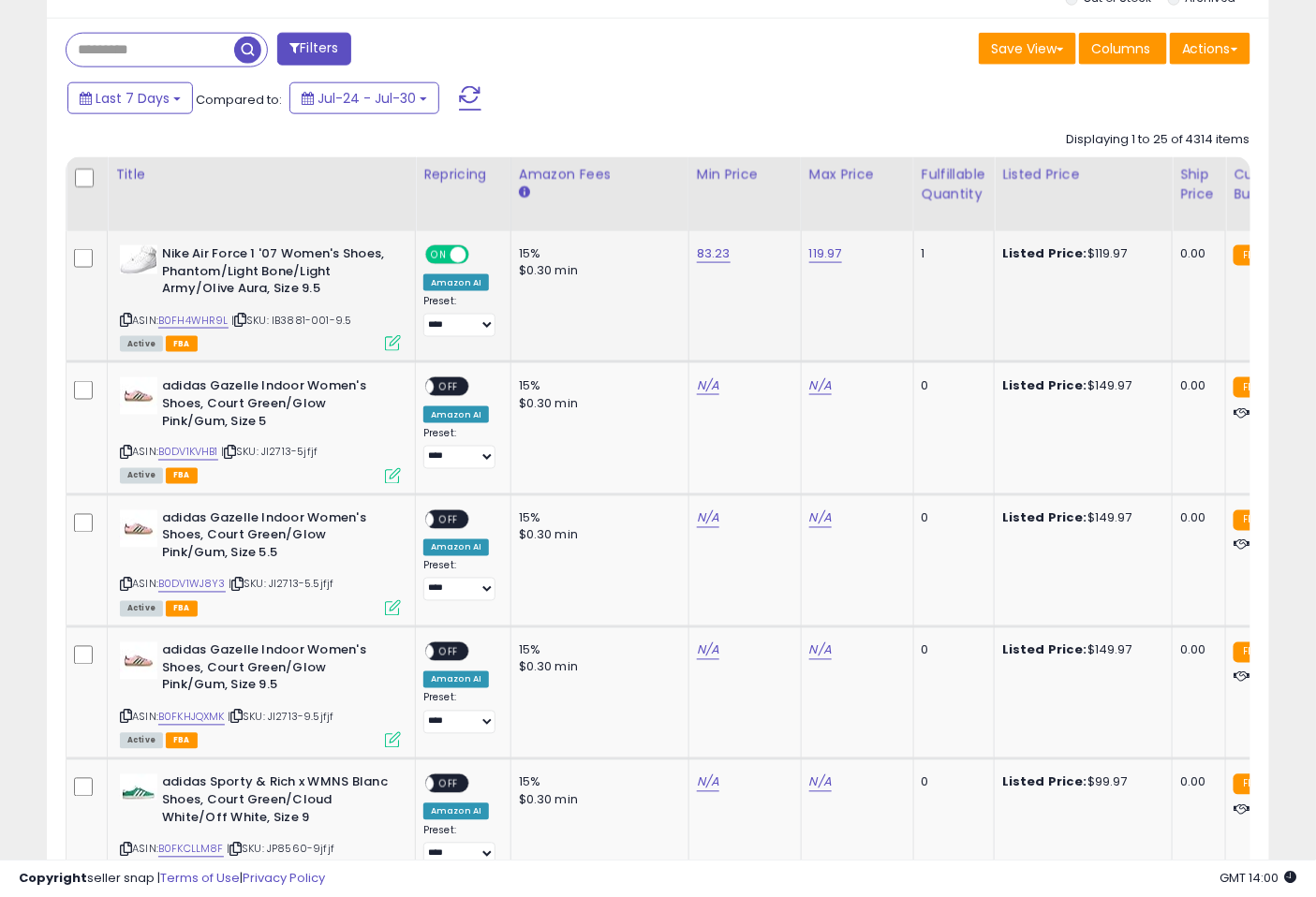 click at bounding box center [240, 319] 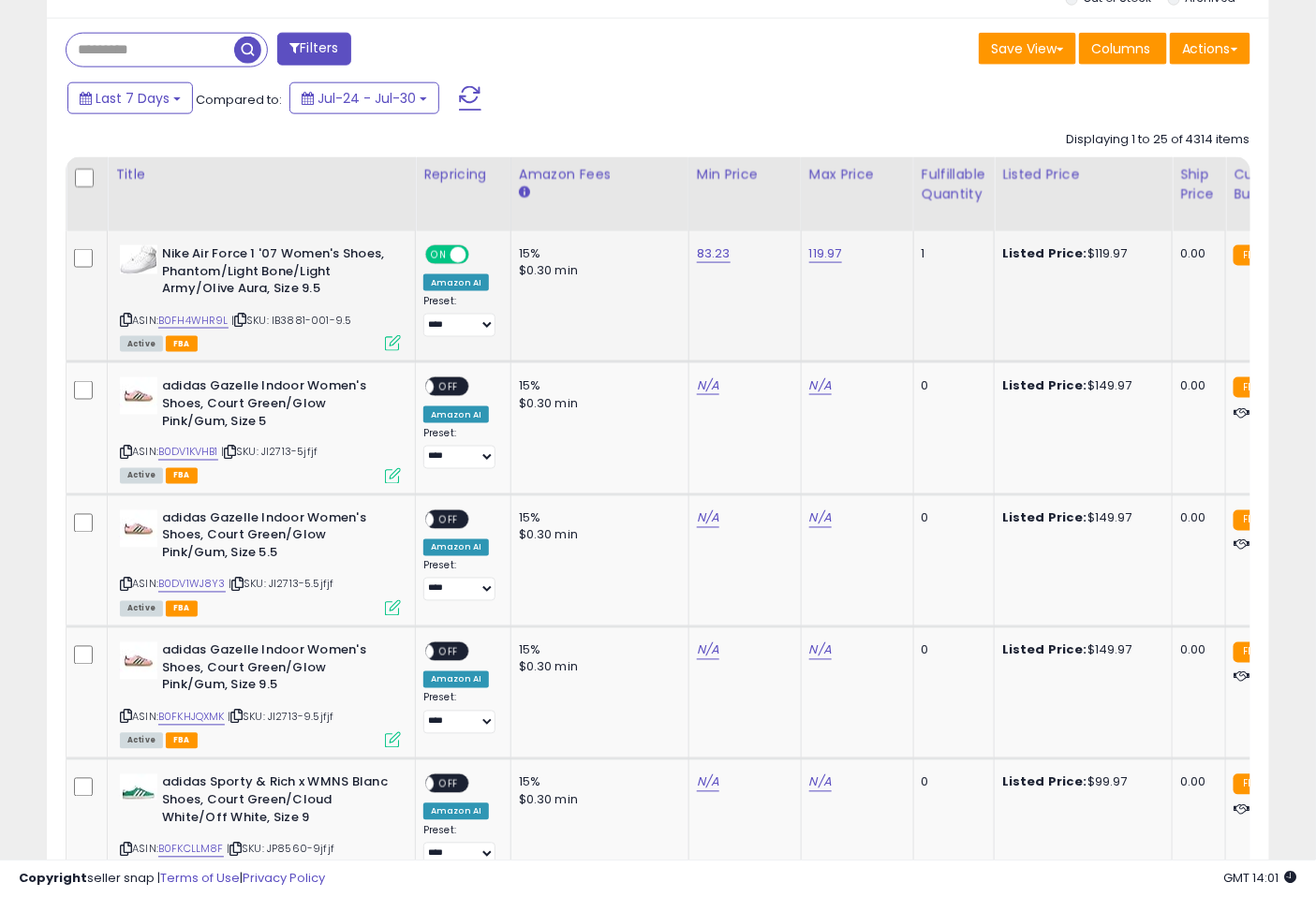 click at bounding box center (240, 319) 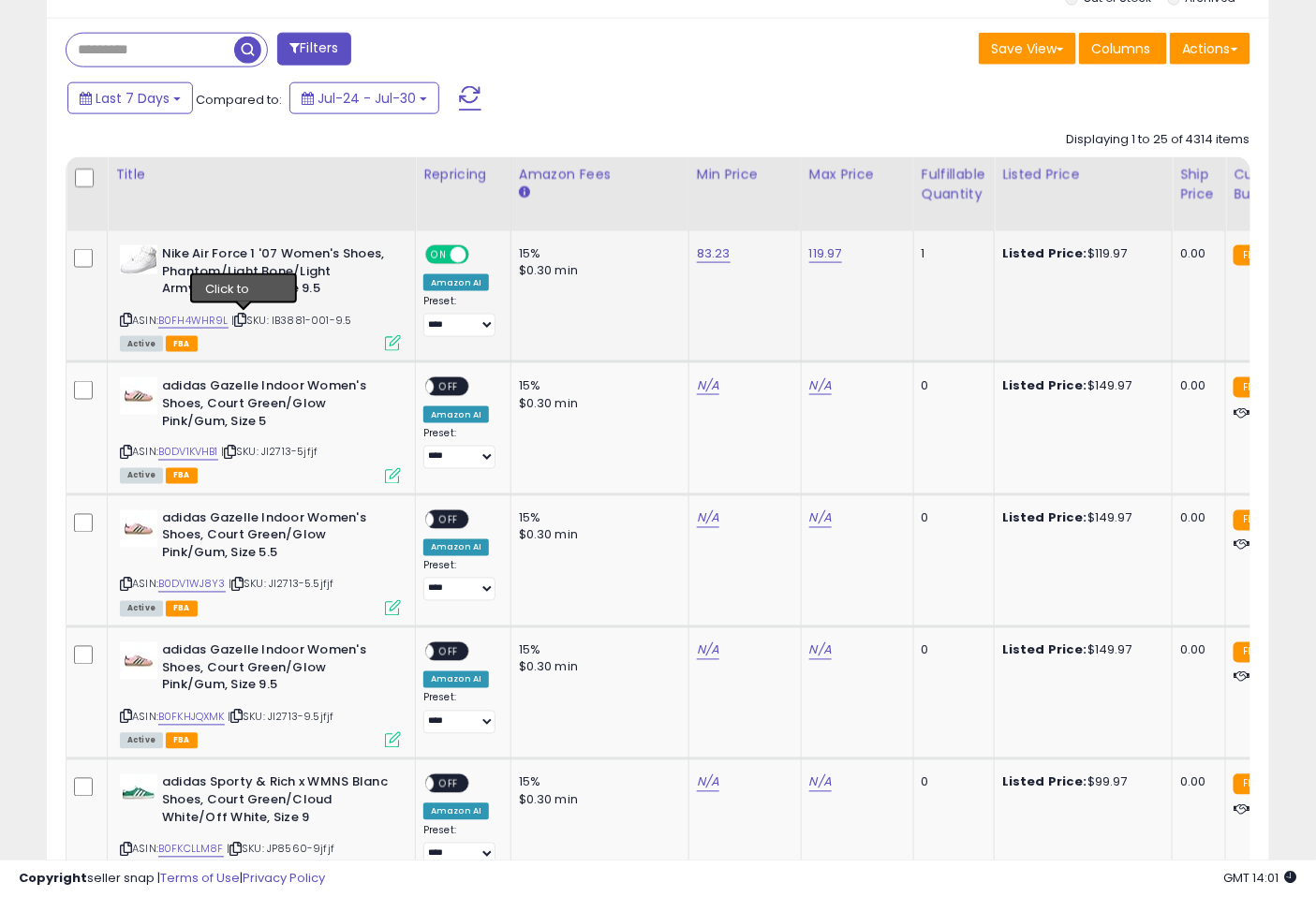 click at bounding box center [240, 319] 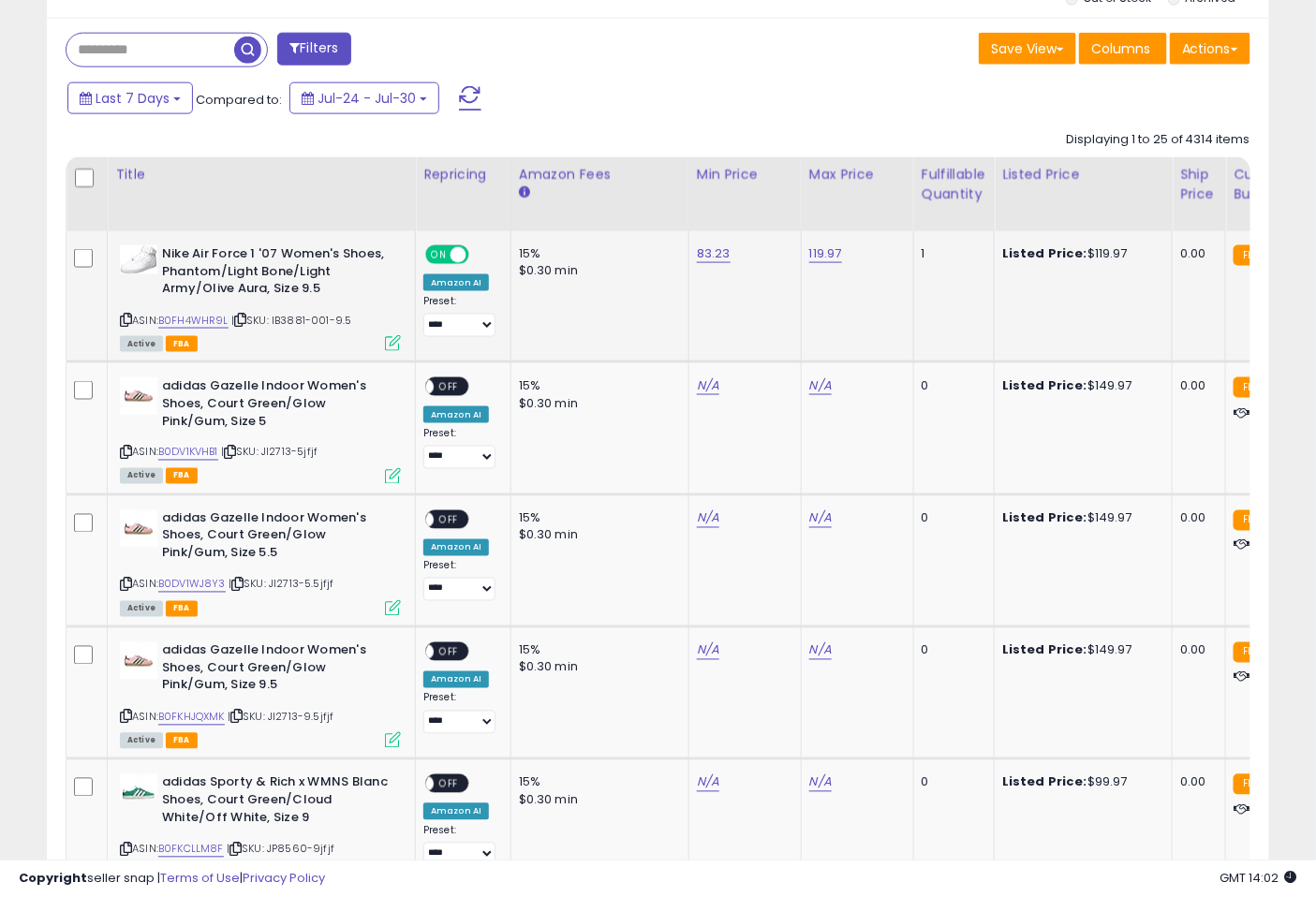 click at bounding box center (240, 319) 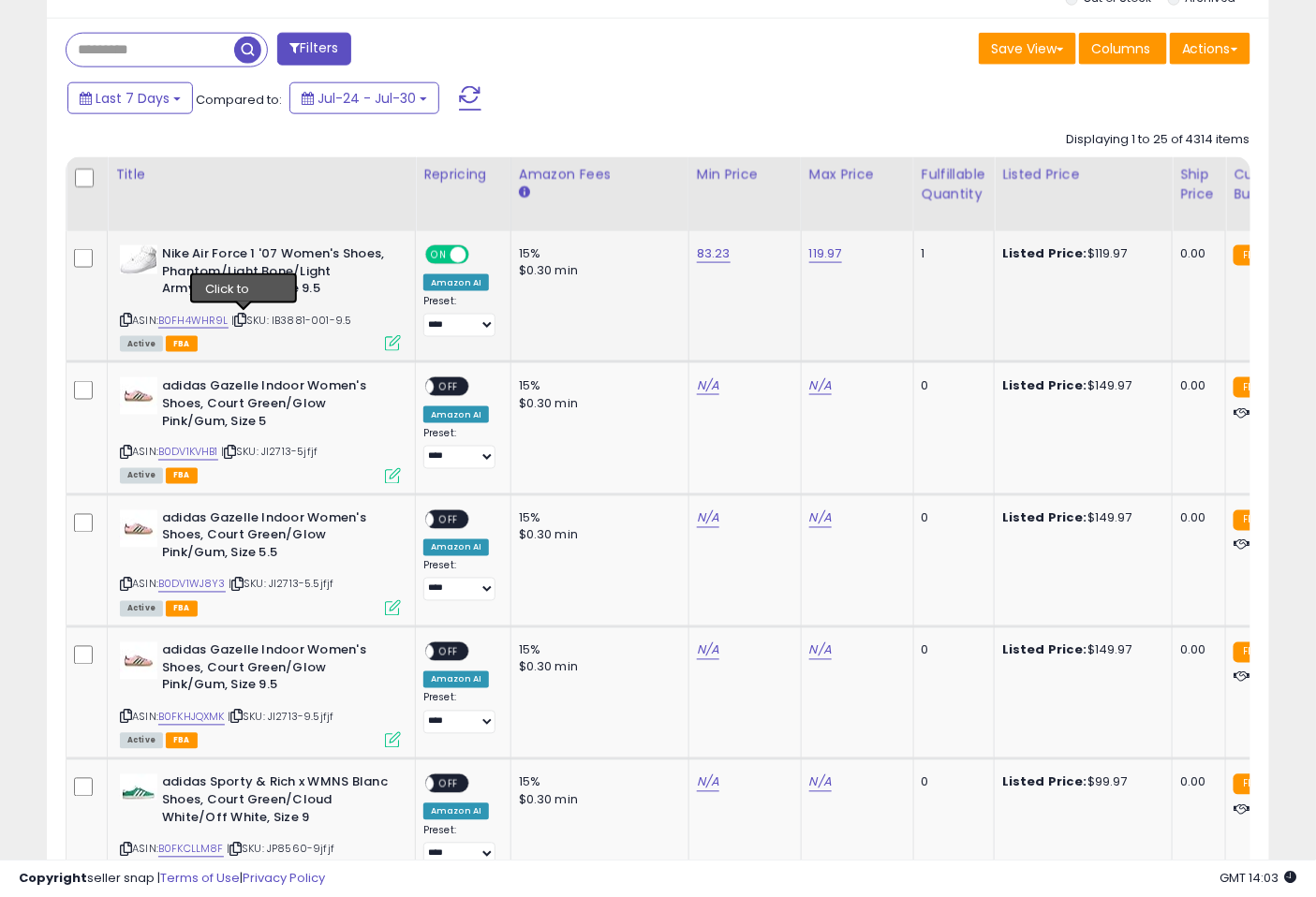 click at bounding box center [240, 319] 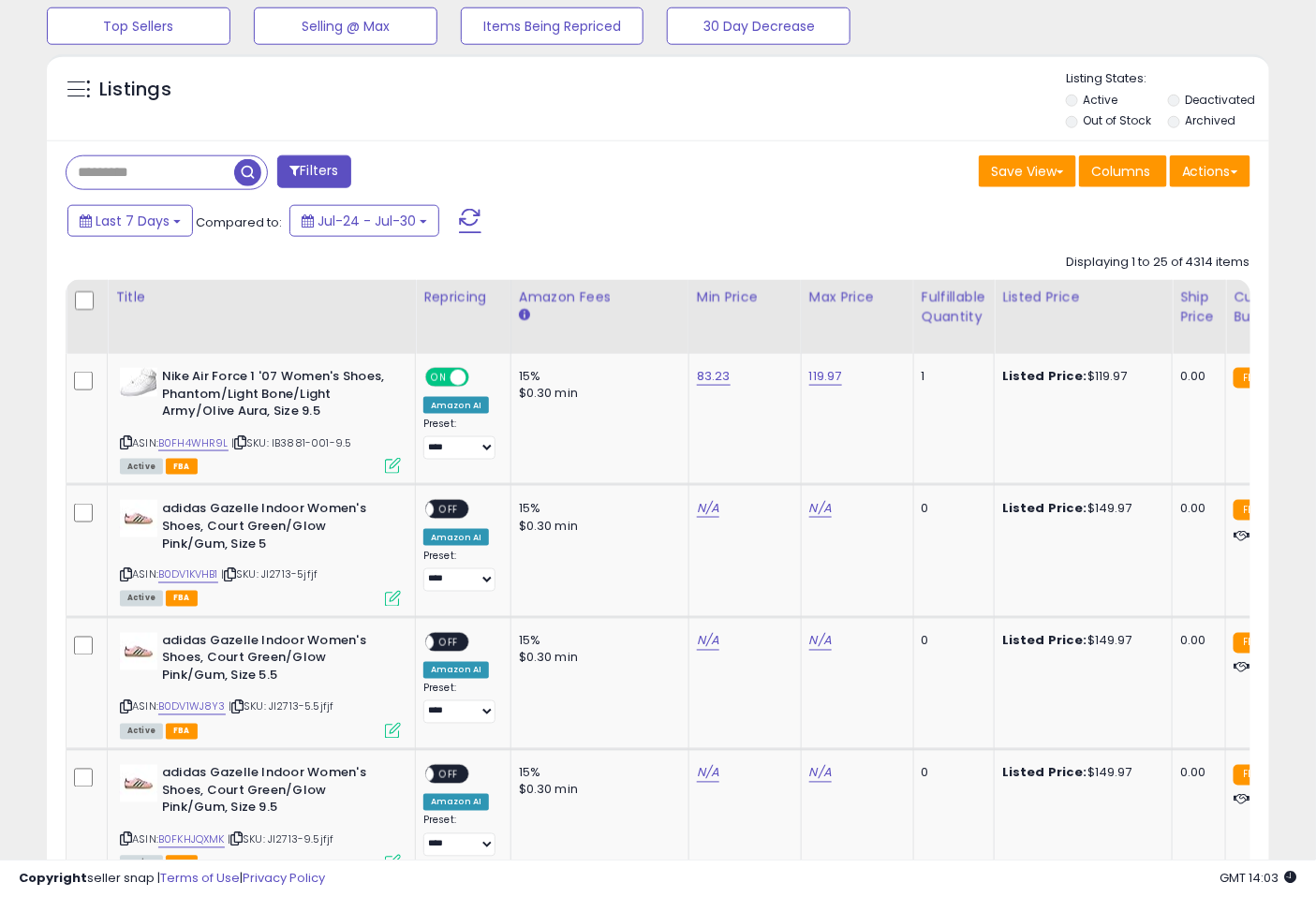 scroll, scrollTop: 685, scrollLeft: 0, axis: vertical 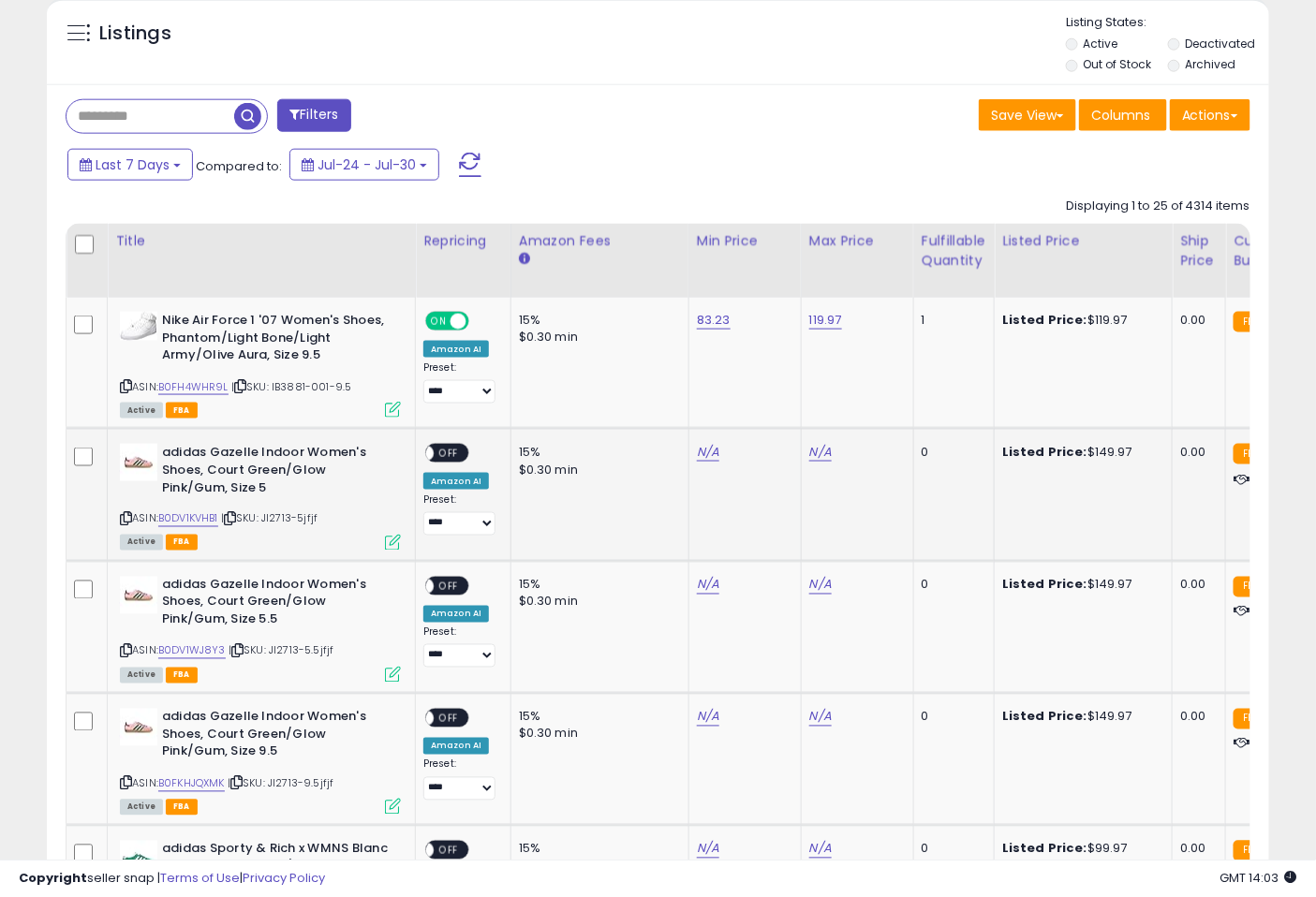 click at bounding box center (229, 519) 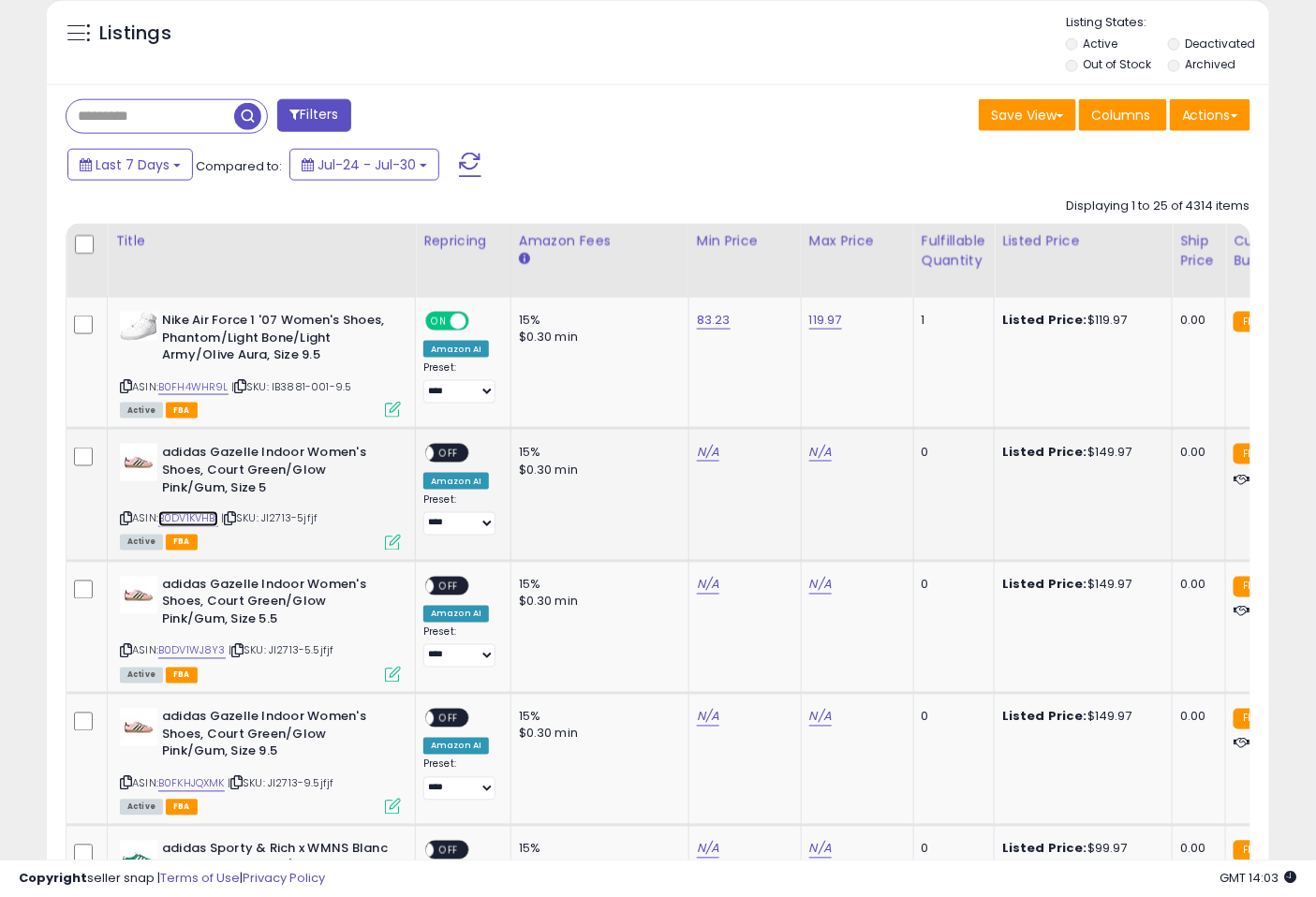 click on "B0DV1KVHB1" at bounding box center (188, 519) 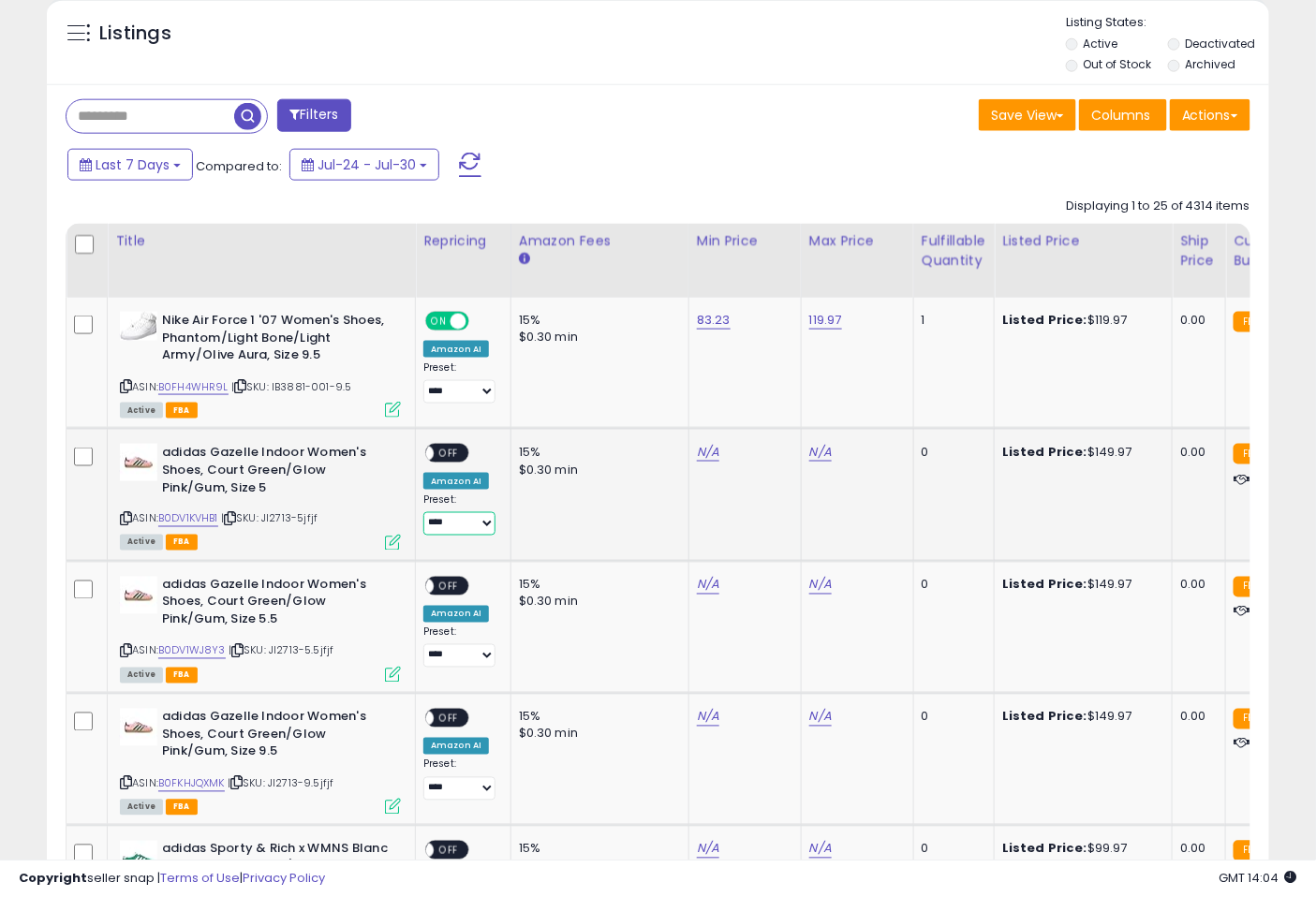 click on "**********" at bounding box center (459, 523) 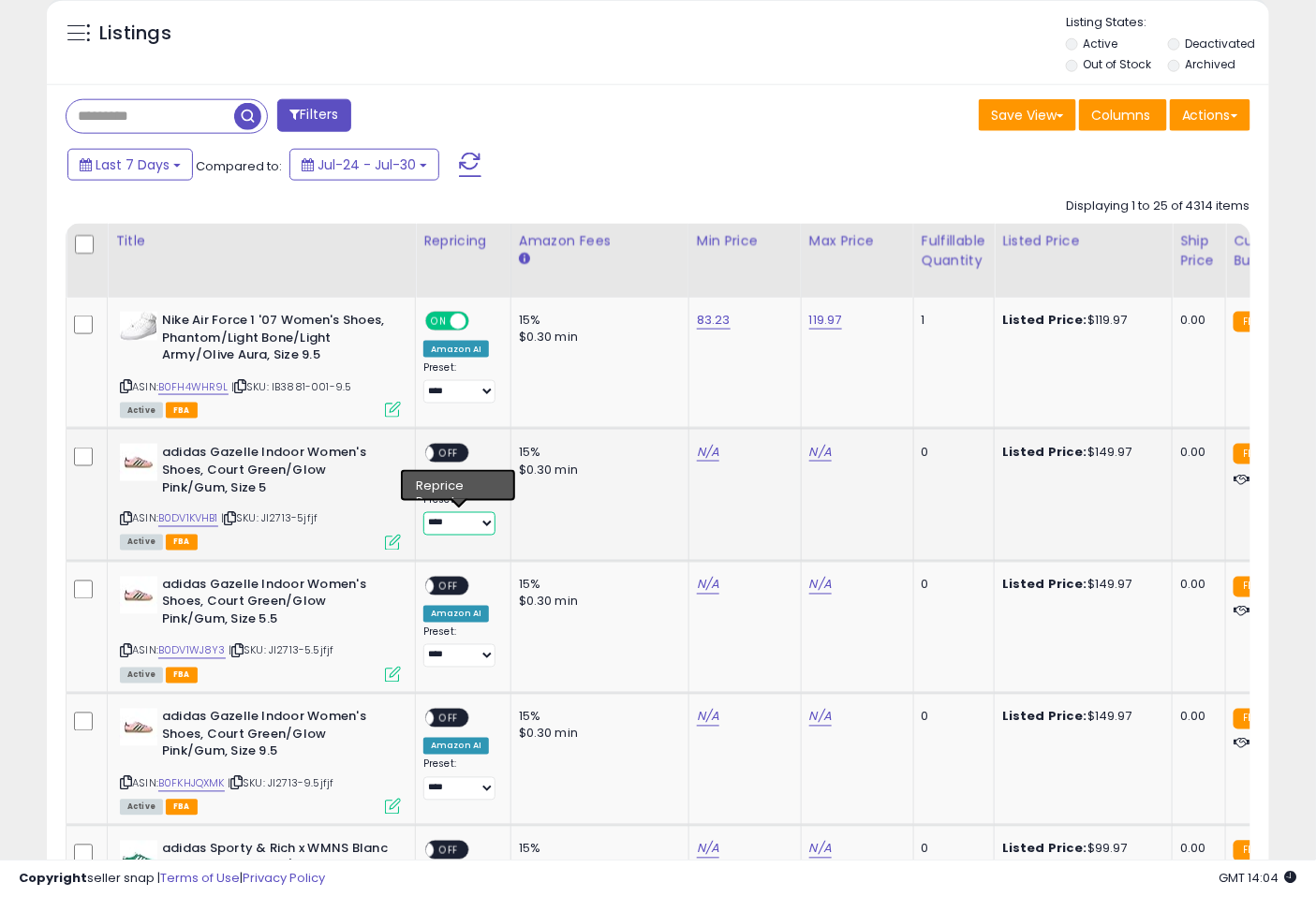 click on "**********" at bounding box center (459, 523) 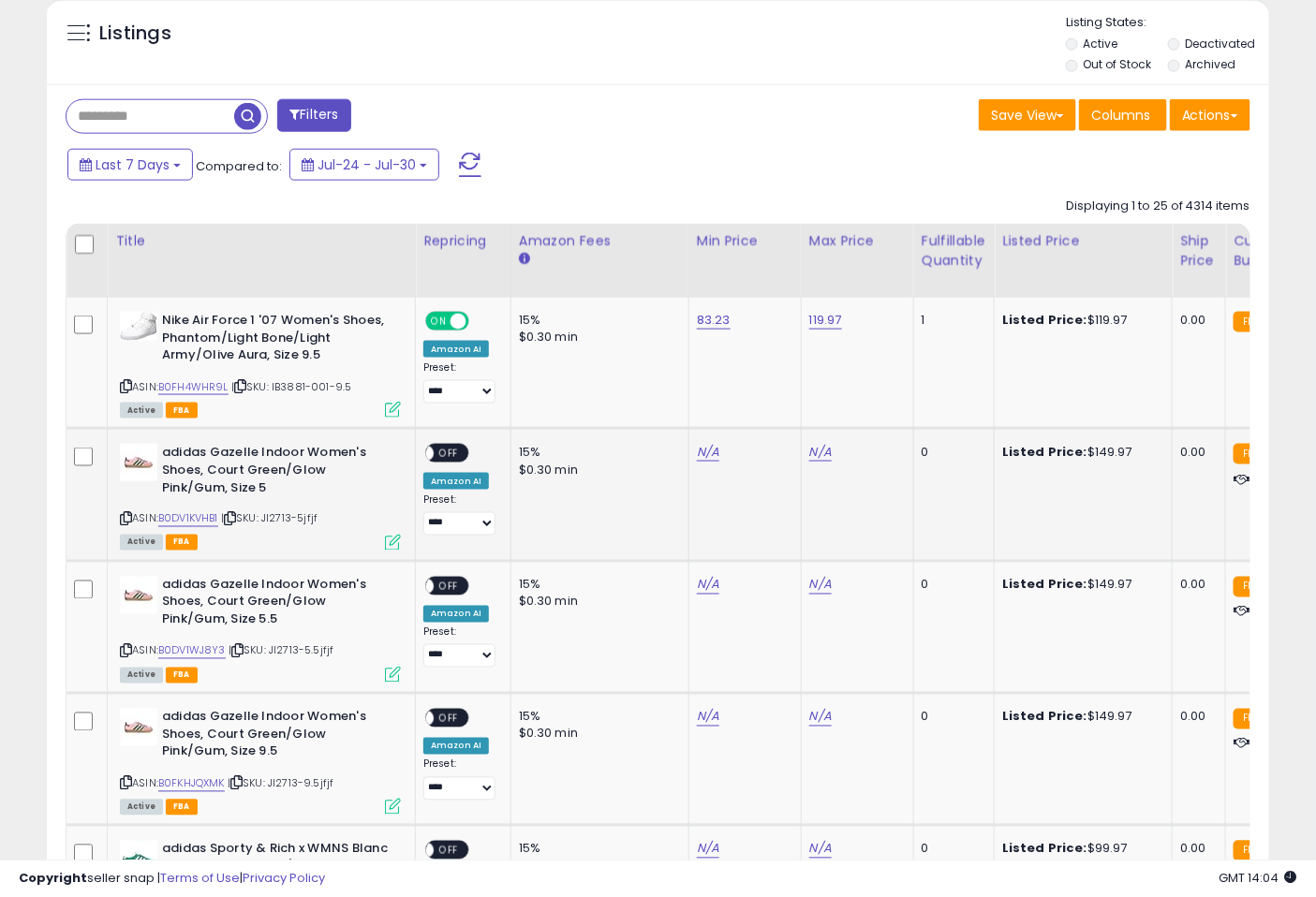 click at bounding box center (229, 519) 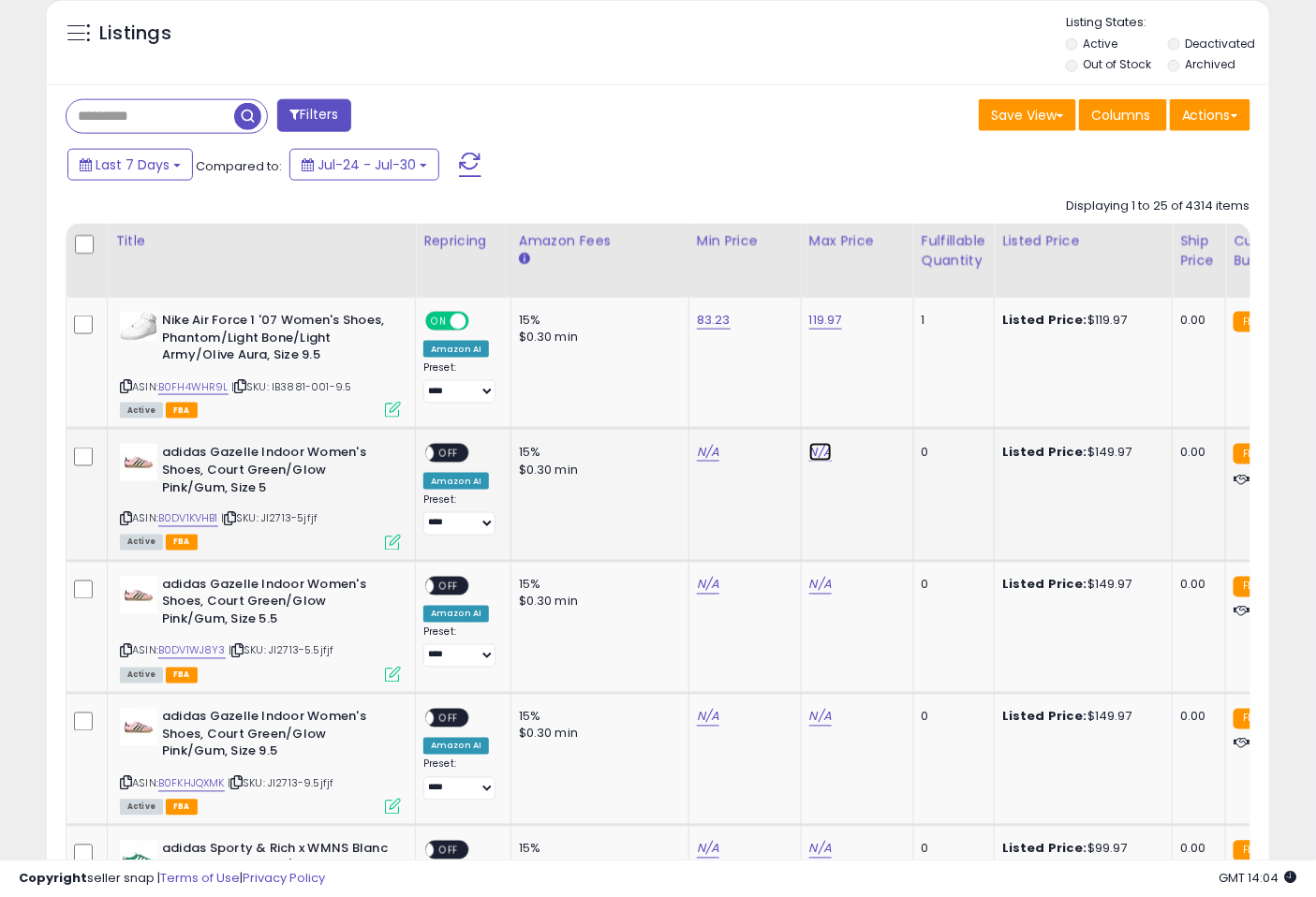click on "N/A" at bounding box center [821, 452] 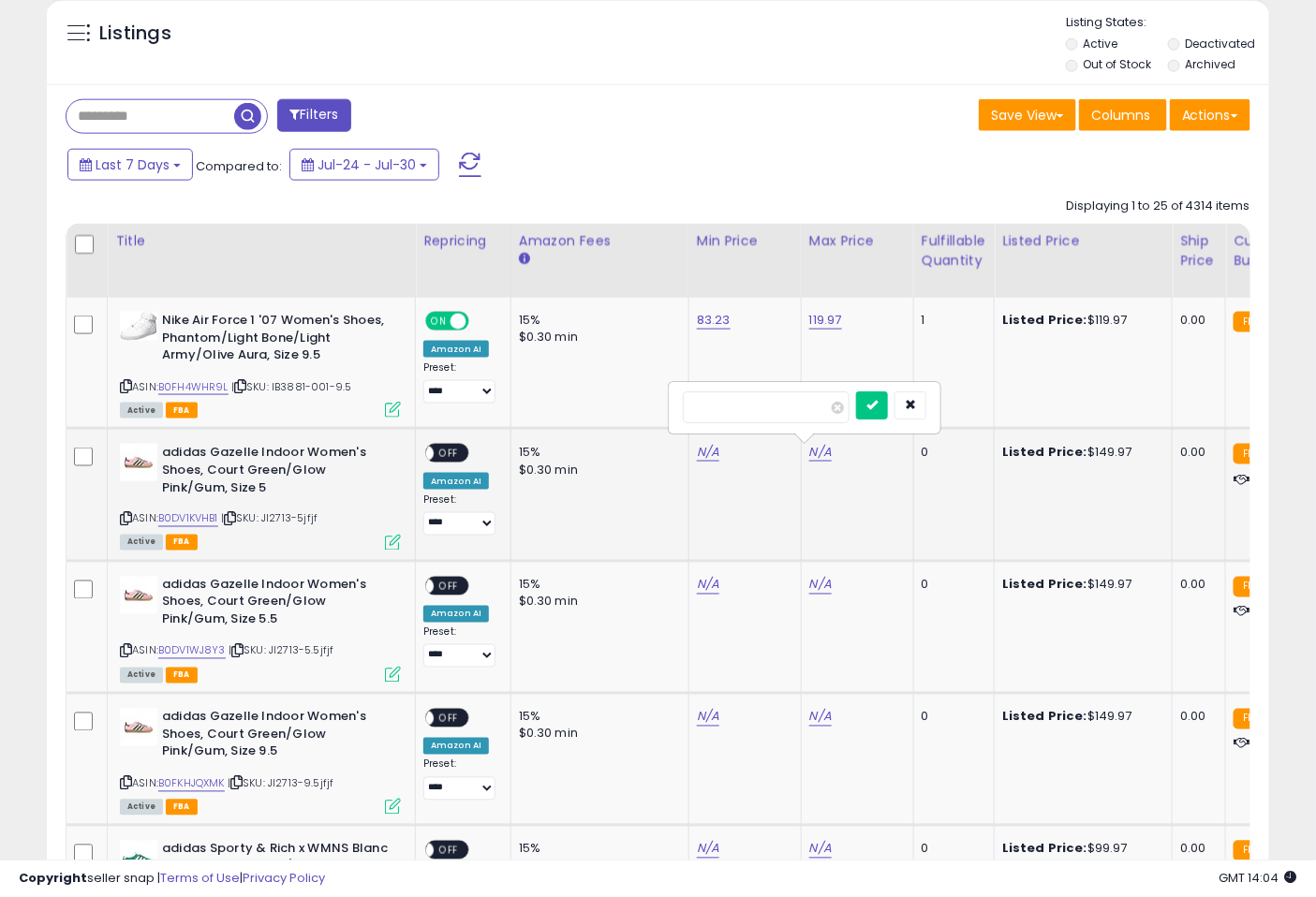 type on "******" 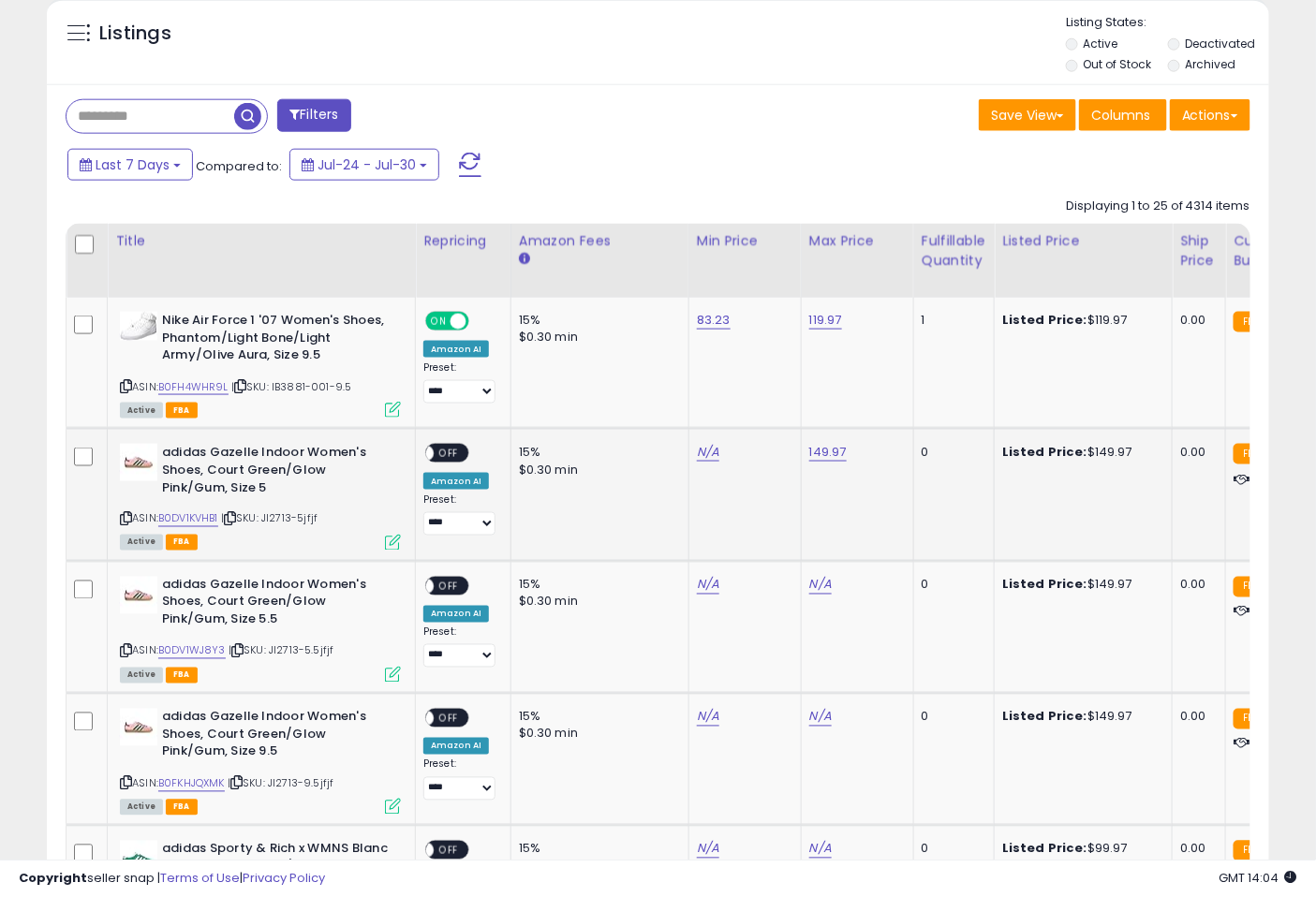 click on "Listed Price:  $149.97" at bounding box center [1080, 452] 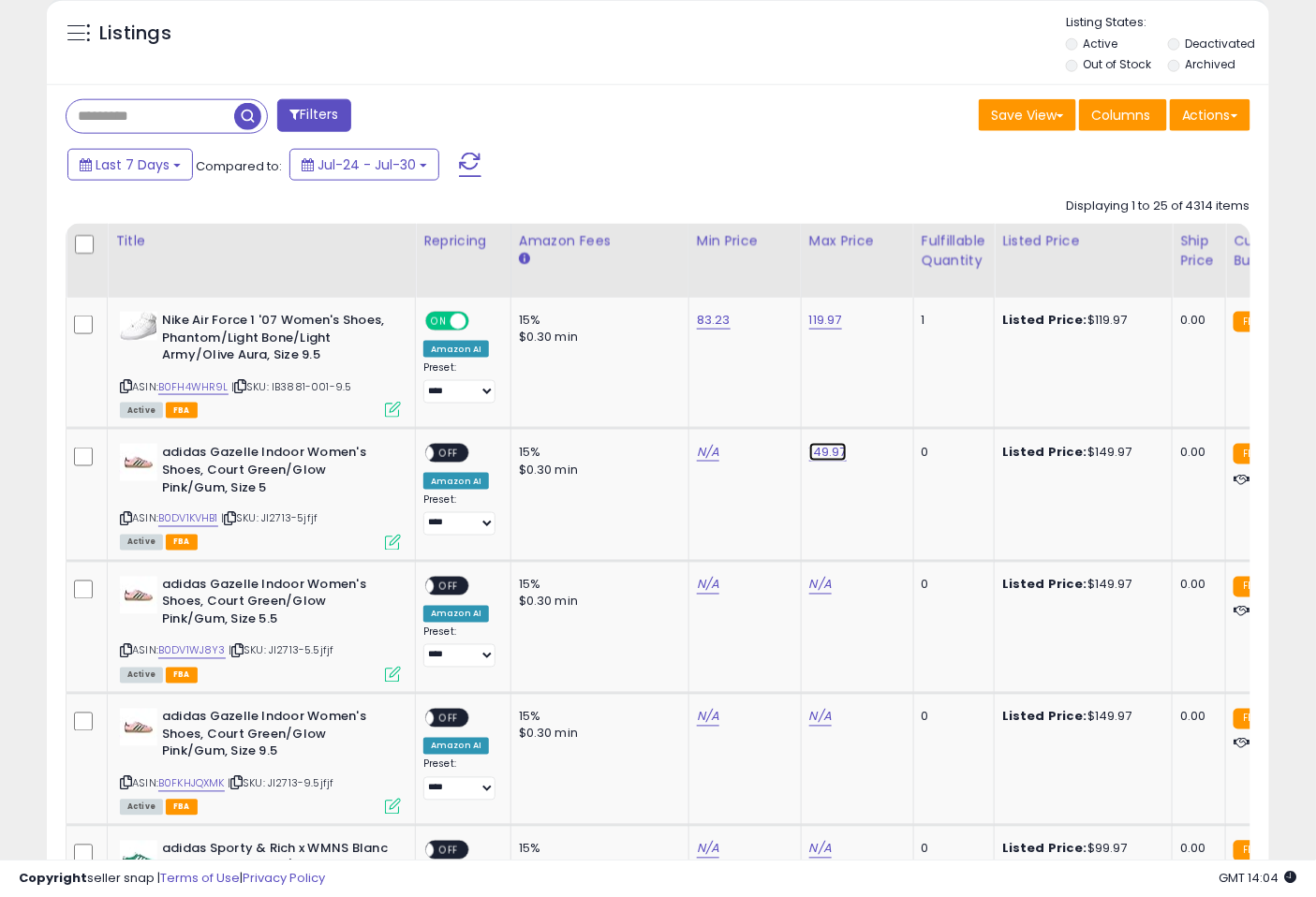 click on "149.97" at bounding box center (825, 320) 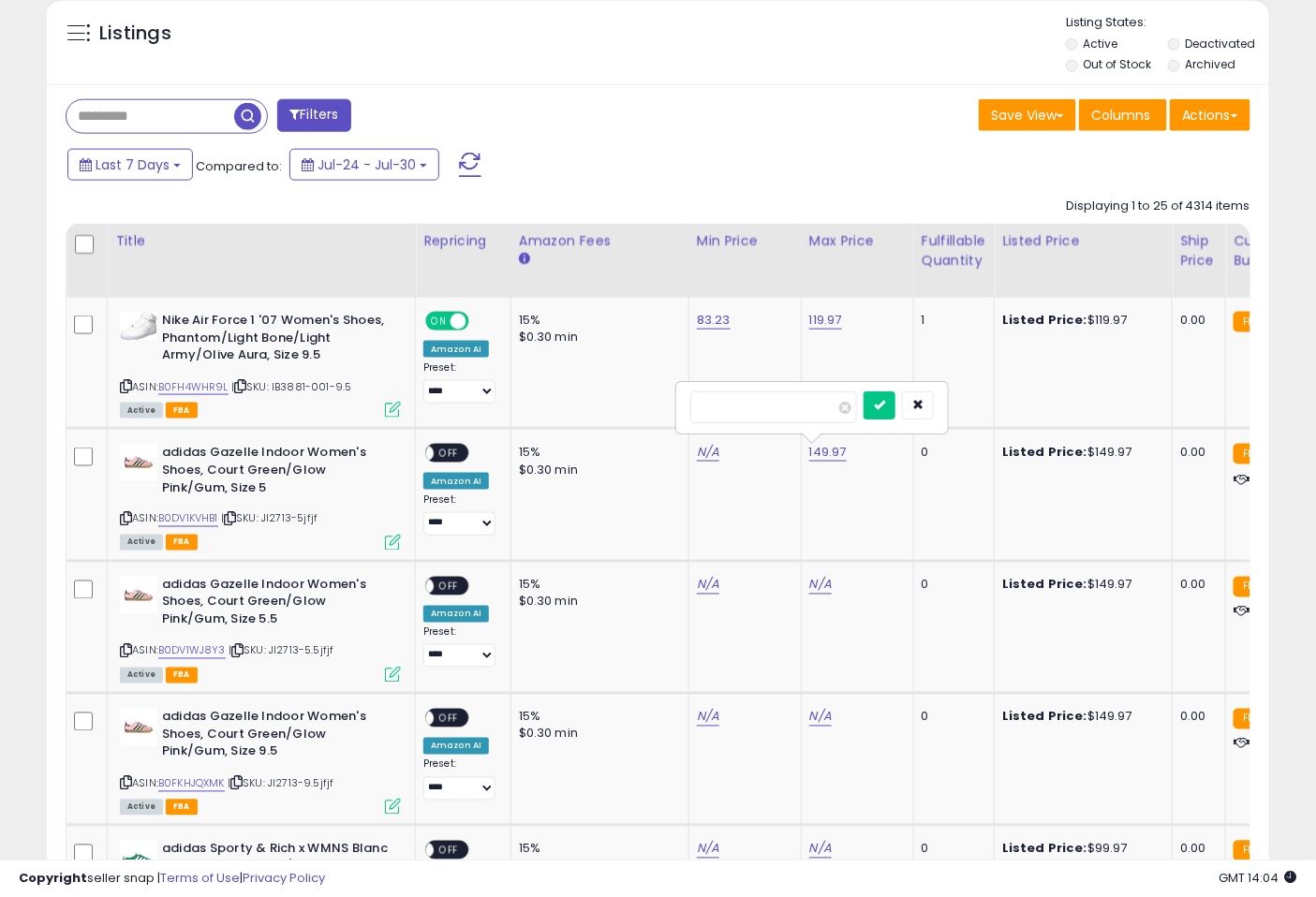 click on "******" at bounding box center (774, 407) 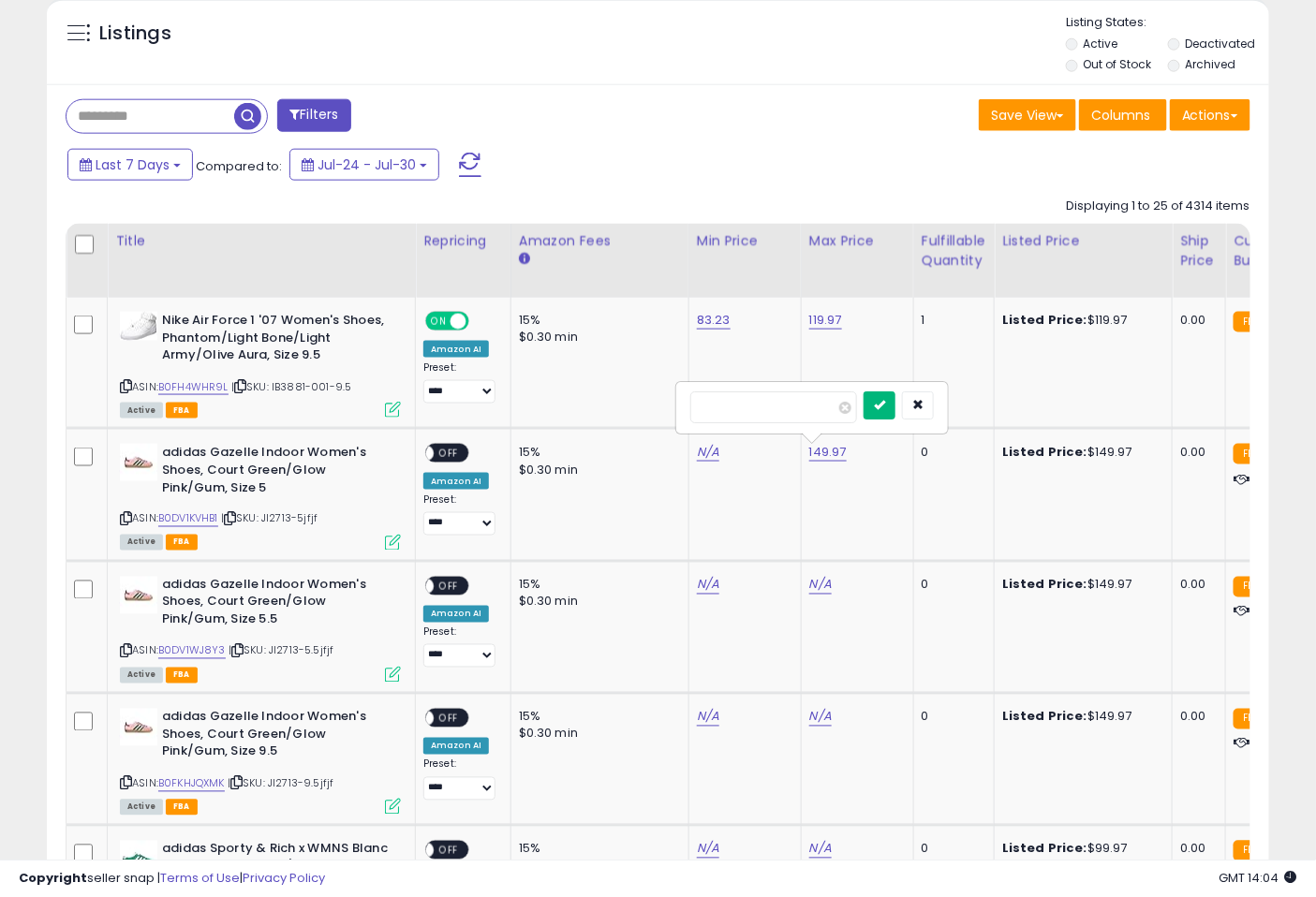 click at bounding box center (880, 405) 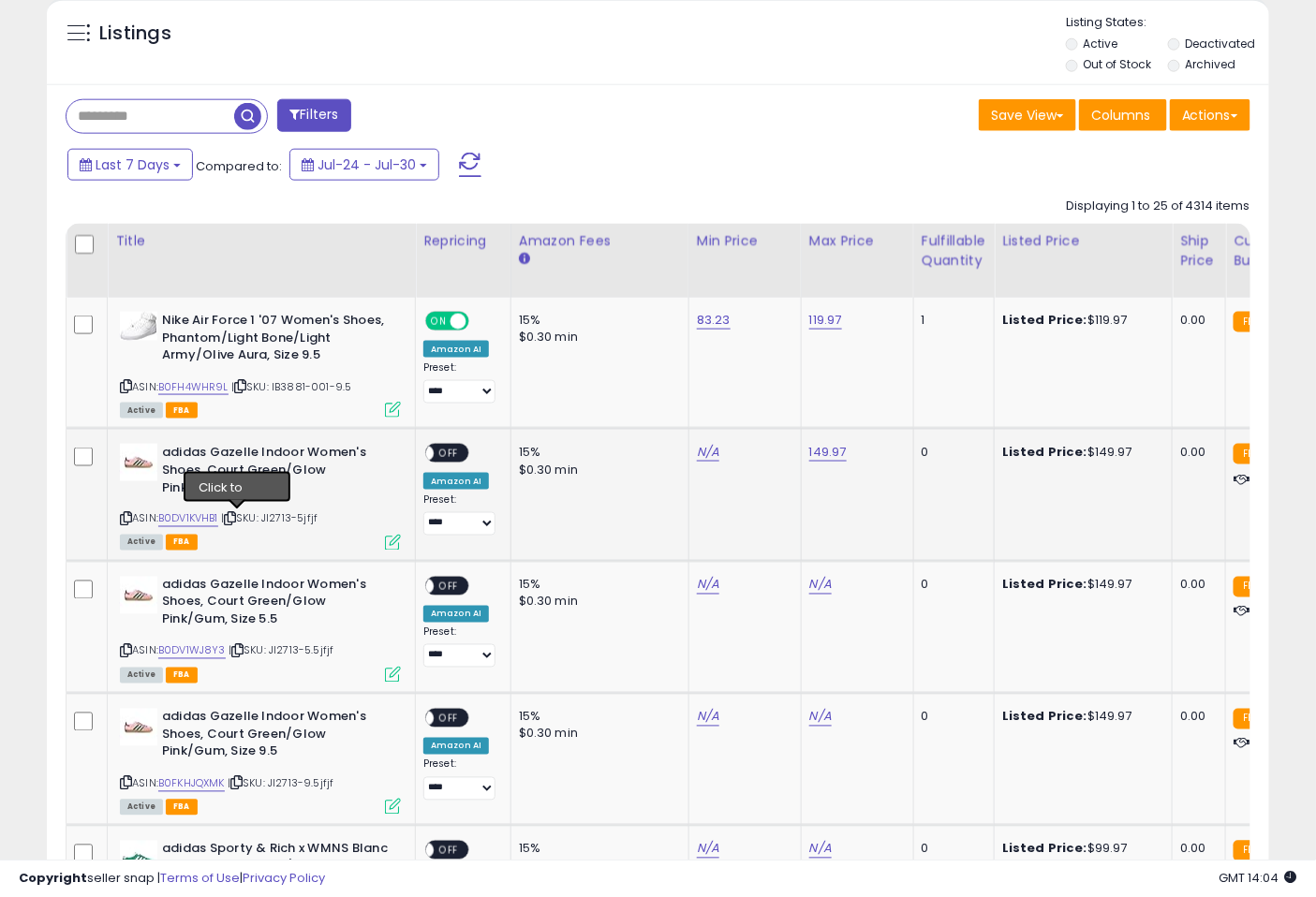 click at bounding box center [229, 519] 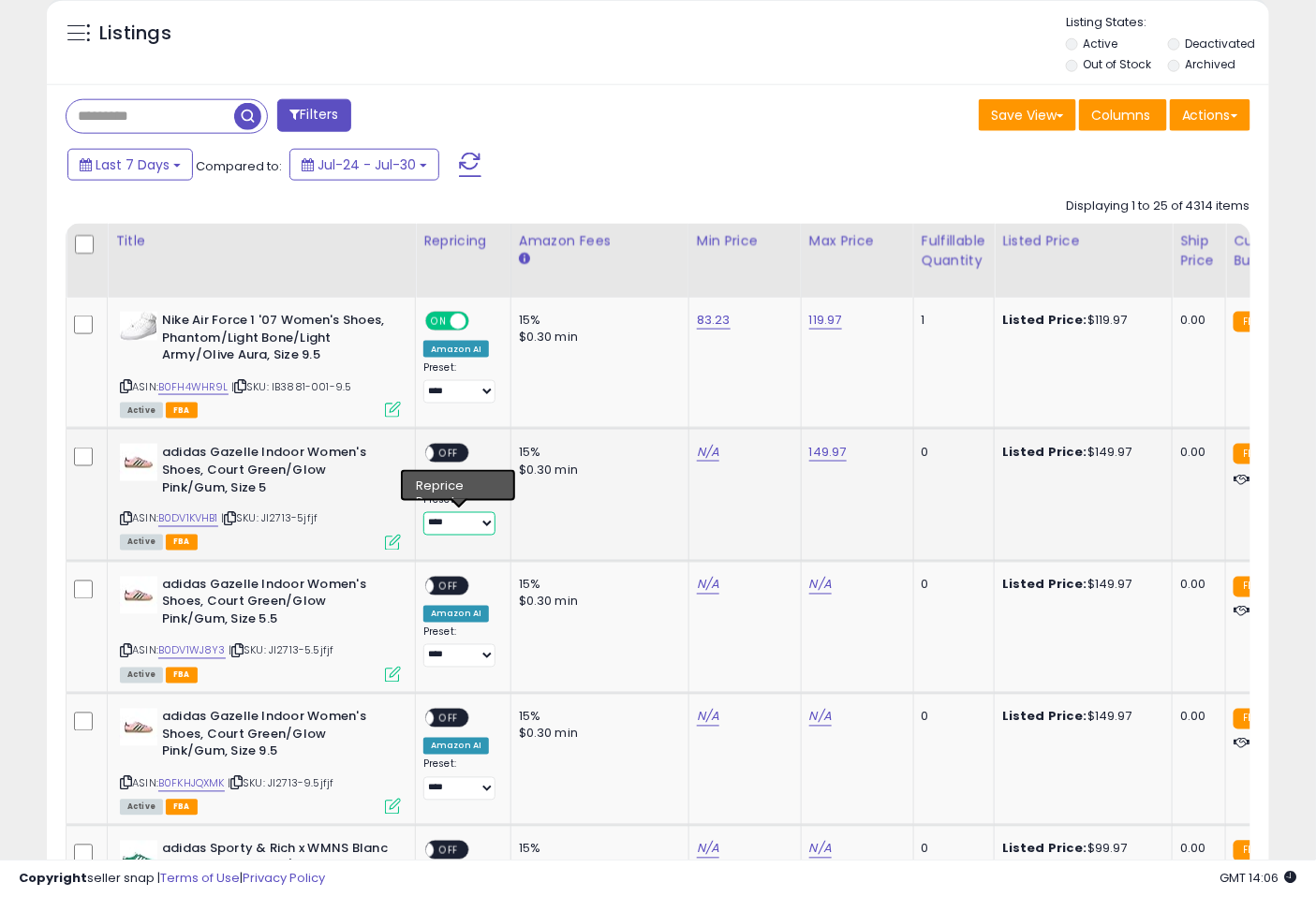 click on "**********" at bounding box center [459, 523] 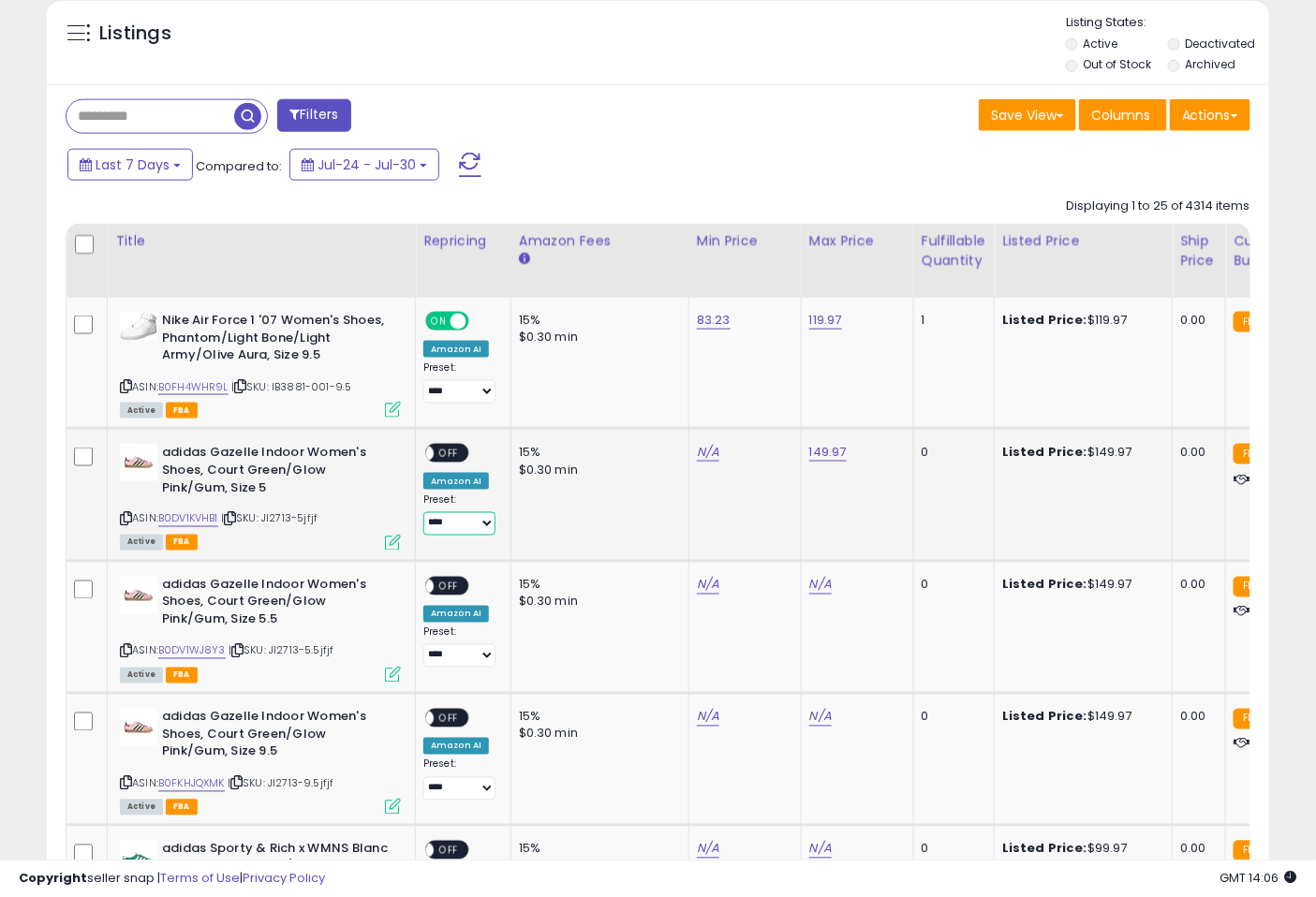 click on "**********" at bounding box center (459, 523) 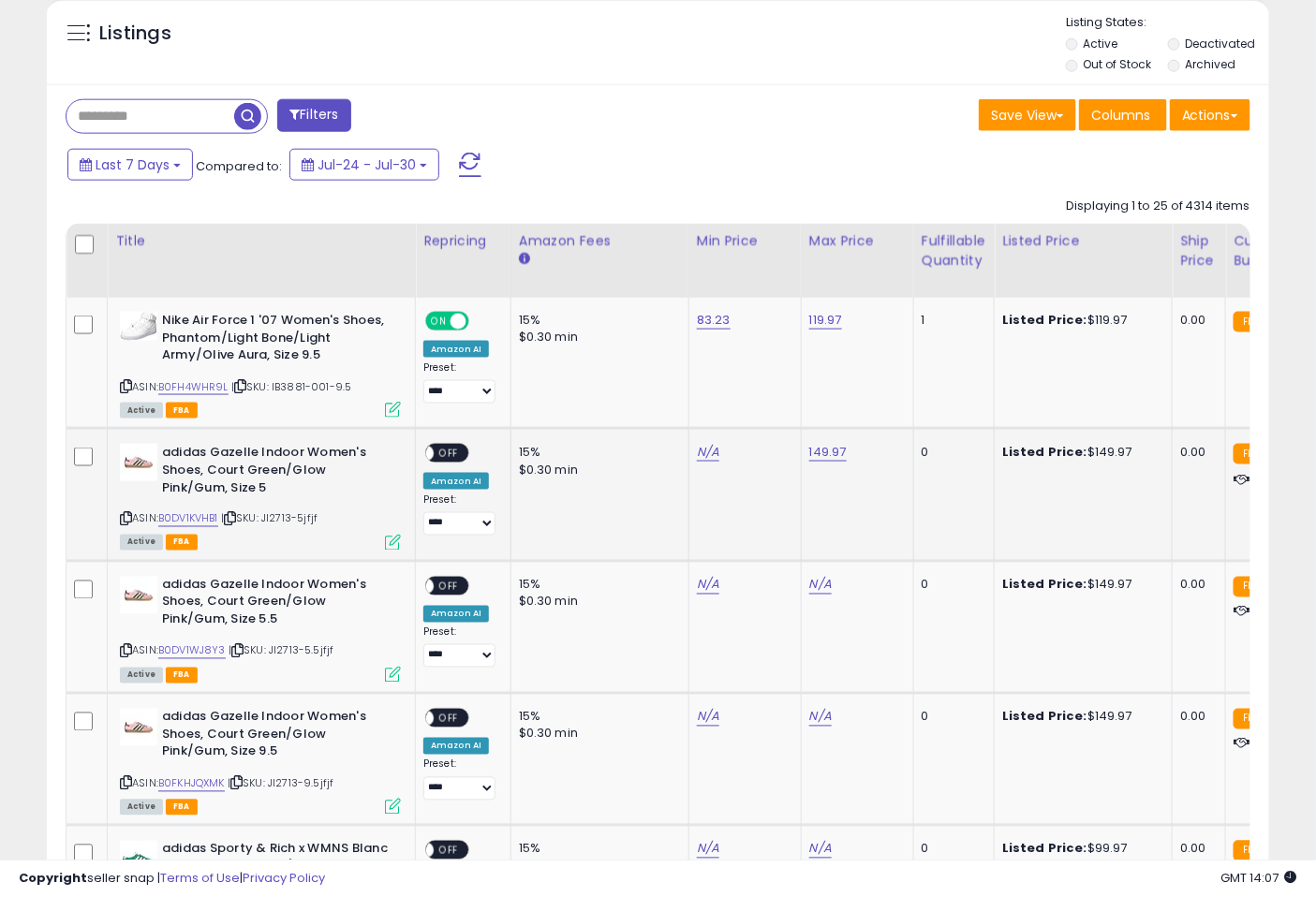 click at bounding box center (126, 519) 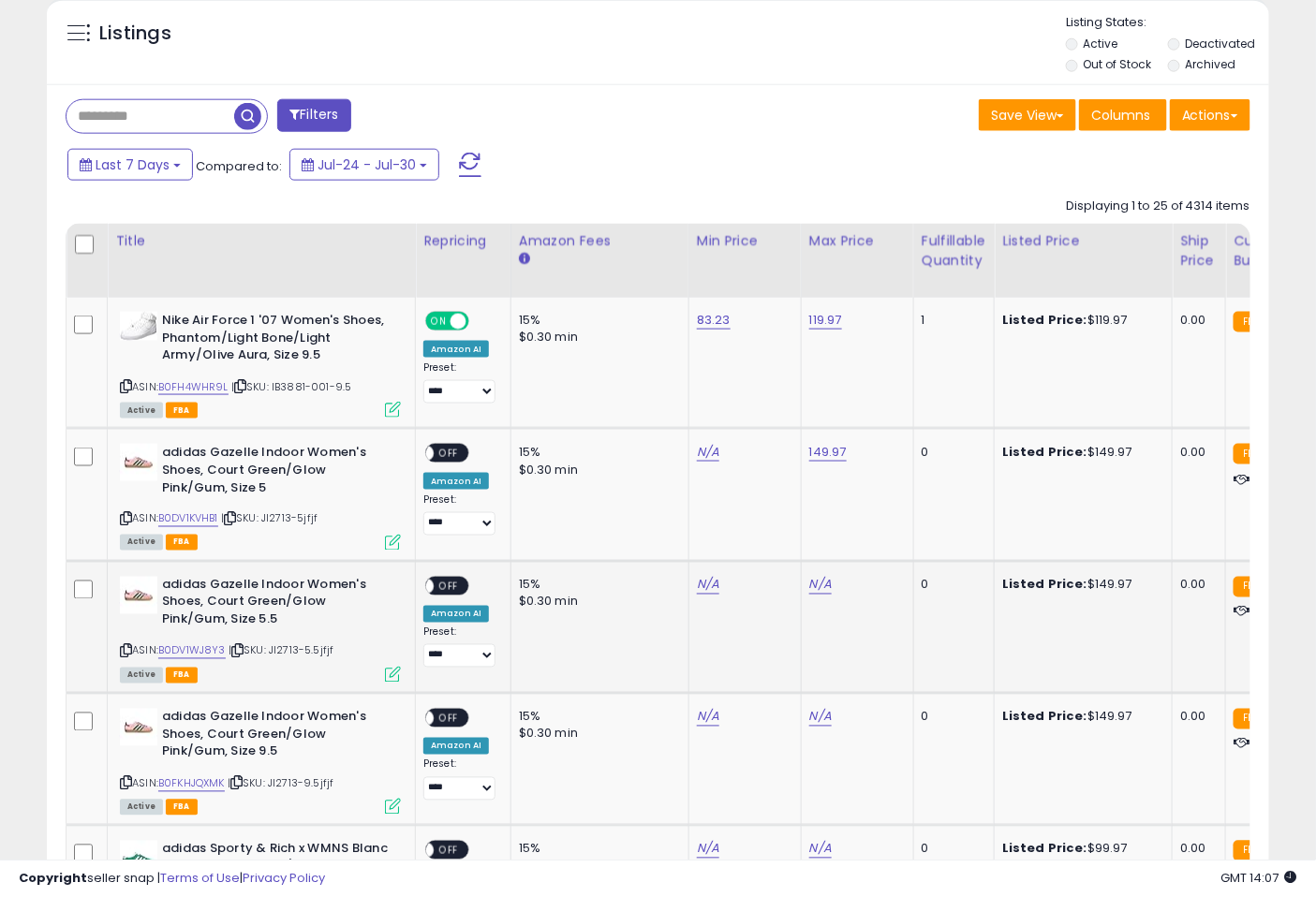 click on "15% $0.30 min" 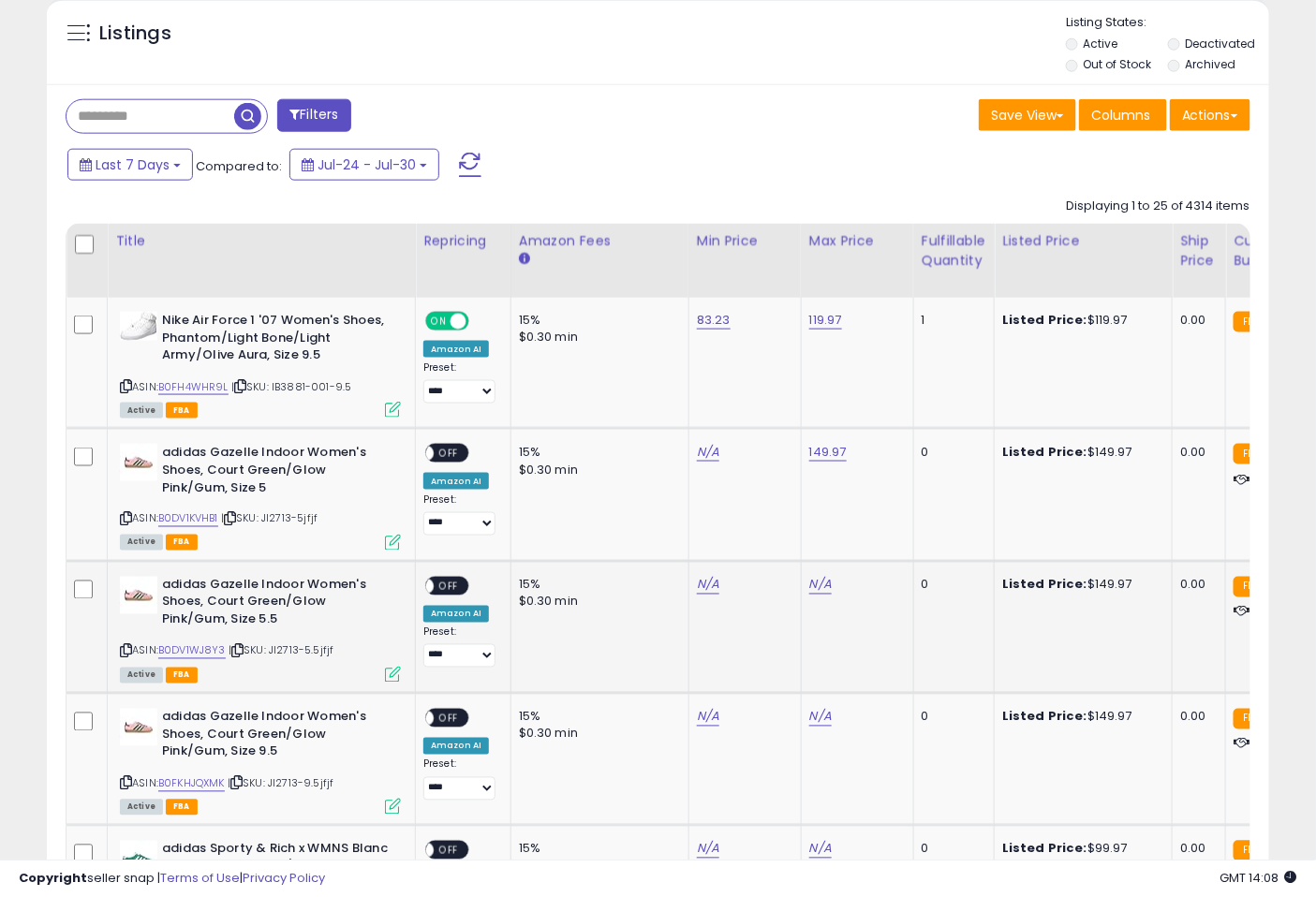 click at bounding box center (237, 651) 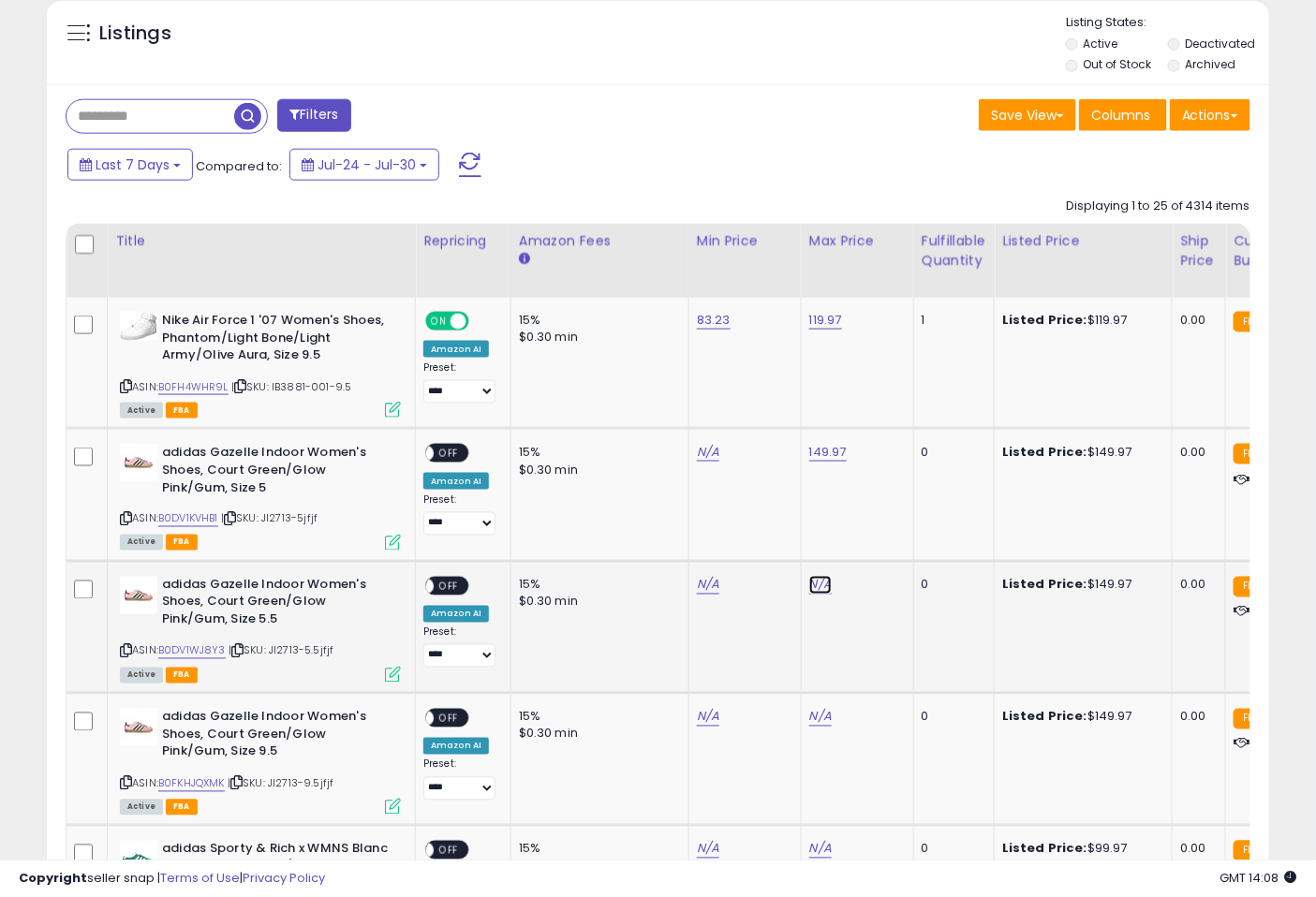 click on "N/A" at bounding box center [821, 585] 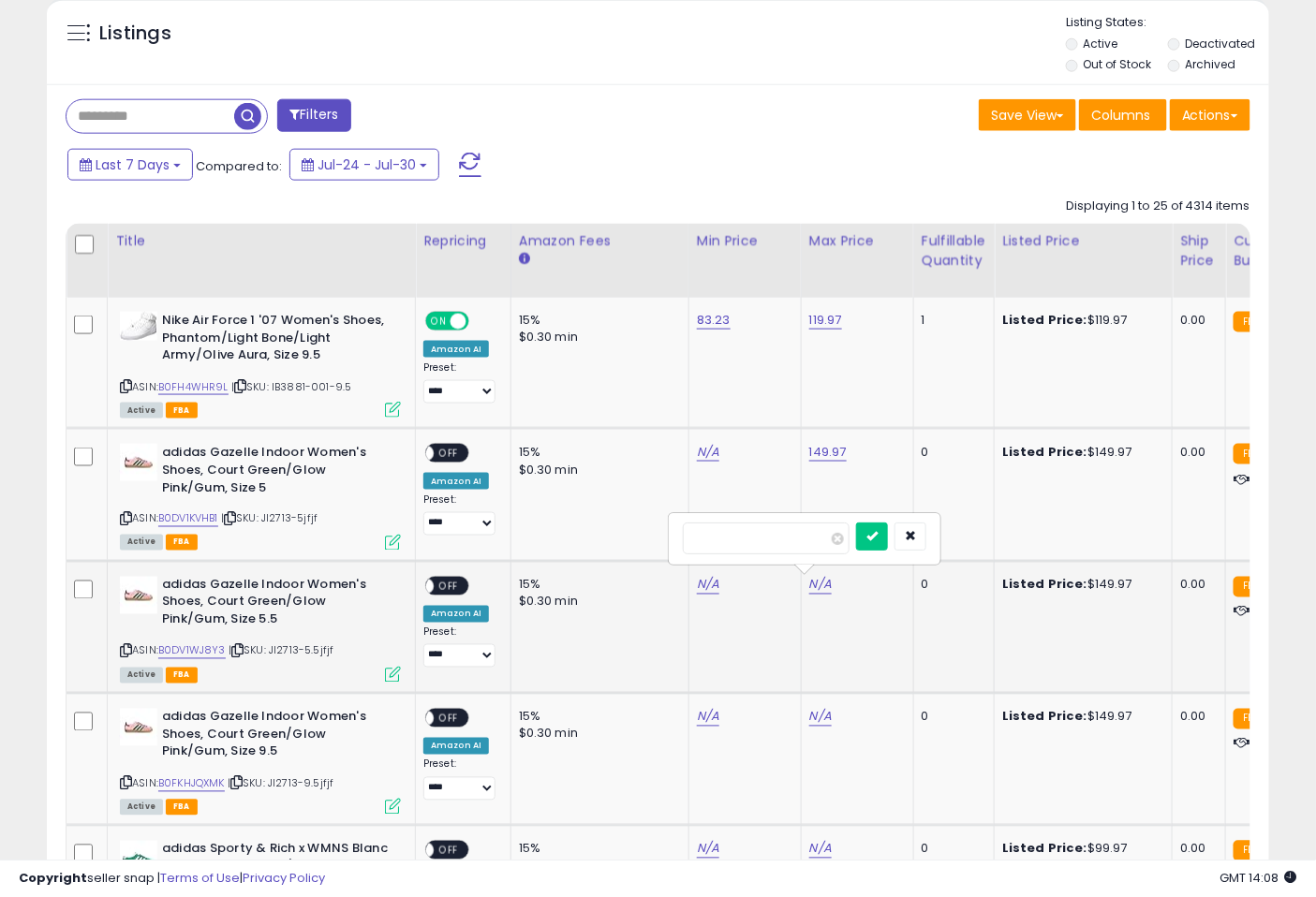 type on "******" 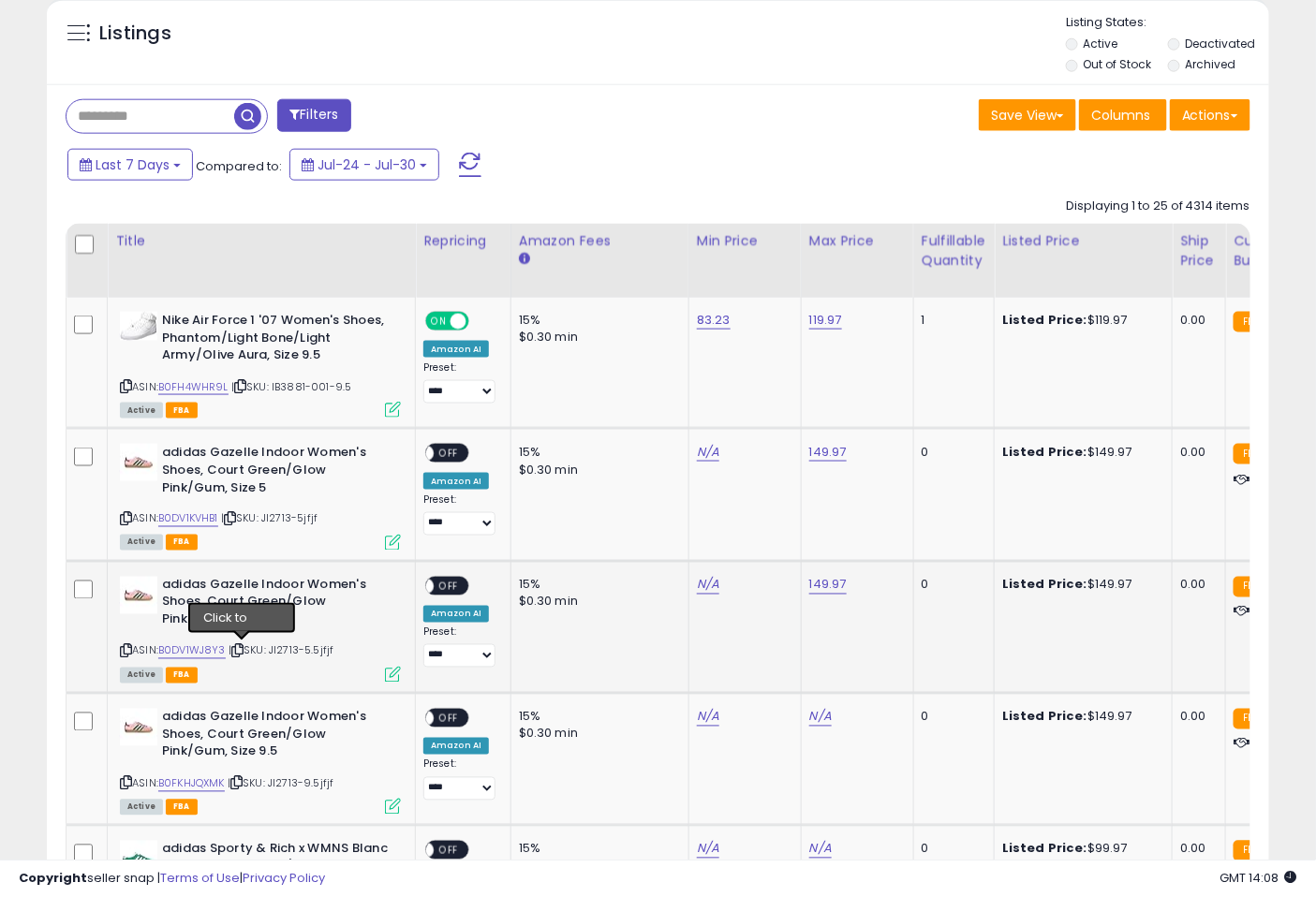 click at bounding box center [237, 651] 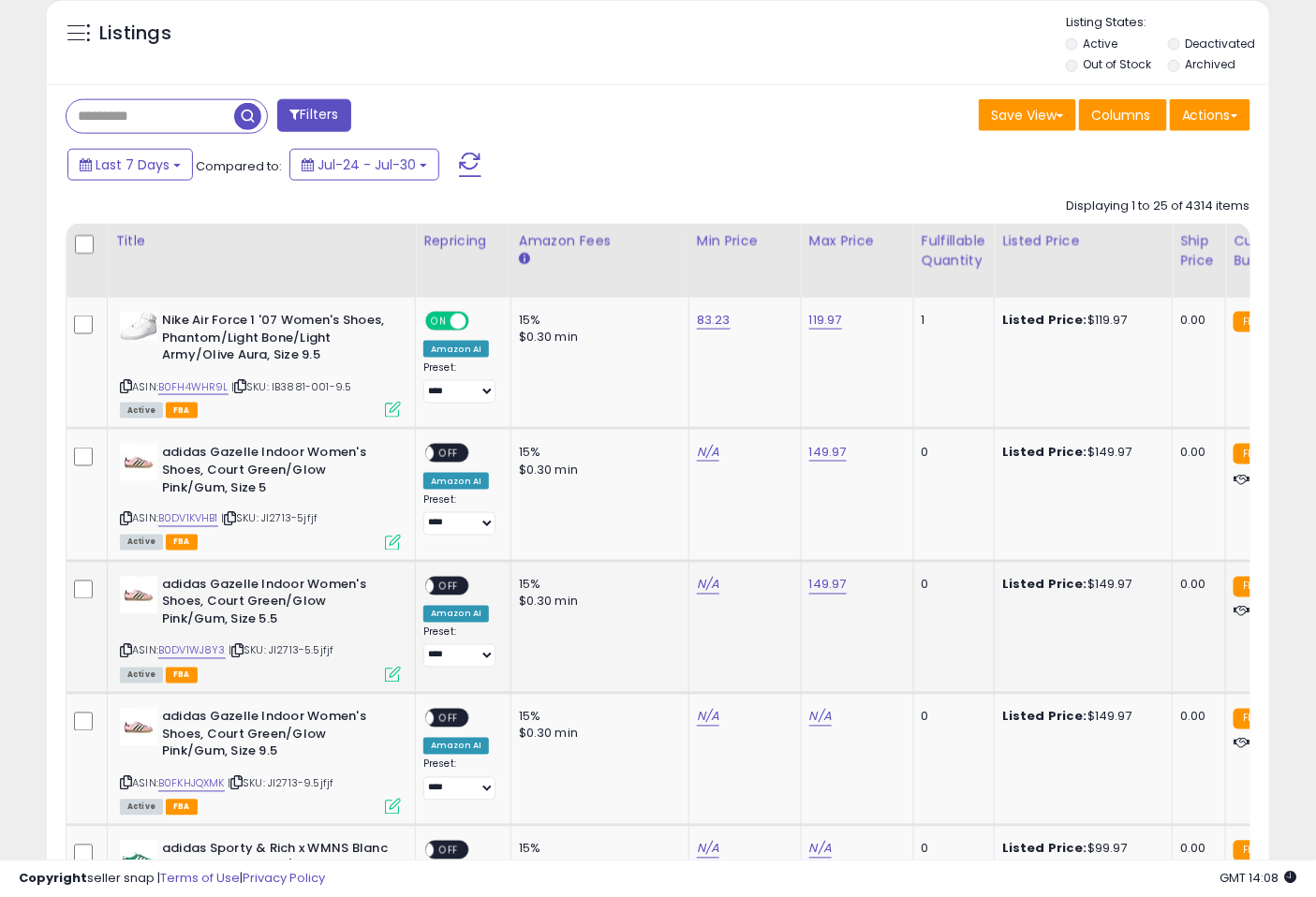 drag, startPoint x: 244, startPoint y: 653, endPoint x: 266, endPoint y: 688, distance: 41.34005 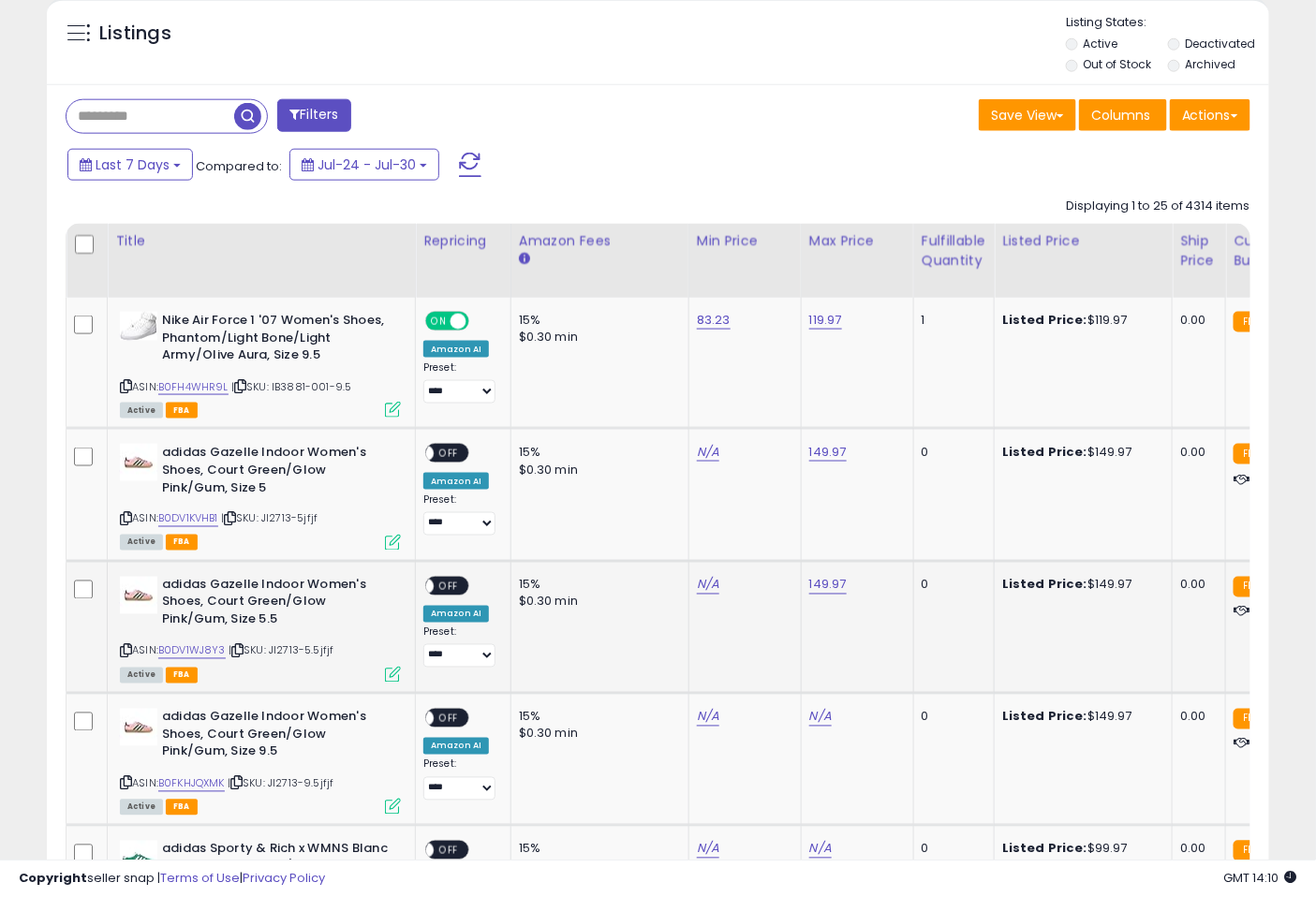 click at bounding box center (126, 651) 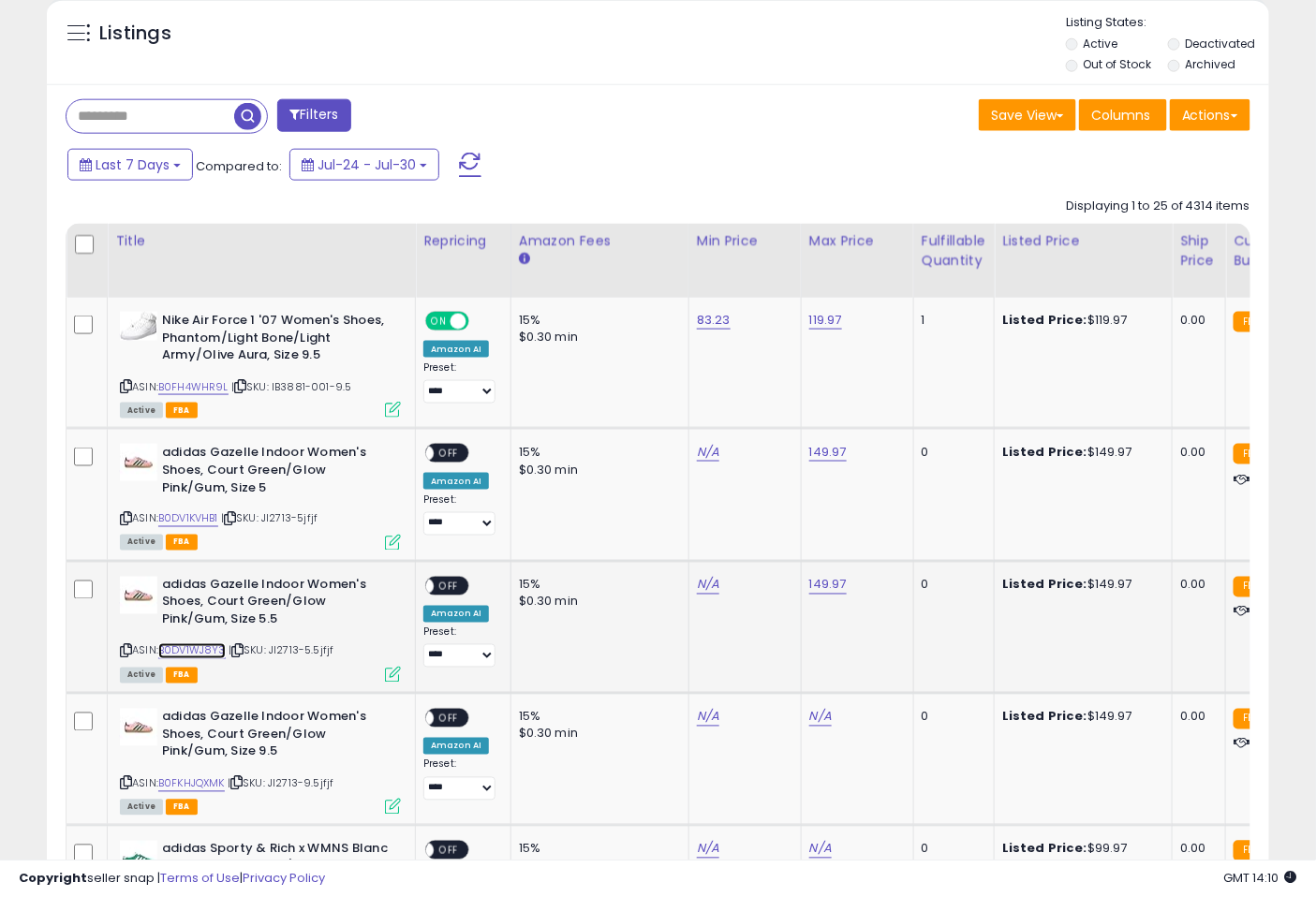 click on "B0DV1WJ8Y3" at bounding box center [192, 651] 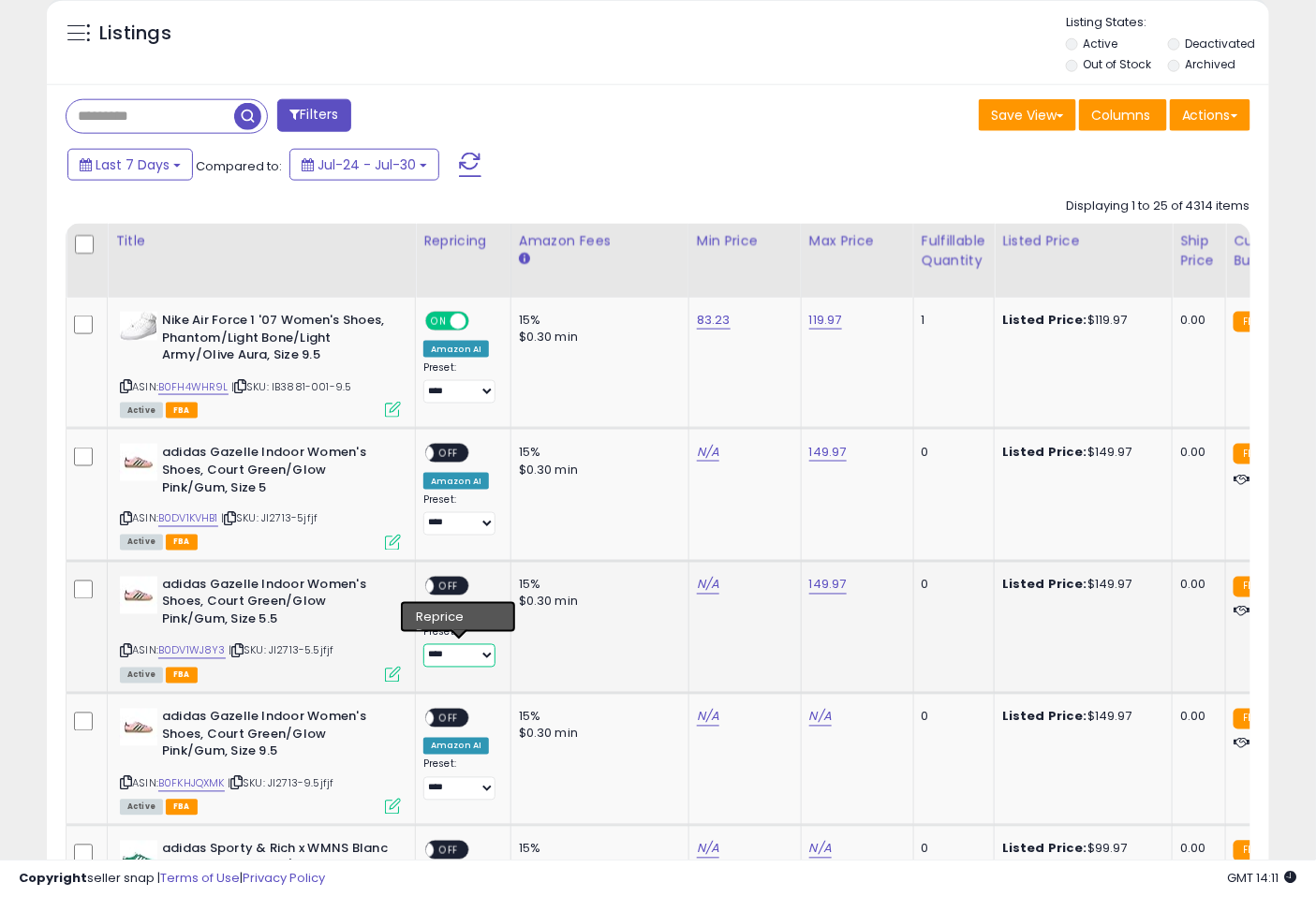 click on "**********" at bounding box center [459, 655] 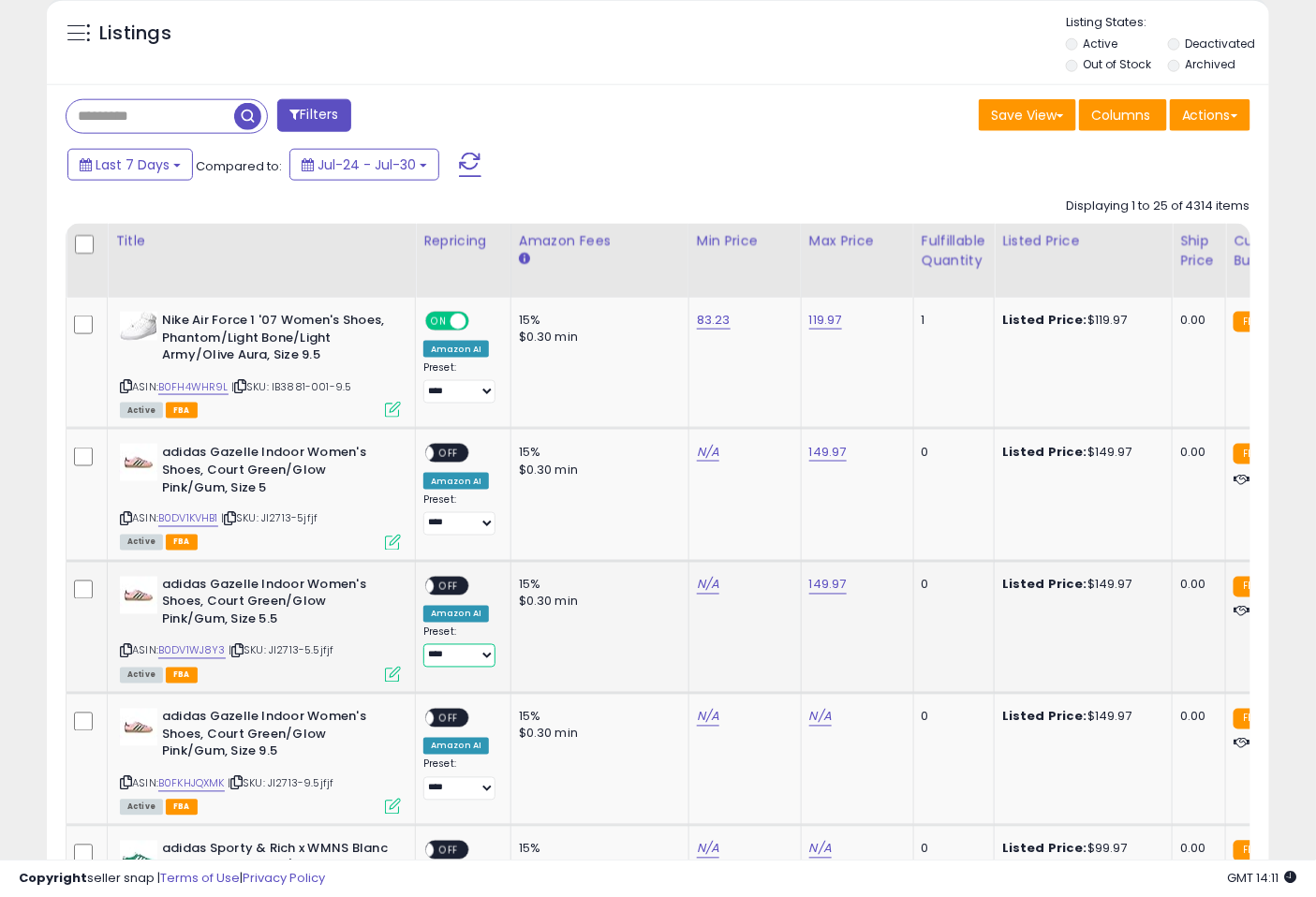 click on "**********" at bounding box center (459, 655) 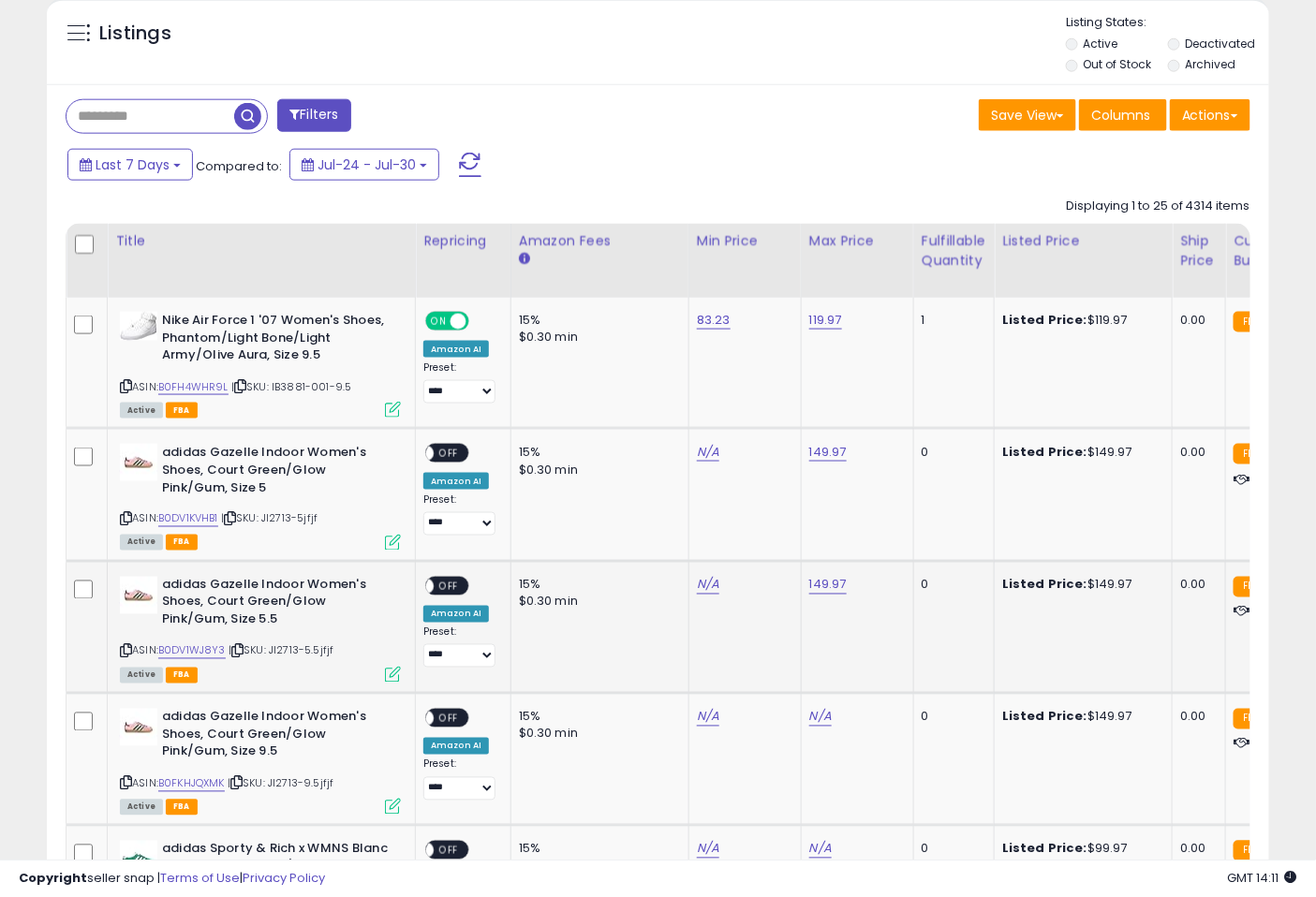 click on "15% $0.30 min" 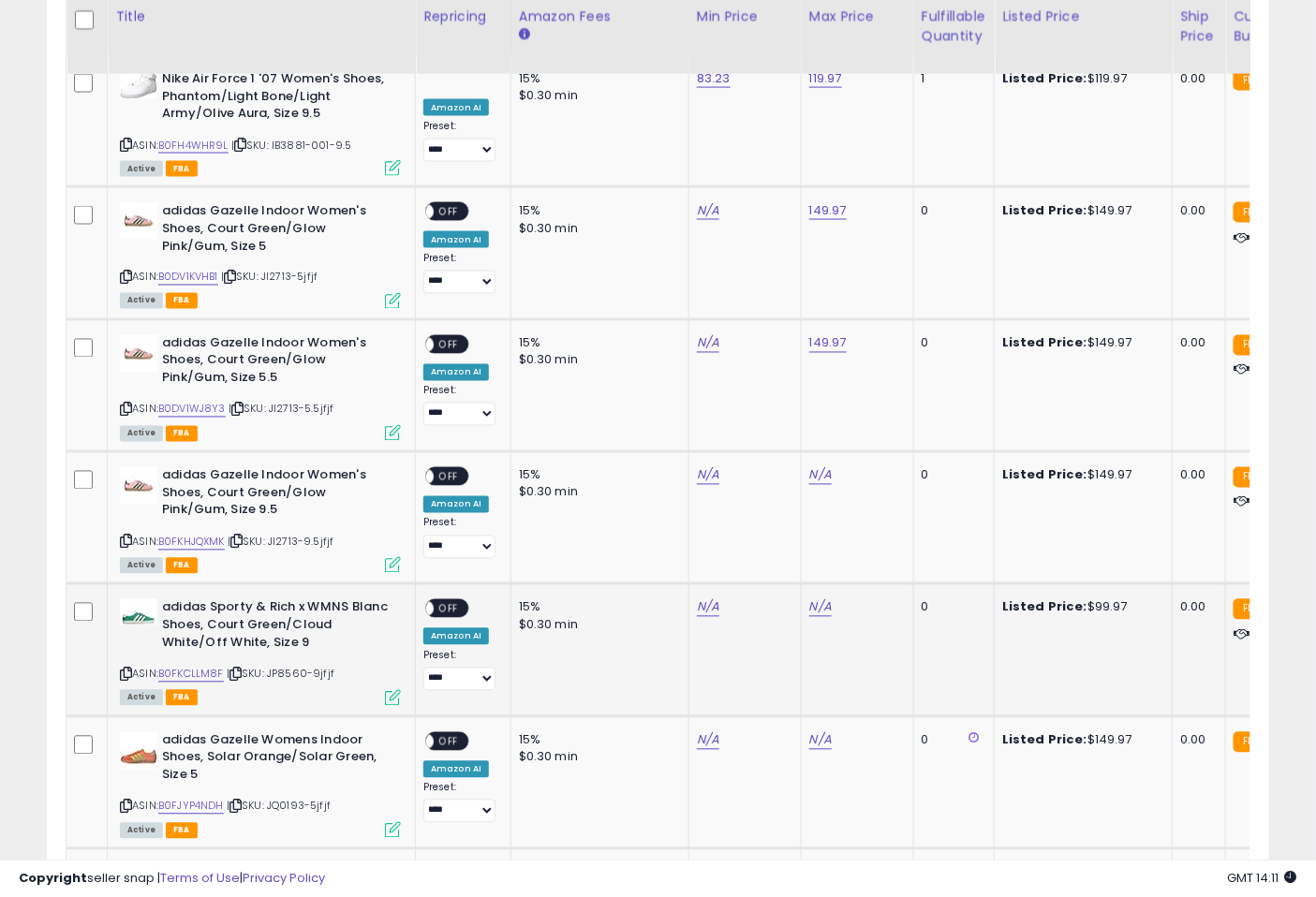 scroll, scrollTop: 928, scrollLeft: 0, axis: vertical 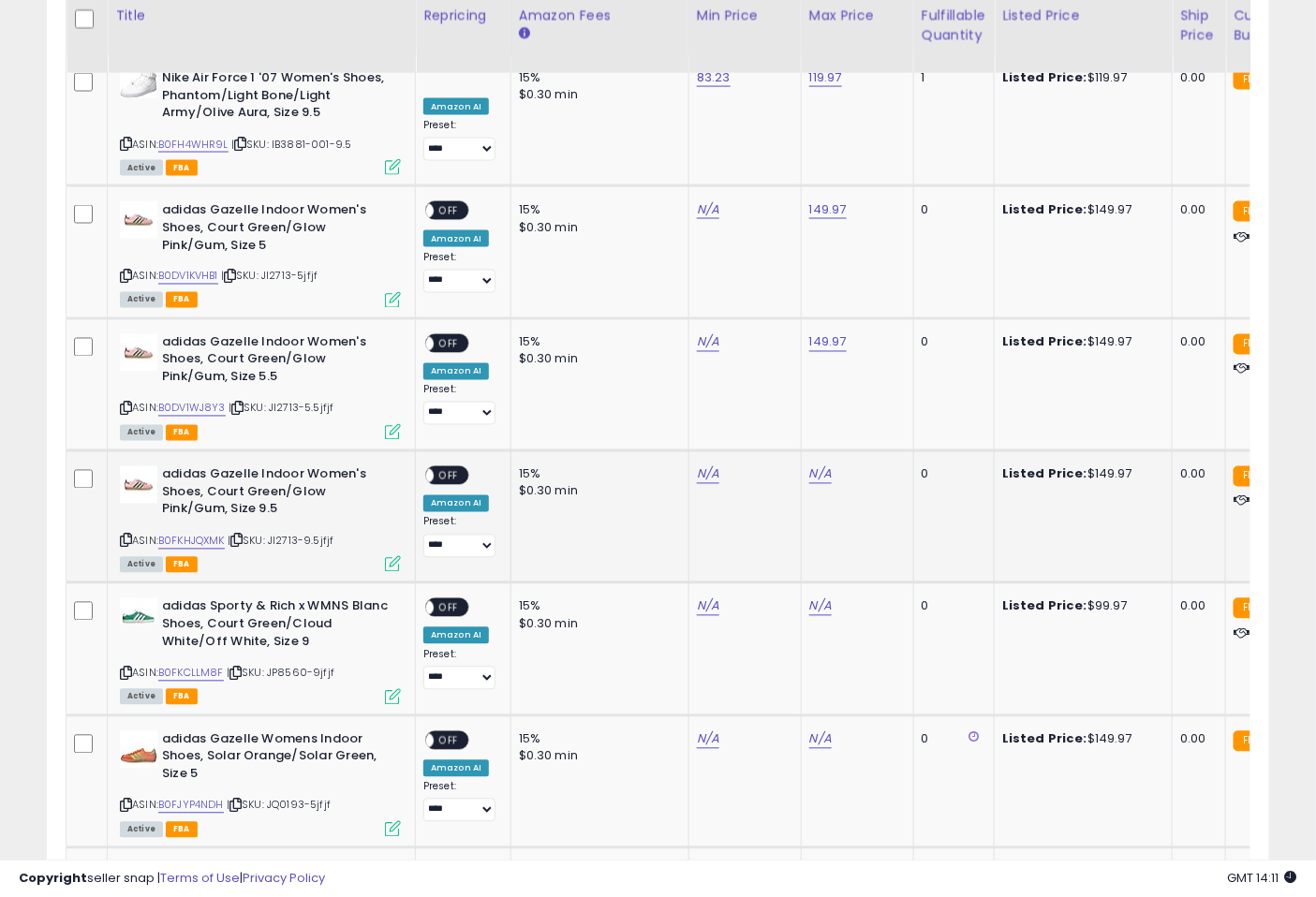 click at bounding box center [236, 540] 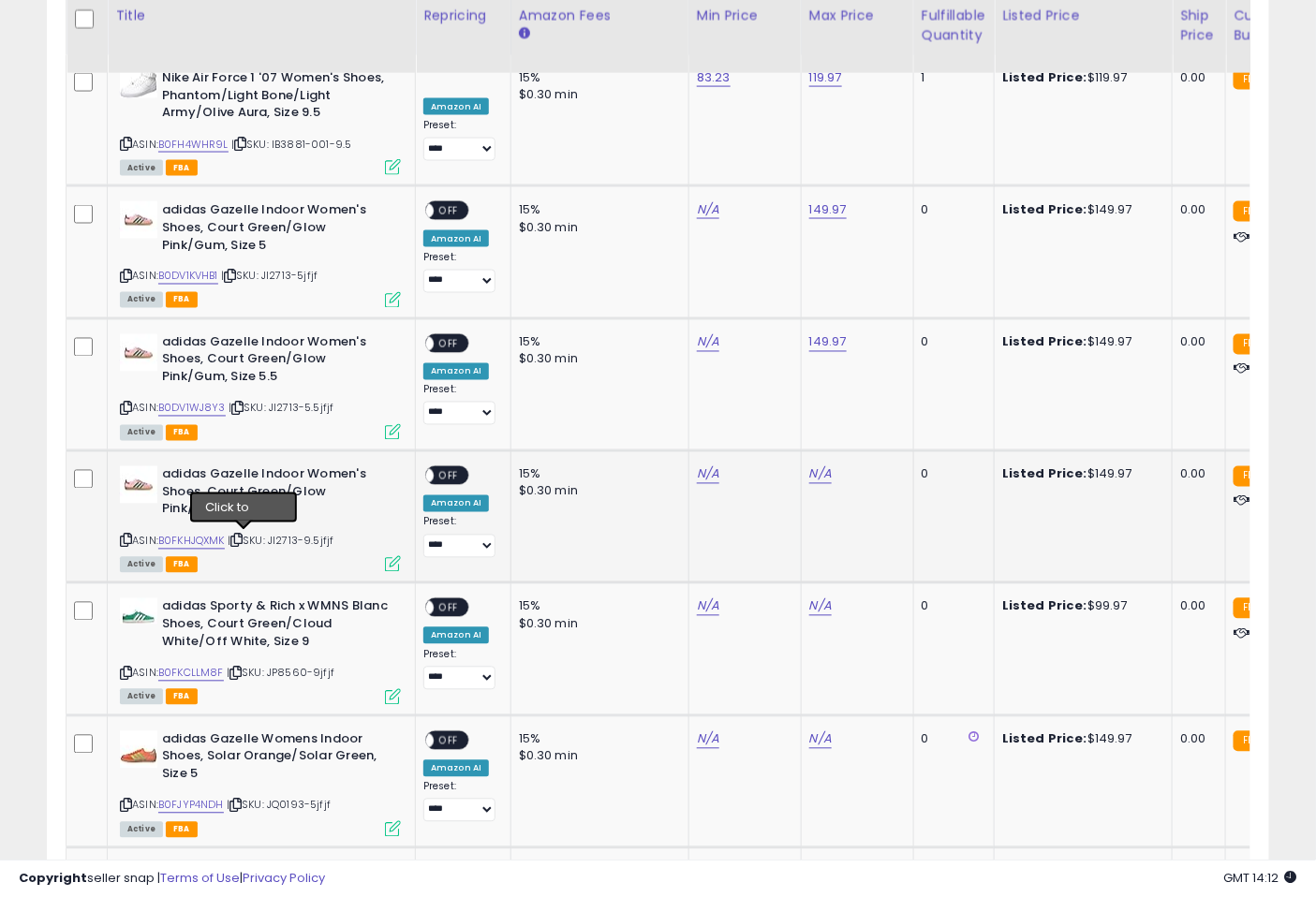click at bounding box center [236, 540] 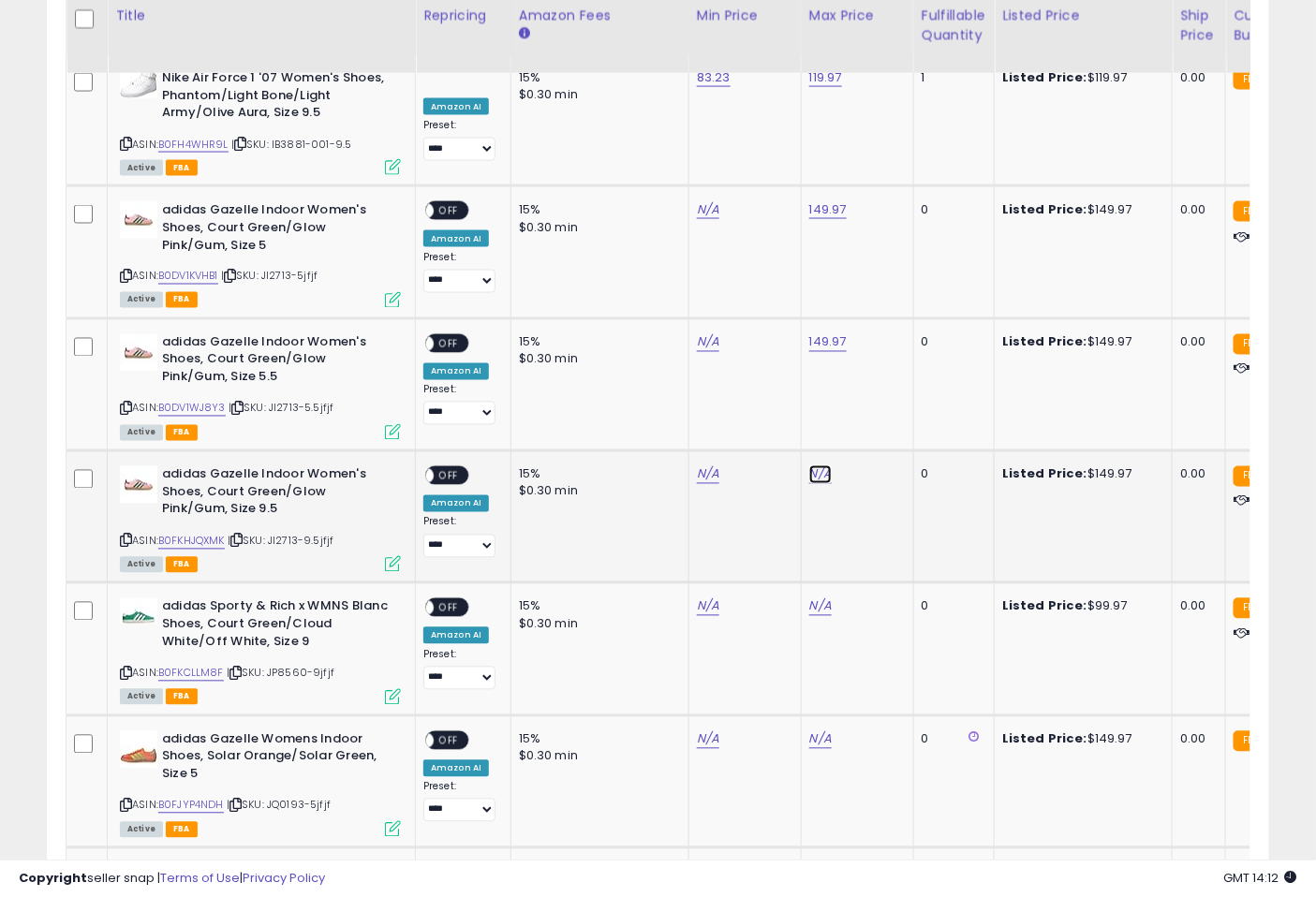 click on "N/A" at bounding box center (821, 475) 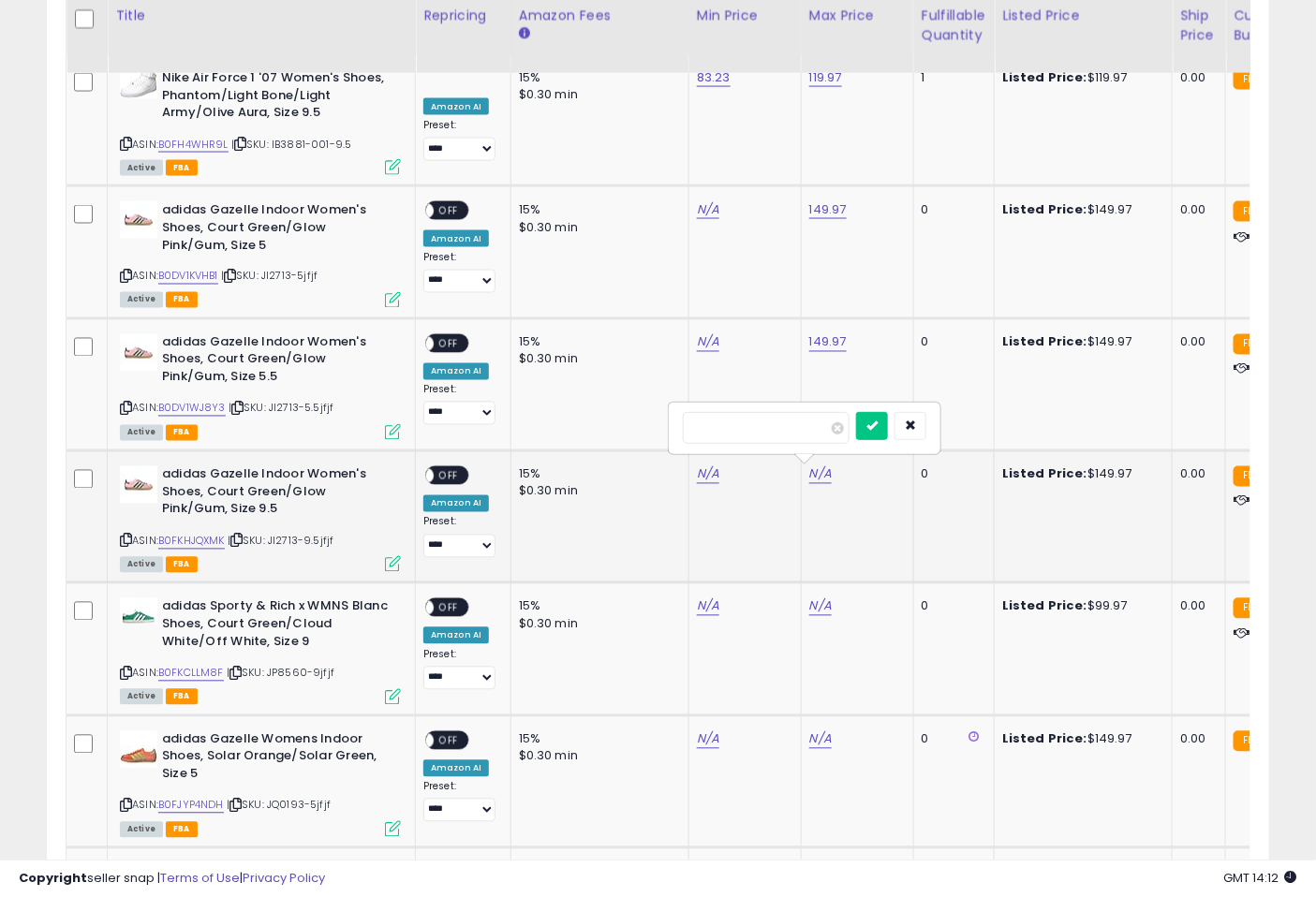 type on "******" 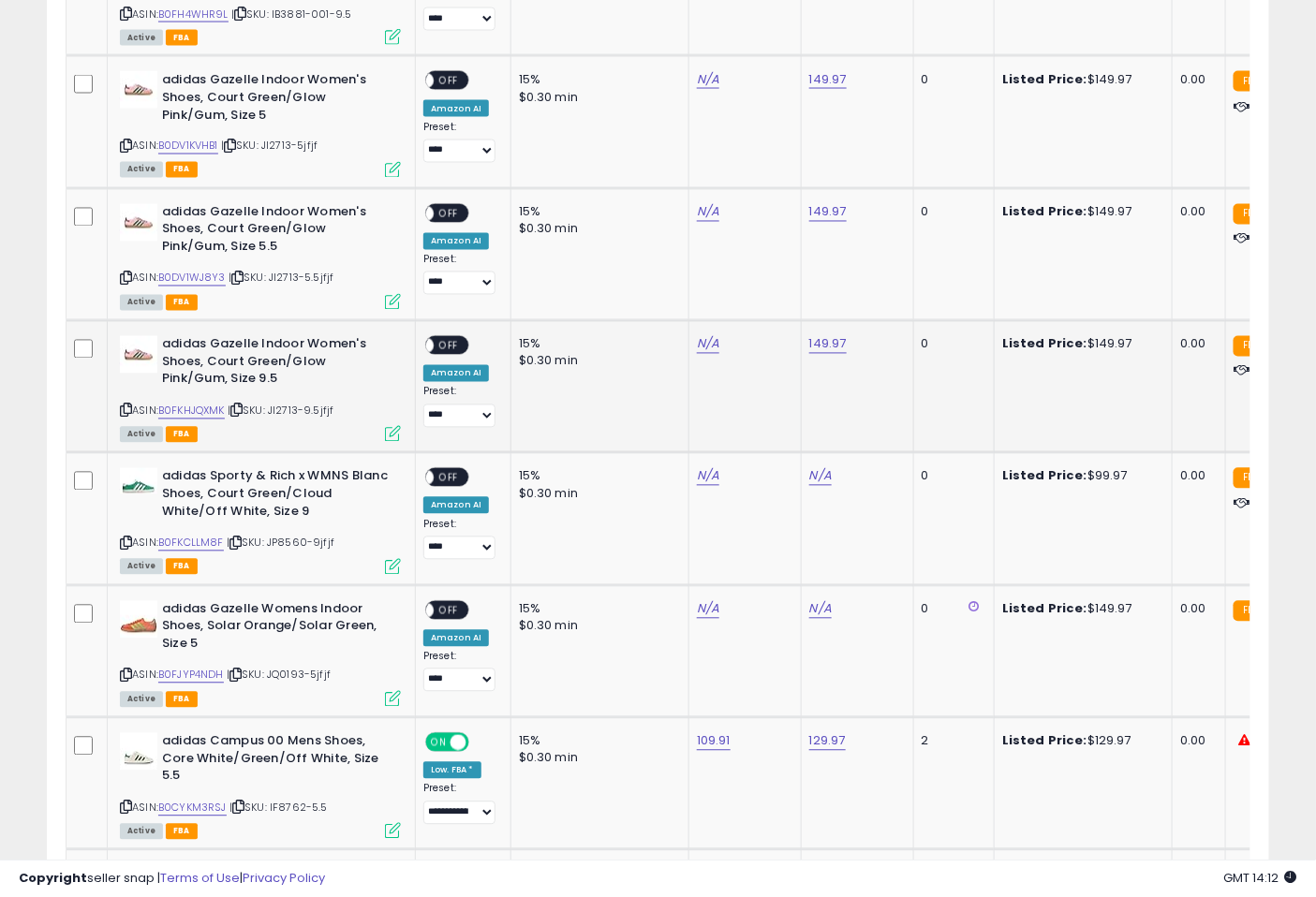 scroll, scrollTop: 611, scrollLeft: 0, axis: vertical 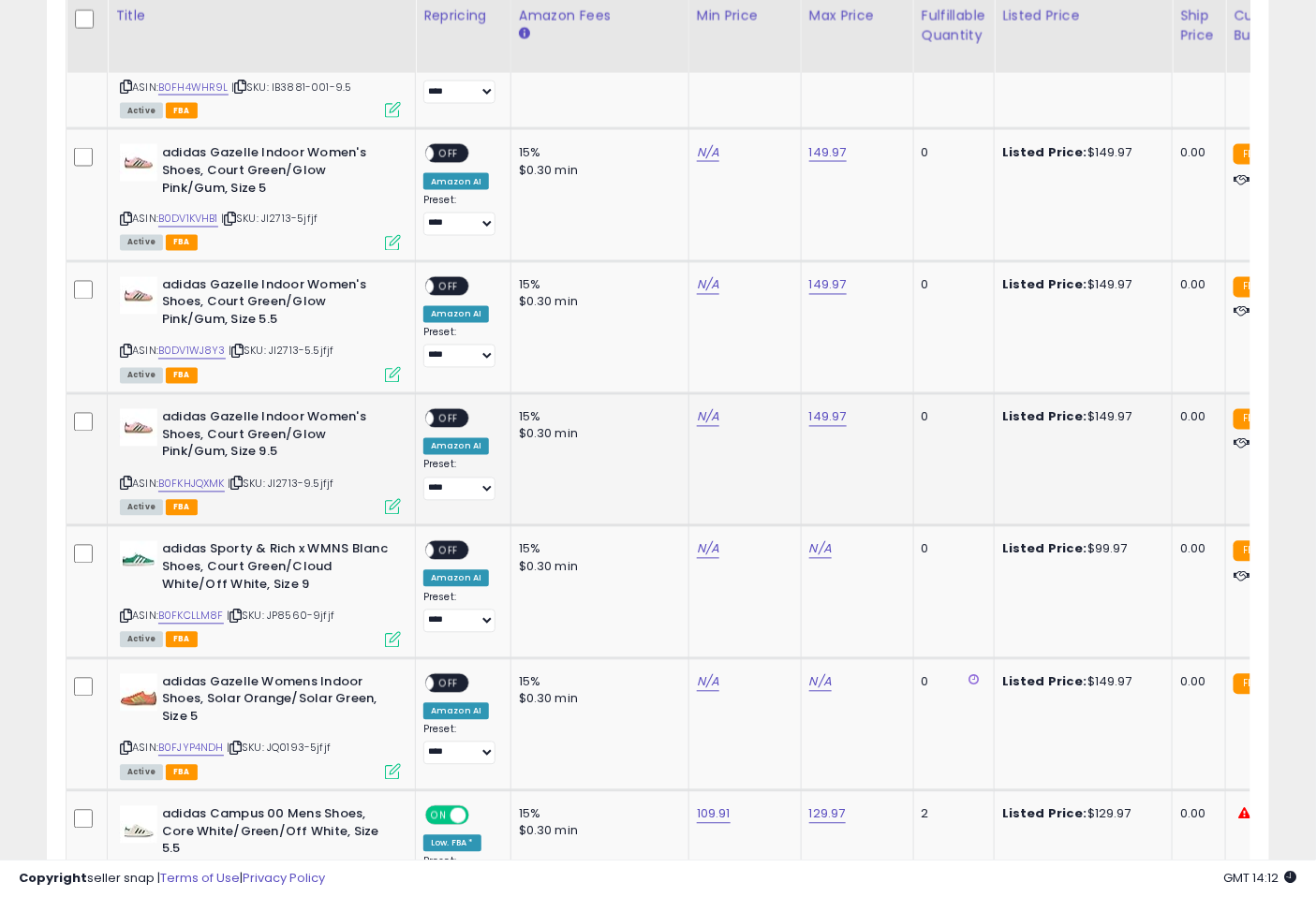 click on "|   SKU: JI2713-9.5jfjf" at bounding box center [281, 484] 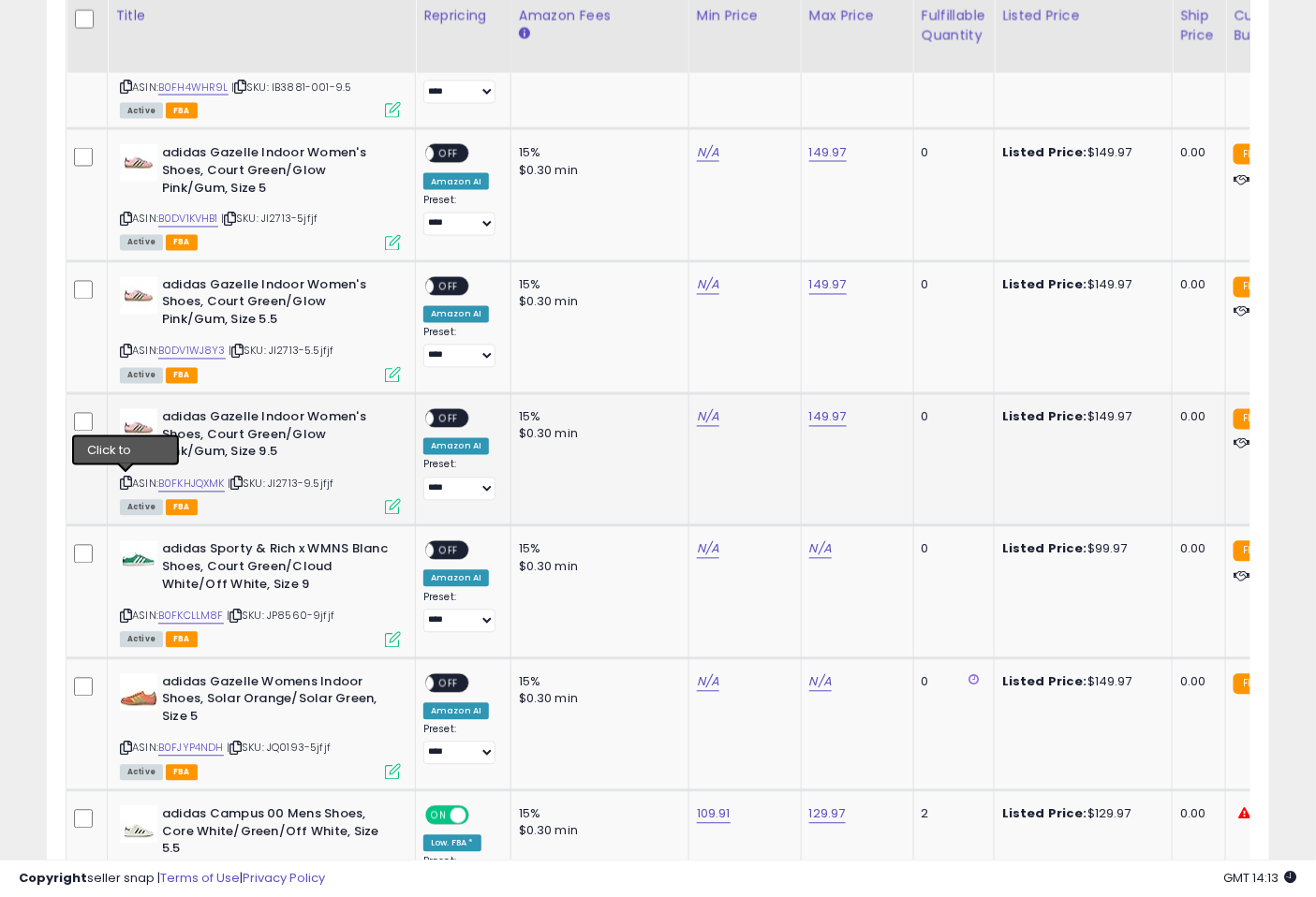 click at bounding box center [126, 483] 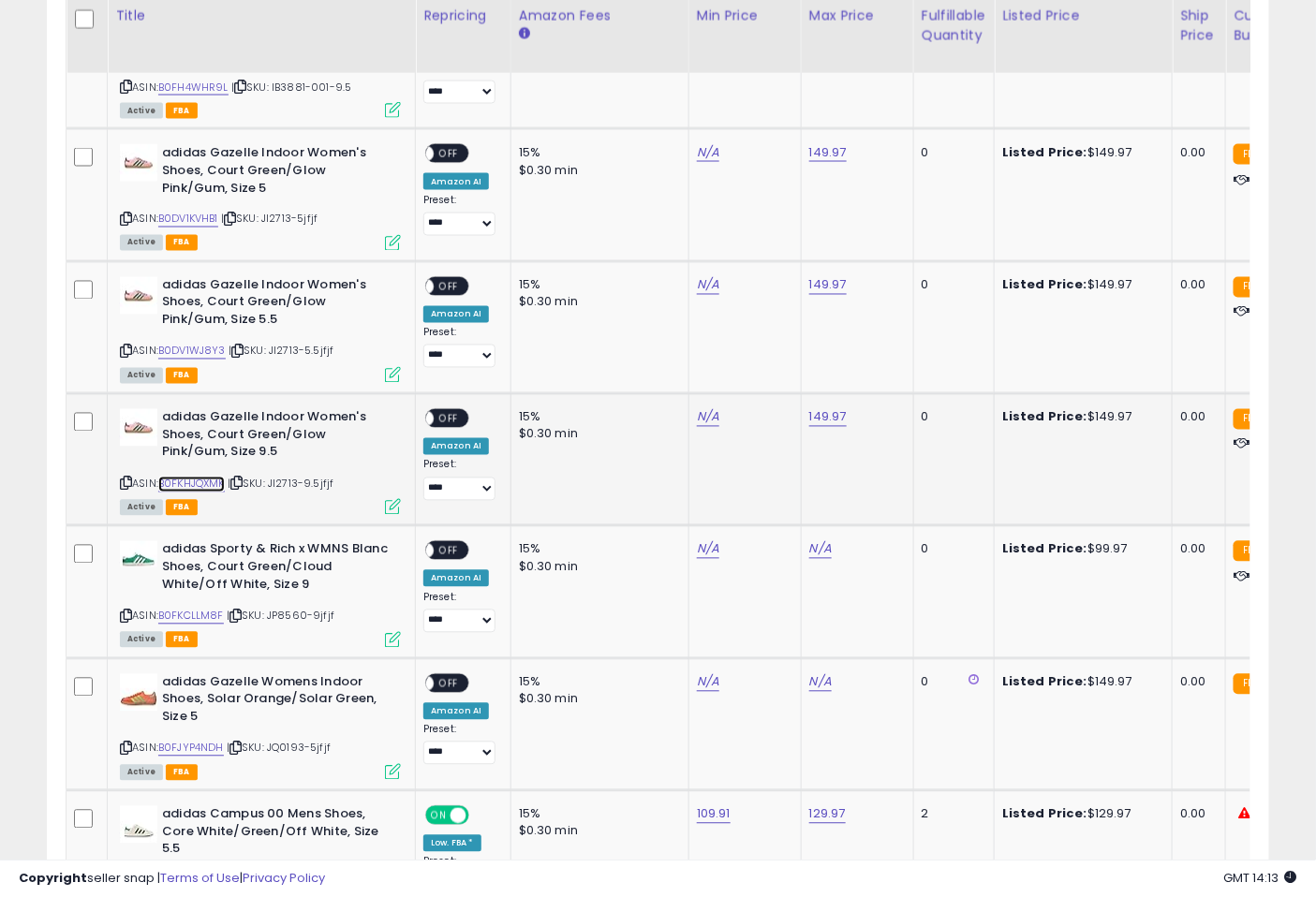 click on "B0FKHJQXMK" at bounding box center [191, 484] 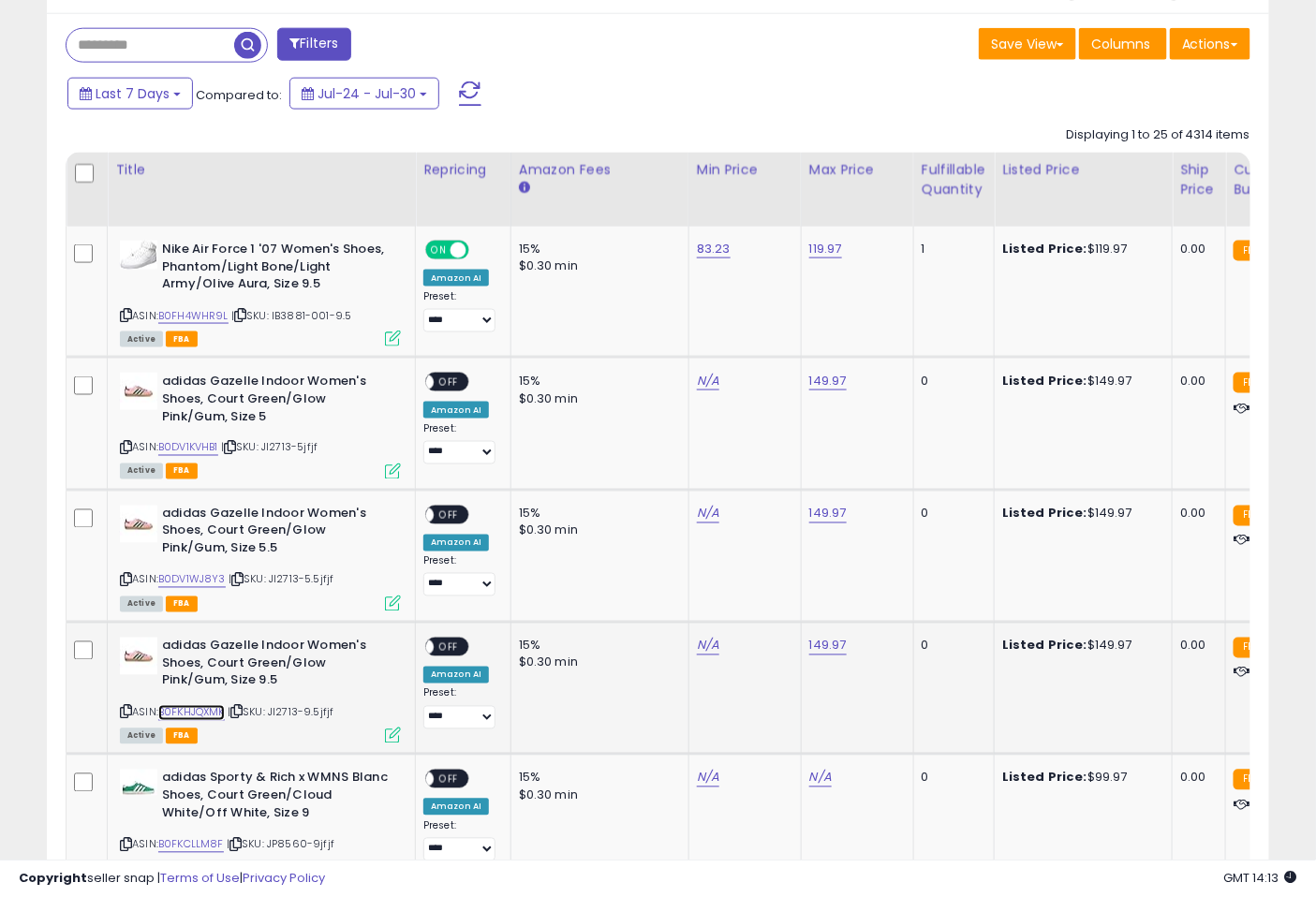 scroll, scrollTop: 743, scrollLeft: 0, axis: vertical 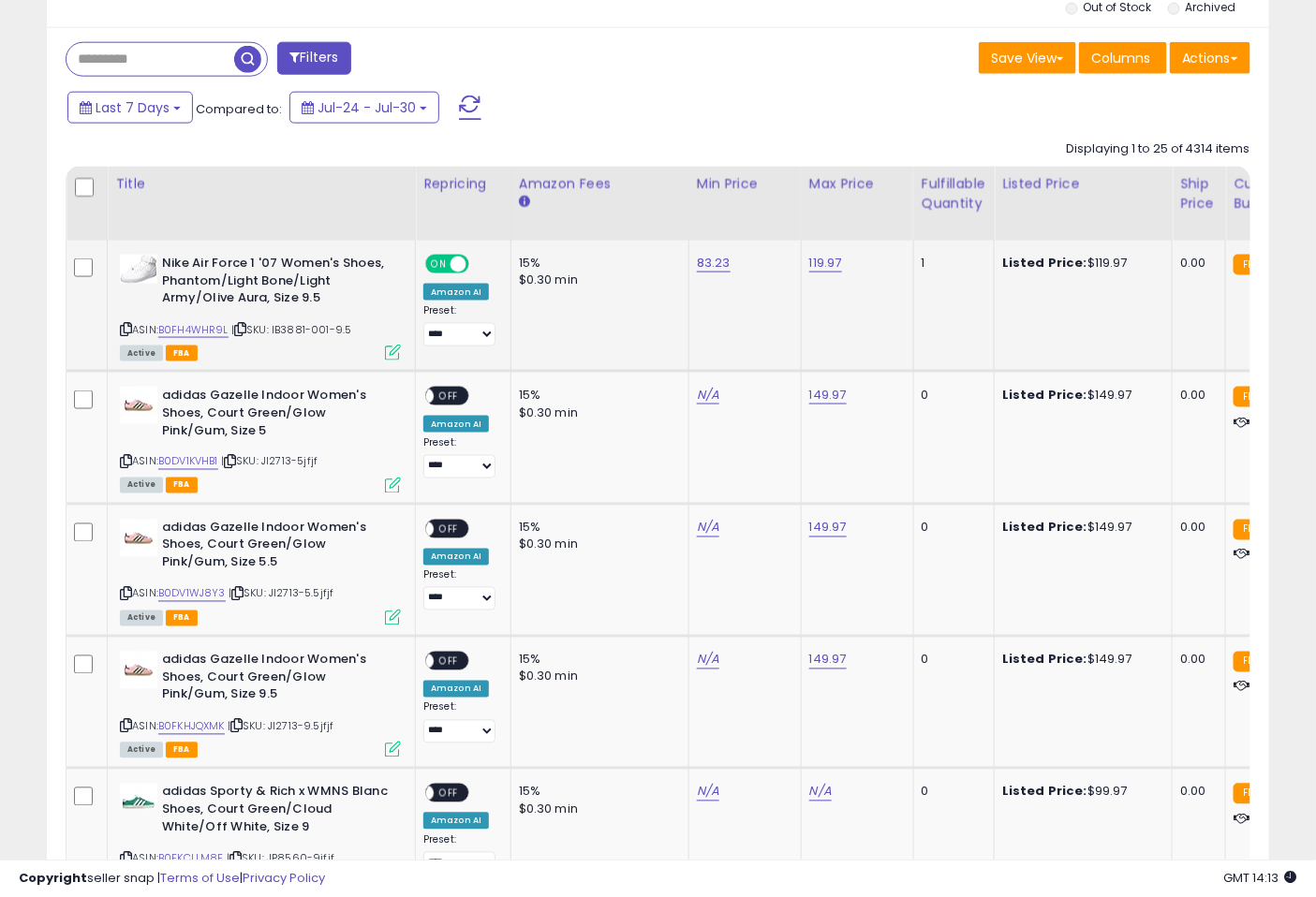 click on "ON" at bounding box center [438, 264] 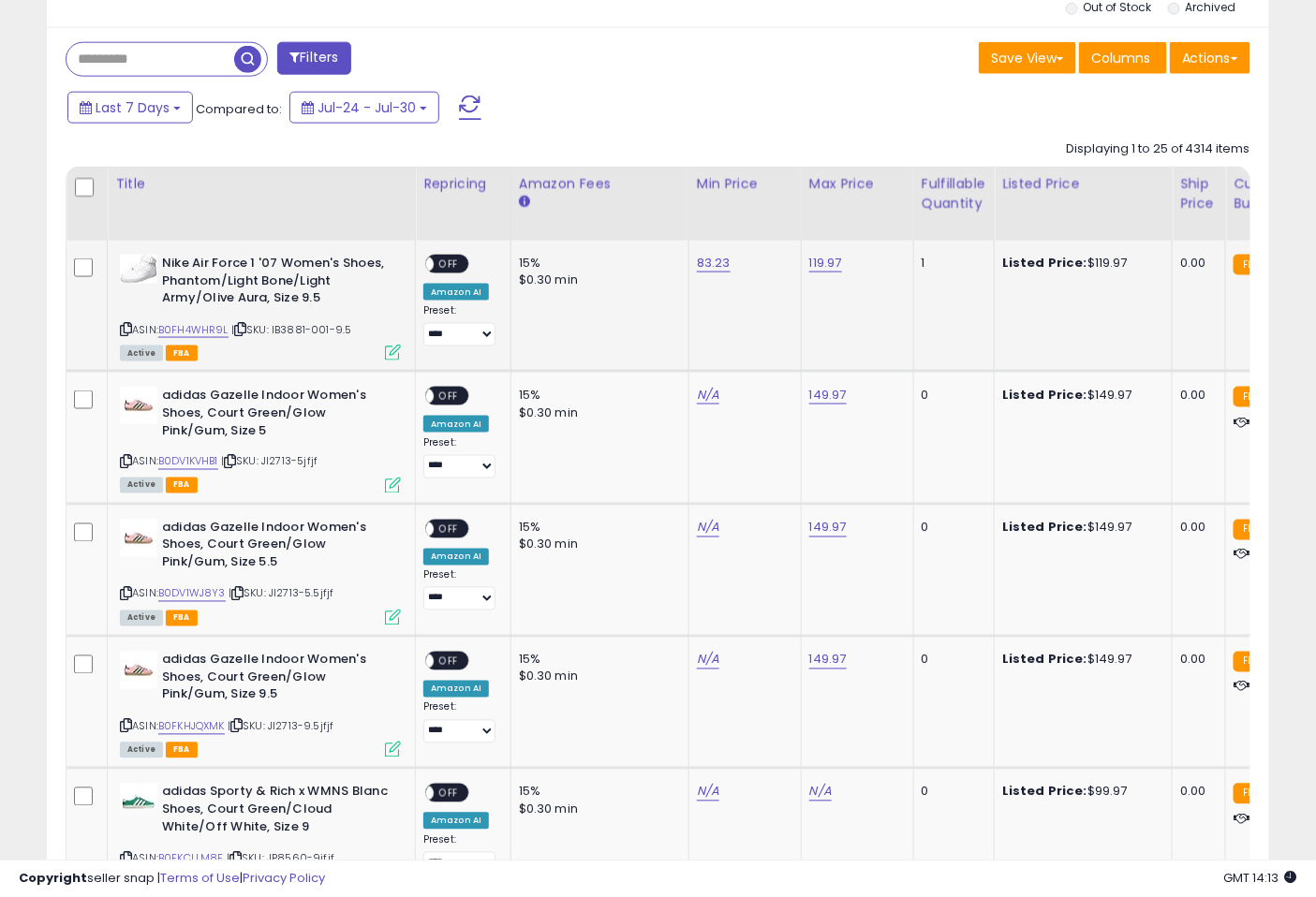 click on "ON   OFF" at bounding box center [417, 264] 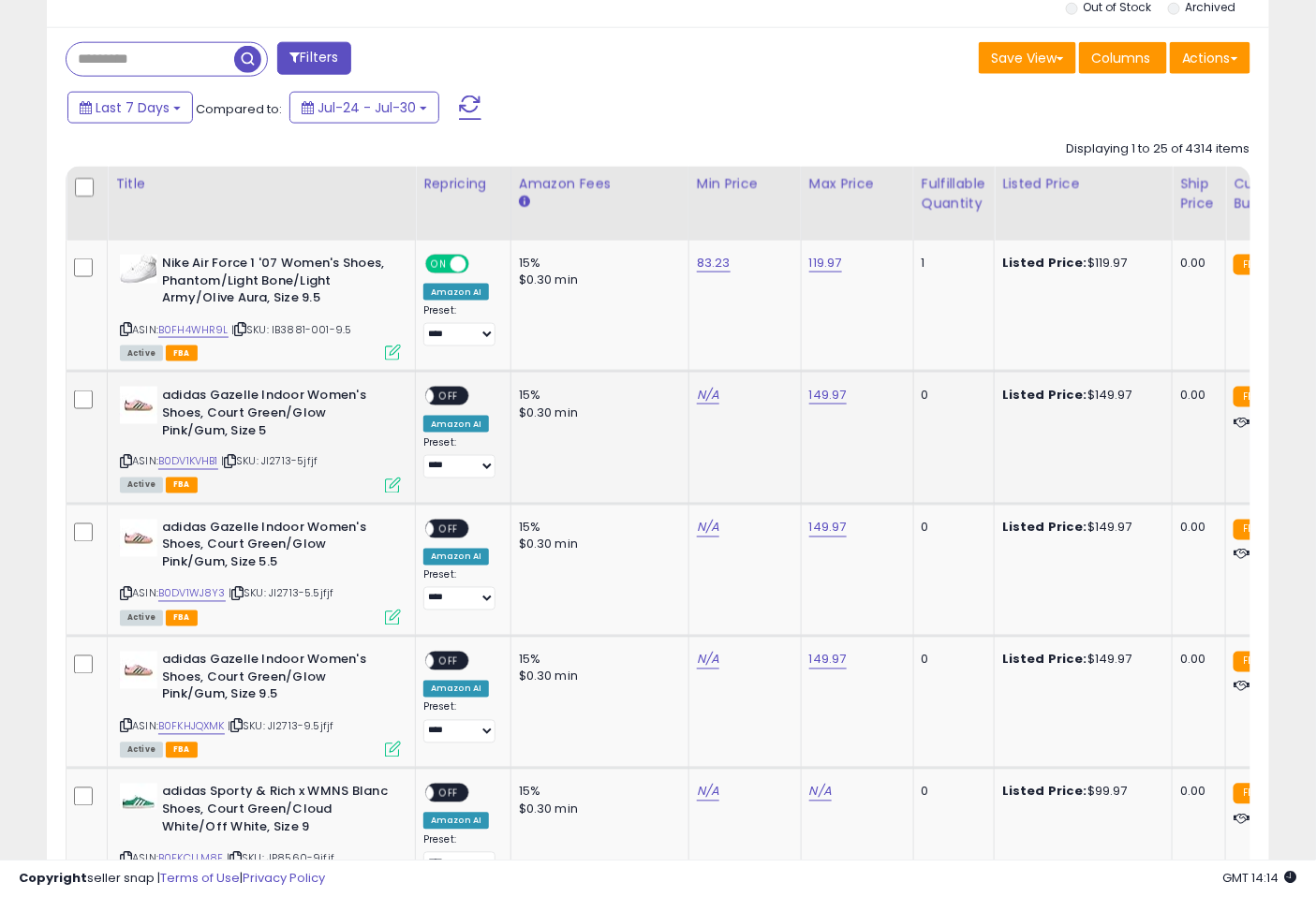 click on "OFF" at bounding box center (449, 396) 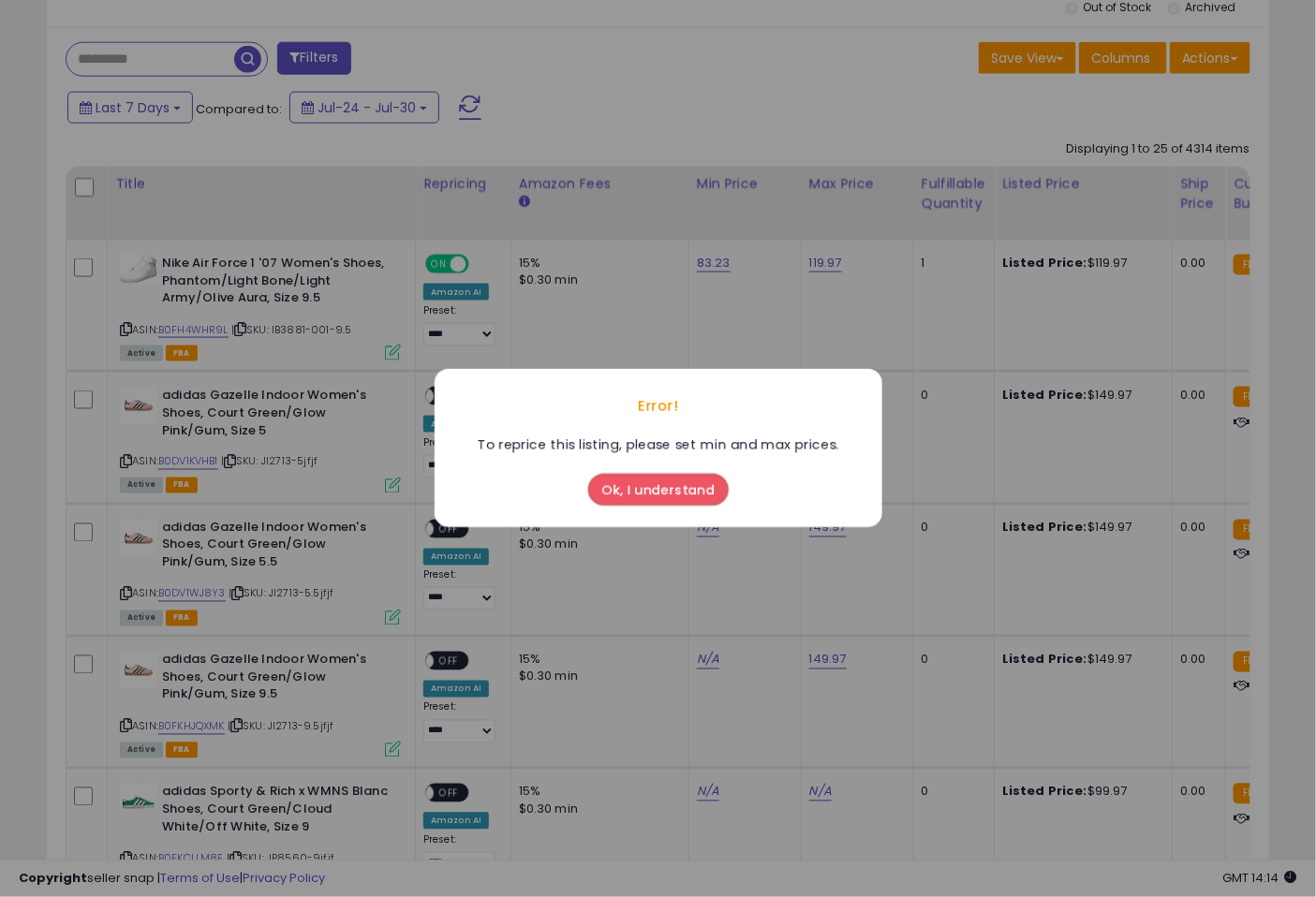 click on "Ok, I understand" at bounding box center [658, 491] 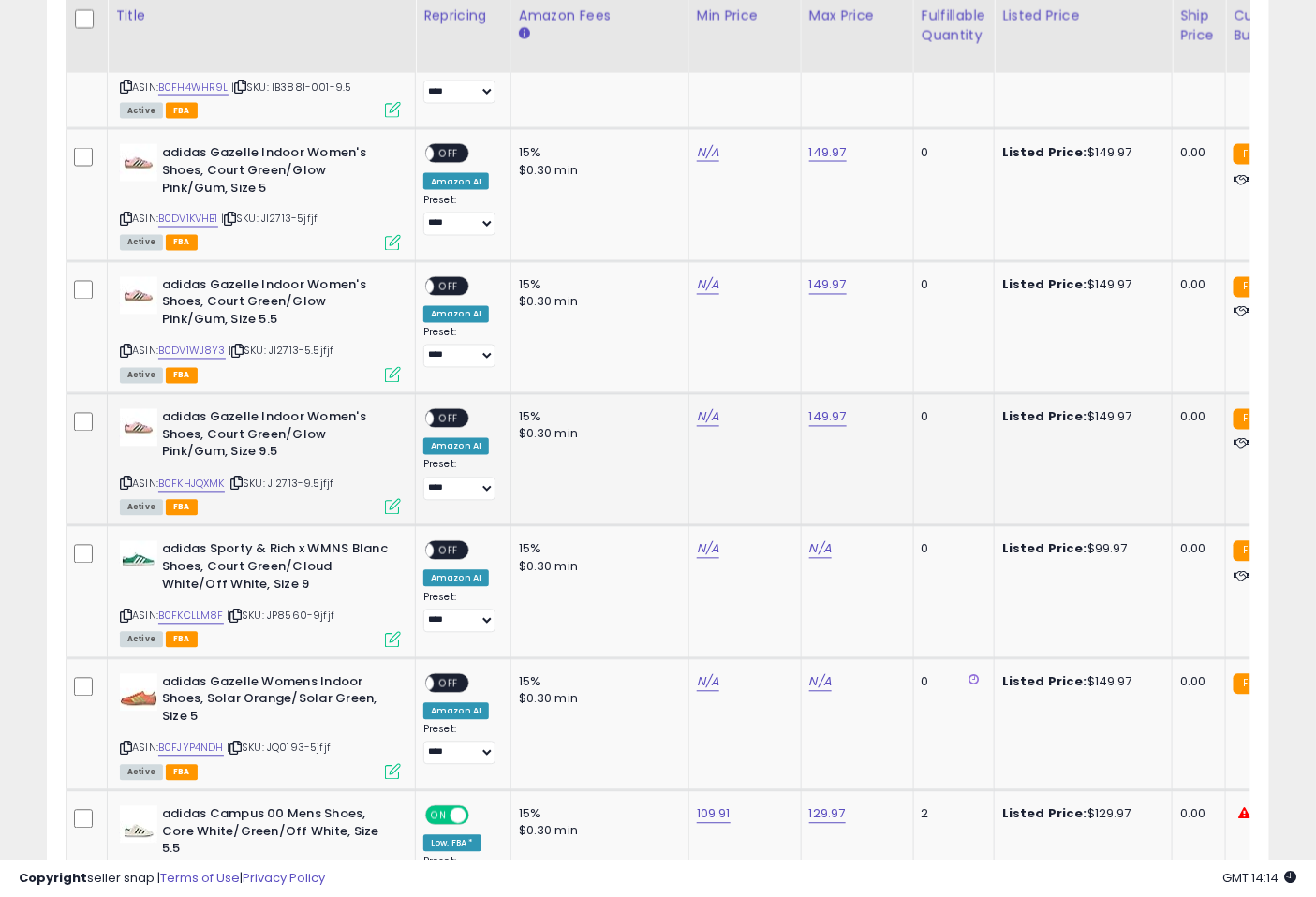 scroll, scrollTop: 1228, scrollLeft: 0, axis: vertical 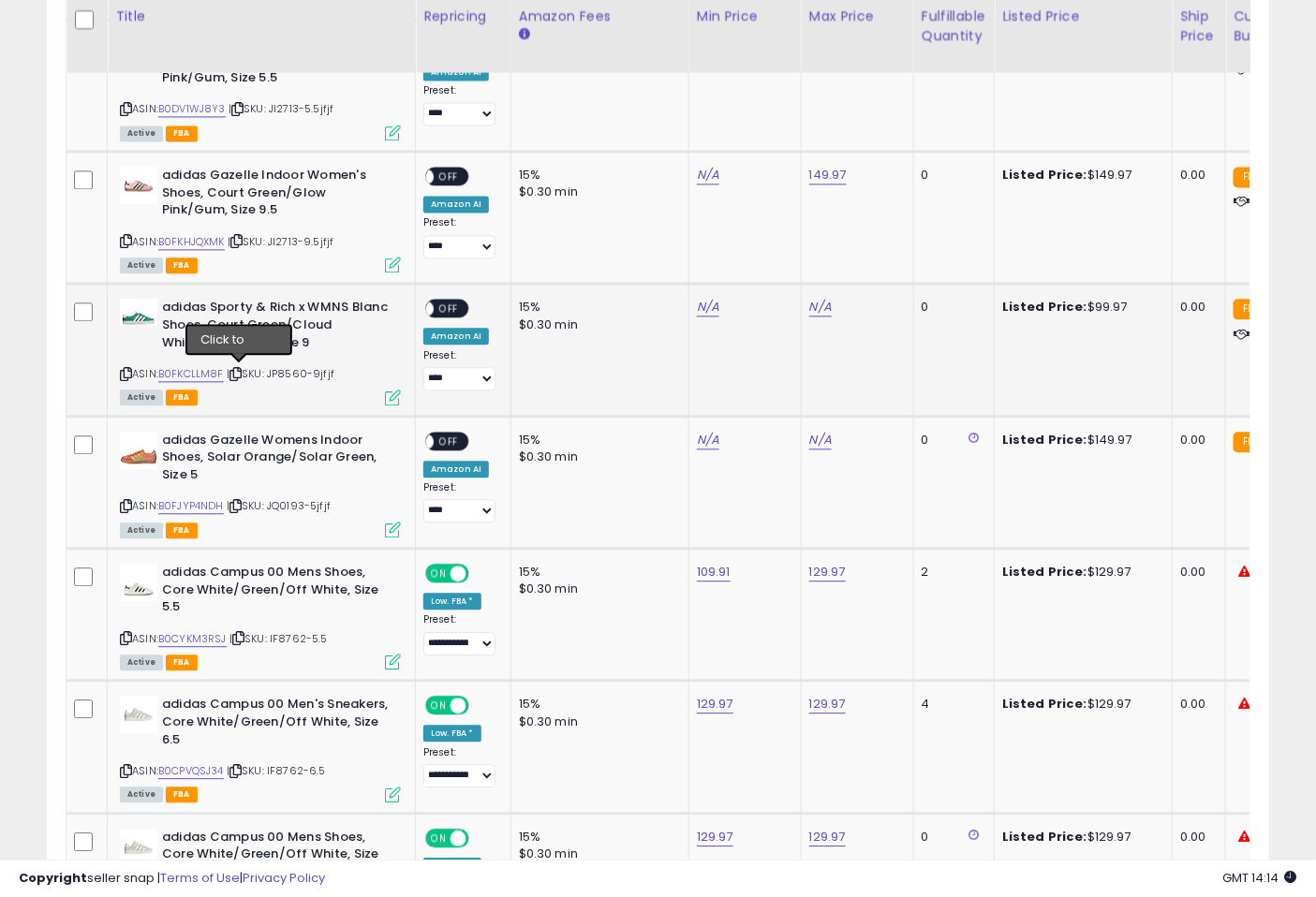 click at bounding box center [235, 374] 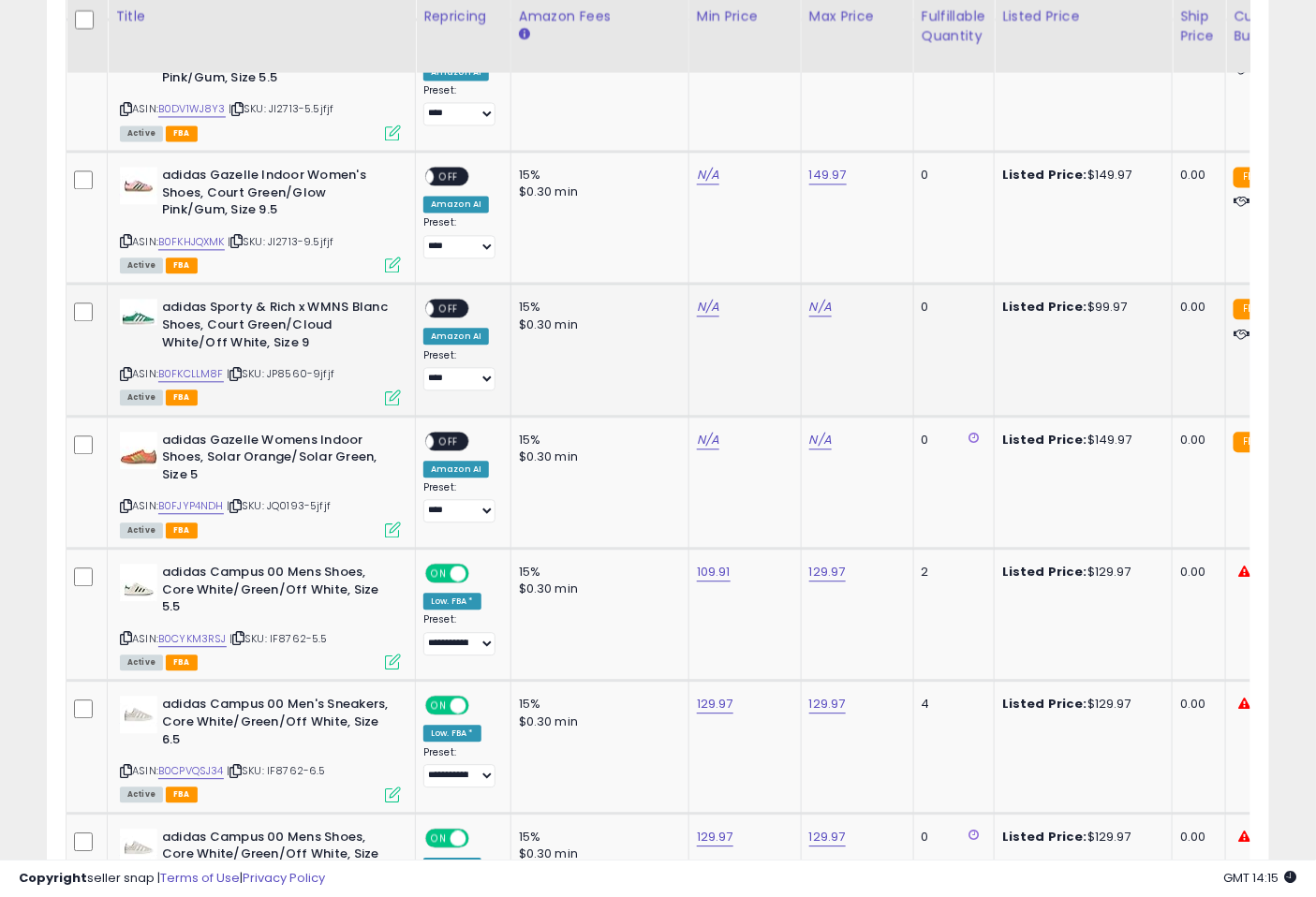 click at bounding box center [235, 374] 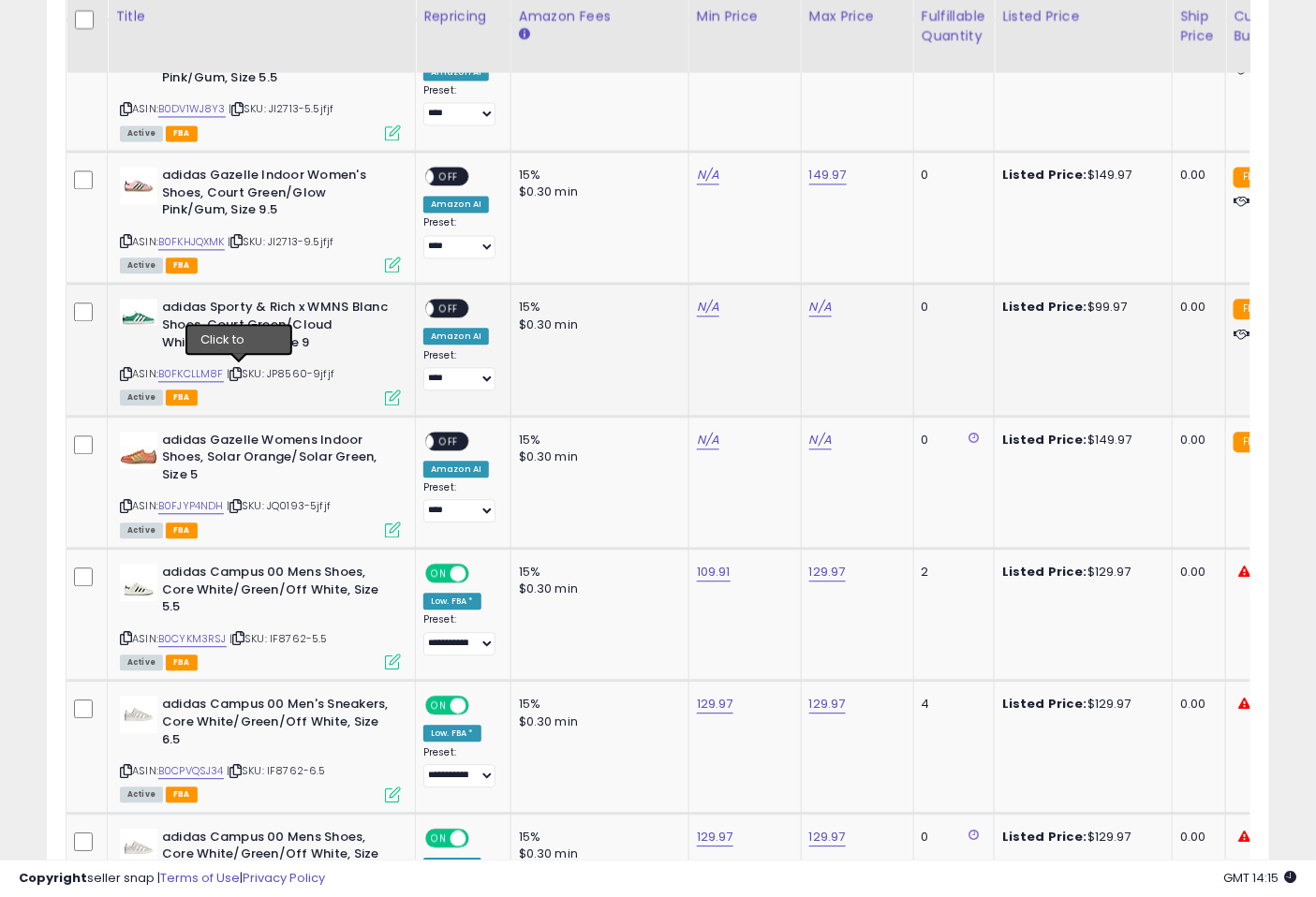 click at bounding box center [235, 374] 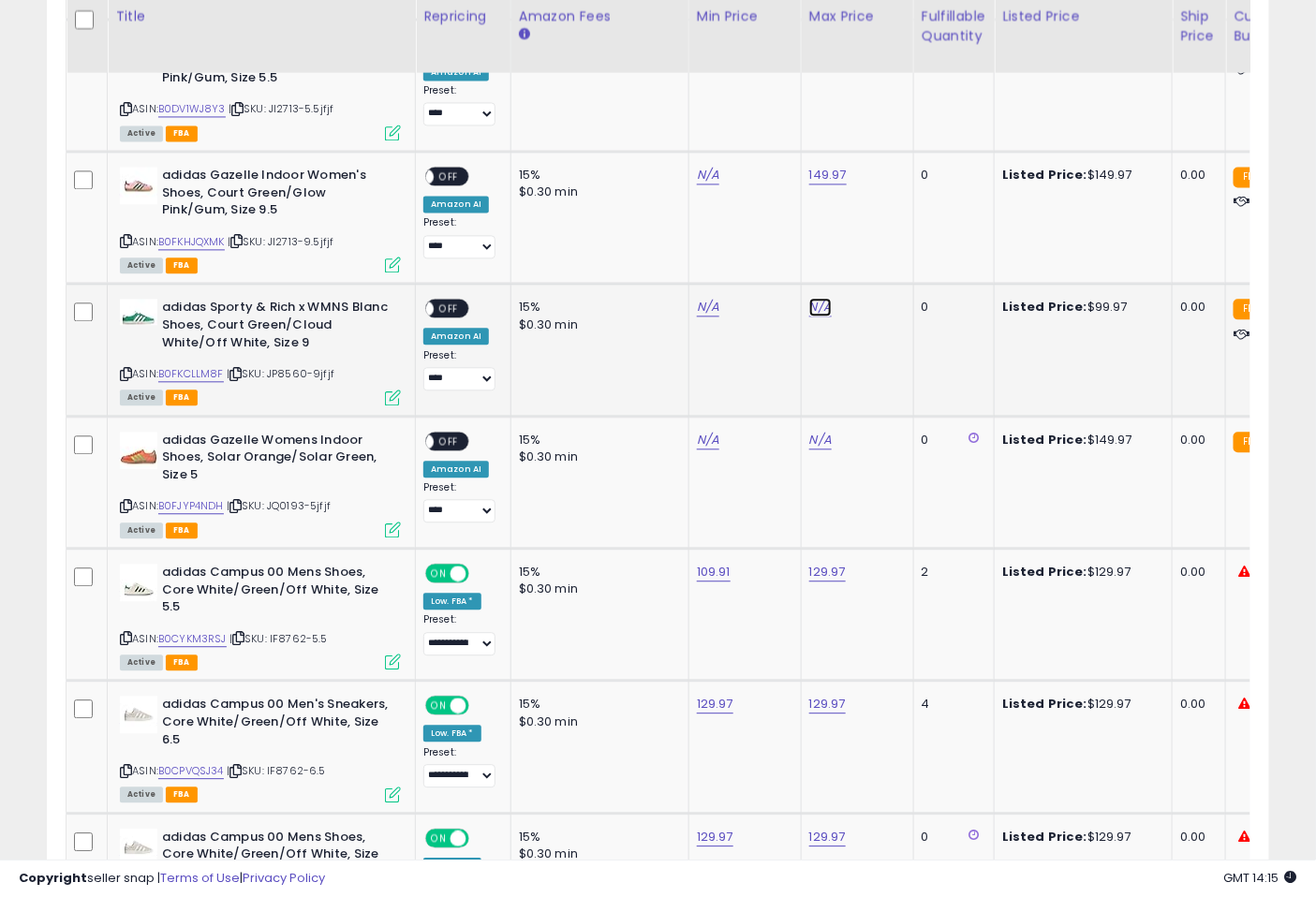click on "N/A" at bounding box center (821, 307) 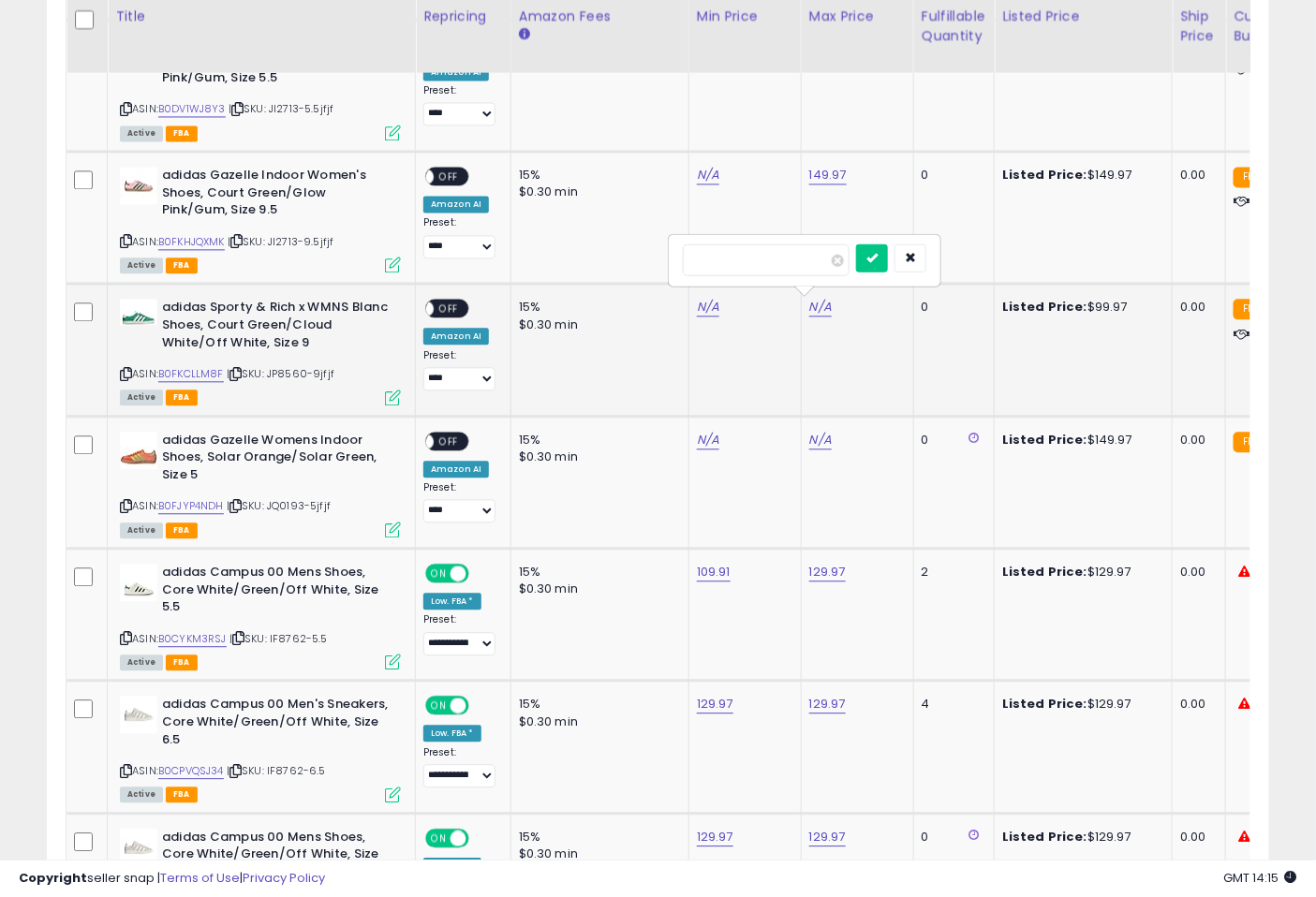 type on "*****" 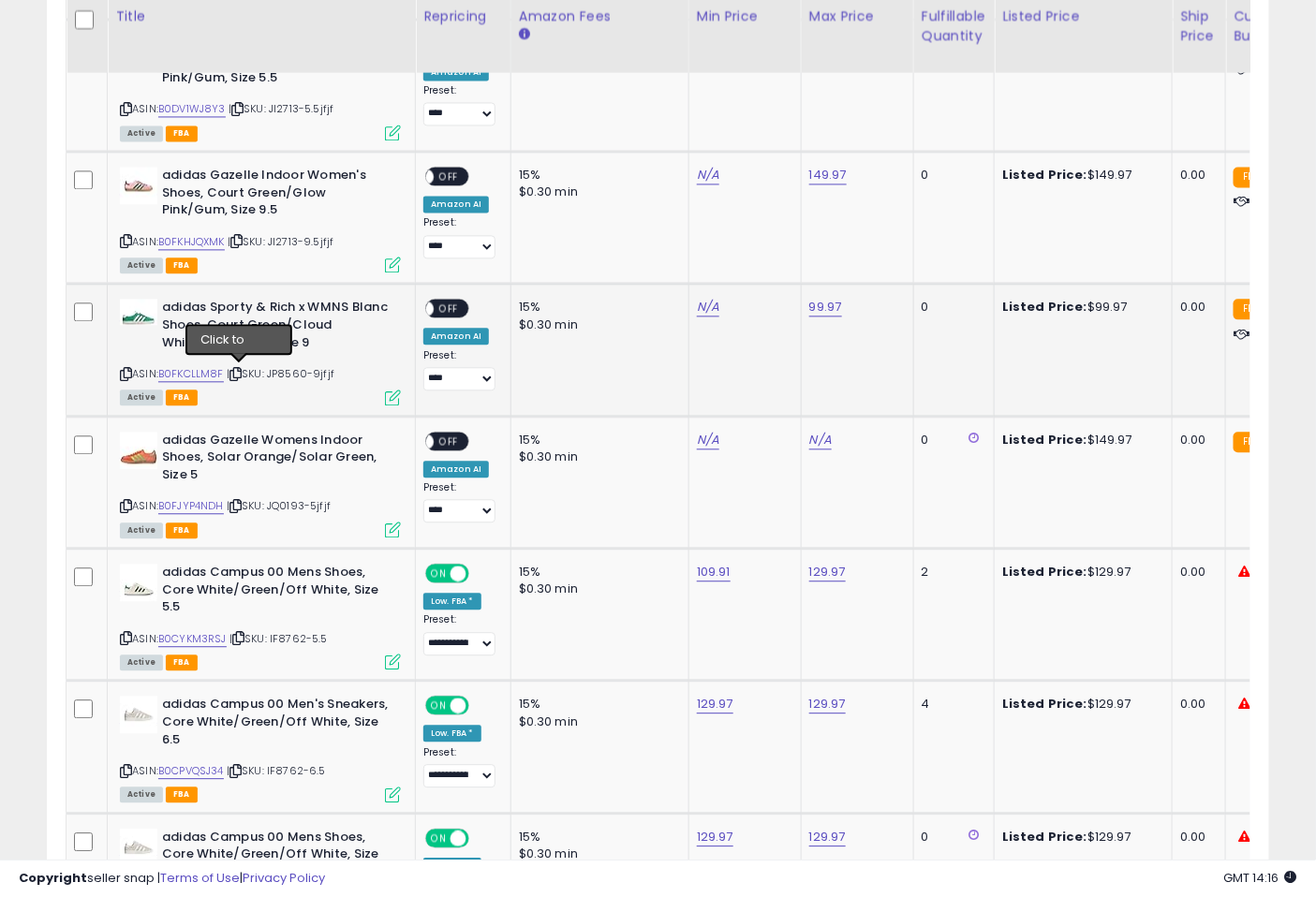 click at bounding box center [235, 374] 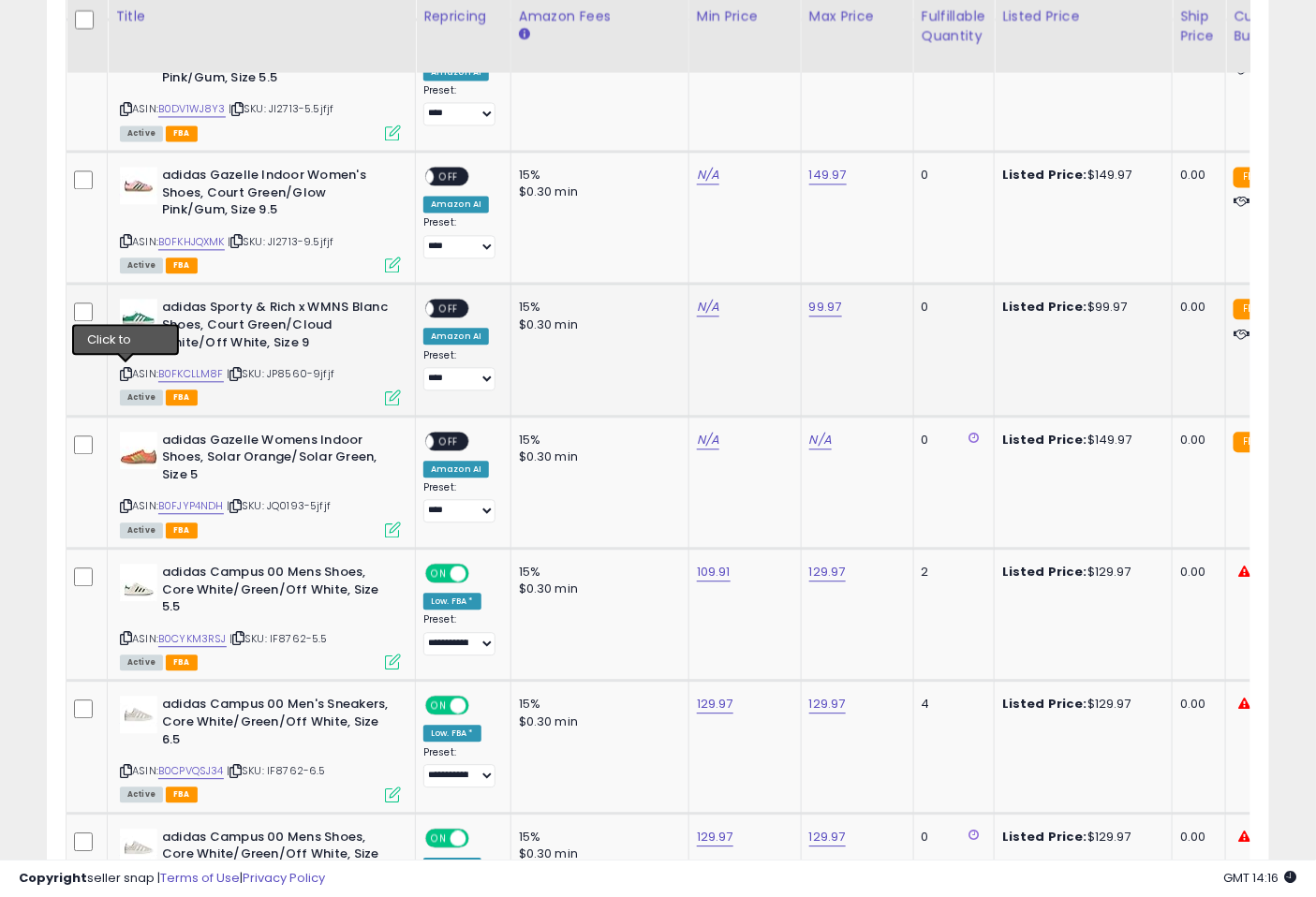 click at bounding box center (126, 374) 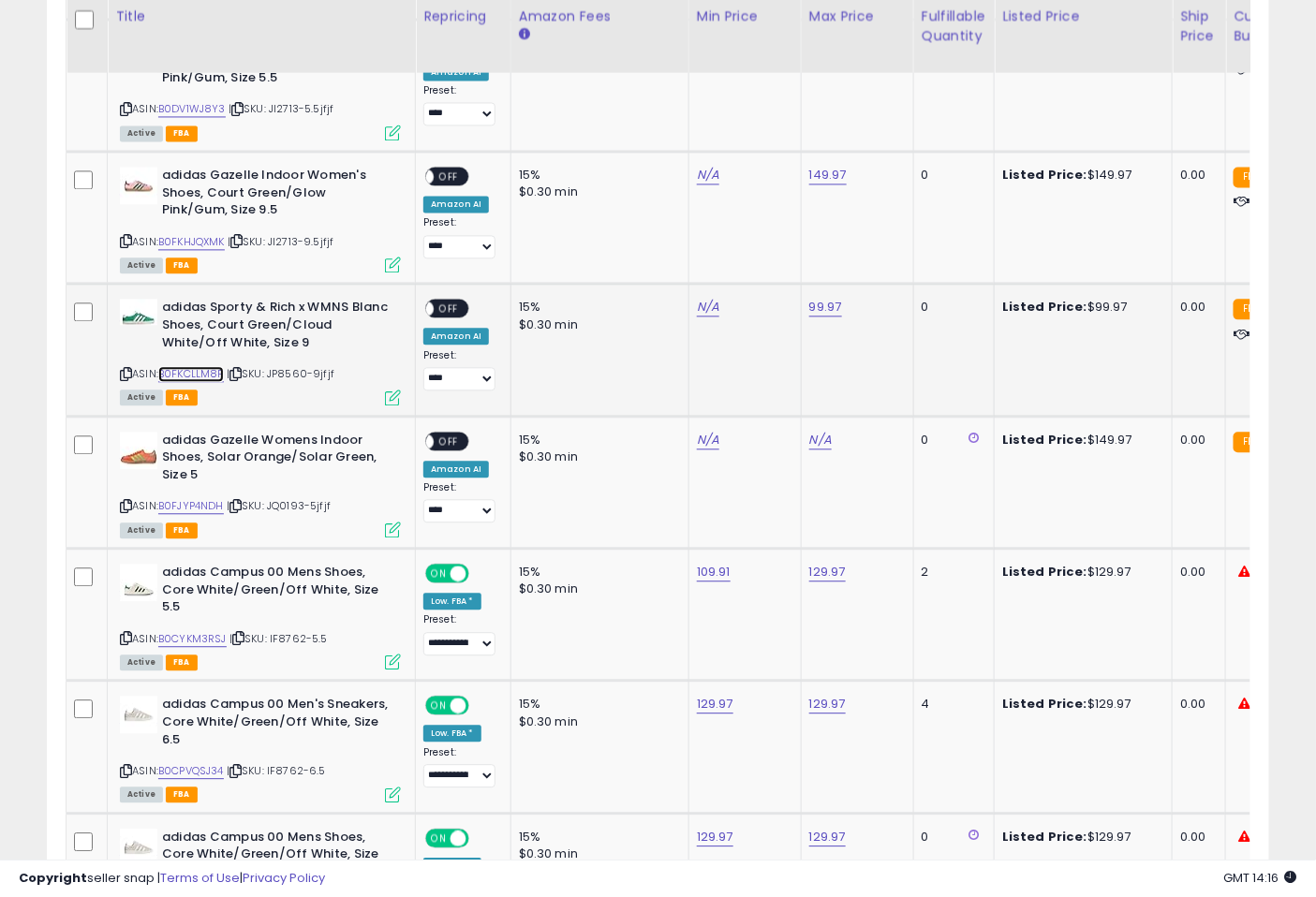 click on "B0FKCLLM8F" at bounding box center (191, 374) 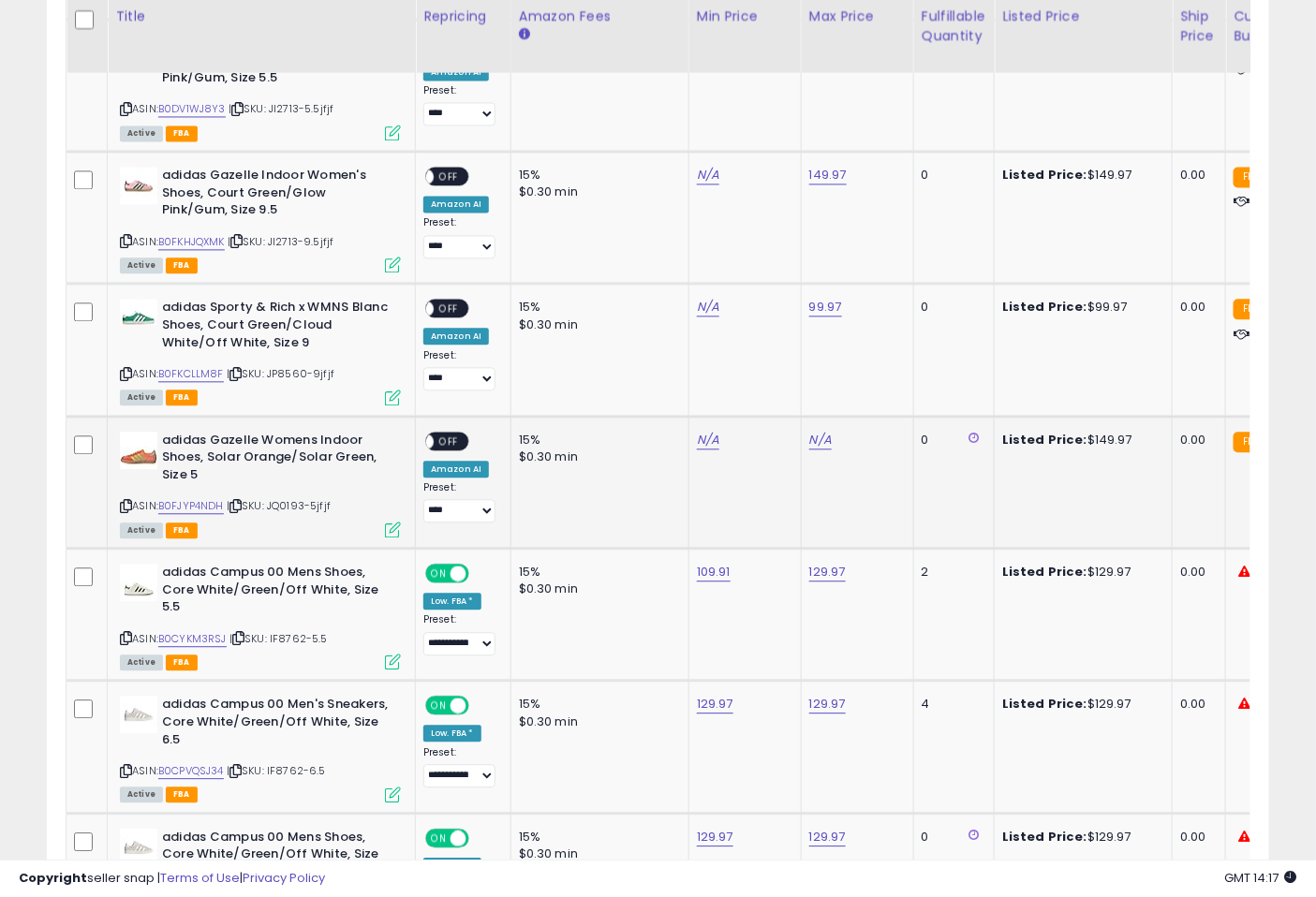 click at bounding box center [235, 506] 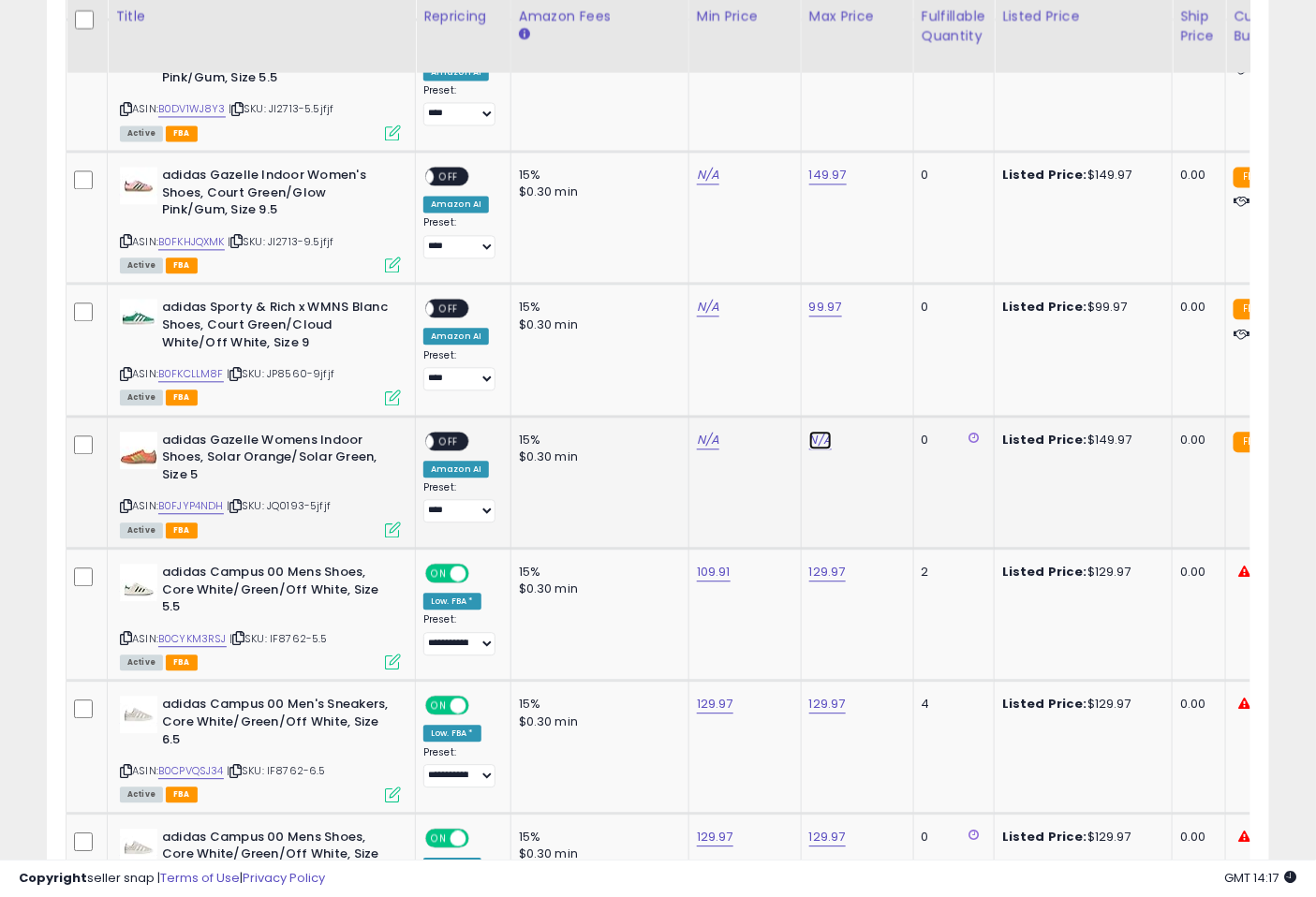 click on "N/A" at bounding box center (821, 440) 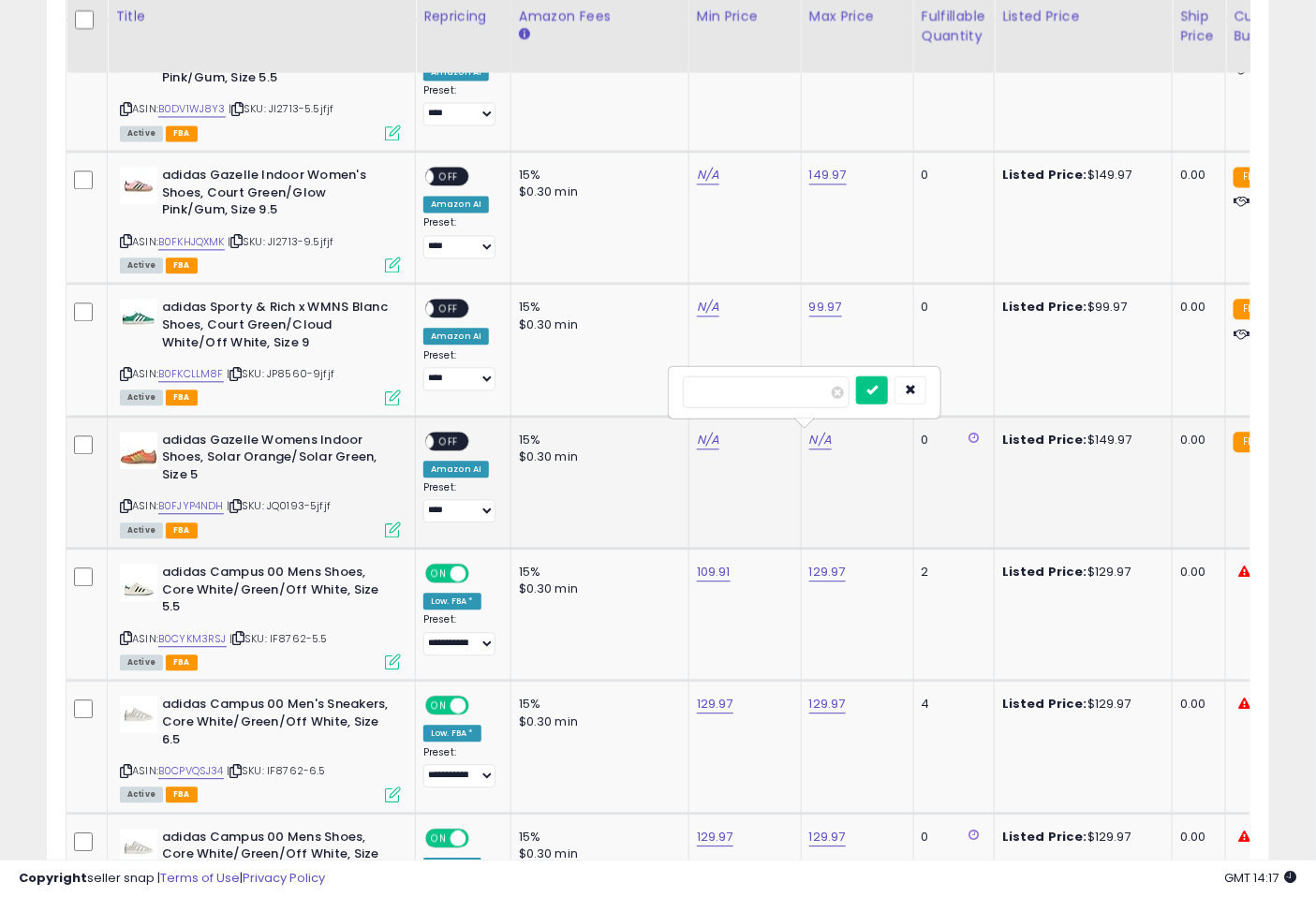 type on "******" 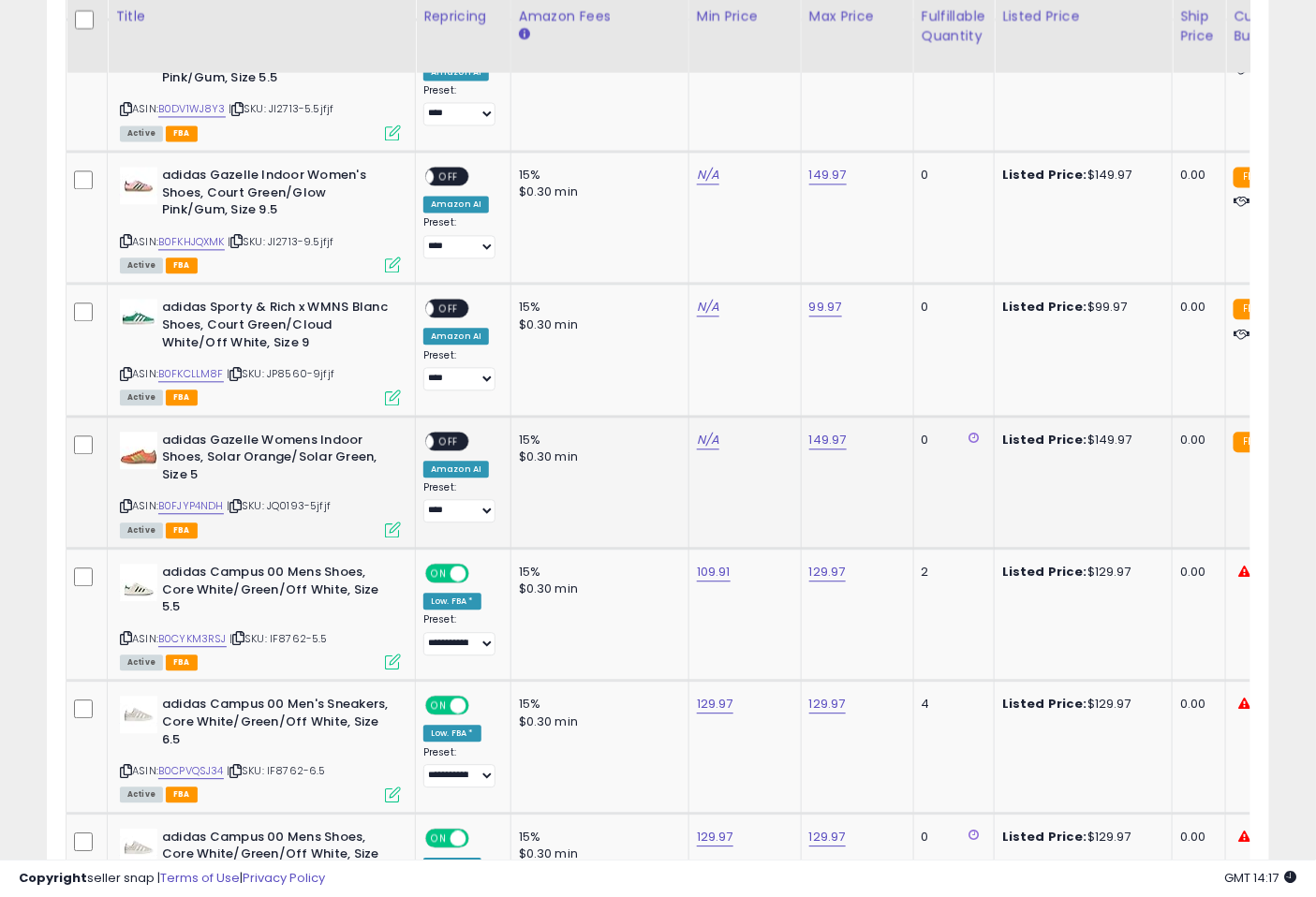 click on "|   SKU: JQ0193-5jfjf" at bounding box center [278, 506] 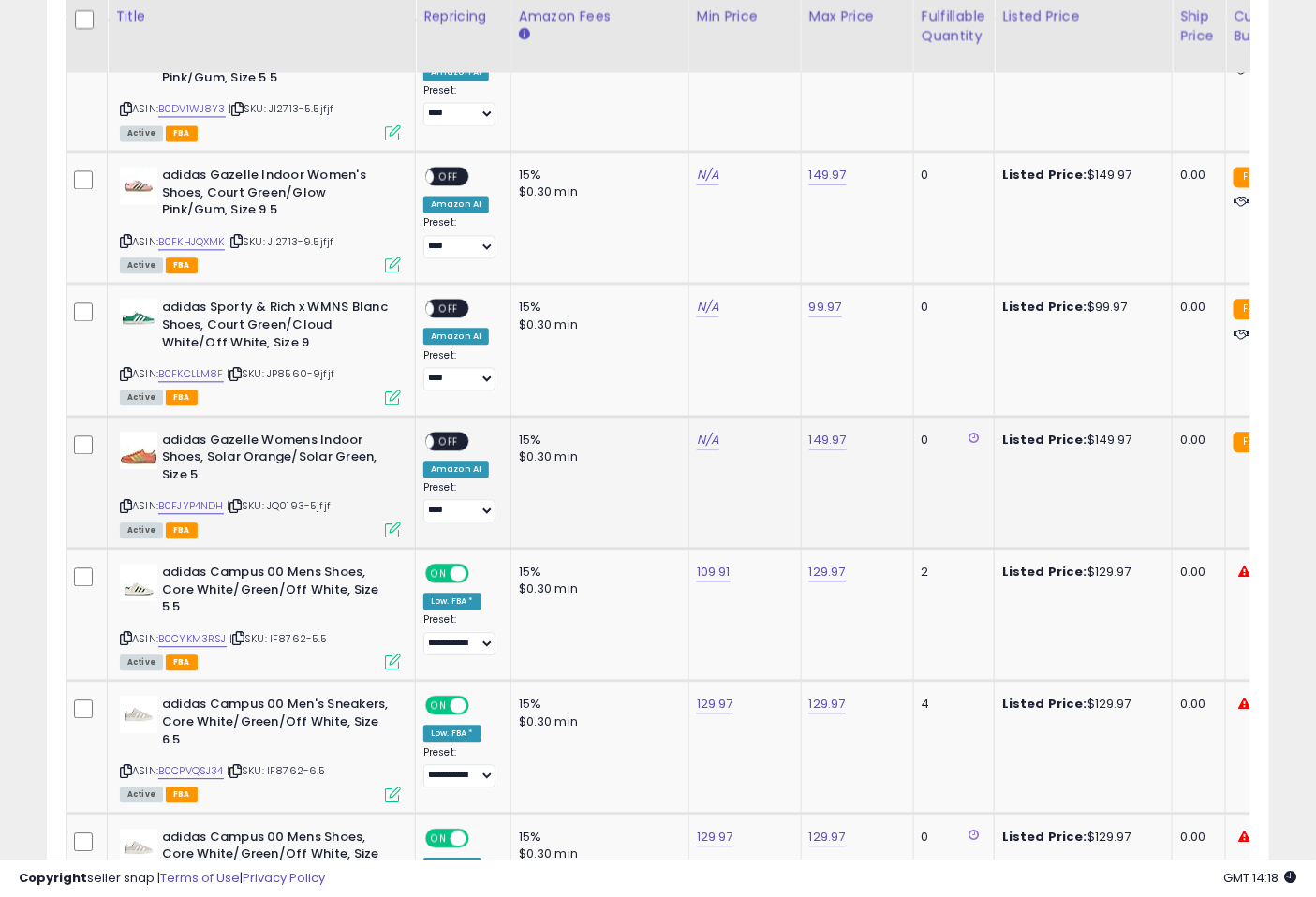 click at bounding box center (126, 506) 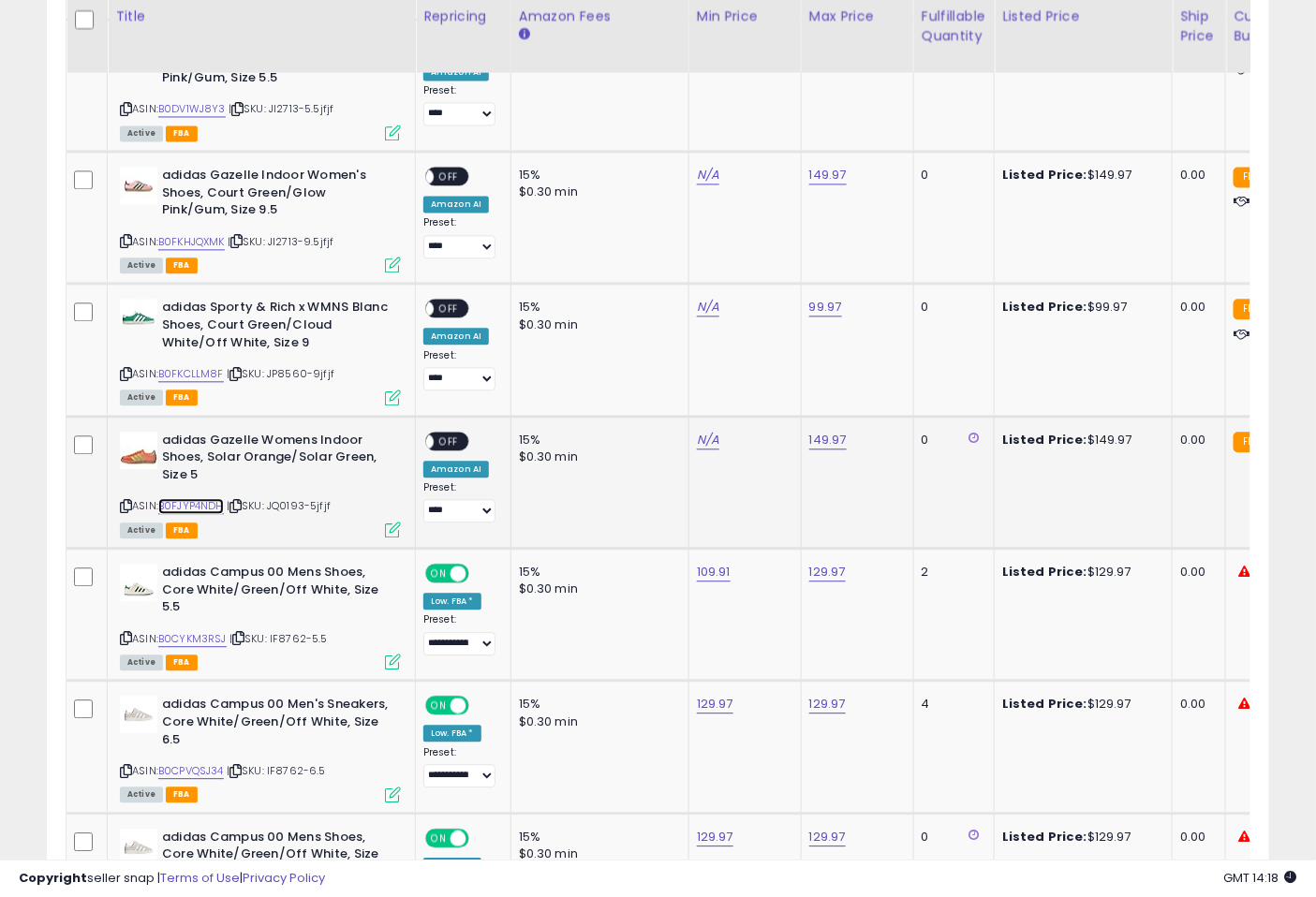click on "B0FJYP4NDH" at bounding box center [191, 506] 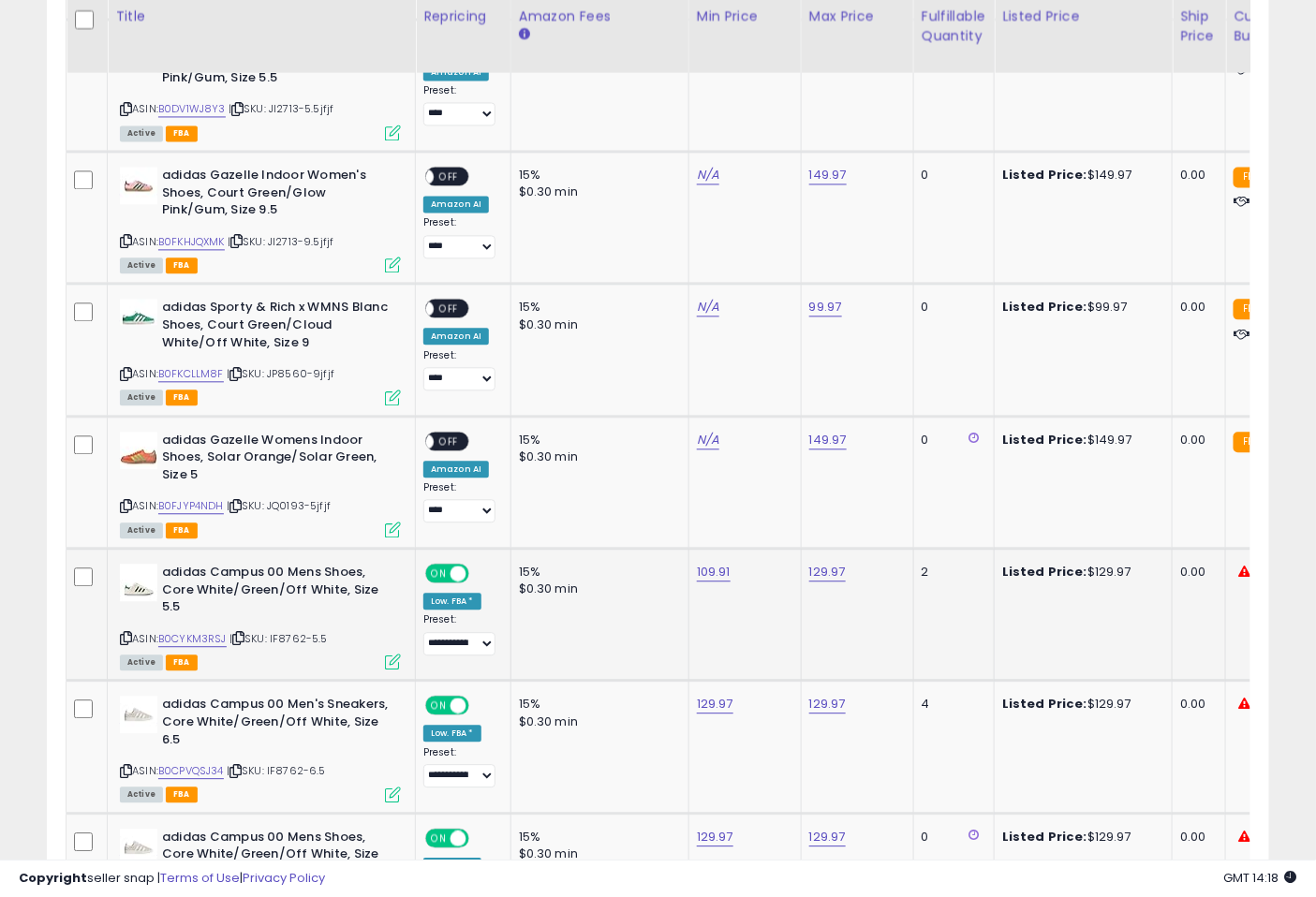 click at bounding box center (238, 638) 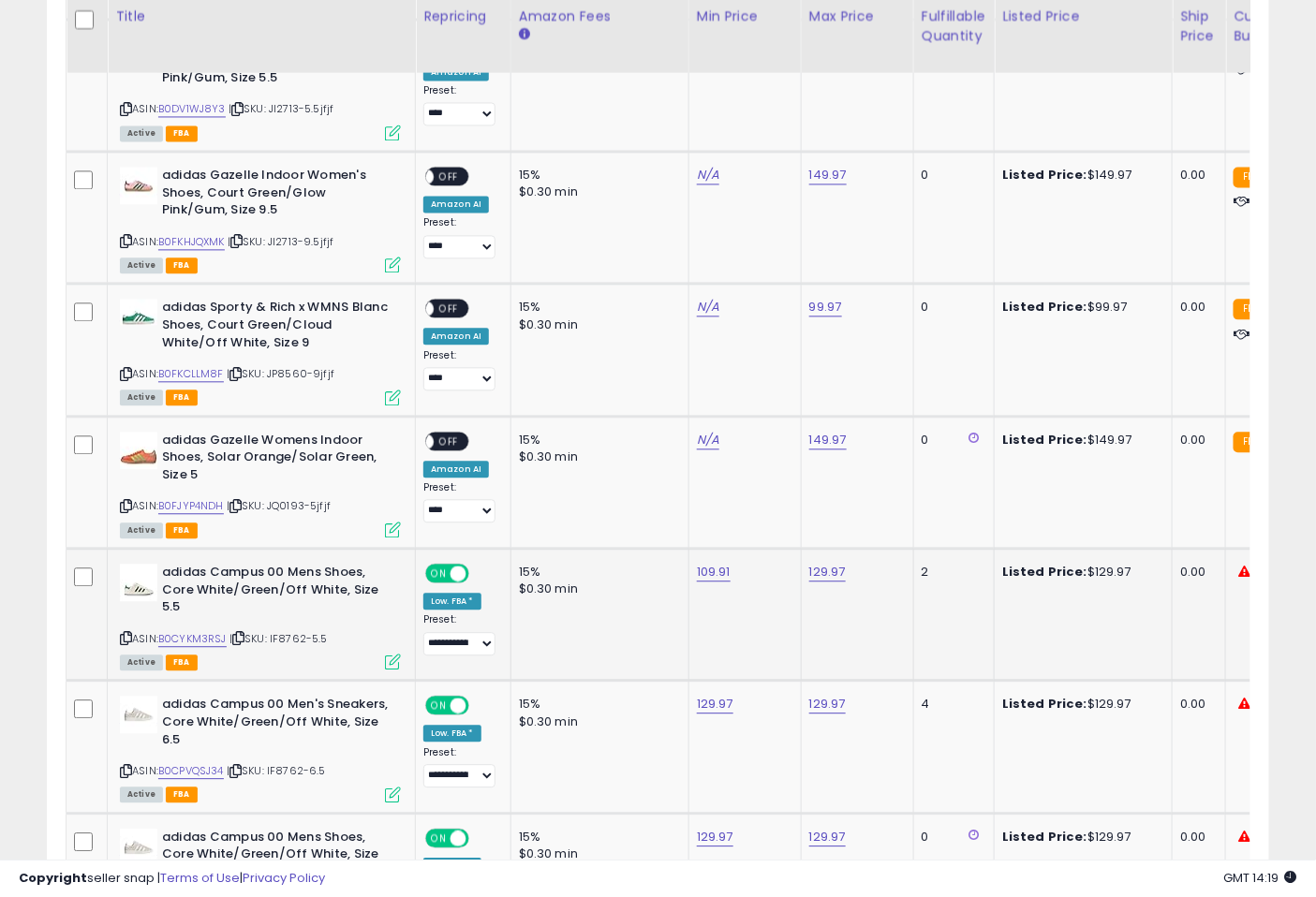 click at bounding box center [238, 638] 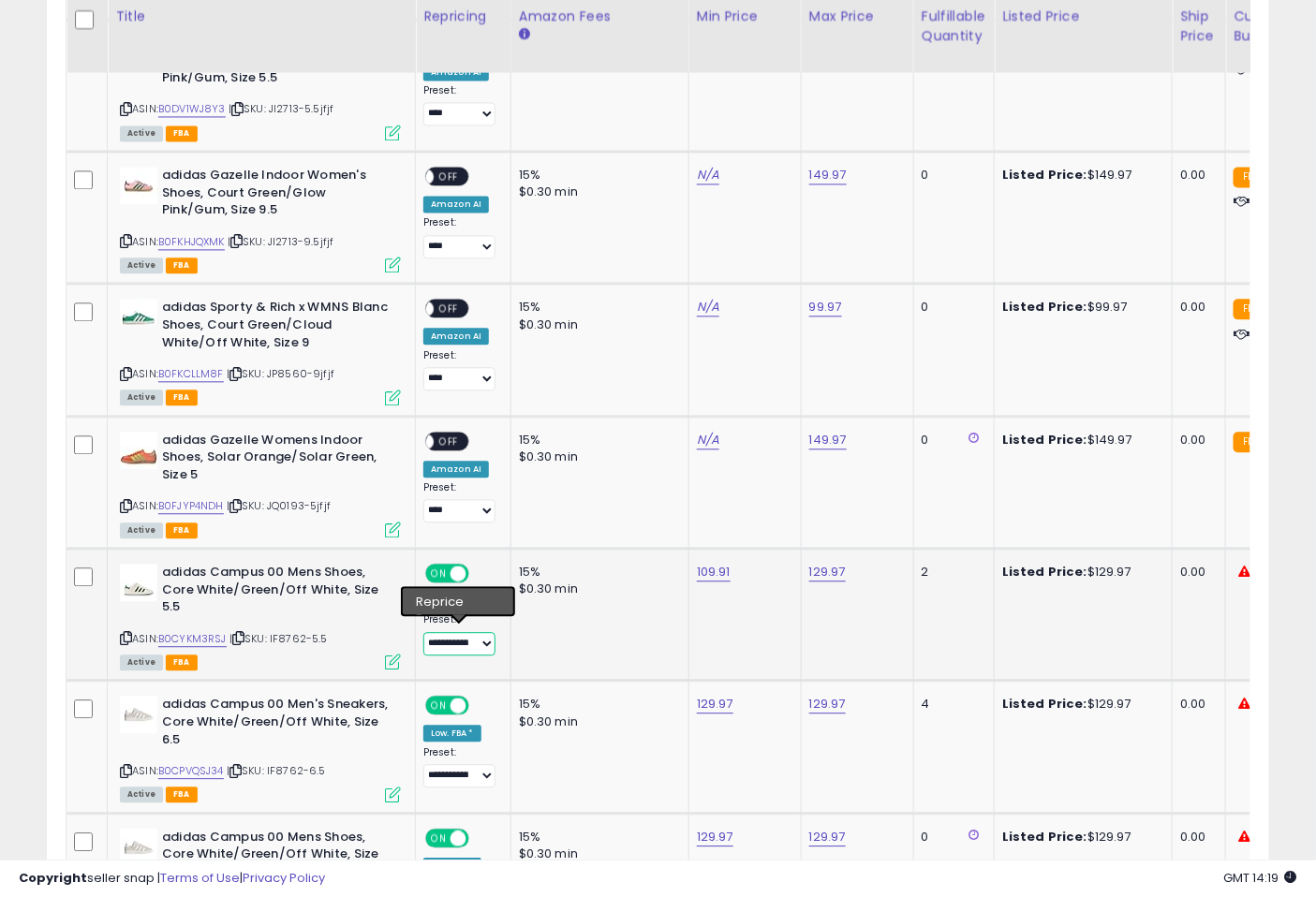 click on "**********" at bounding box center [459, 643] 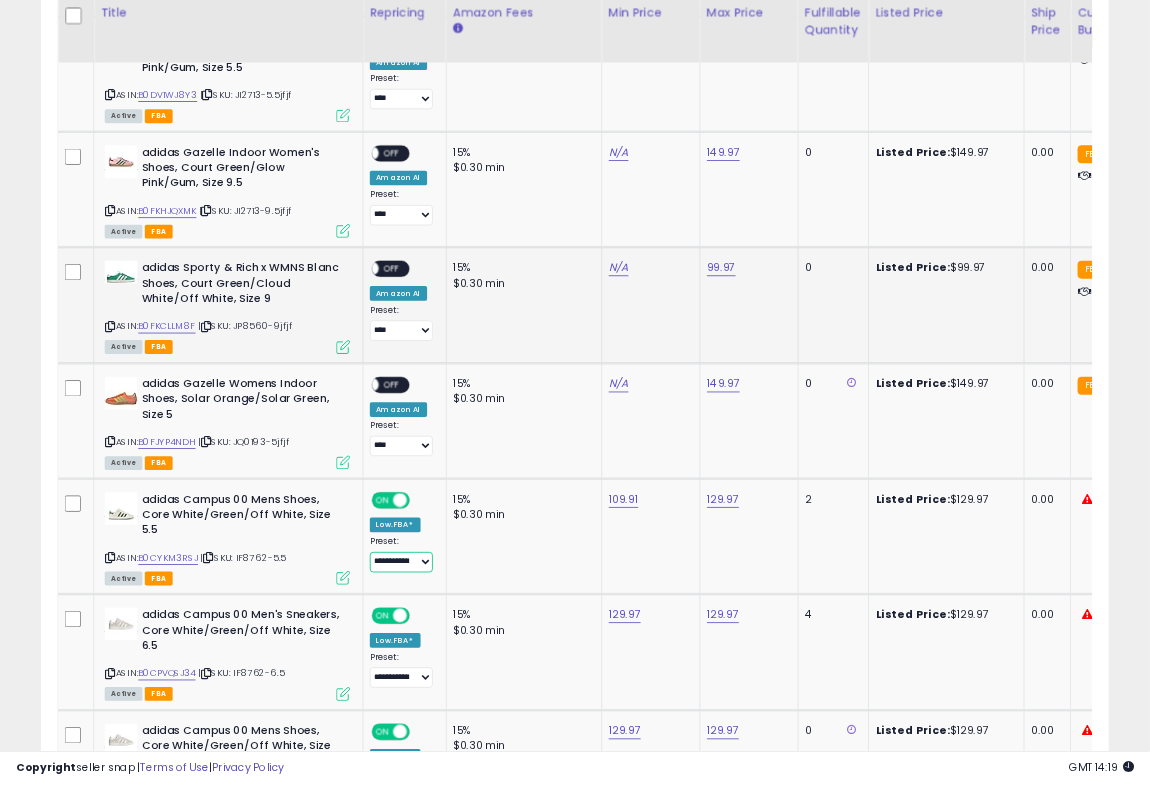 scroll, scrollTop: 1310, scrollLeft: 0, axis: vertical 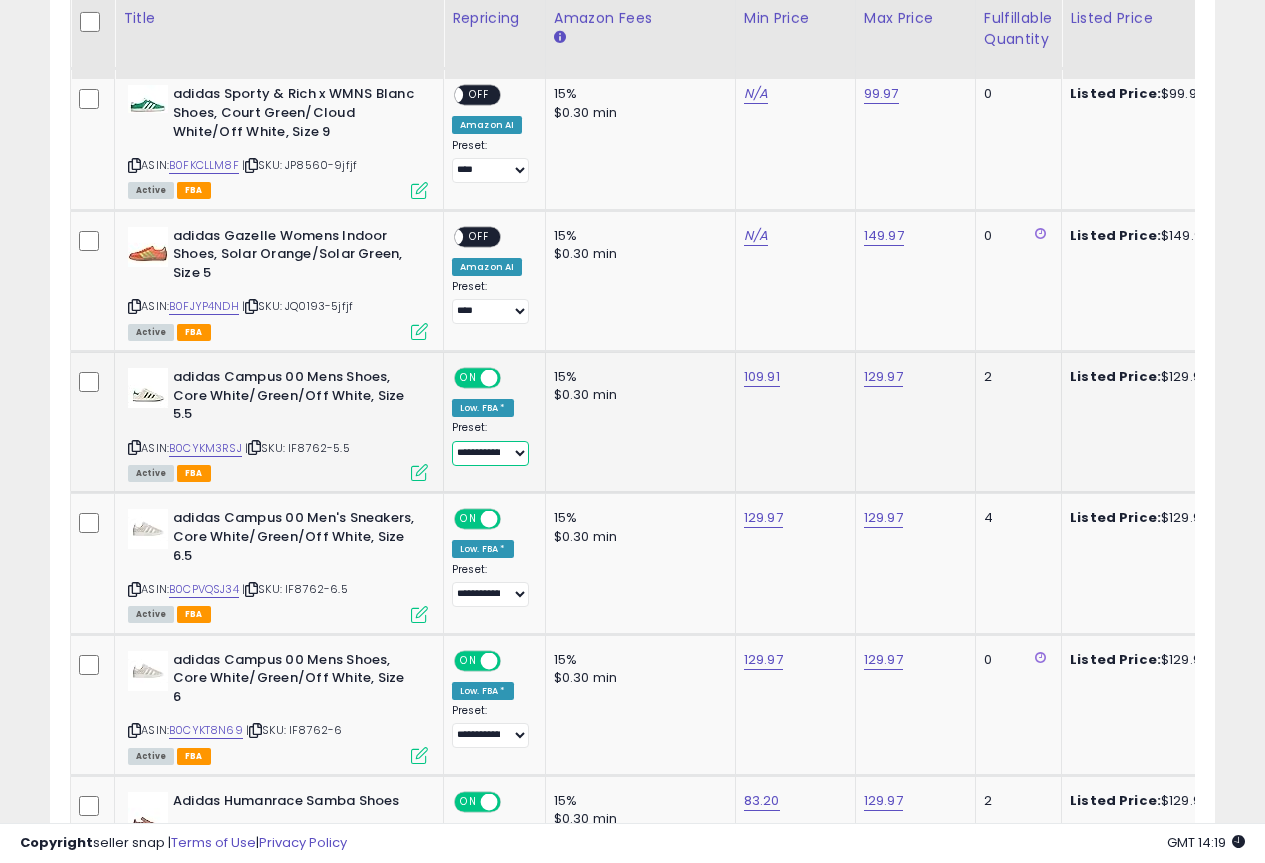 click on "**********" at bounding box center [490, 453] 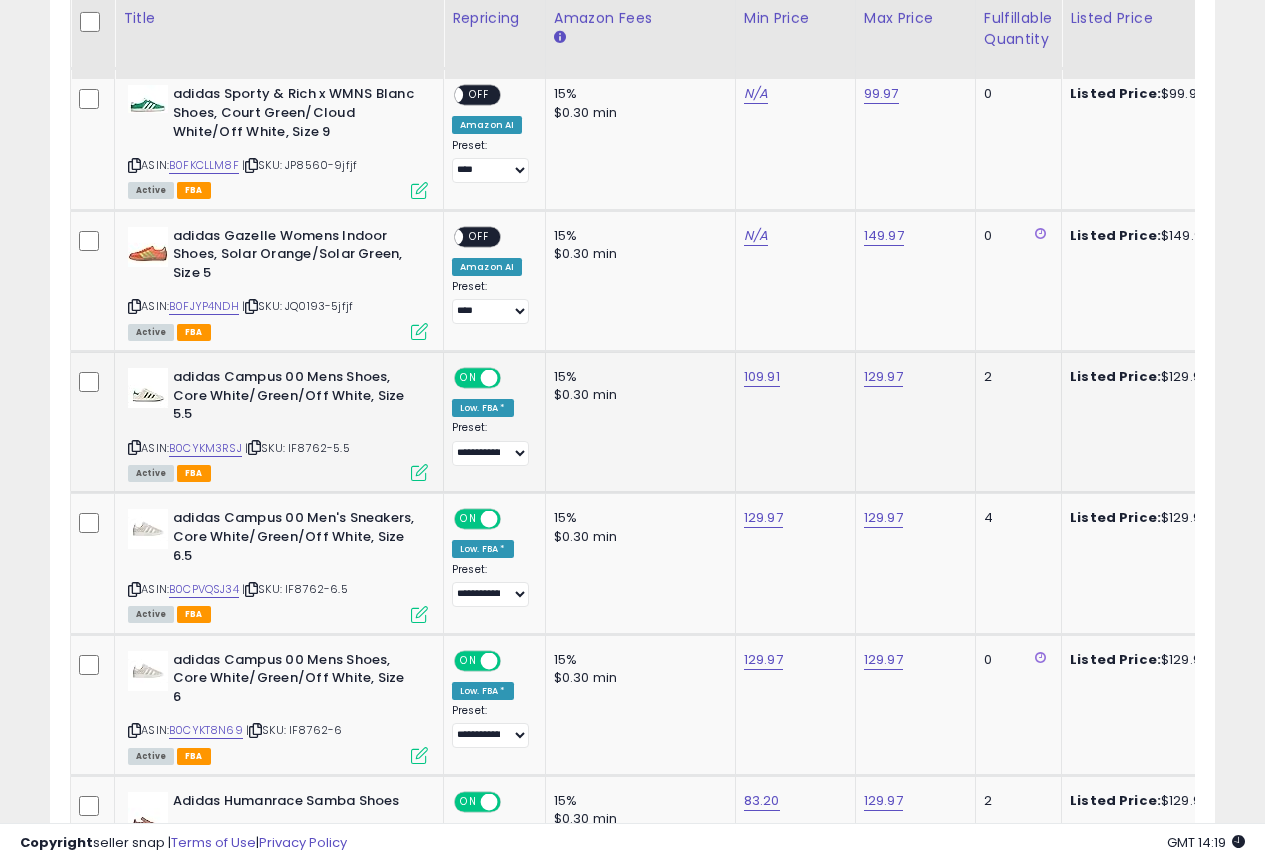 click on "15% $0.30 min" 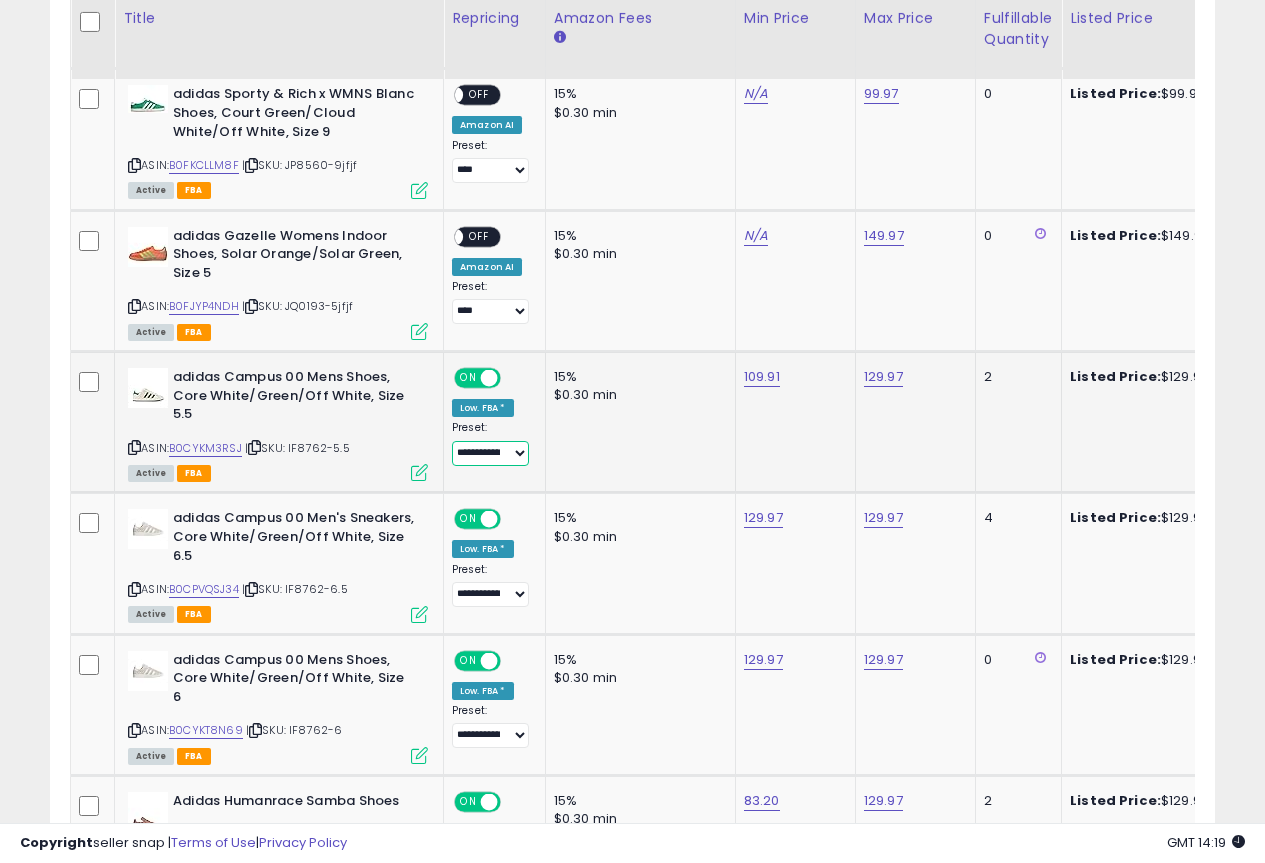 click on "**********" at bounding box center [490, 453] 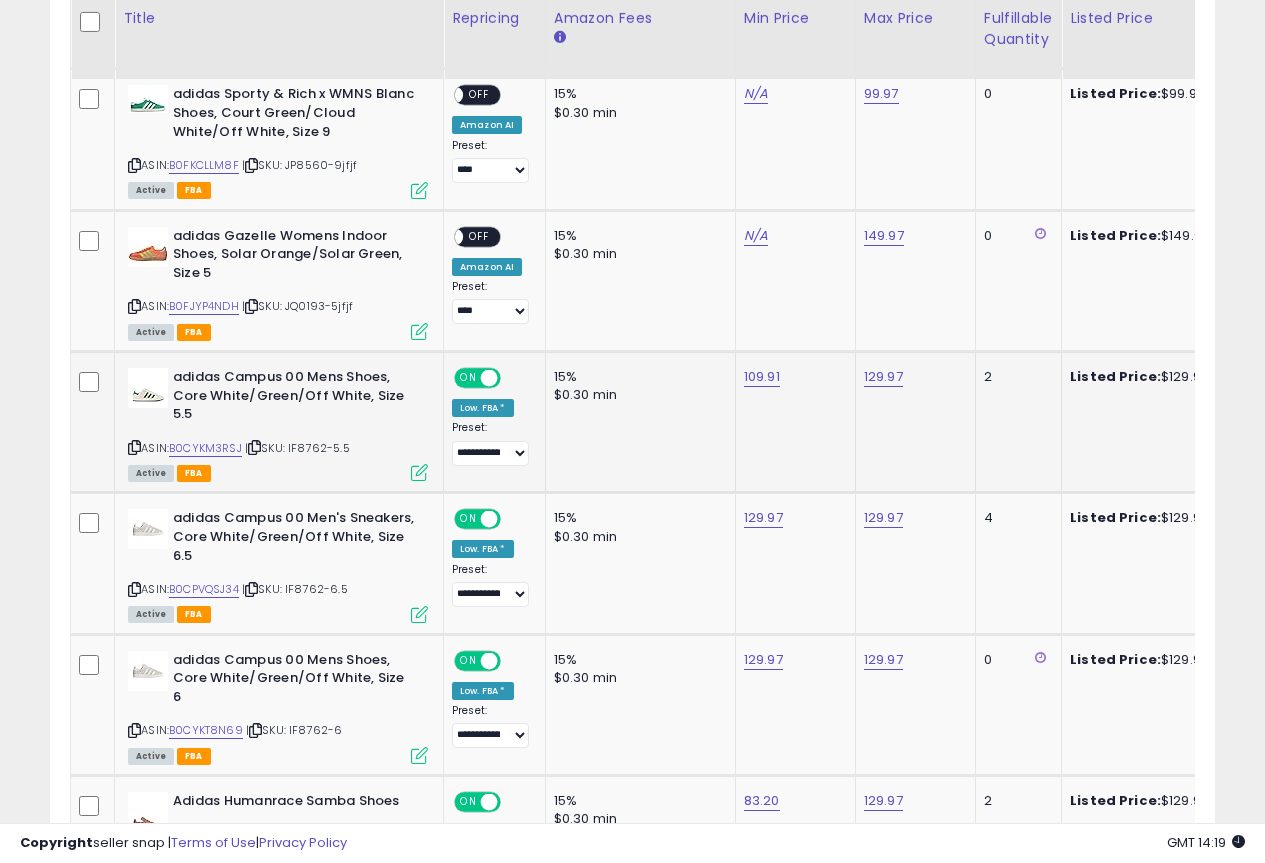 click on "15% $0.30 min" 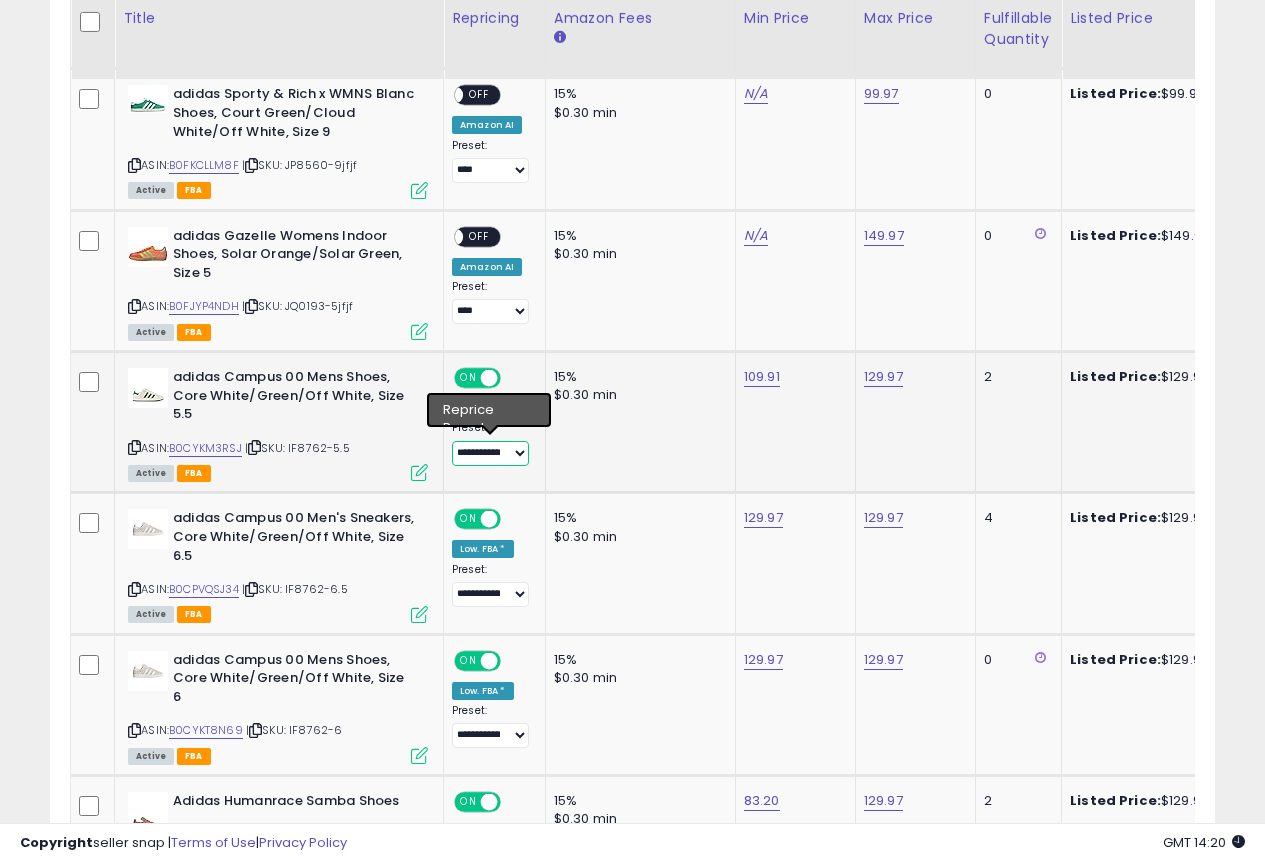 click on "**********" at bounding box center (490, 453) 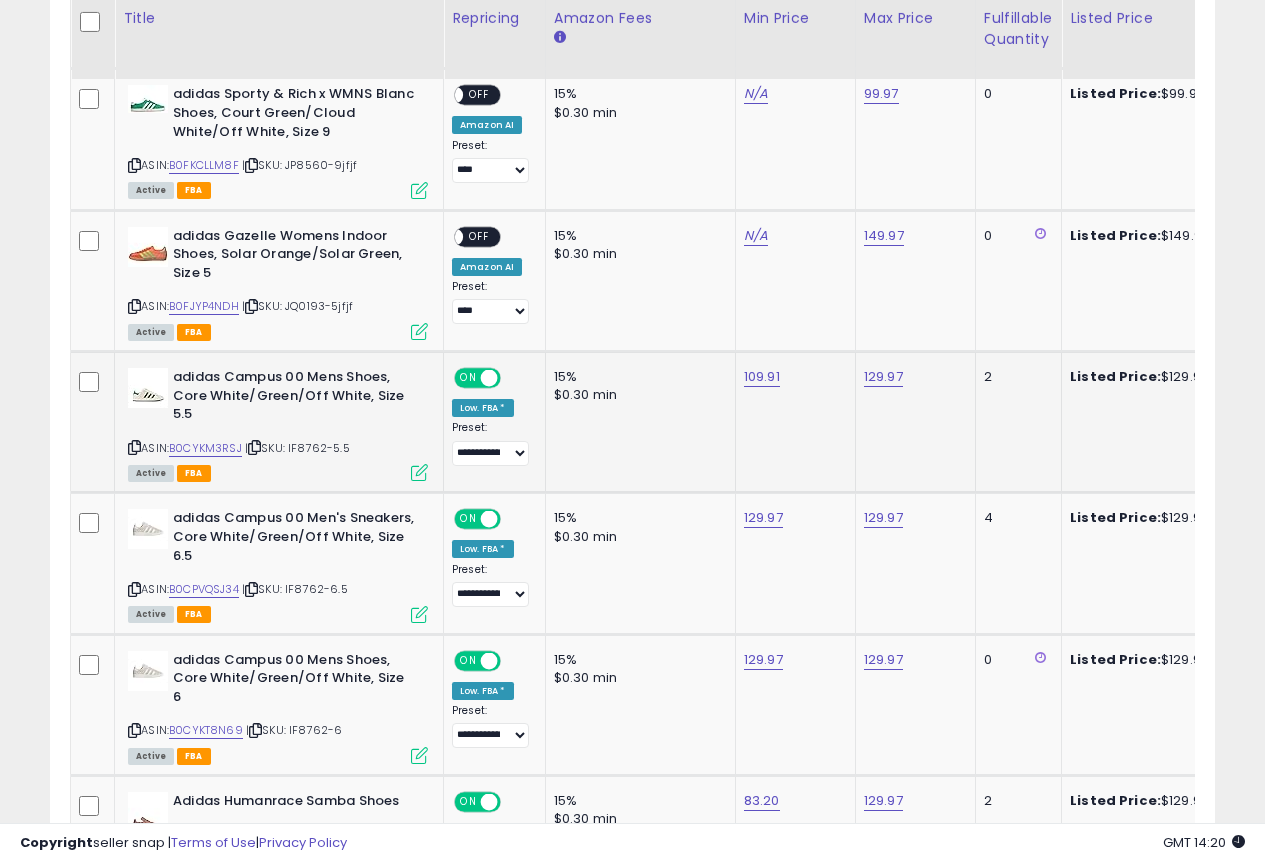 click on "15% $0.30 min" 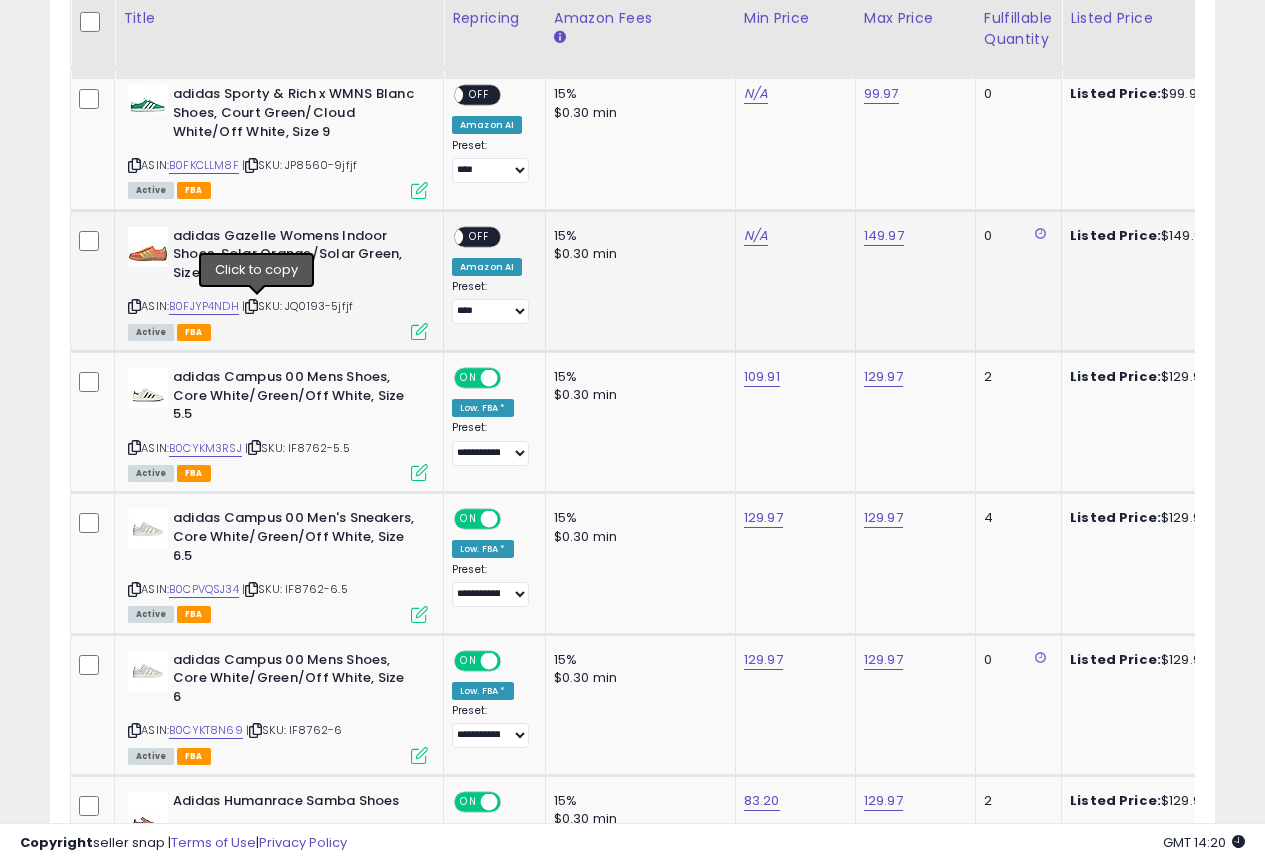 click at bounding box center (251, 306) 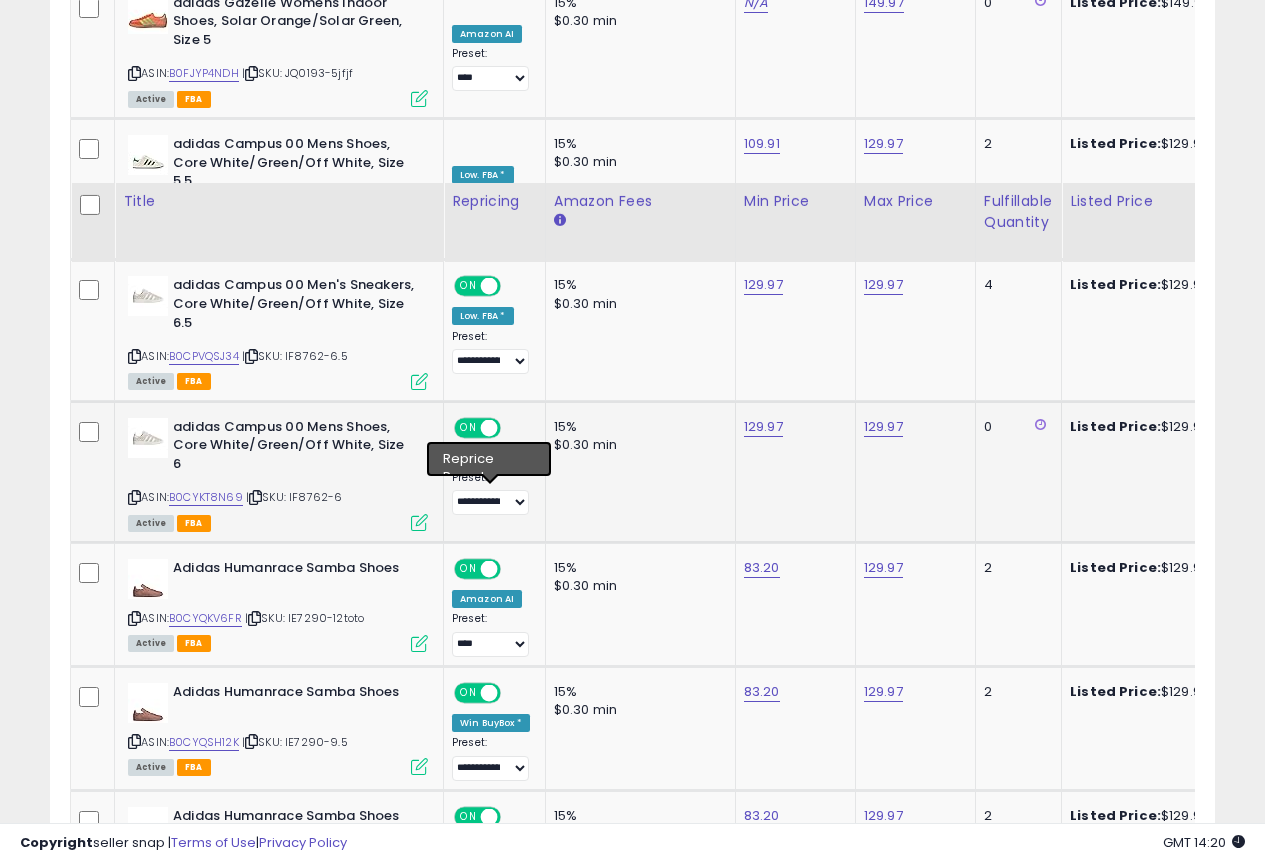scroll, scrollTop: 2011, scrollLeft: 0, axis: vertical 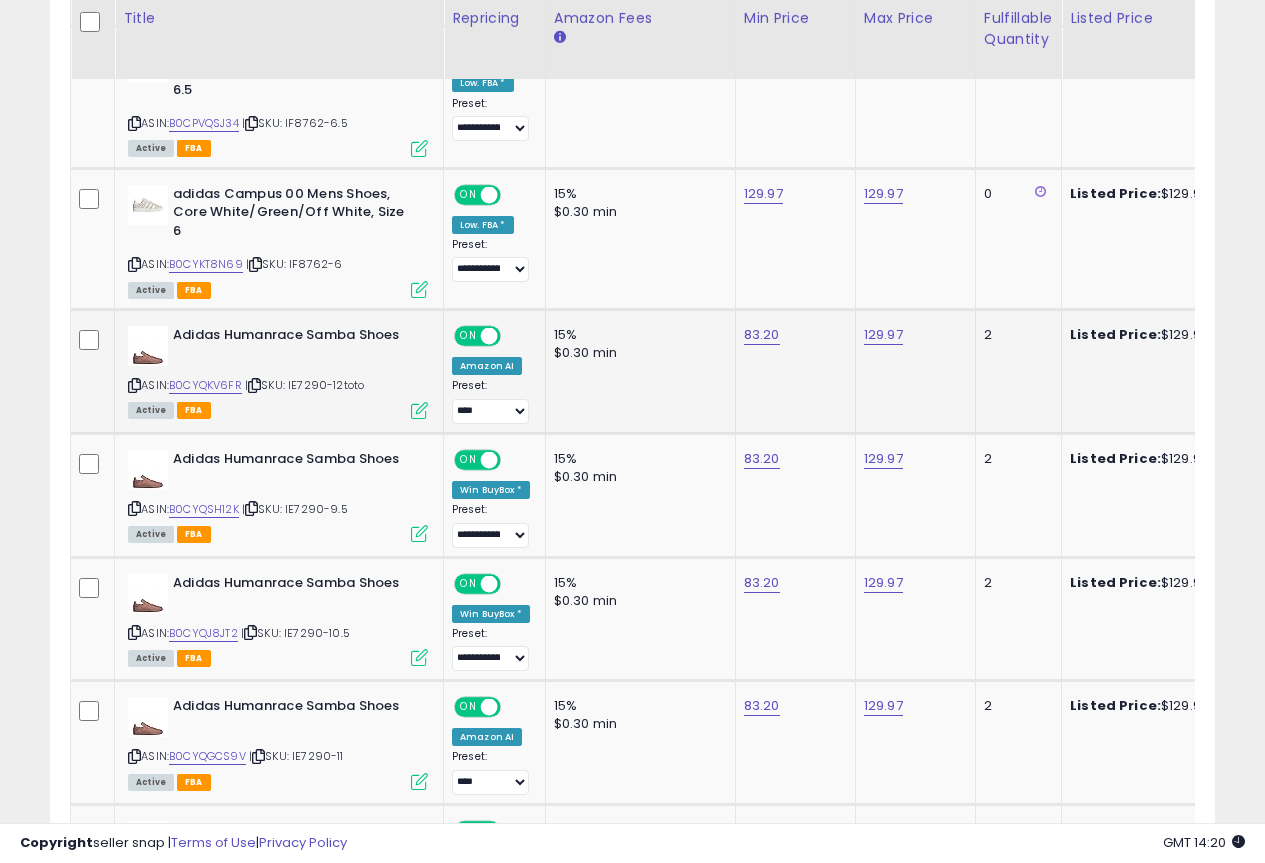 click on "ASIN:  [PRODUCT_ID]    |   SKU: IE7290-12toto Active FBA" at bounding box center (278, 371) 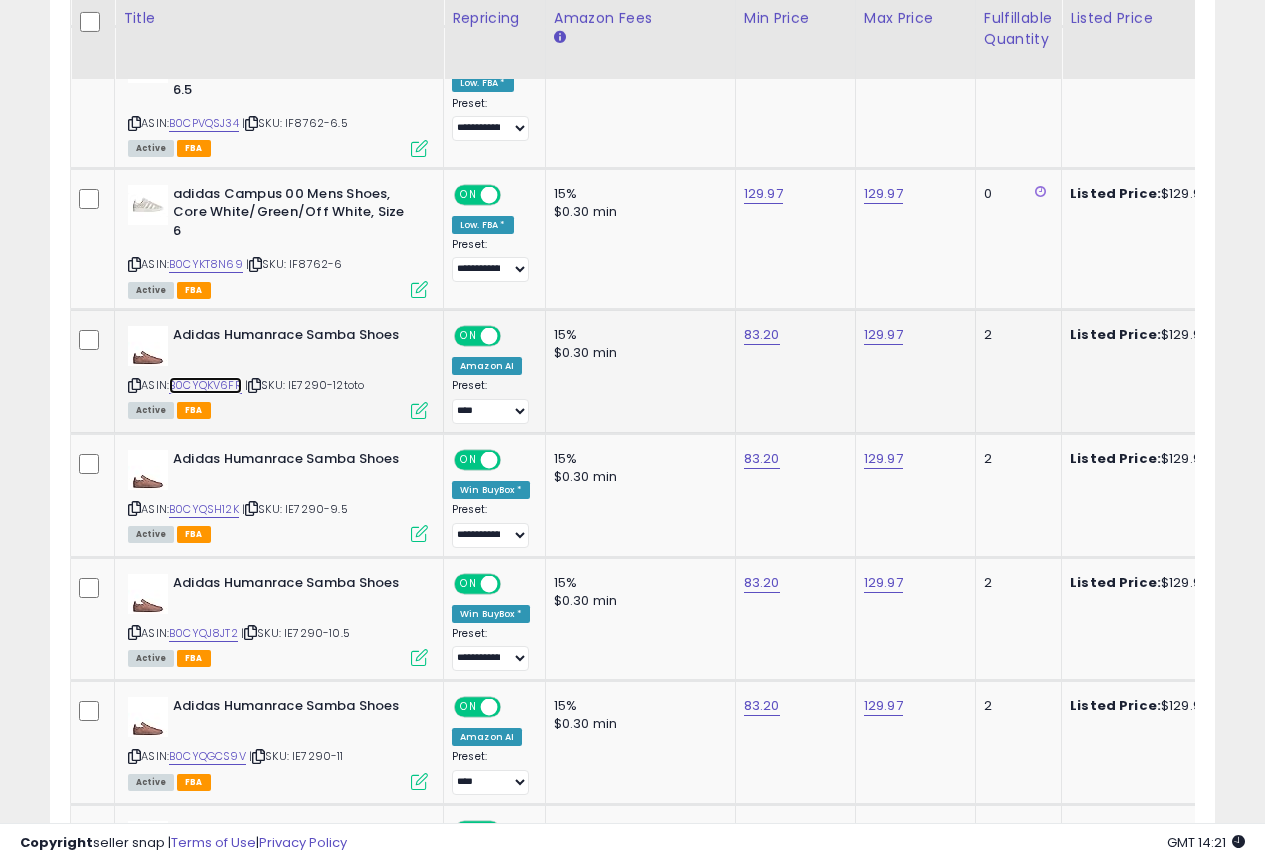 click on "B0CYQKV6FR" at bounding box center [205, 385] 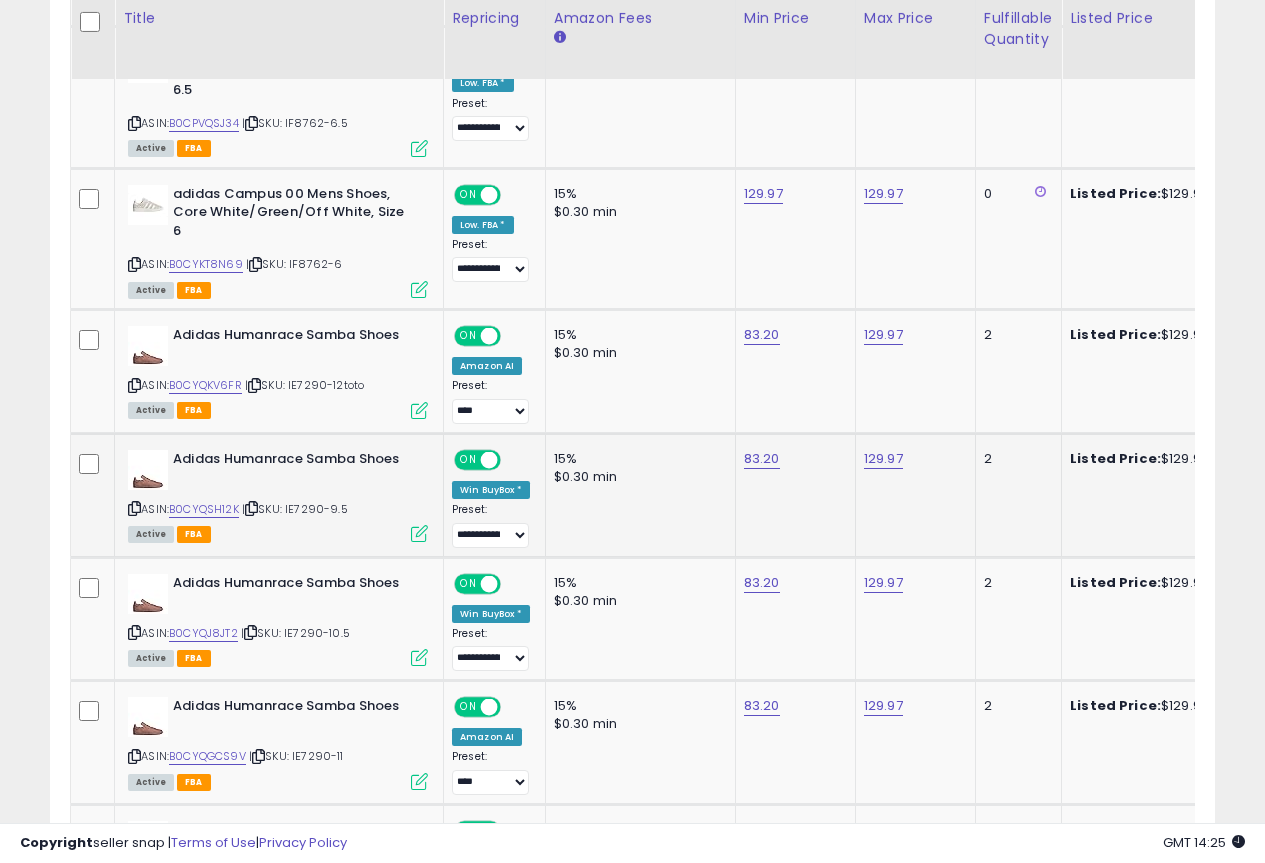 click at bounding box center [251, 508] 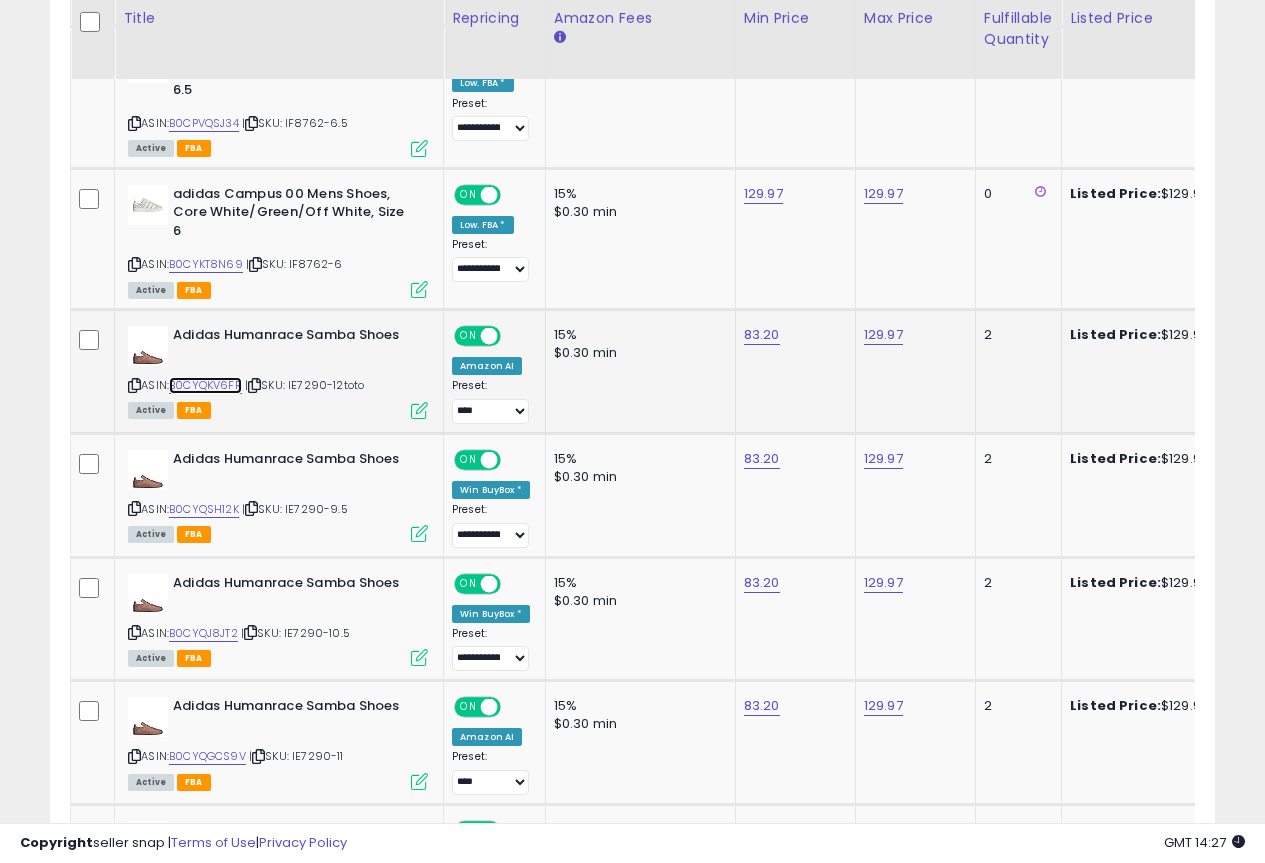 click on "B0CYQKV6FR" at bounding box center [205, 385] 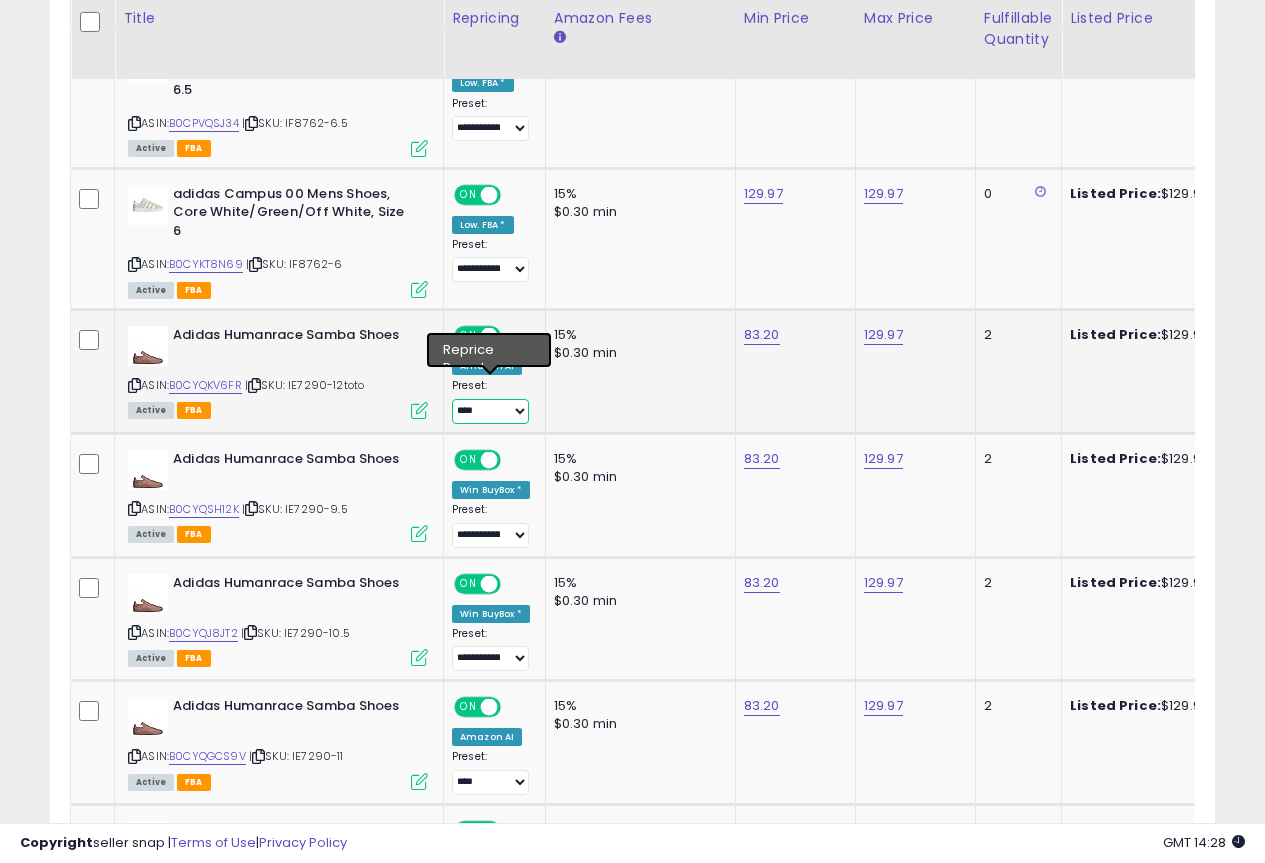 click on "**********" at bounding box center [490, 411] 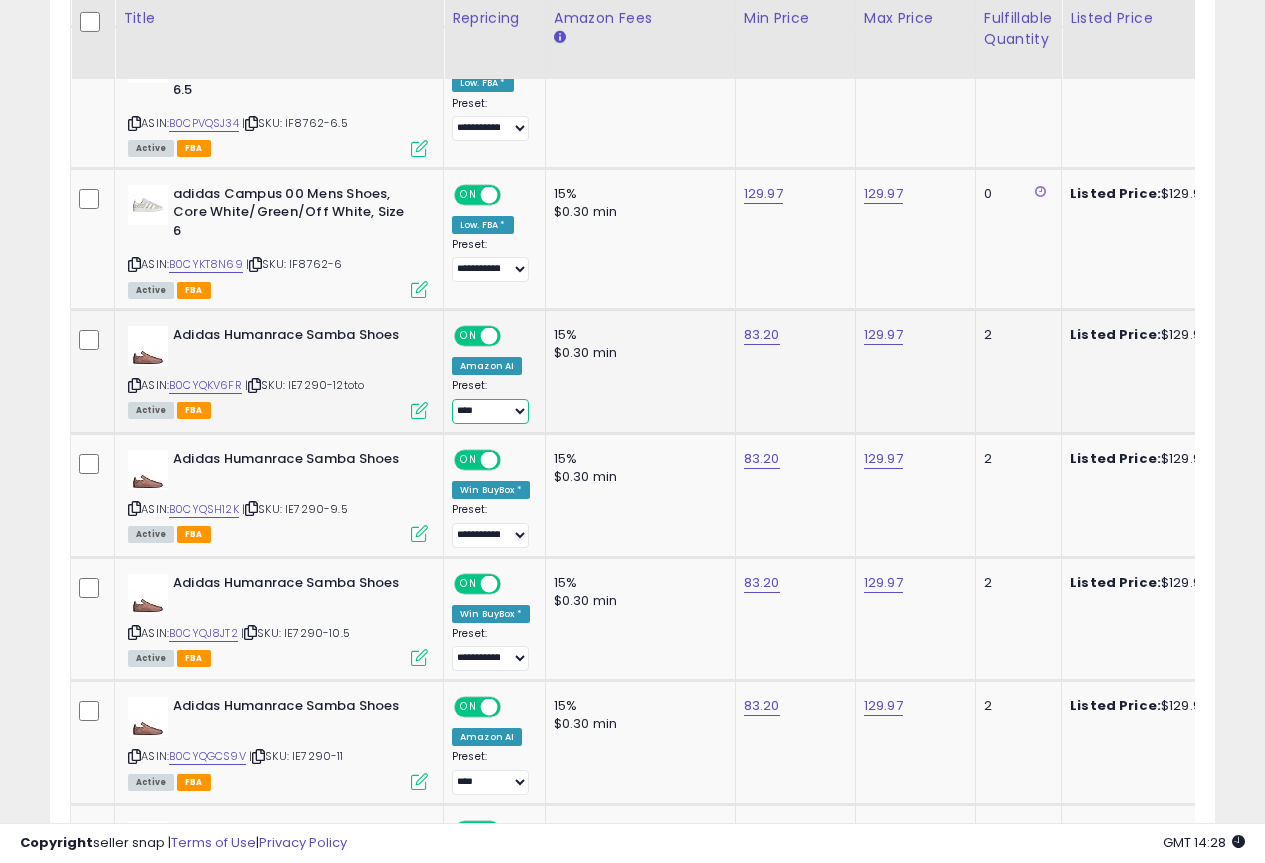 select on "**********" 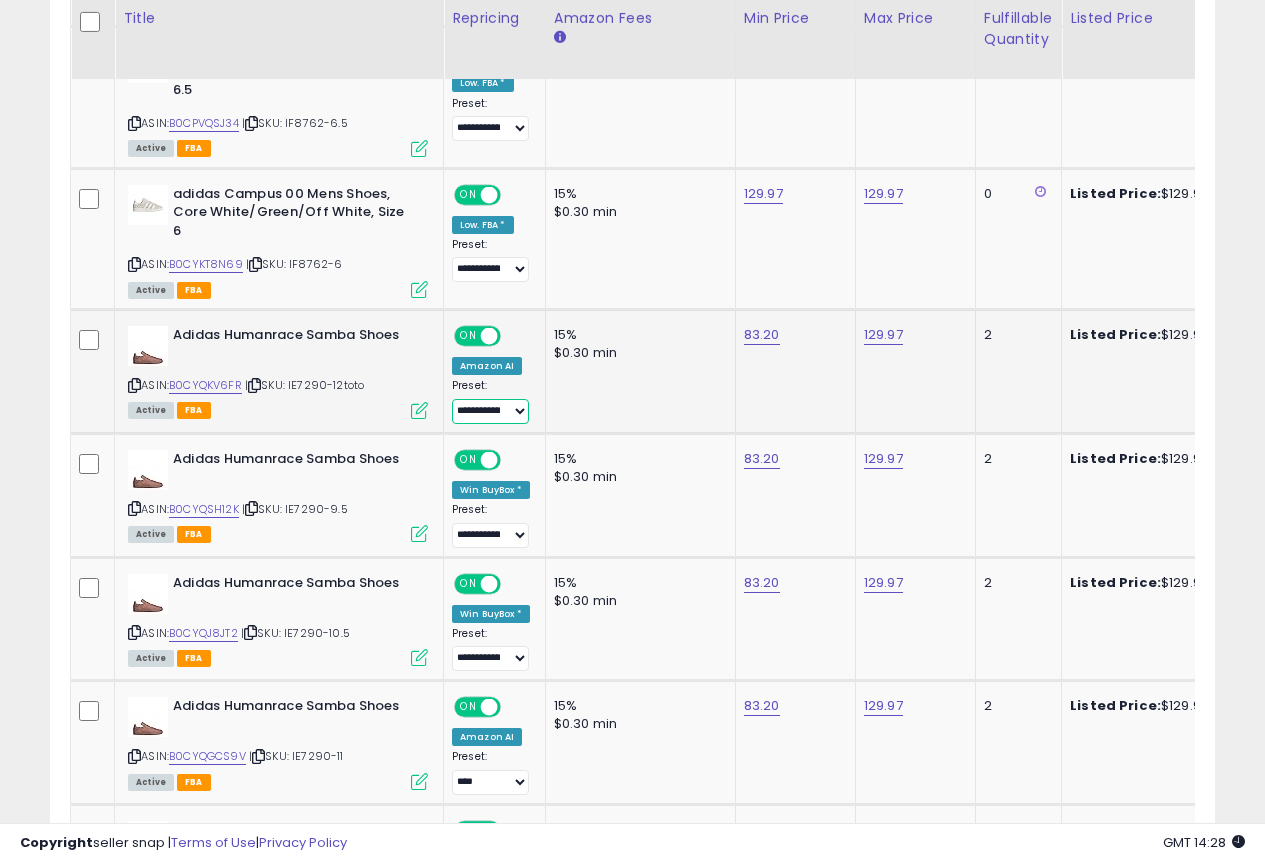 click on "**********" at bounding box center [490, 411] 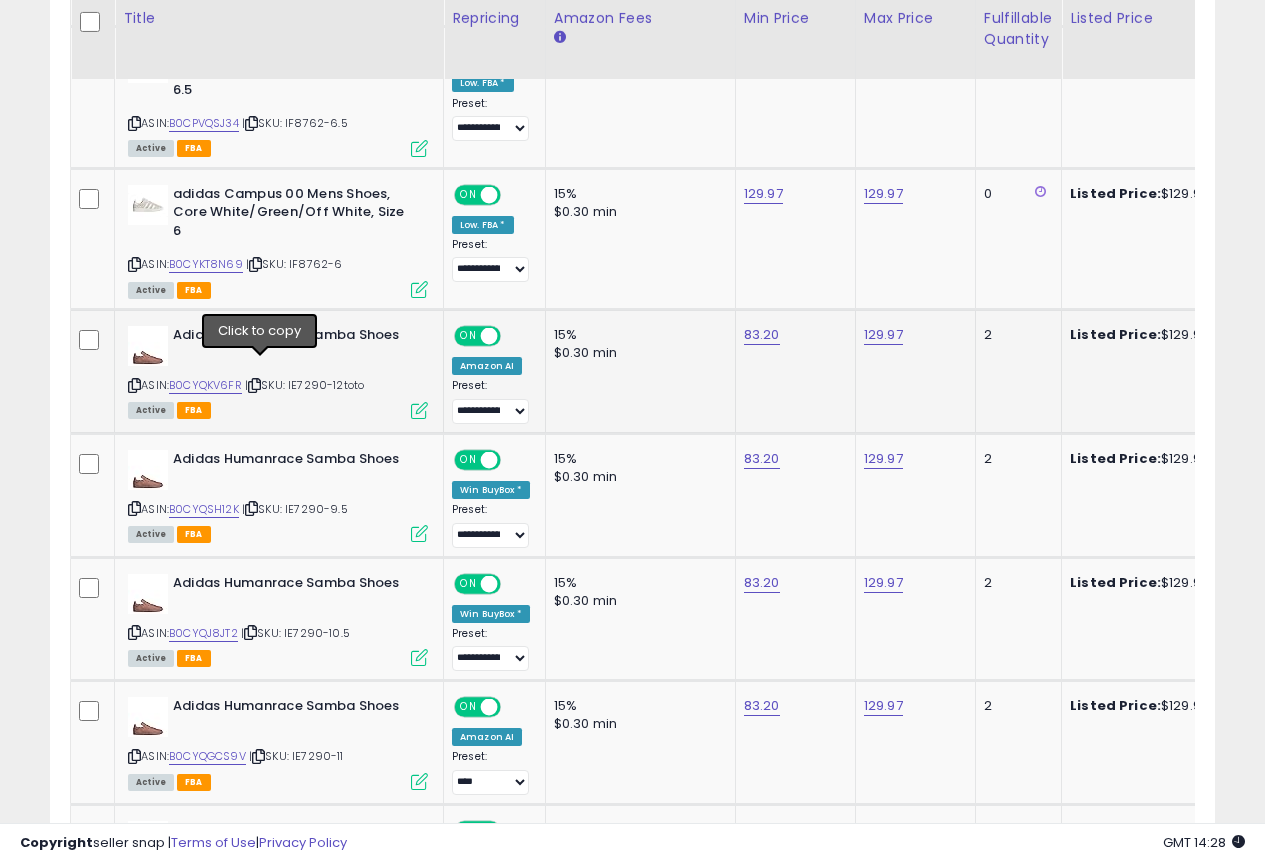 click at bounding box center (254, 385) 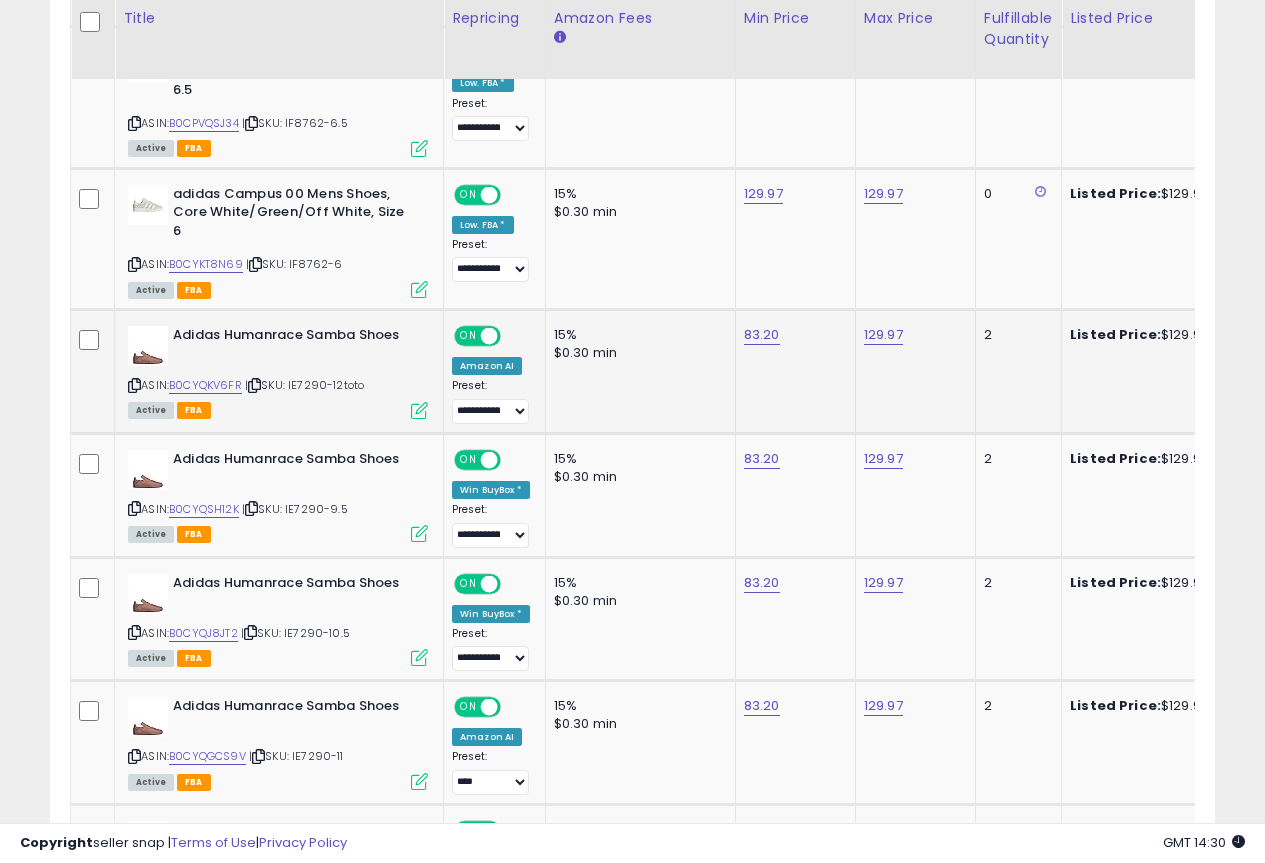 click on "15% $0.30 min" 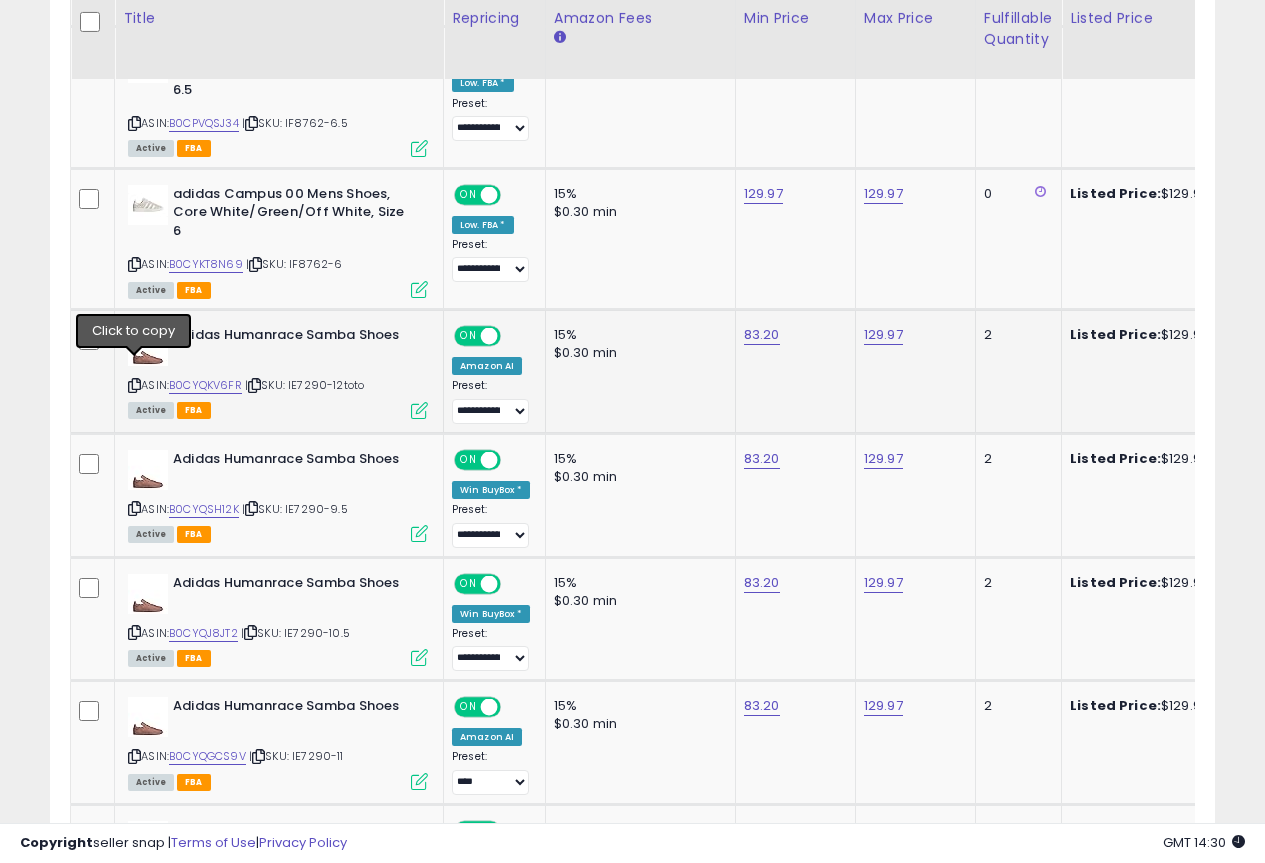 click at bounding box center (134, 385) 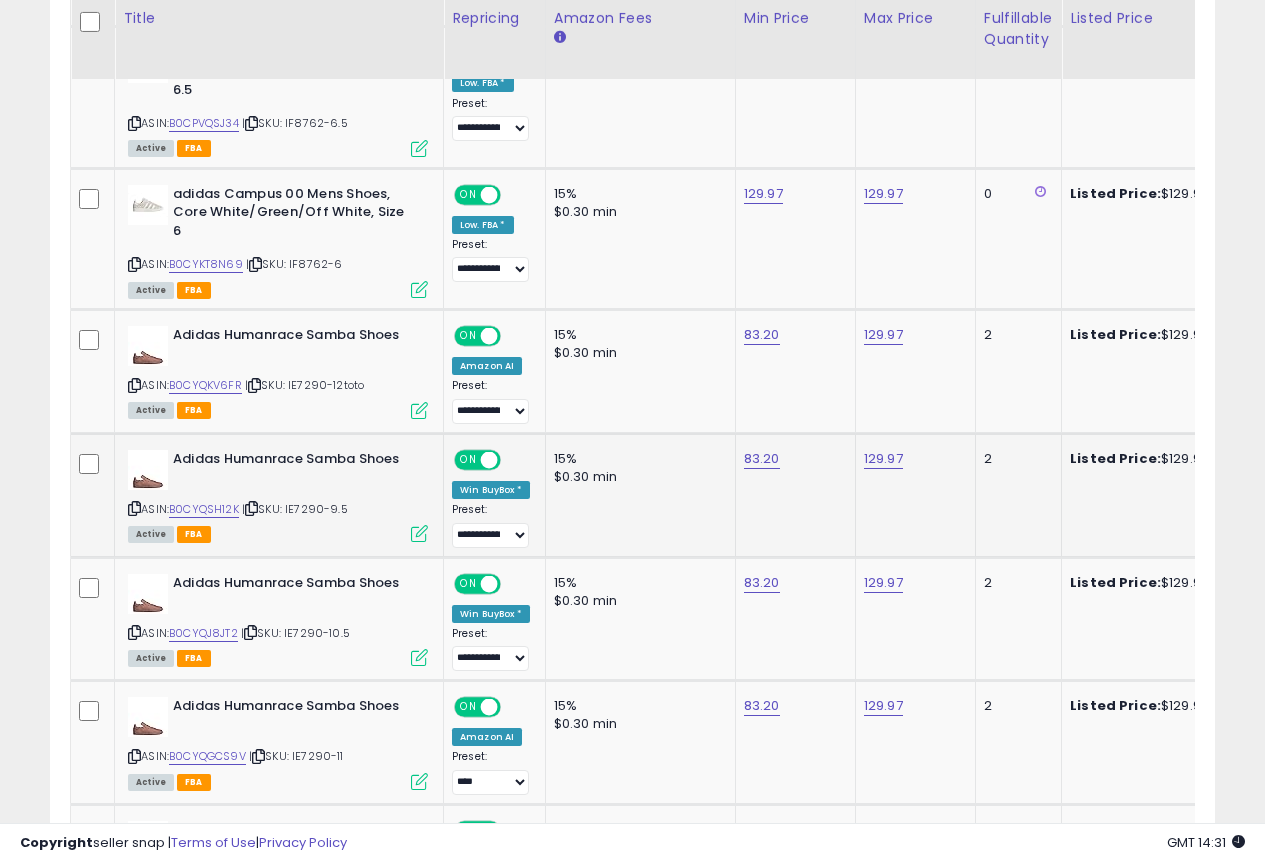 click at bounding box center [251, 508] 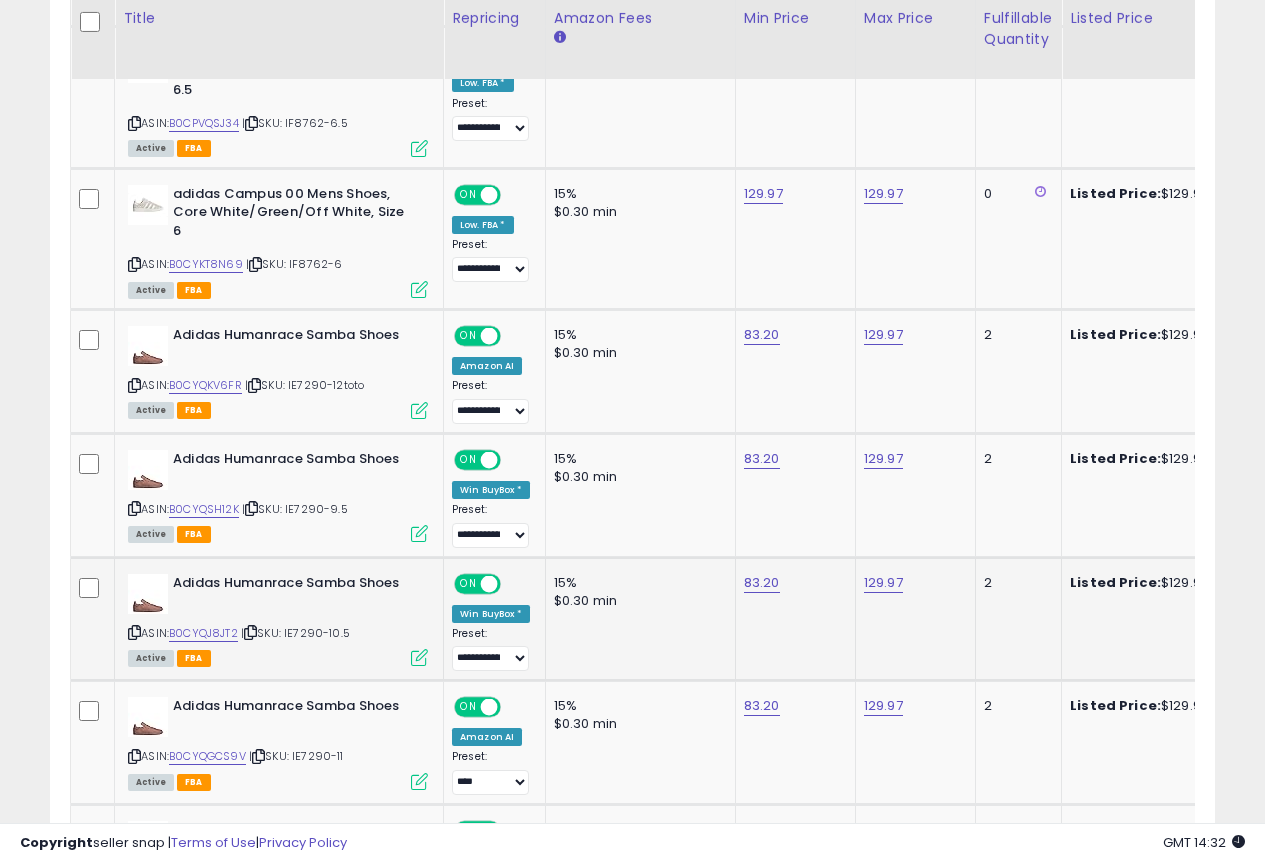 scroll, scrollTop: 855, scrollLeft: 0, axis: vertical 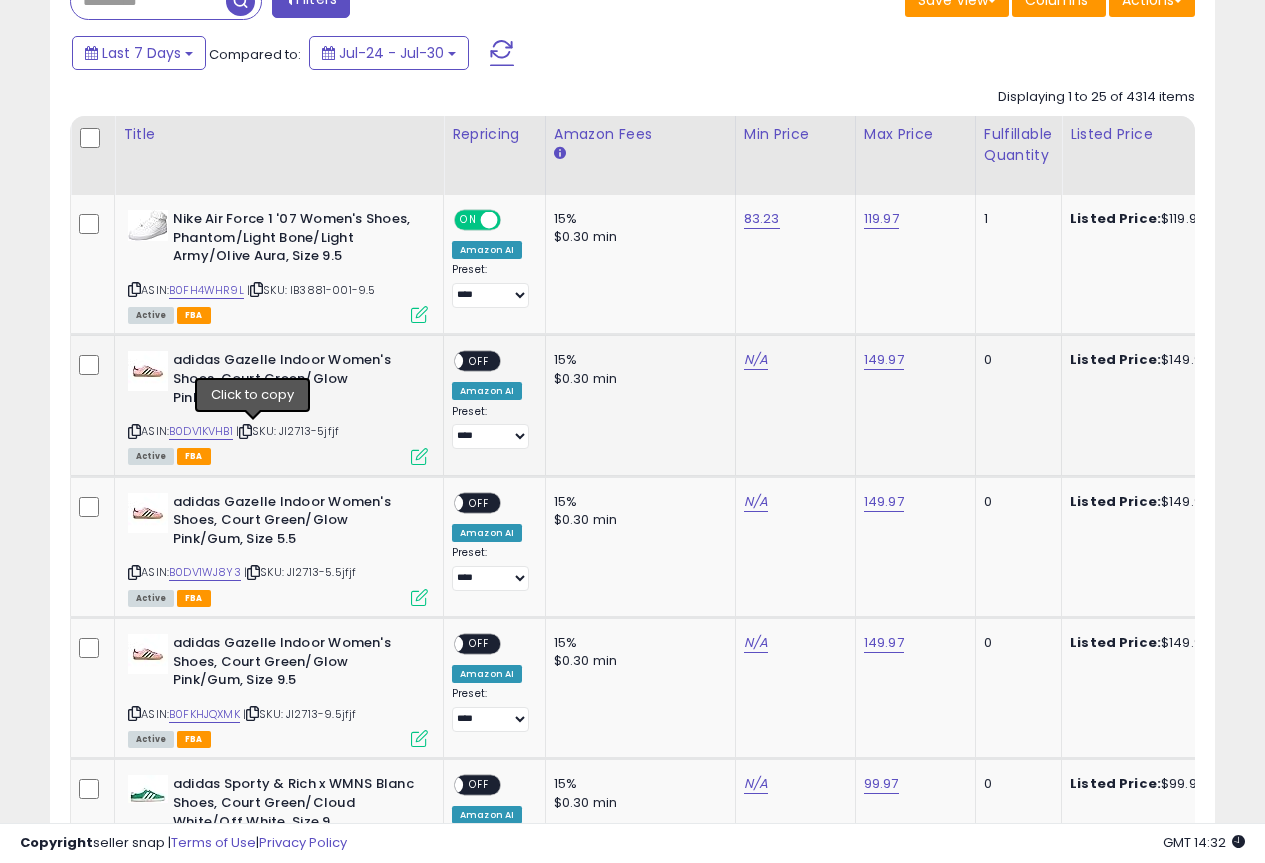 click at bounding box center [245, 431] 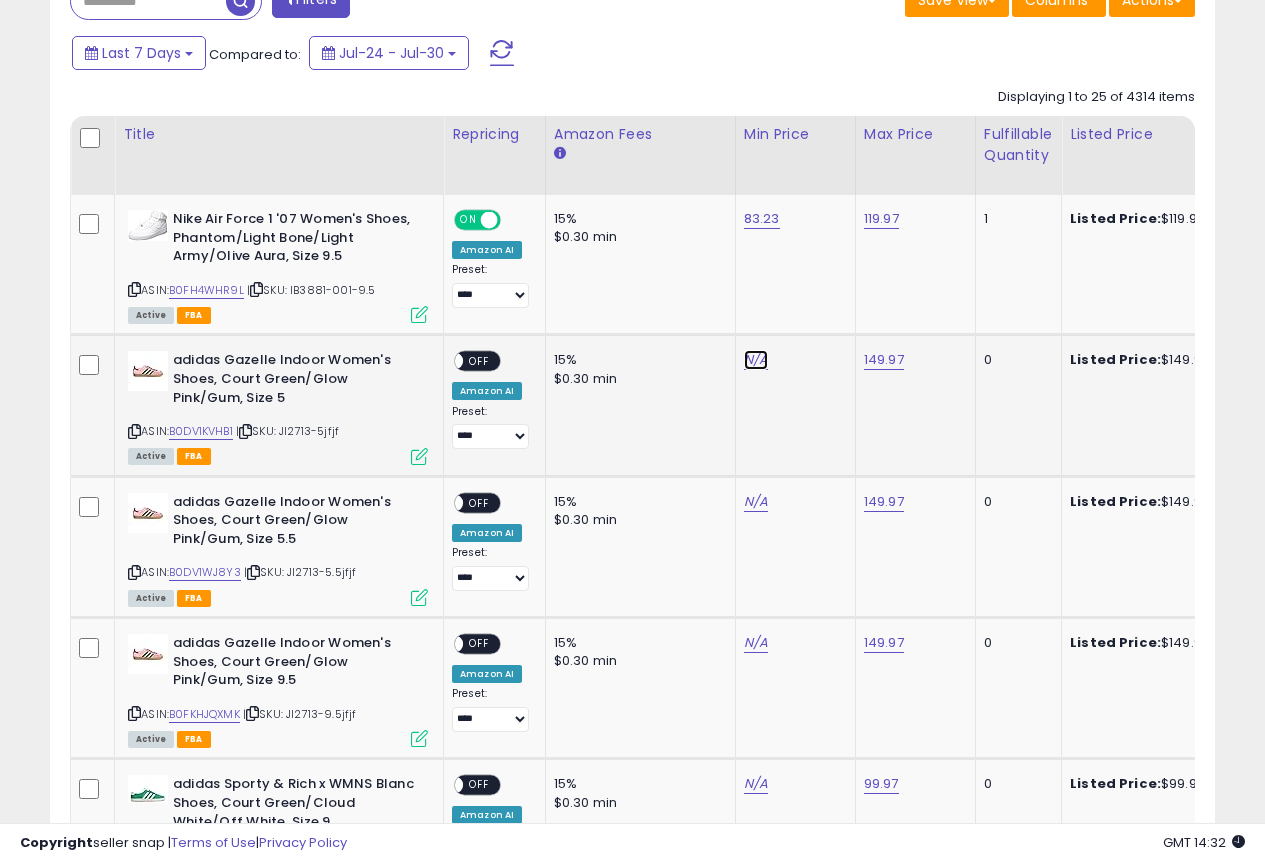 click on "N/A" at bounding box center (756, 360) 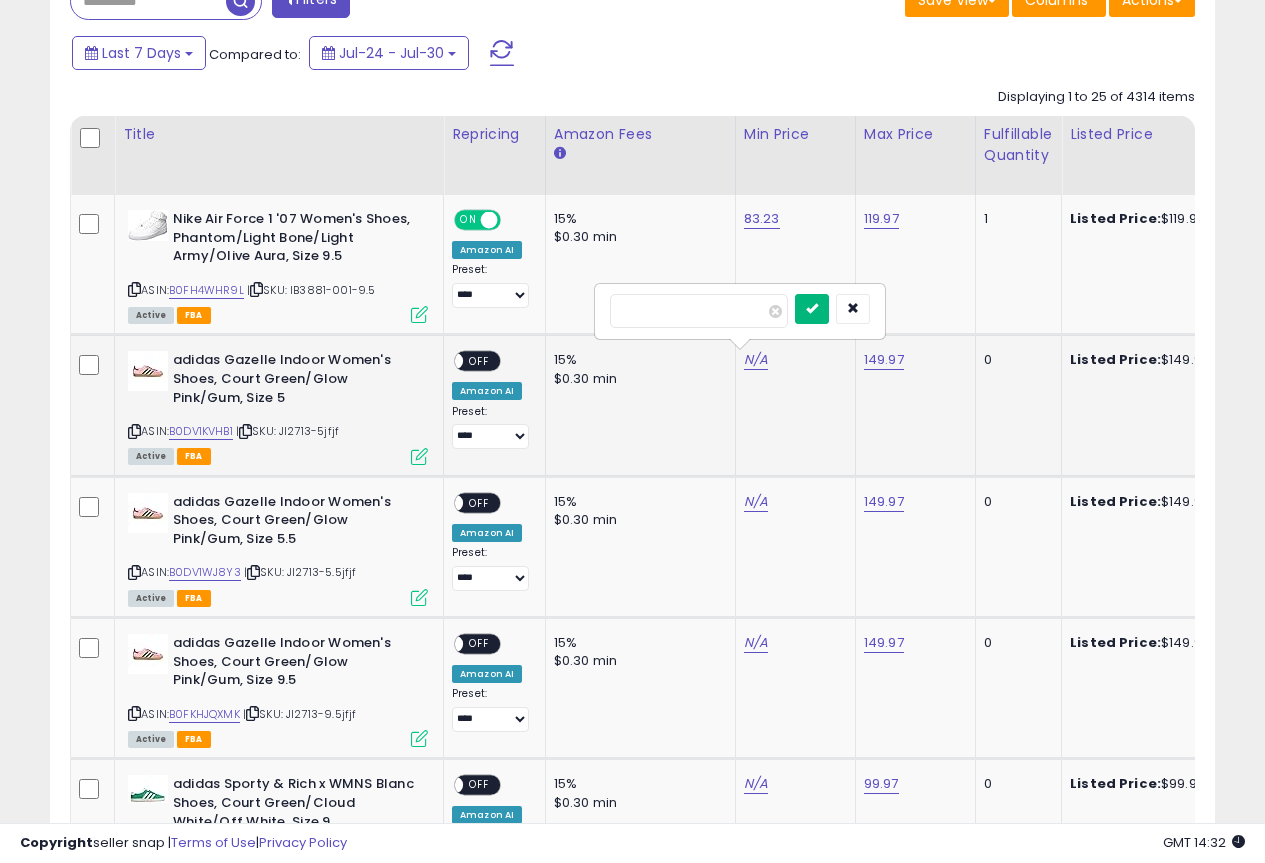 click at bounding box center [812, 309] 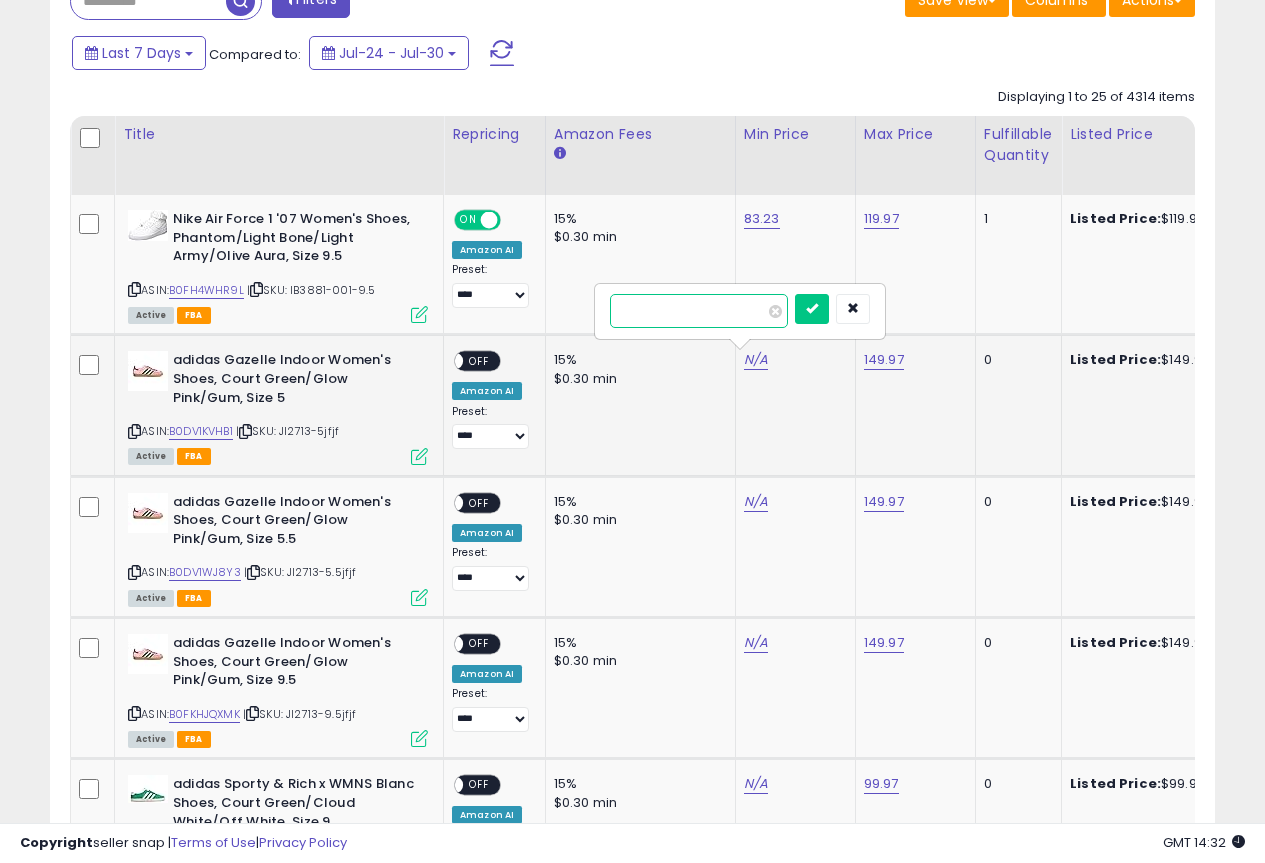 click on "**********" at bounding box center (699, 311) 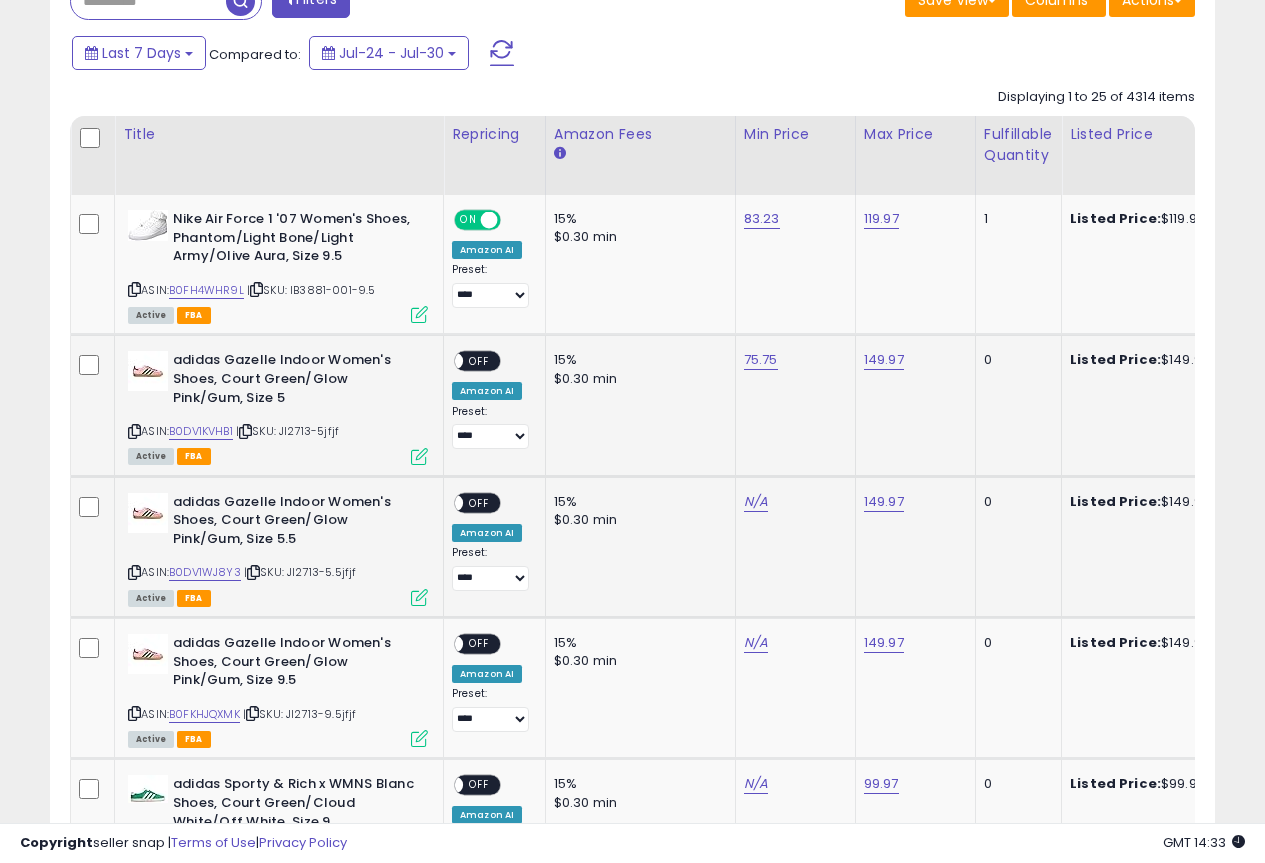 click at bounding box center (253, 572) 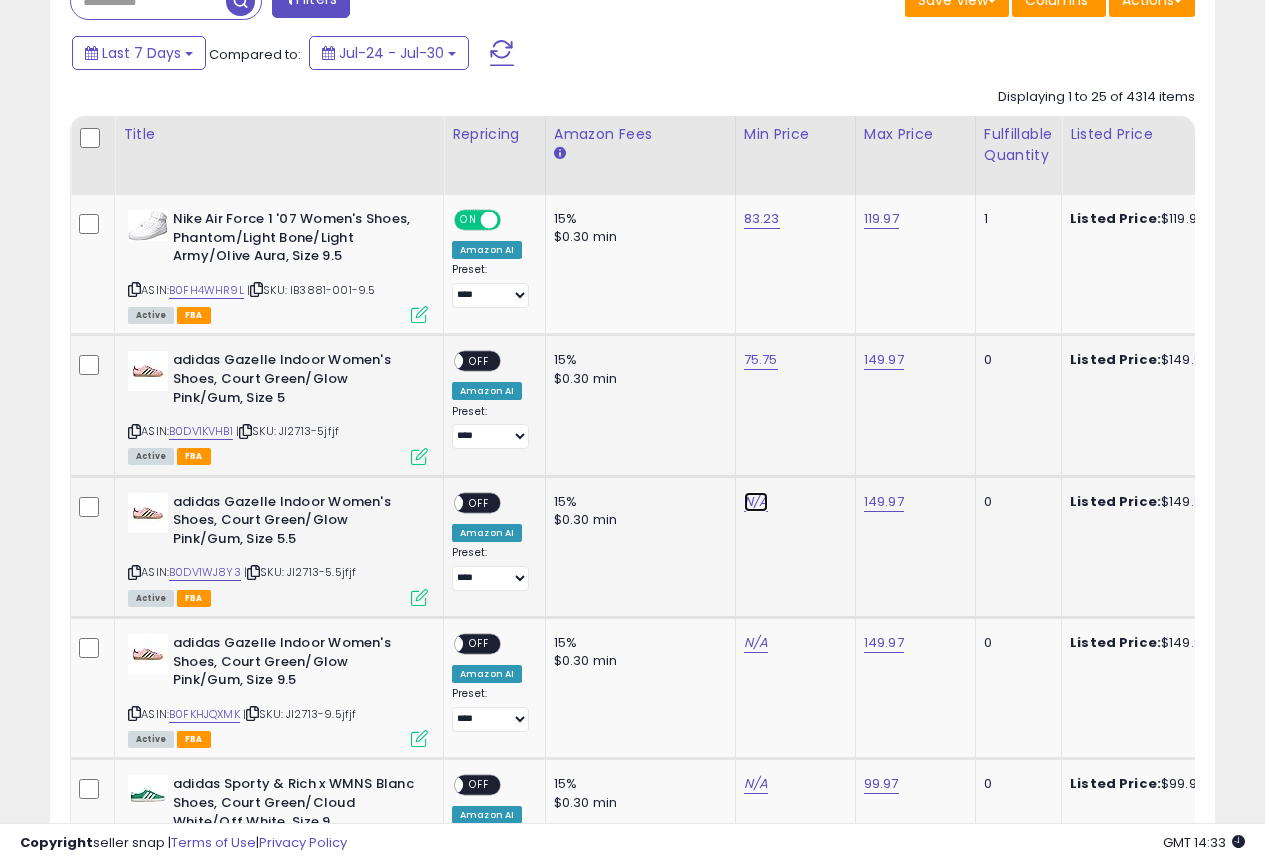 click on "N/A" at bounding box center (756, 502) 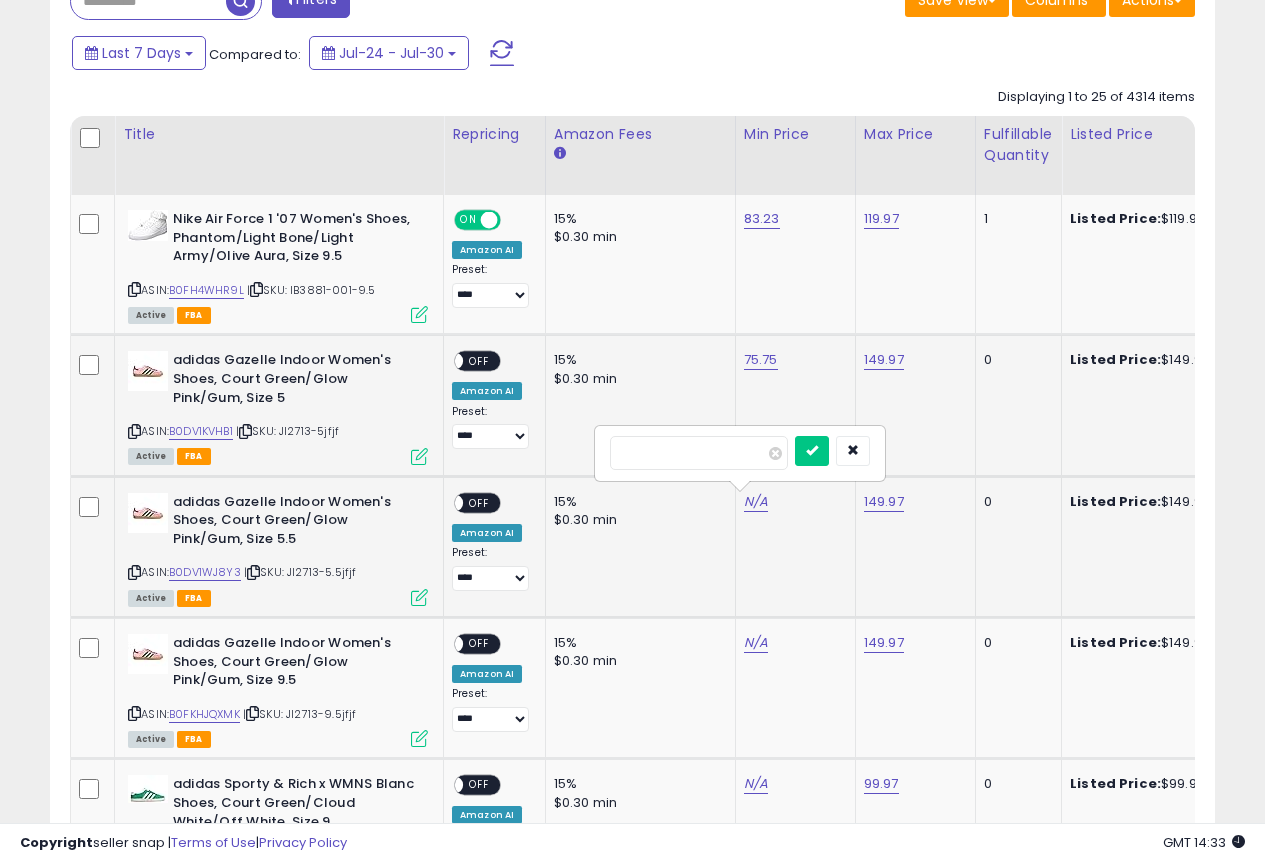 type on "*****" 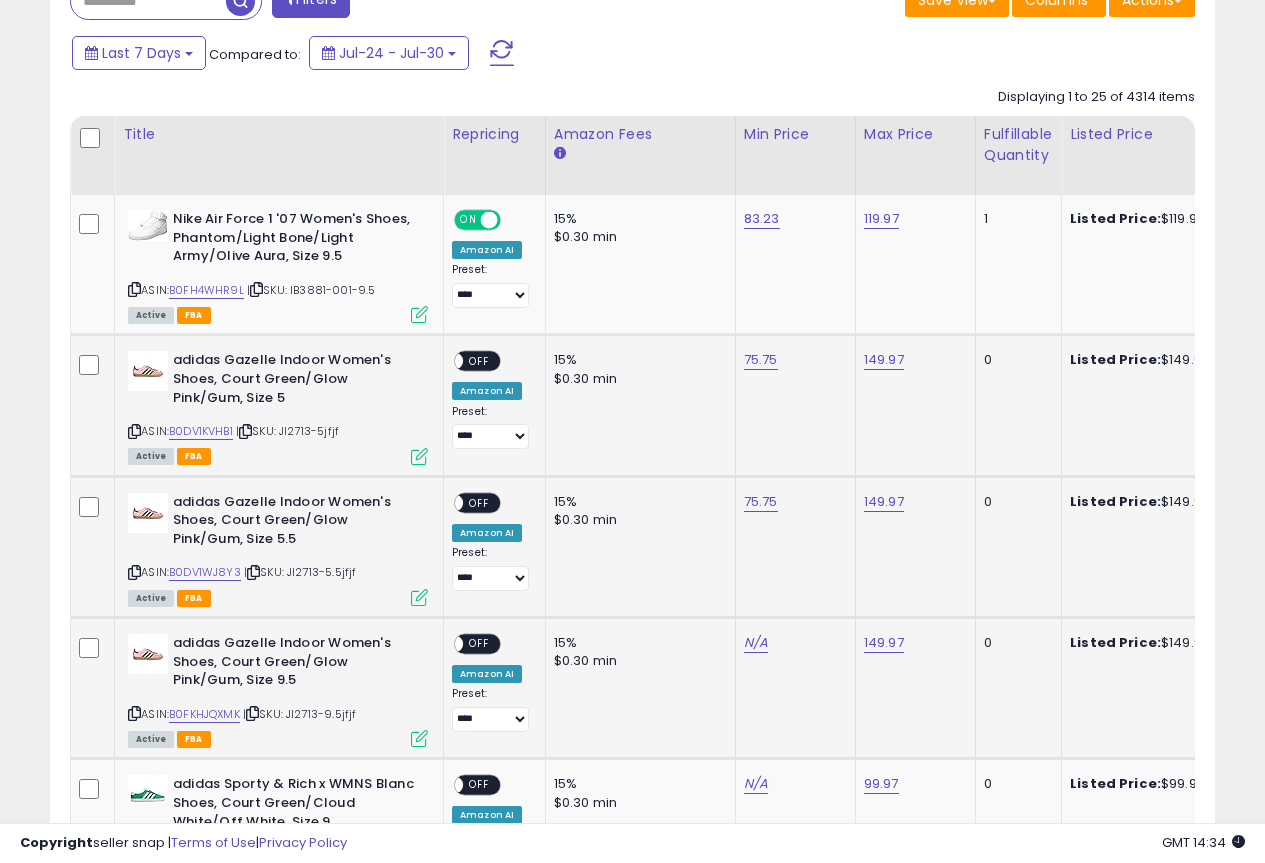 click at bounding box center [252, 713] 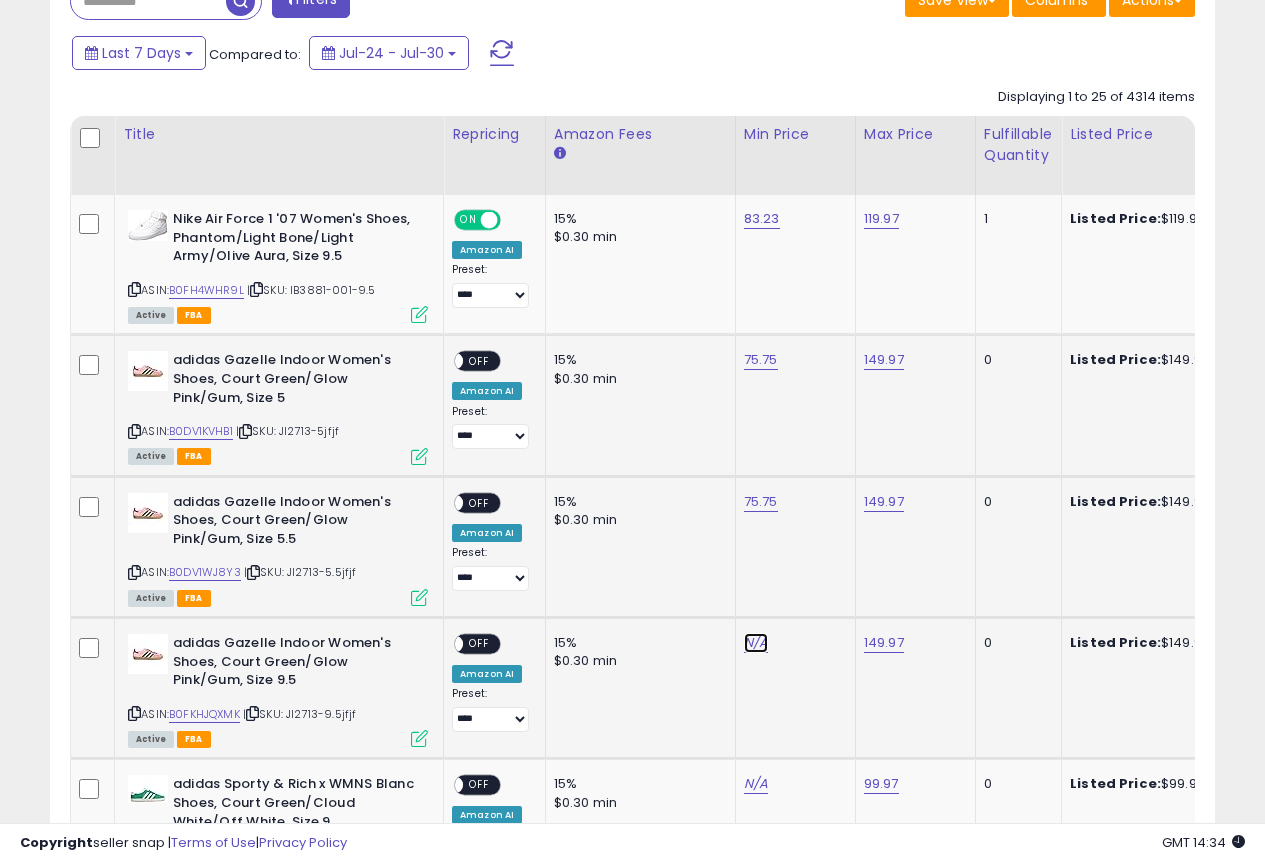 click on "N/A" at bounding box center [756, 643] 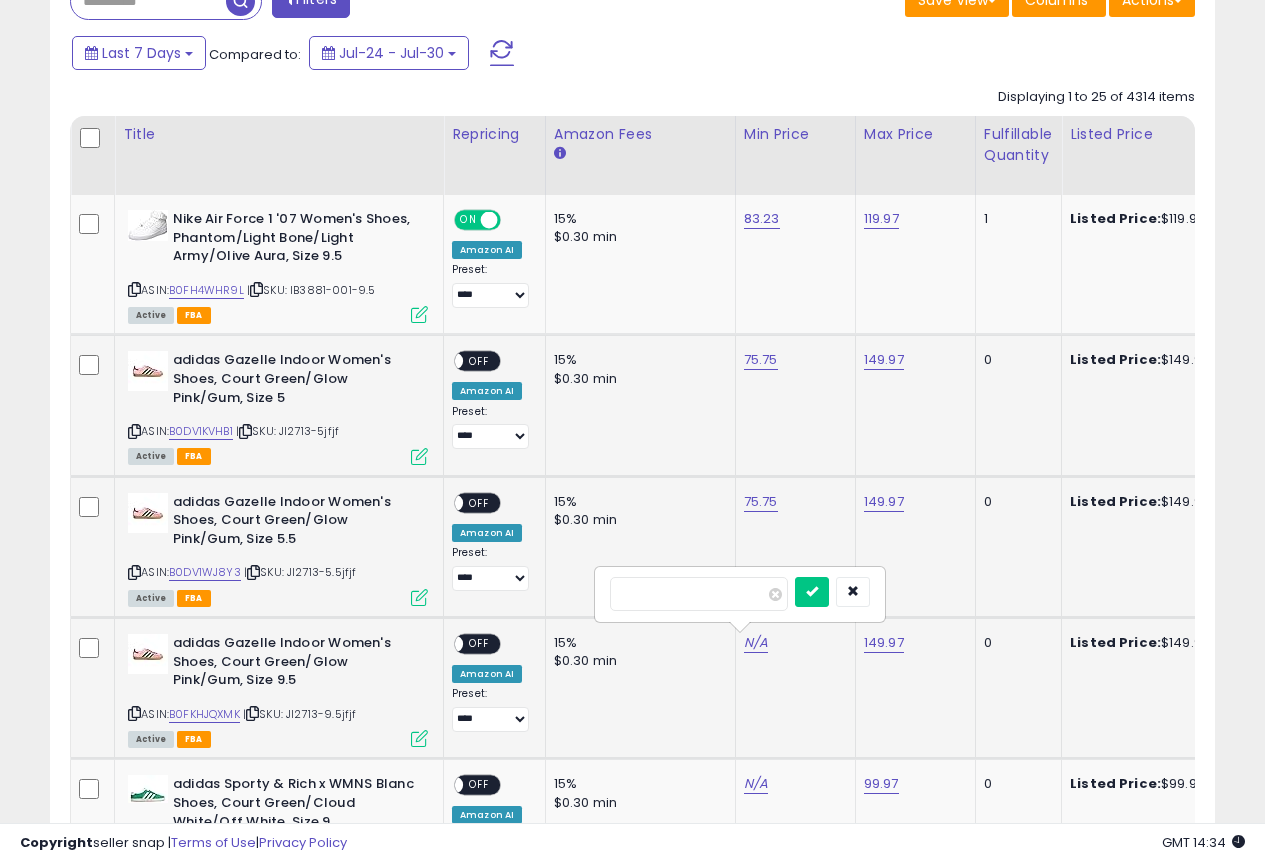type on "*****" 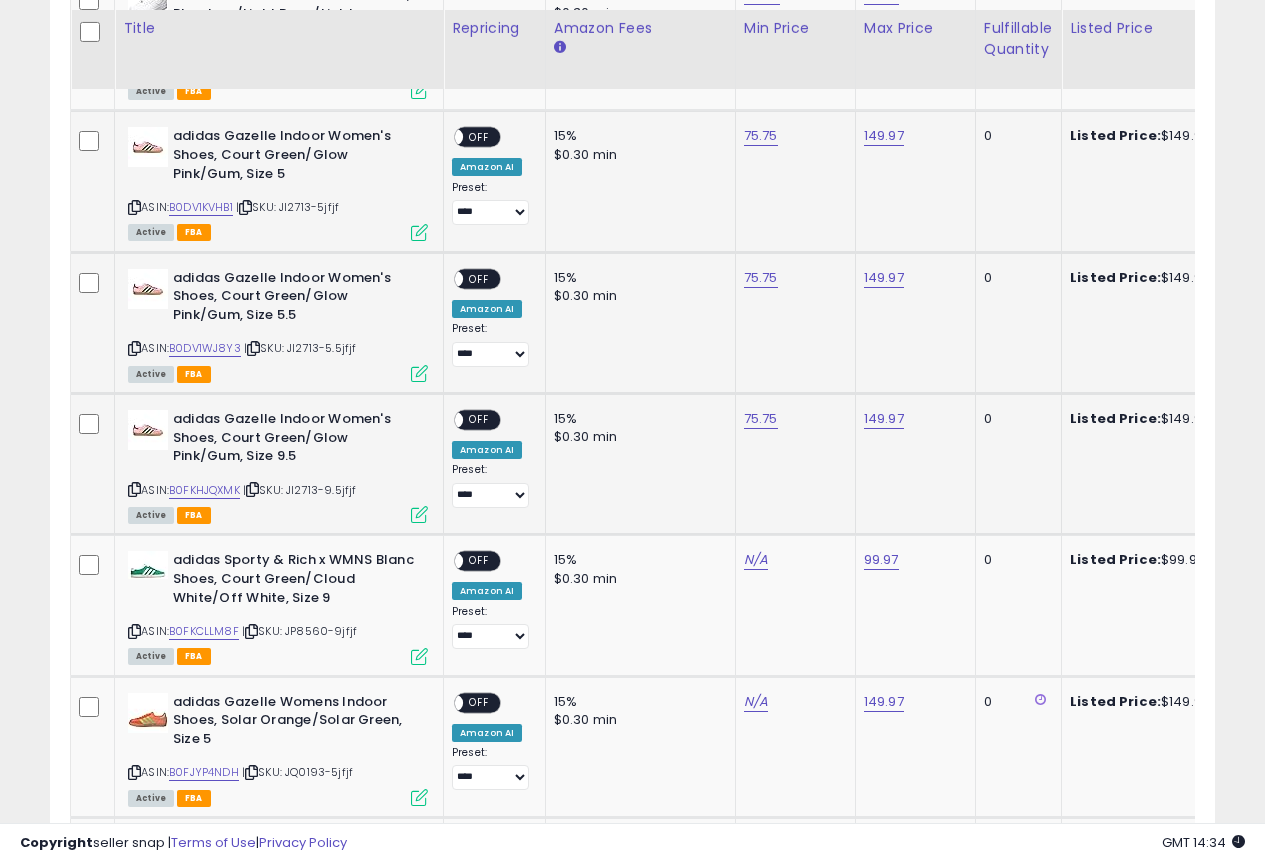 scroll, scrollTop: 1089, scrollLeft: 0, axis: vertical 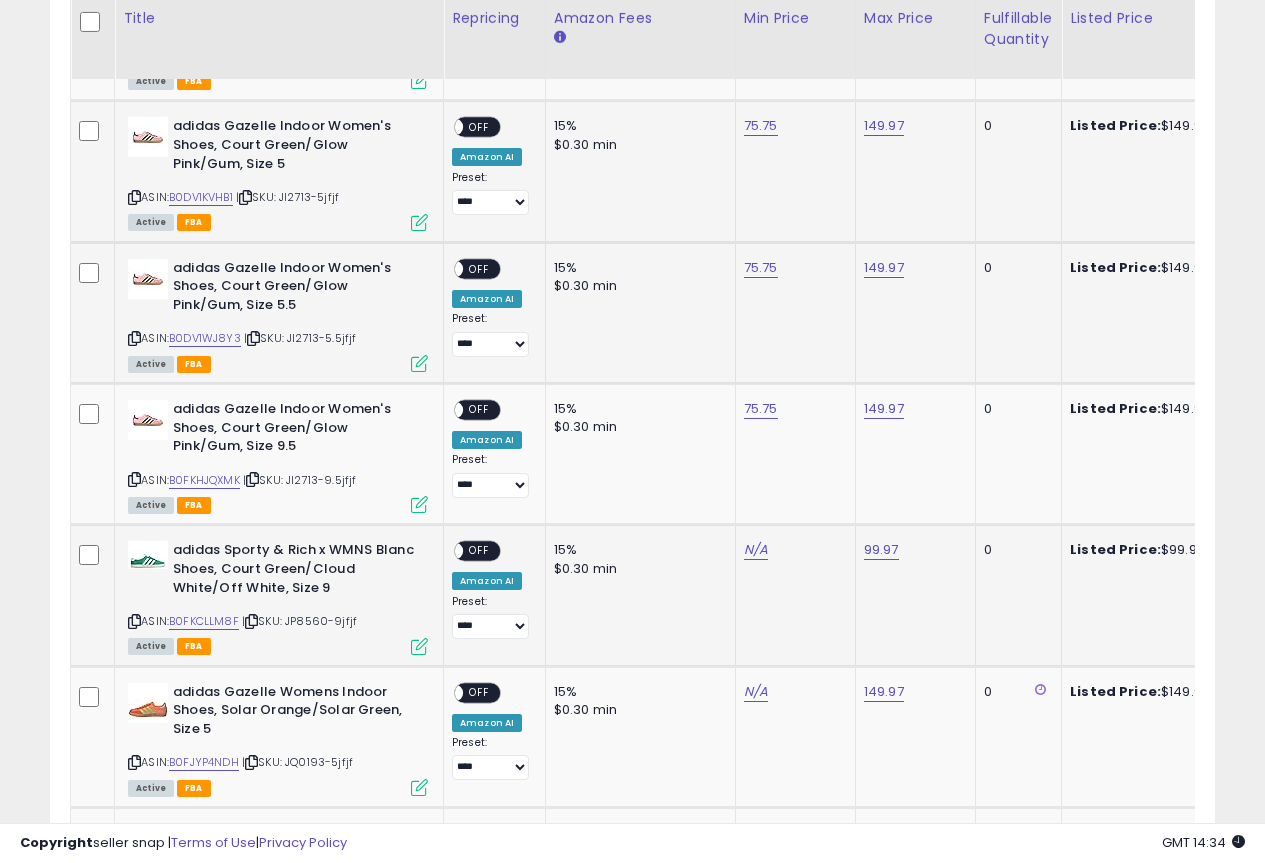 click at bounding box center [251, 621] 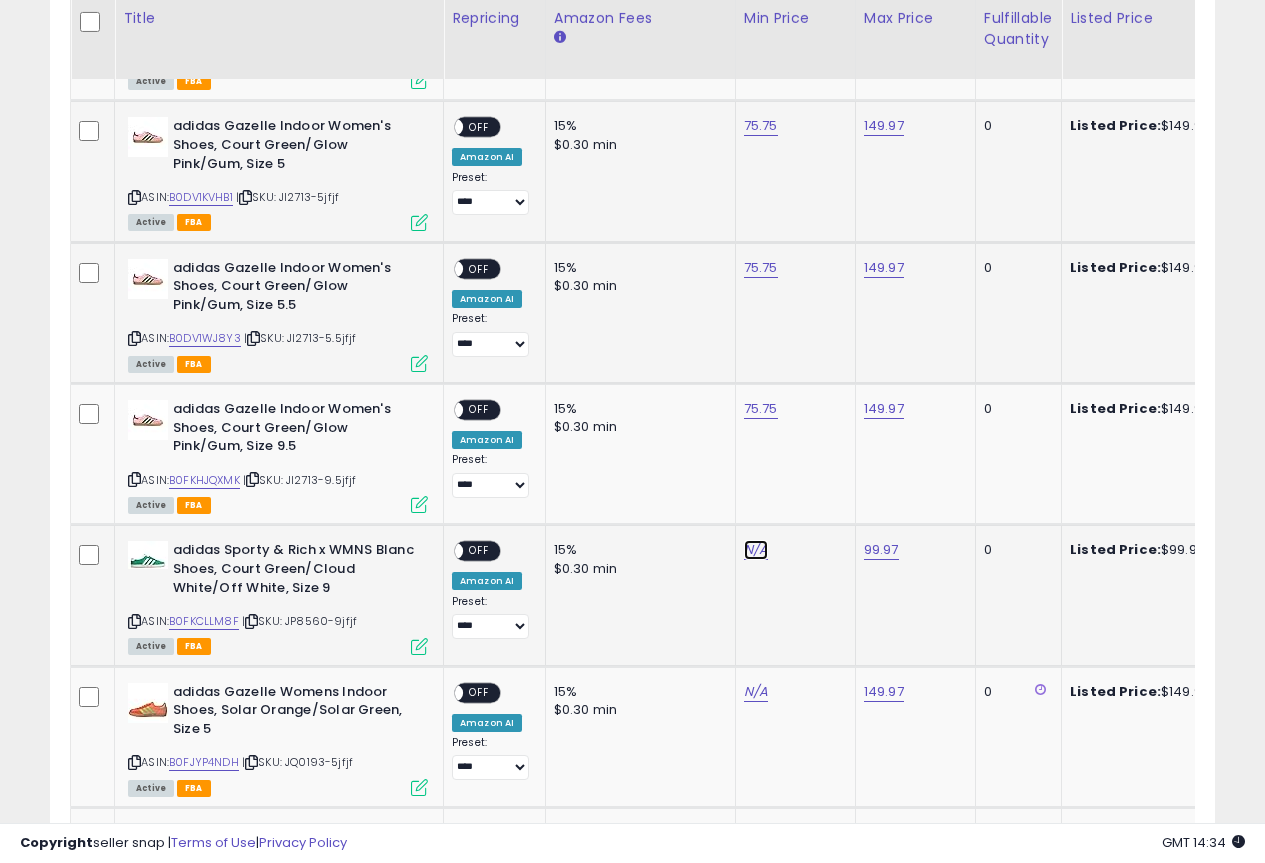 click on "N/A" at bounding box center [756, 550] 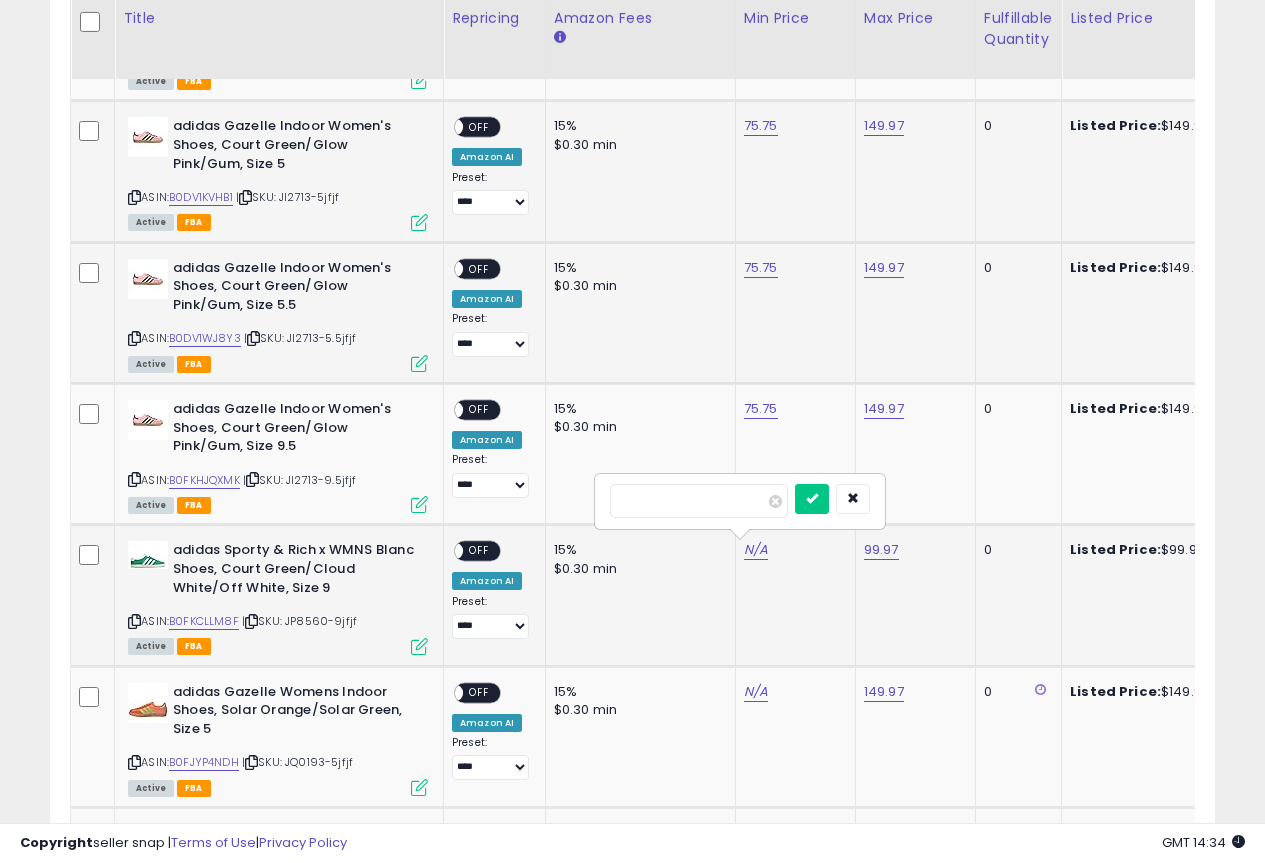 type on "*****" 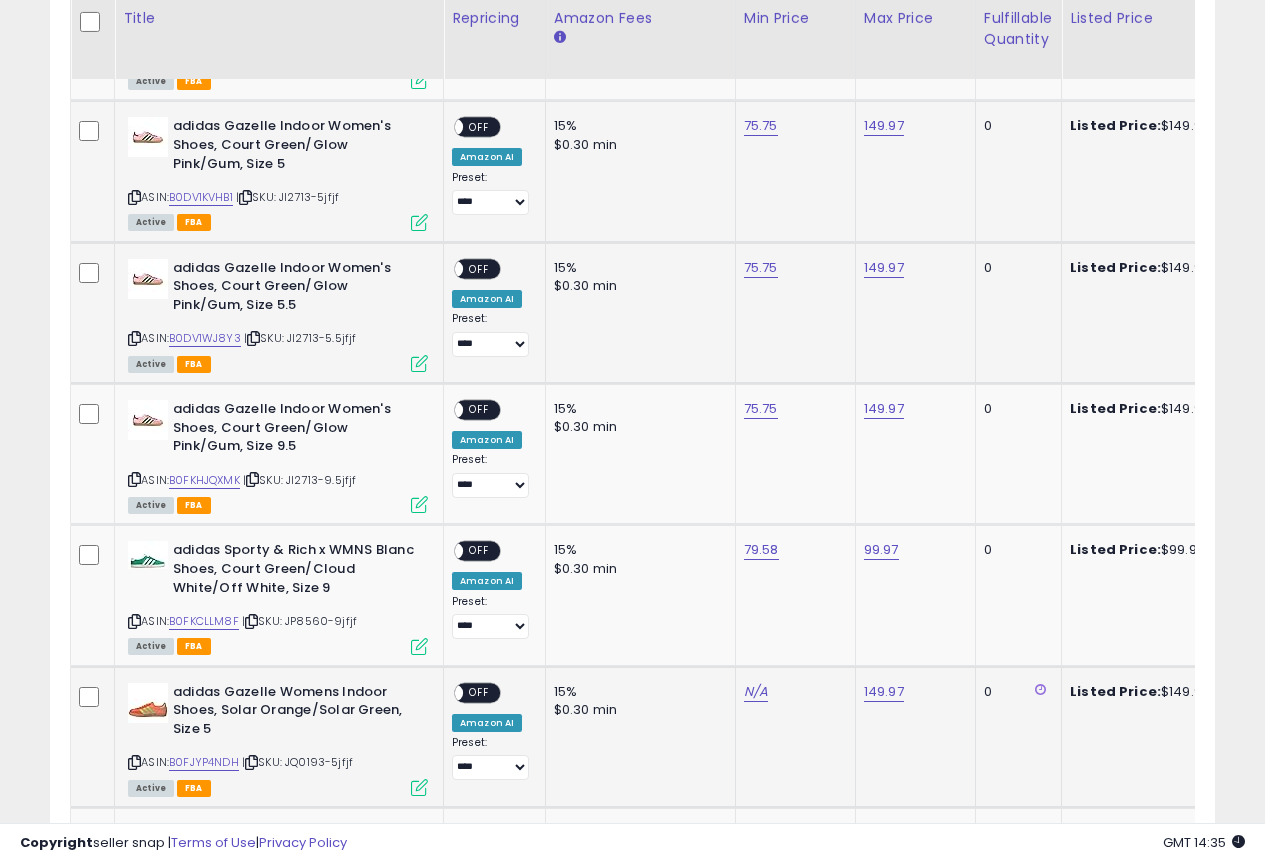 click at bounding box center [251, 762] 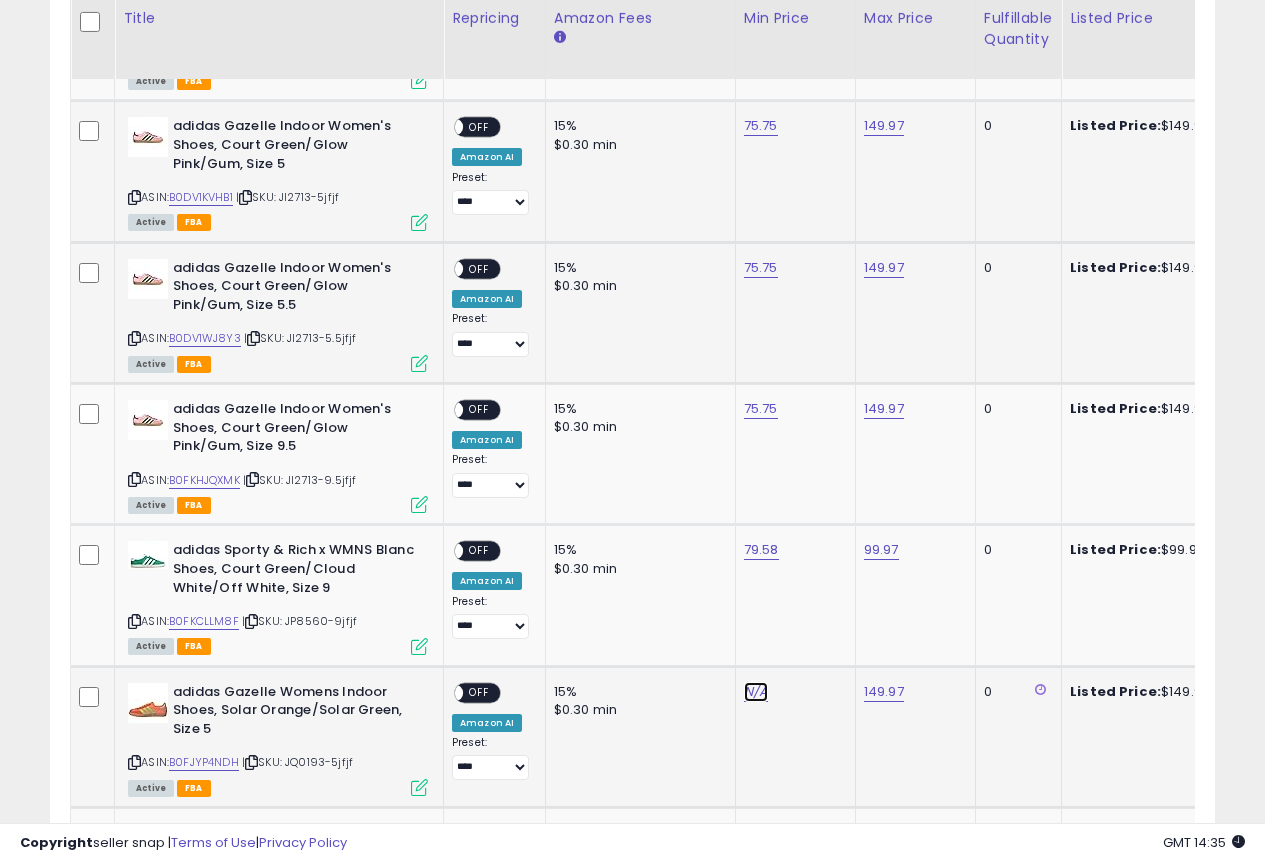 click on "N/A" at bounding box center (756, 692) 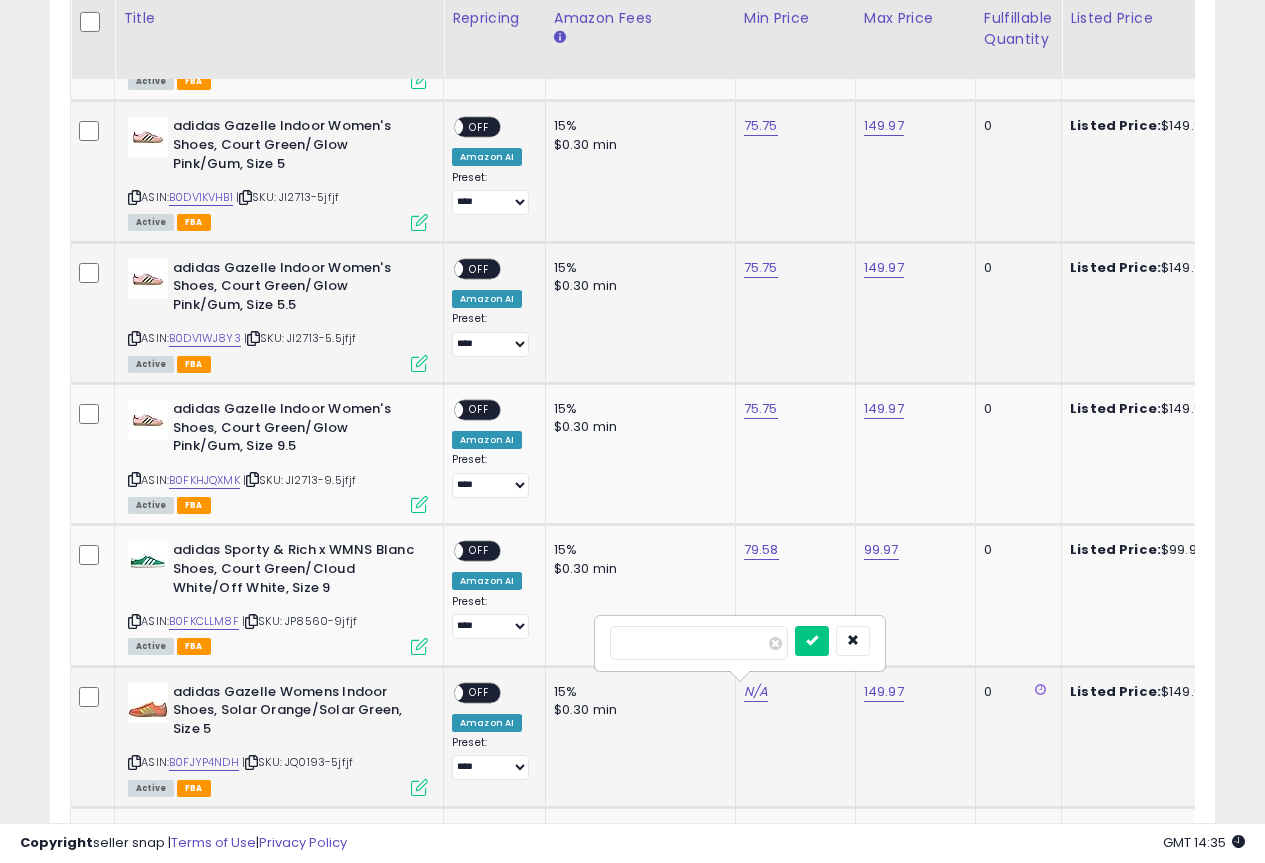type on "*****" 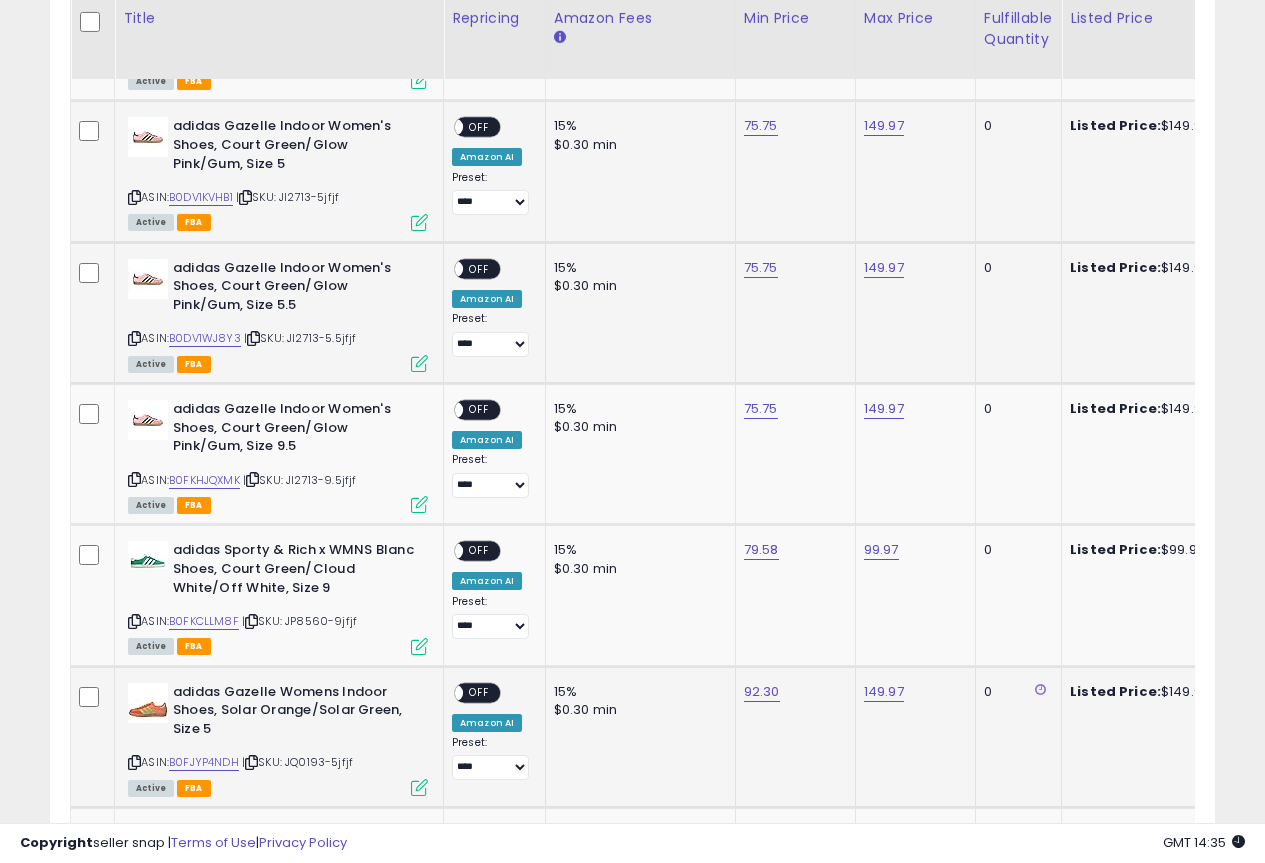 click on "92.30" 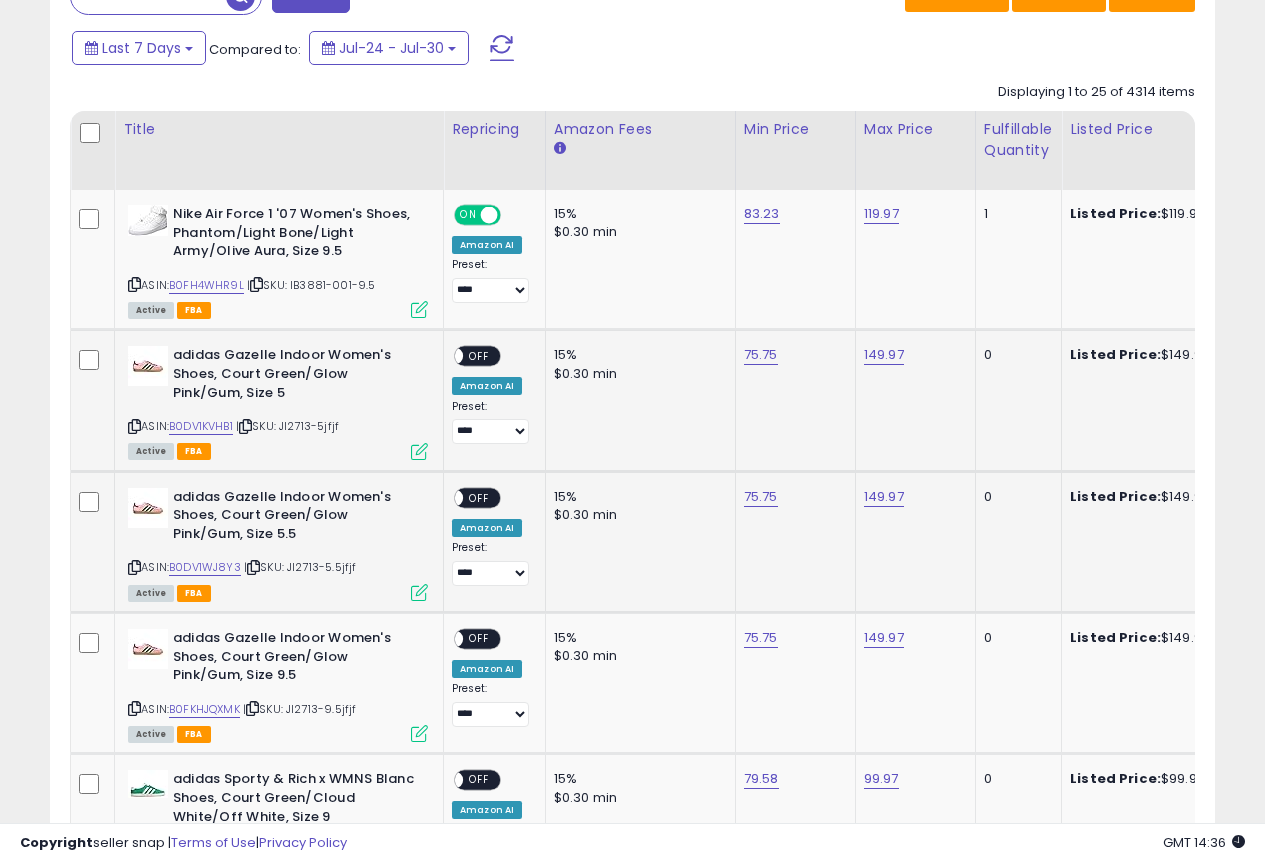 scroll, scrollTop: 855, scrollLeft: 0, axis: vertical 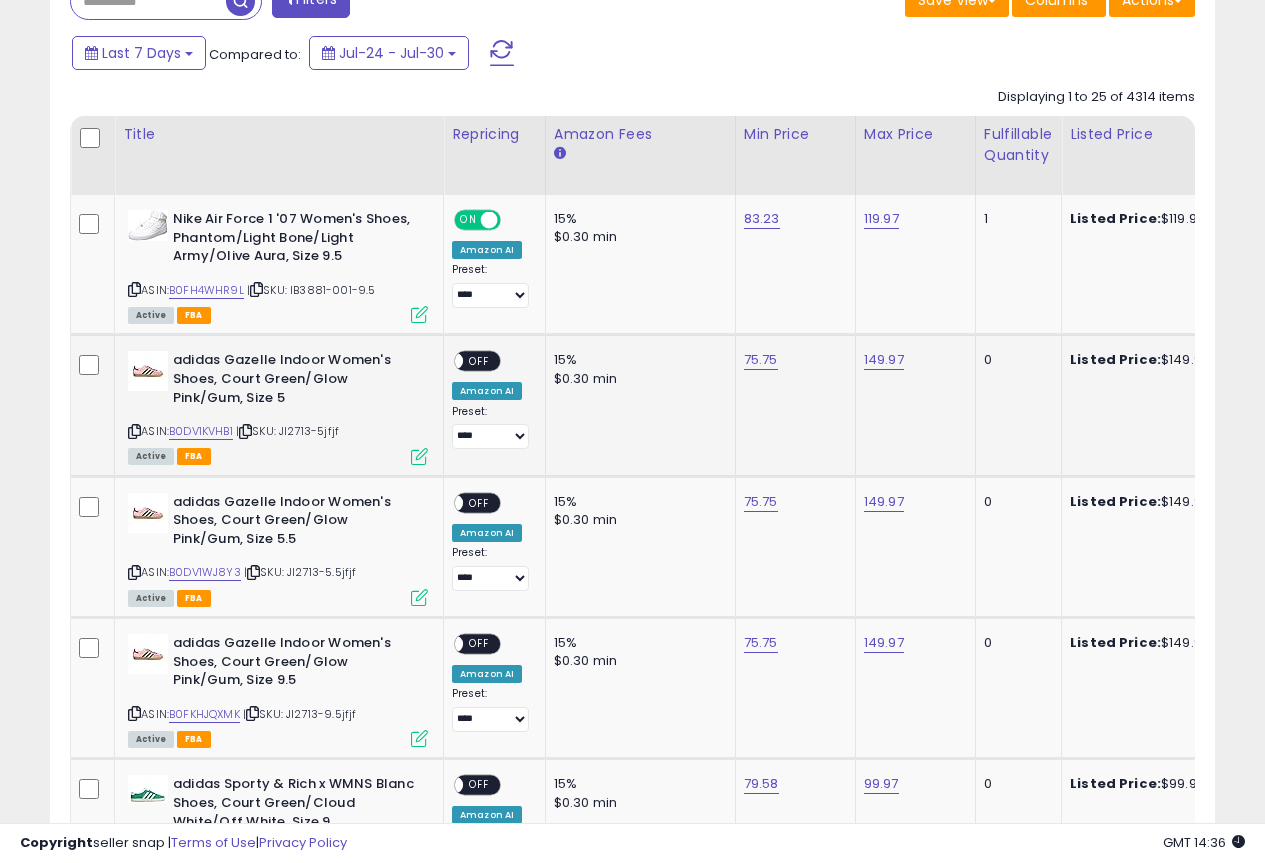 click on "OFF" at bounding box center [479, 361] 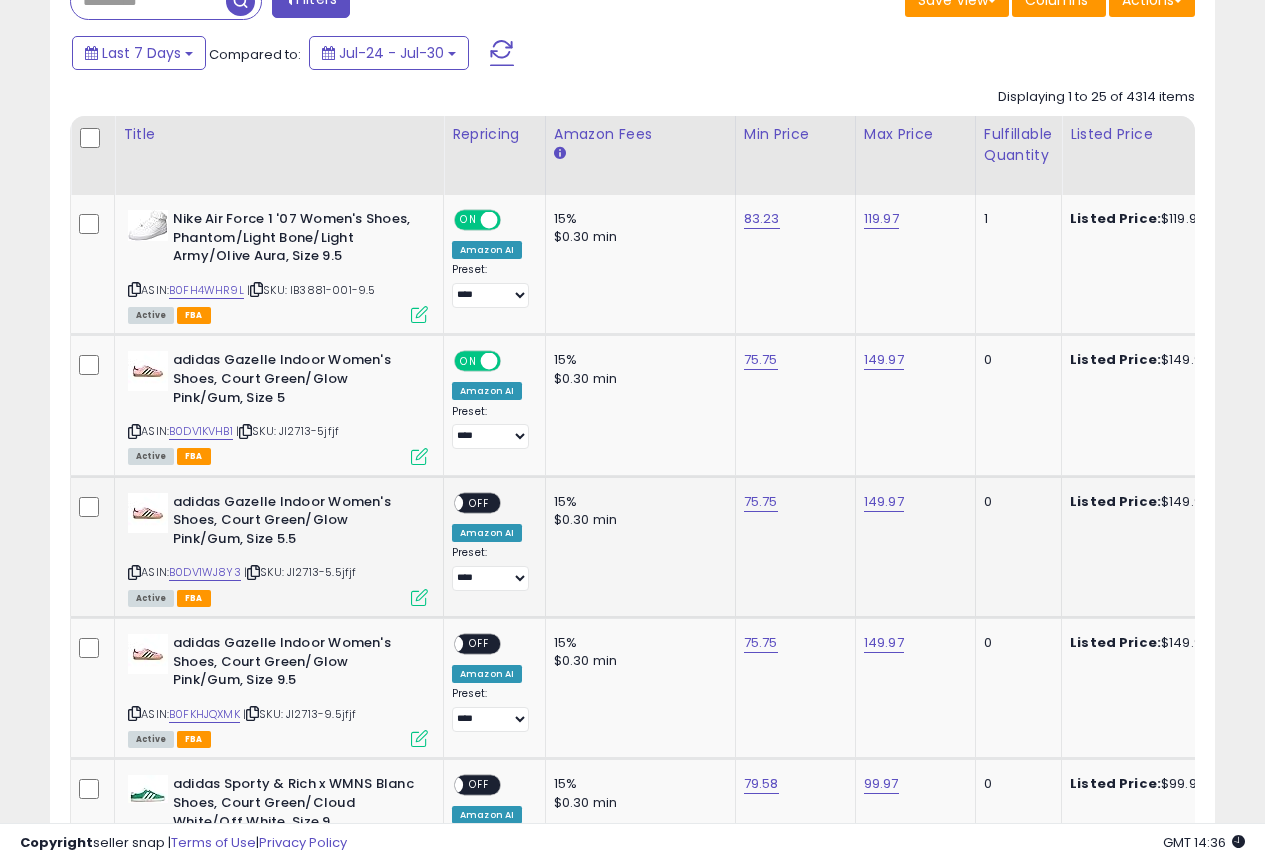 click on "OFF" at bounding box center [479, 502] 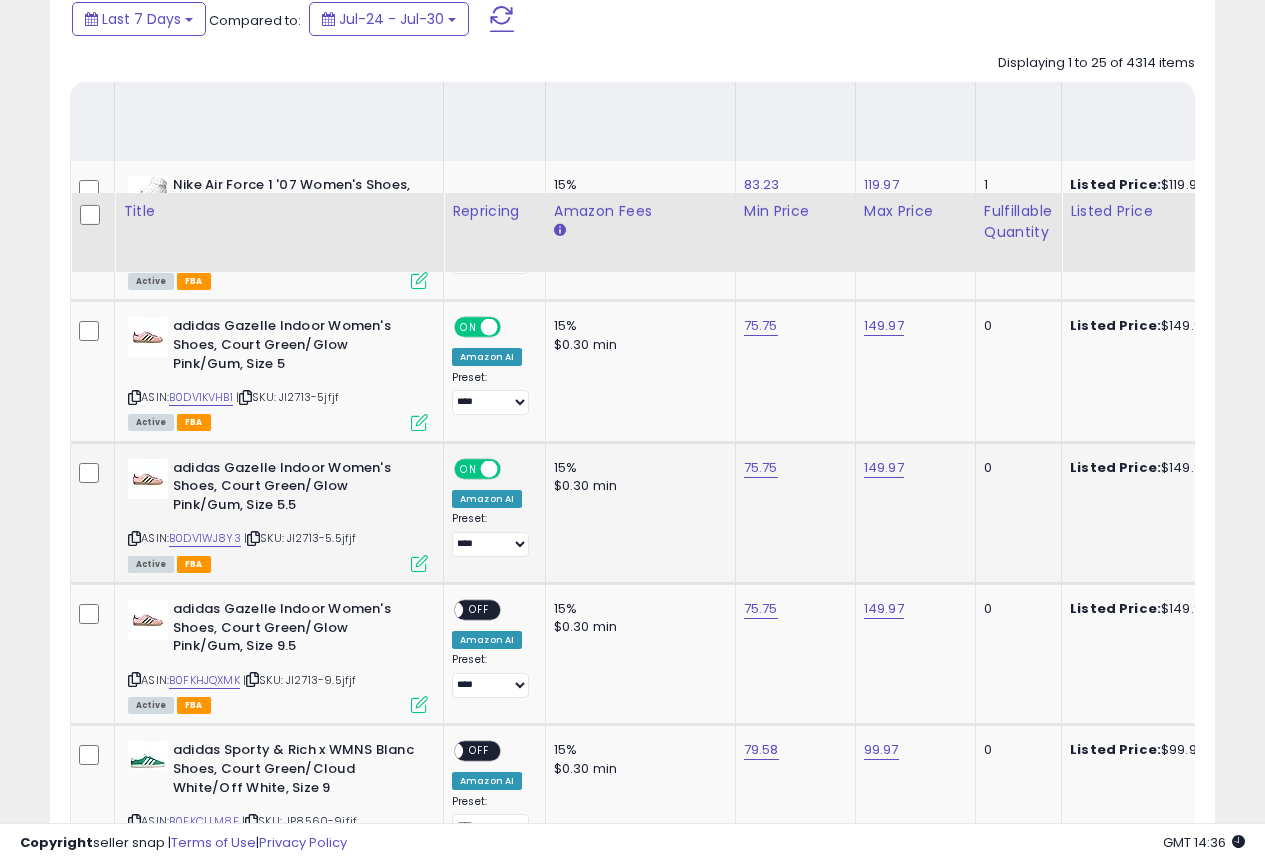 scroll, scrollTop: 1089, scrollLeft: 0, axis: vertical 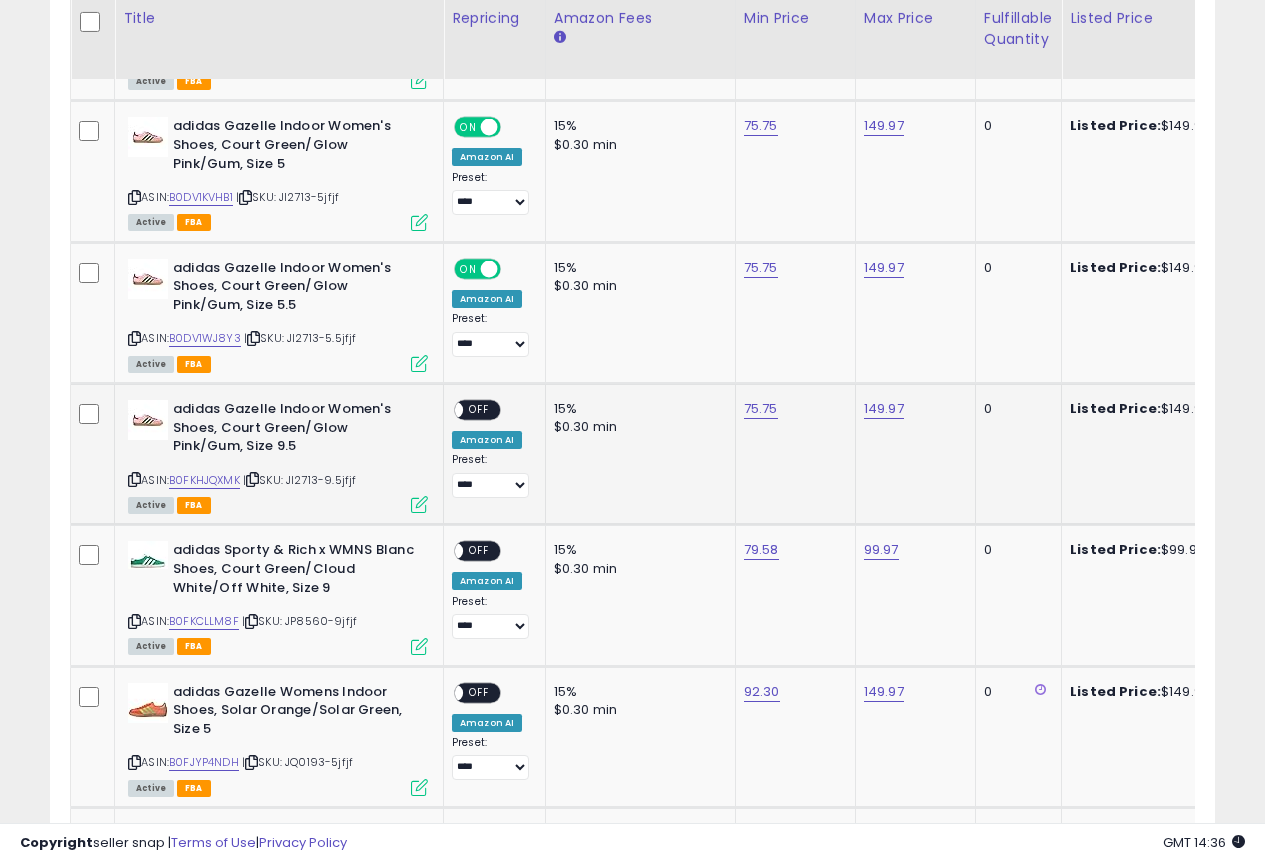 click on "OFF" at bounding box center [479, 410] 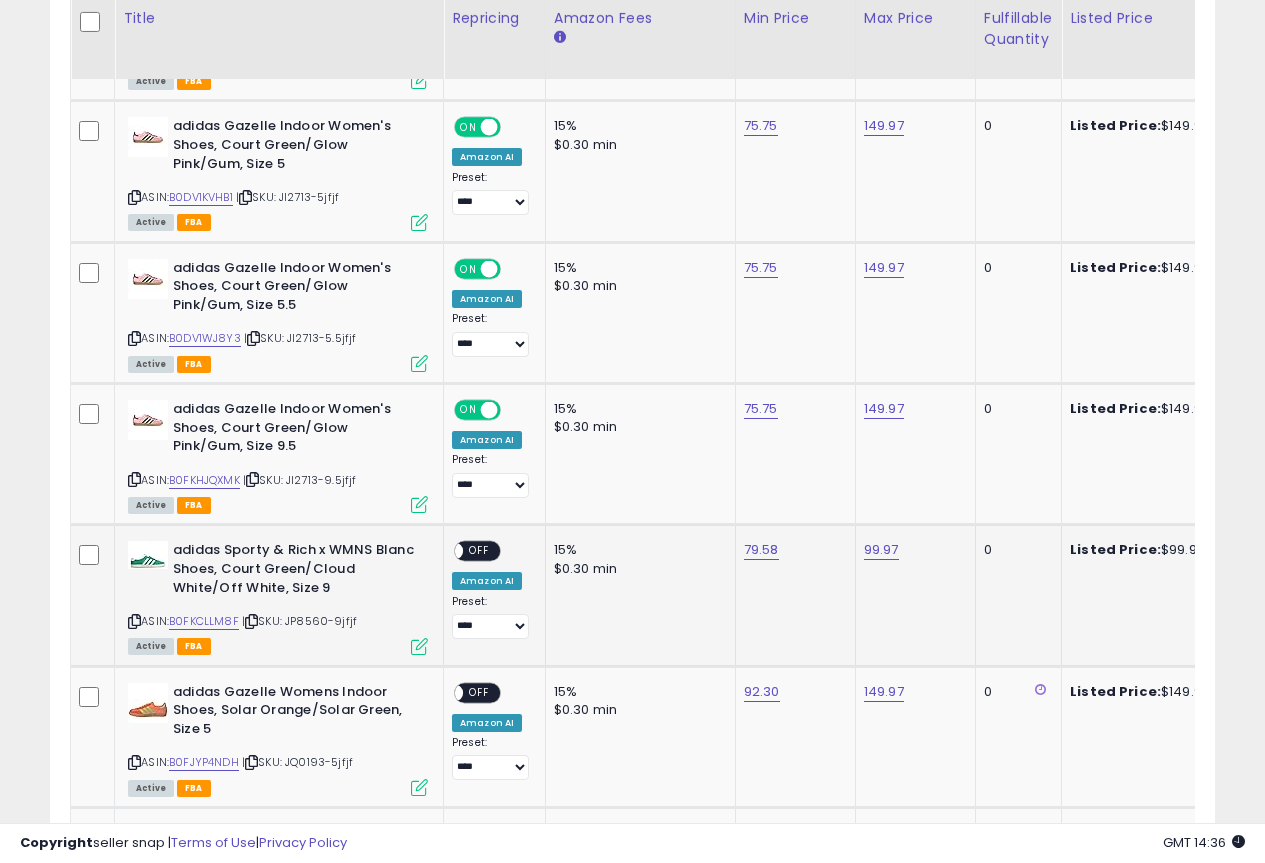 click on "ON   OFF" at bounding box center [445, 551] 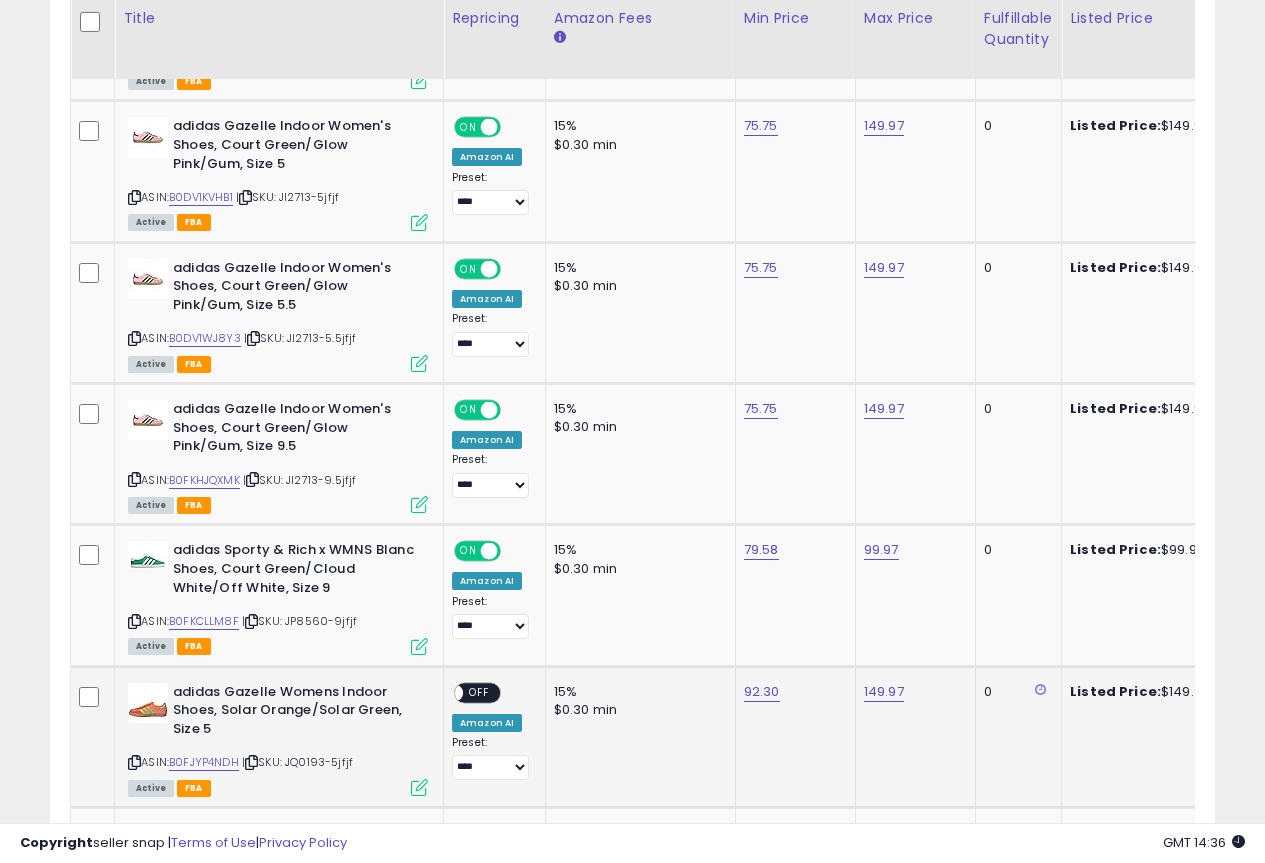 click on "OFF" at bounding box center (479, 692) 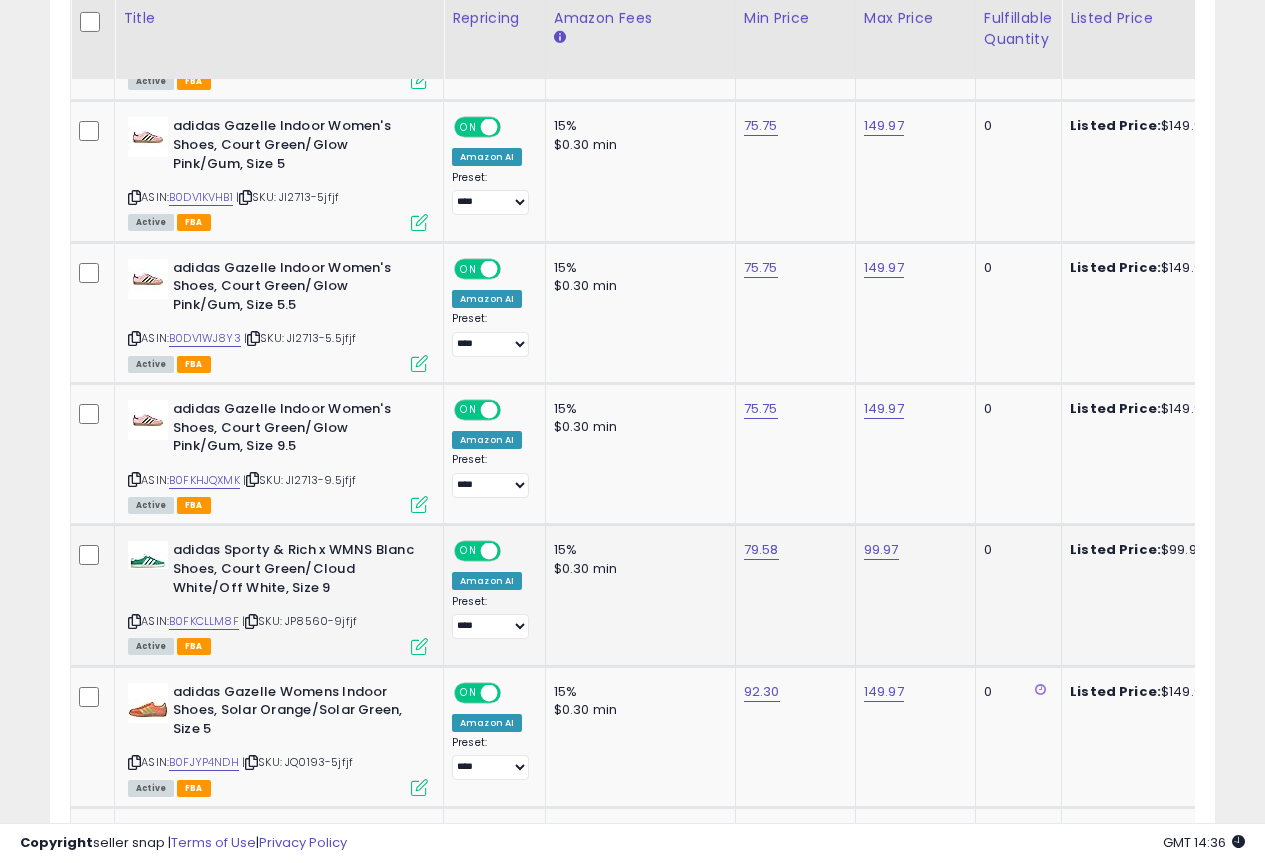 click on "15% $0.30 min" 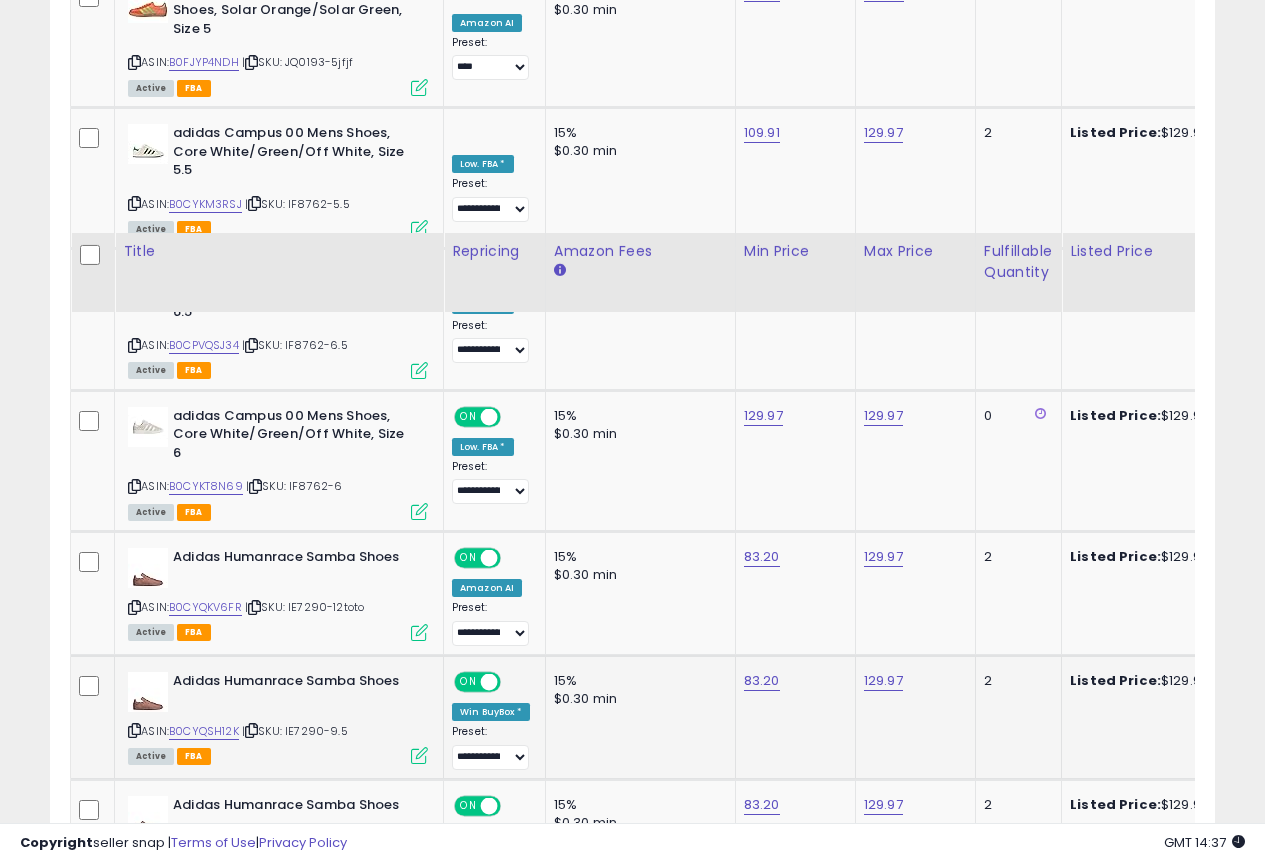 scroll, scrollTop: 2022, scrollLeft: 0, axis: vertical 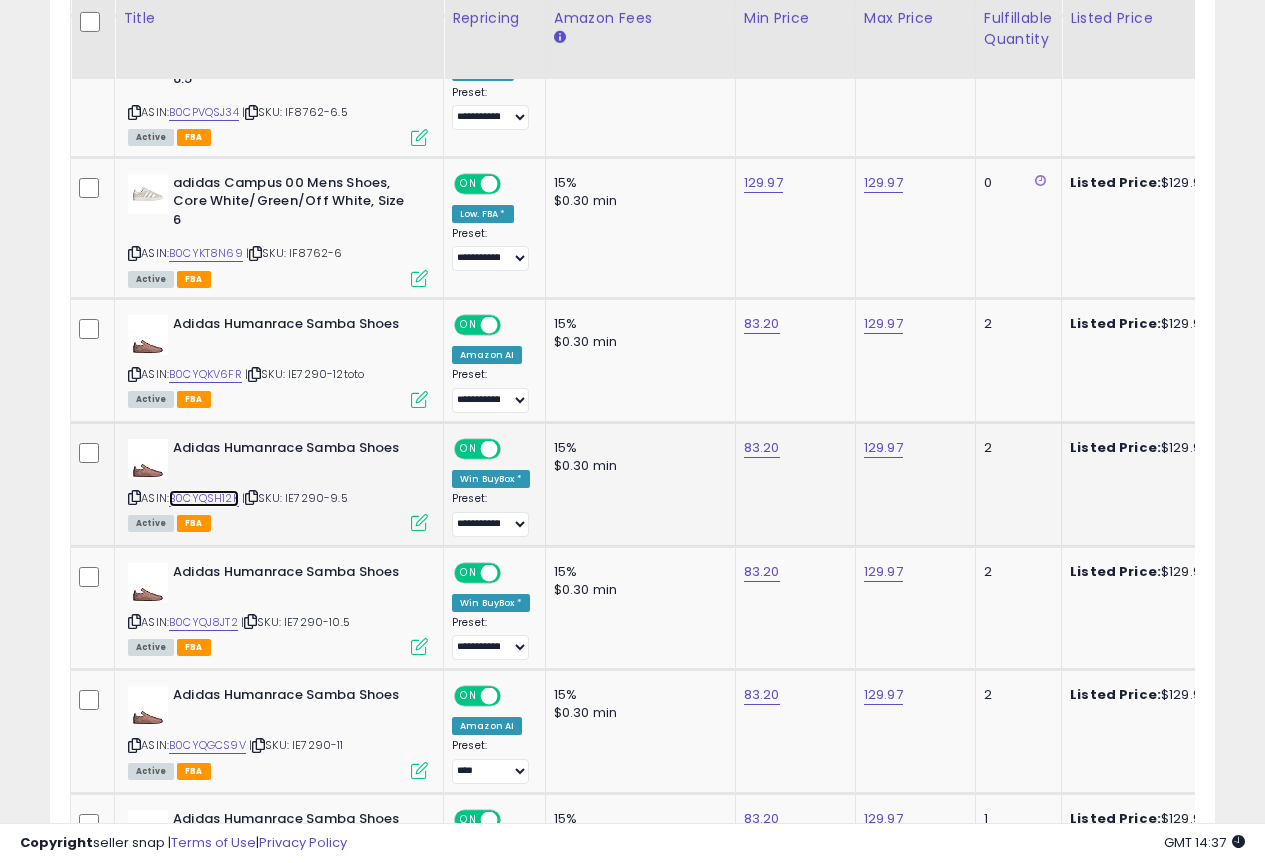 click on "B0CYQSH12K" at bounding box center (204, 498) 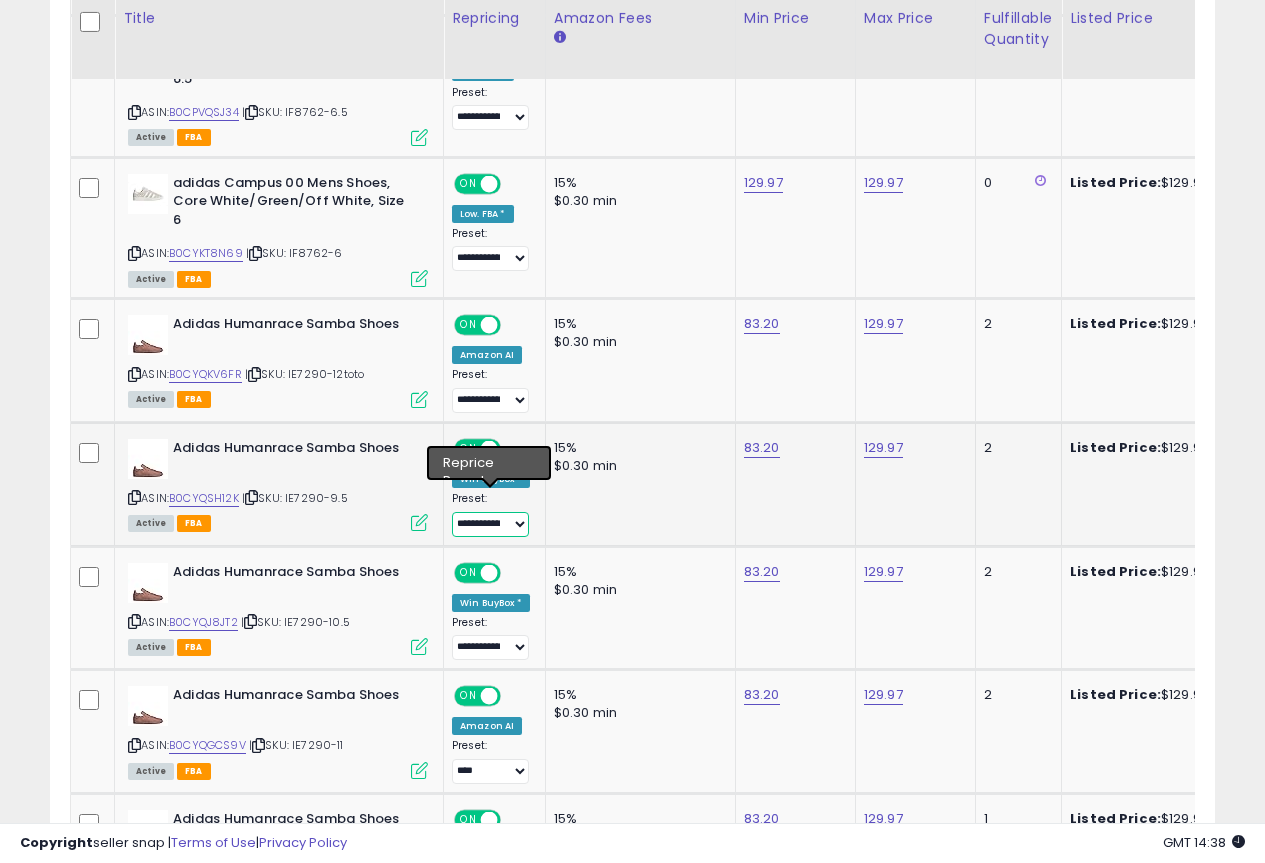 click on "**********" at bounding box center [490, 524] 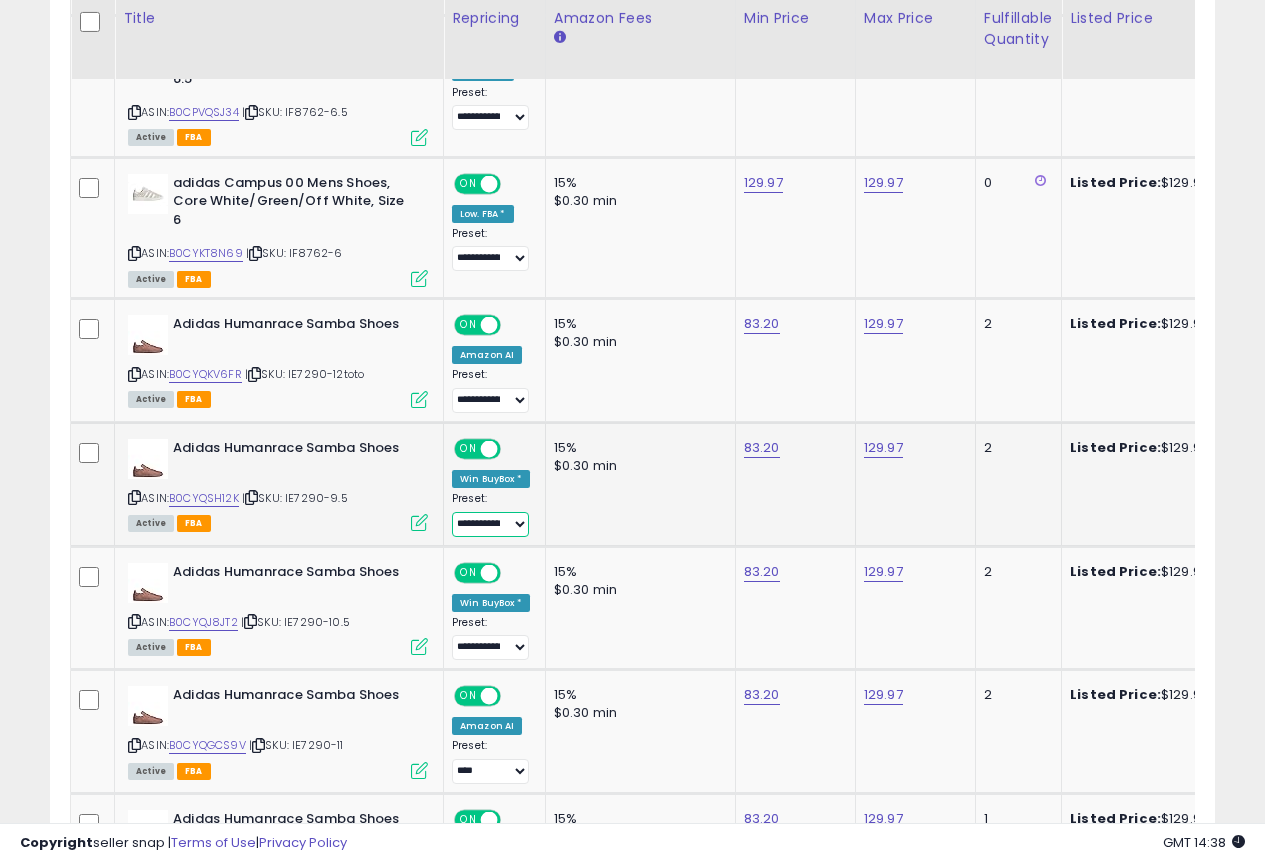select on "**********" 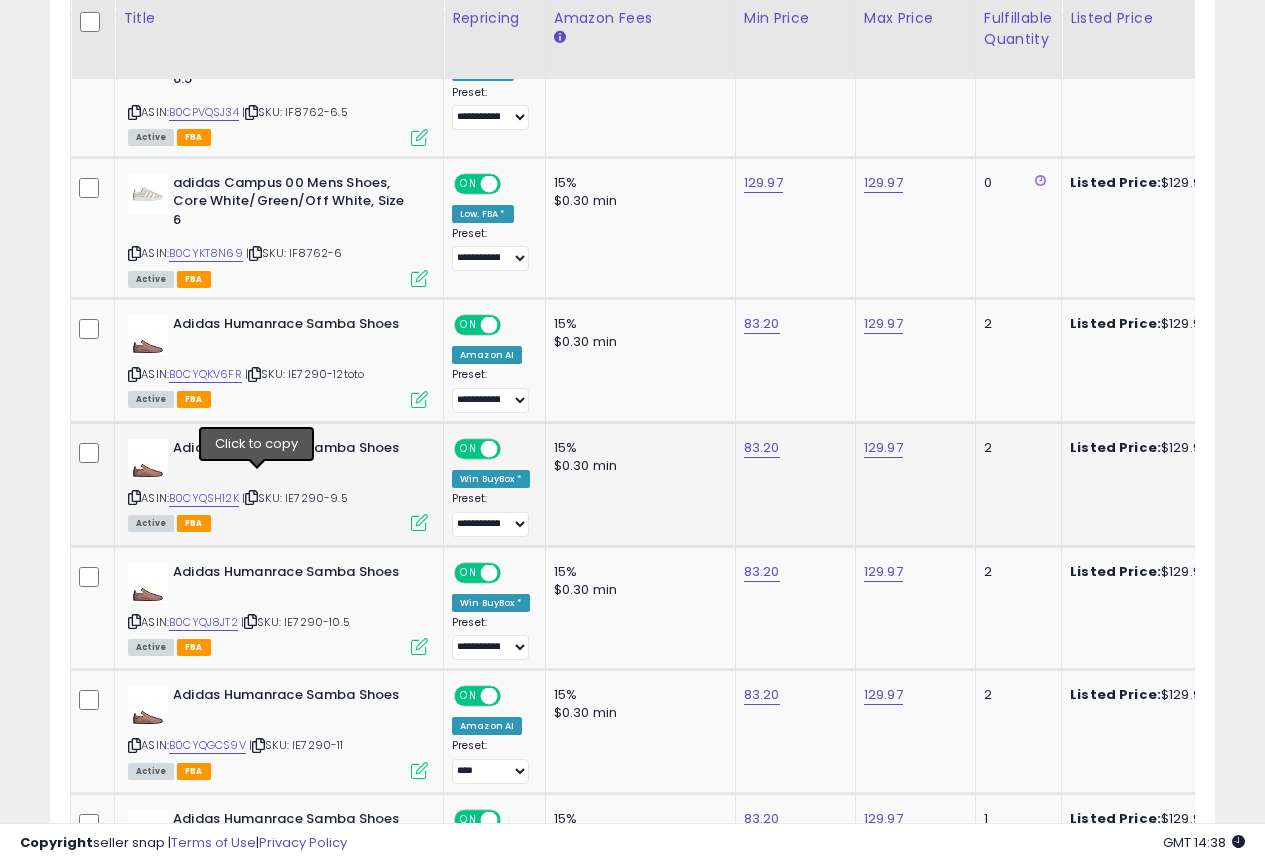 click at bounding box center [251, 497] 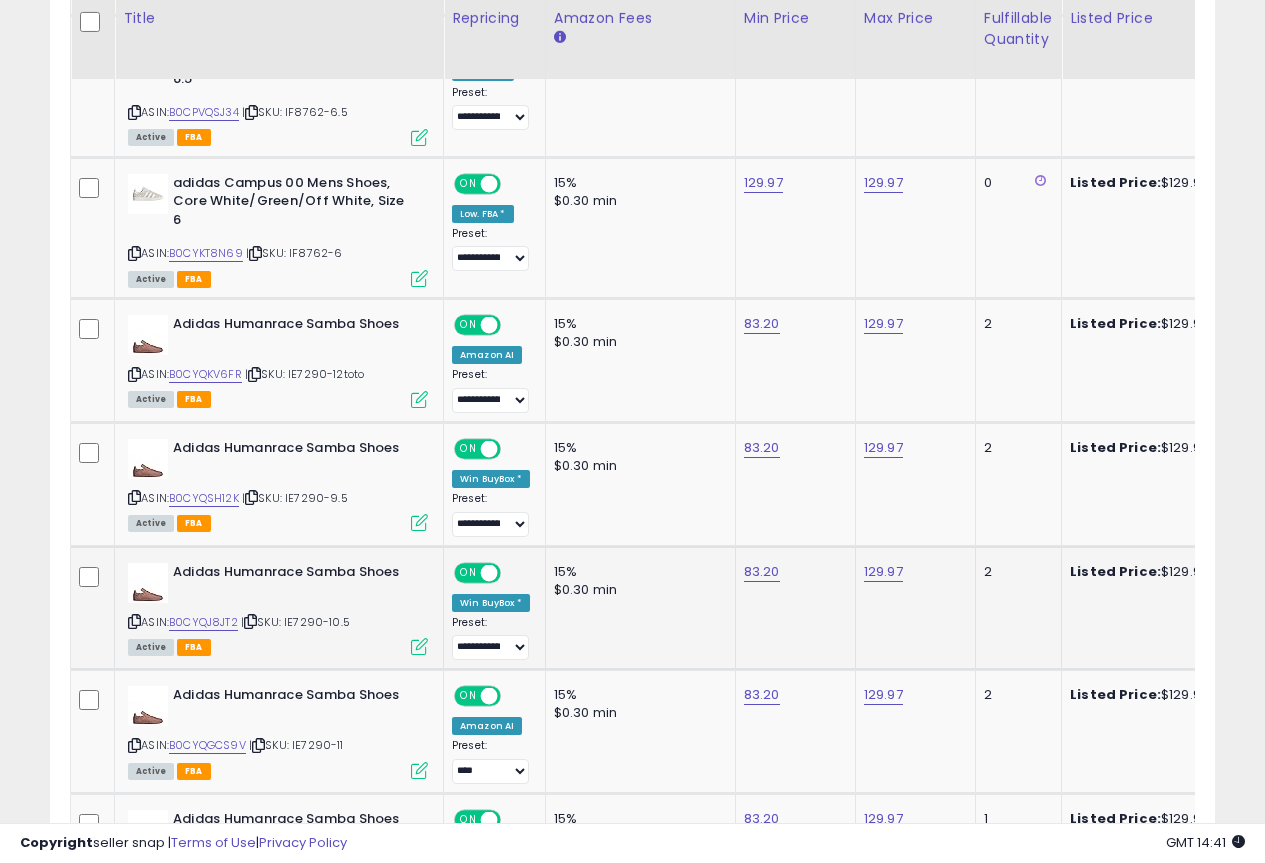click at bounding box center [250, 621] 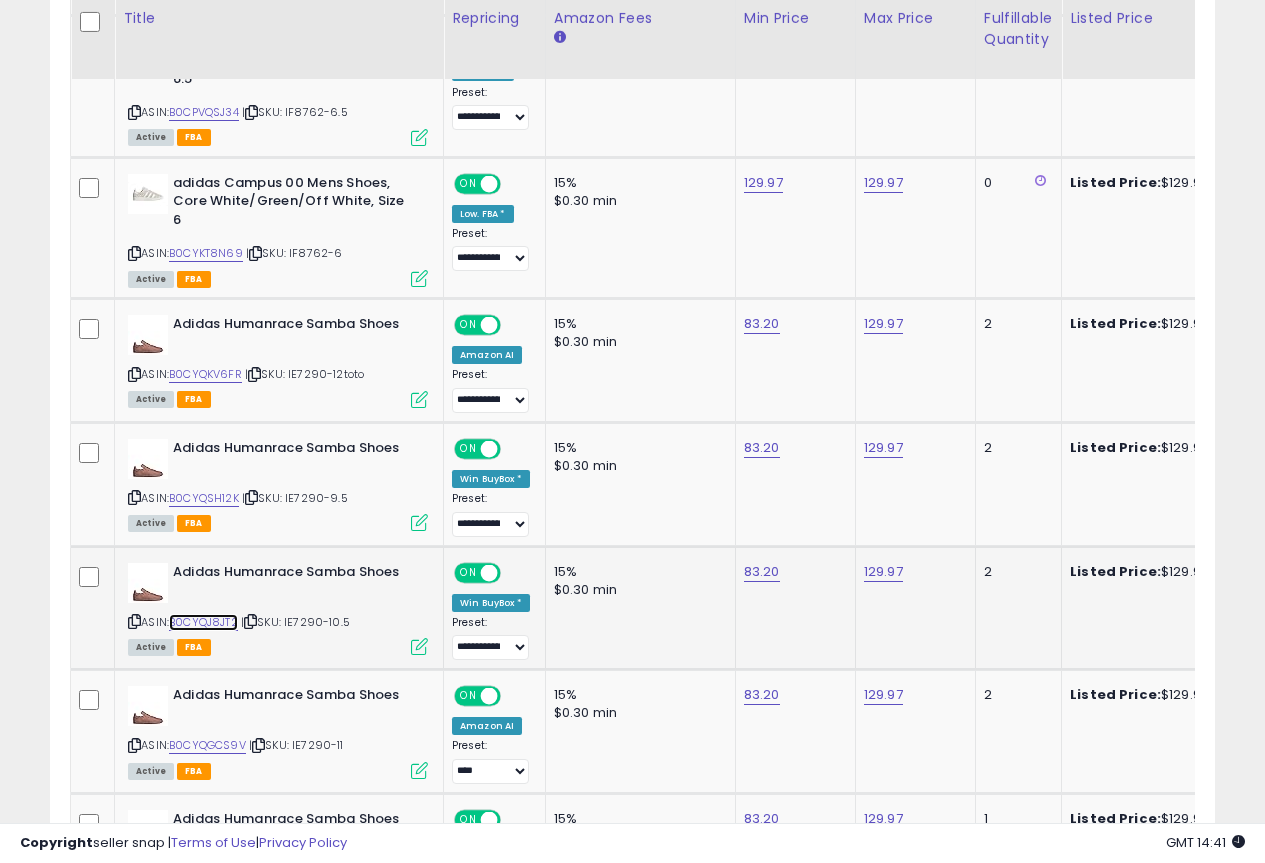 click on "B0CYQJ8JT2" at bounding box center [203, 622] 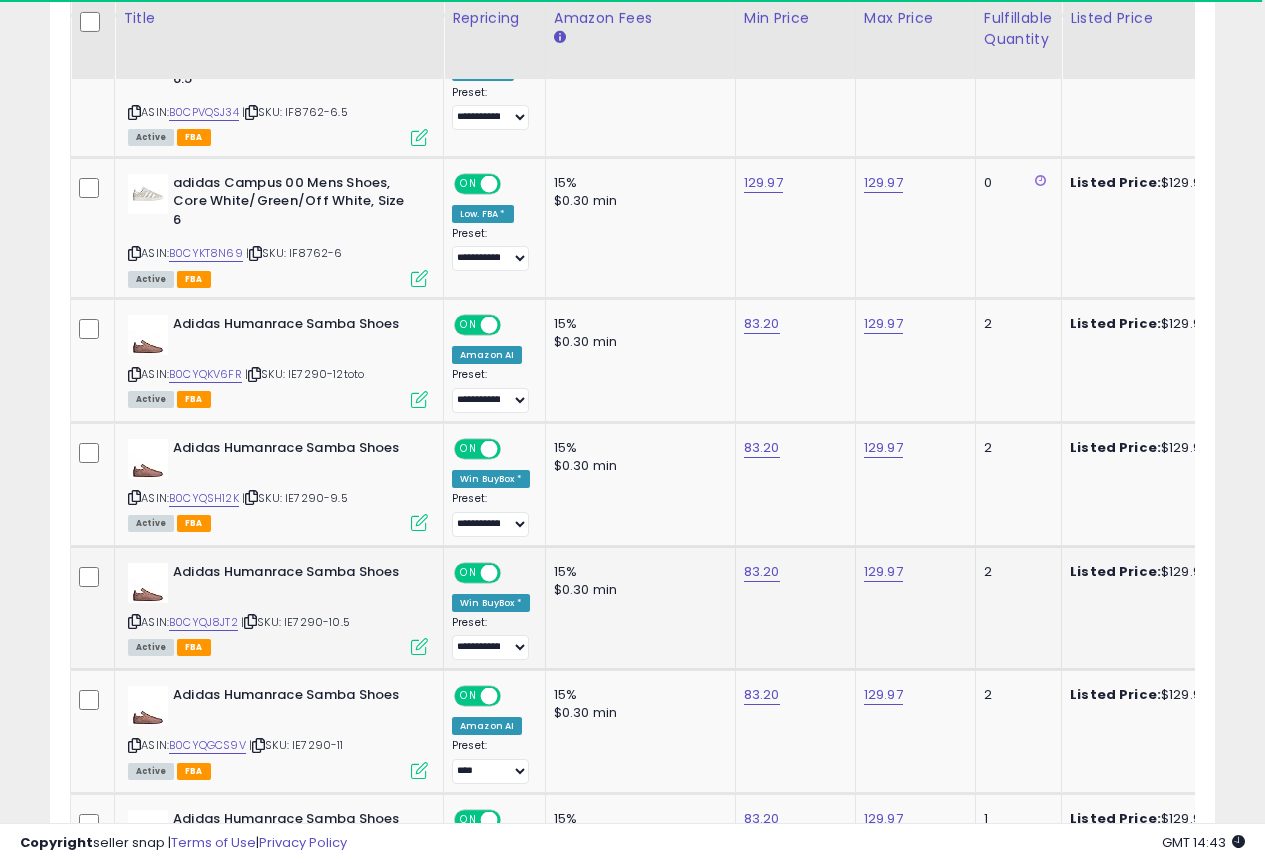 click on "ASIN:  B0CYQJ8JT2    |   SKU: IE7290-10.5 Active FBA" at bounding box center [278, 608] 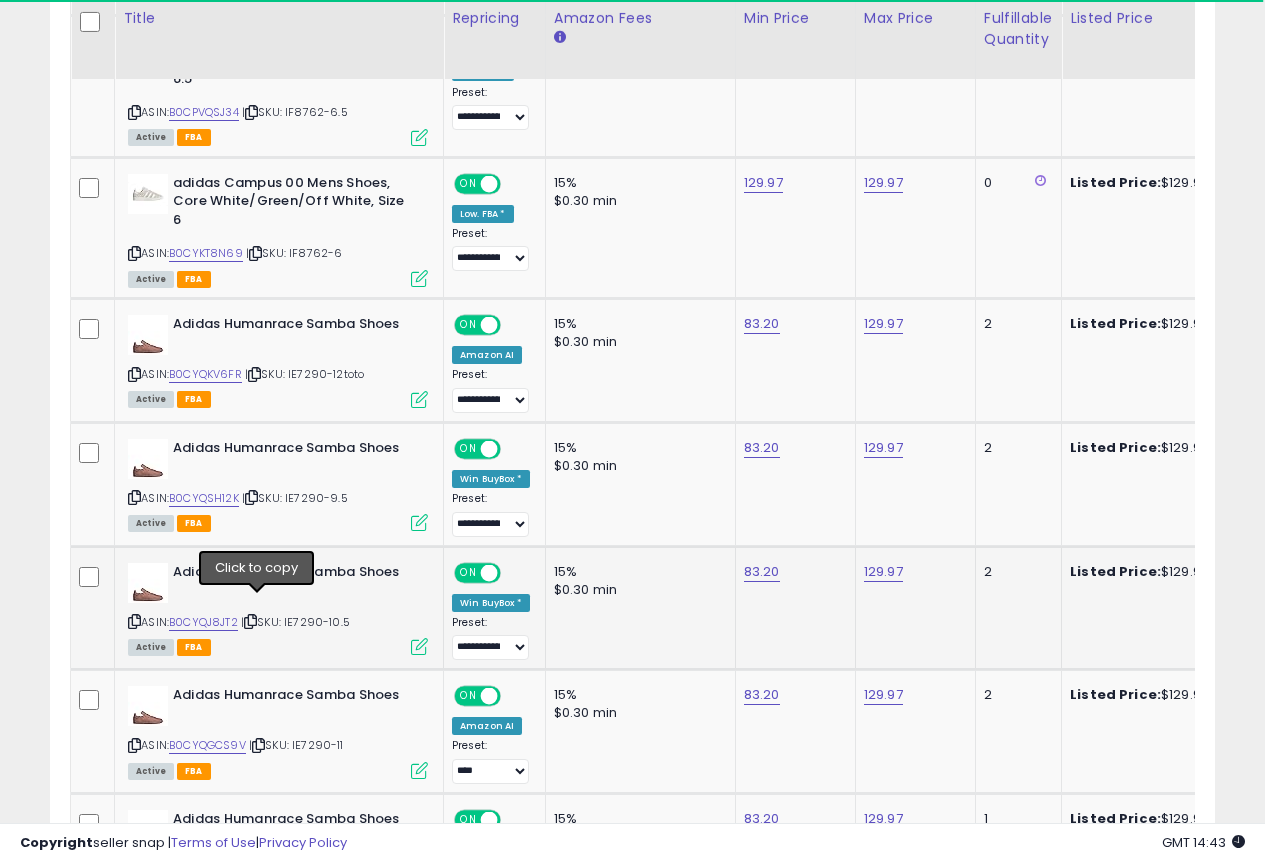 click at bounding box center (250, 621) 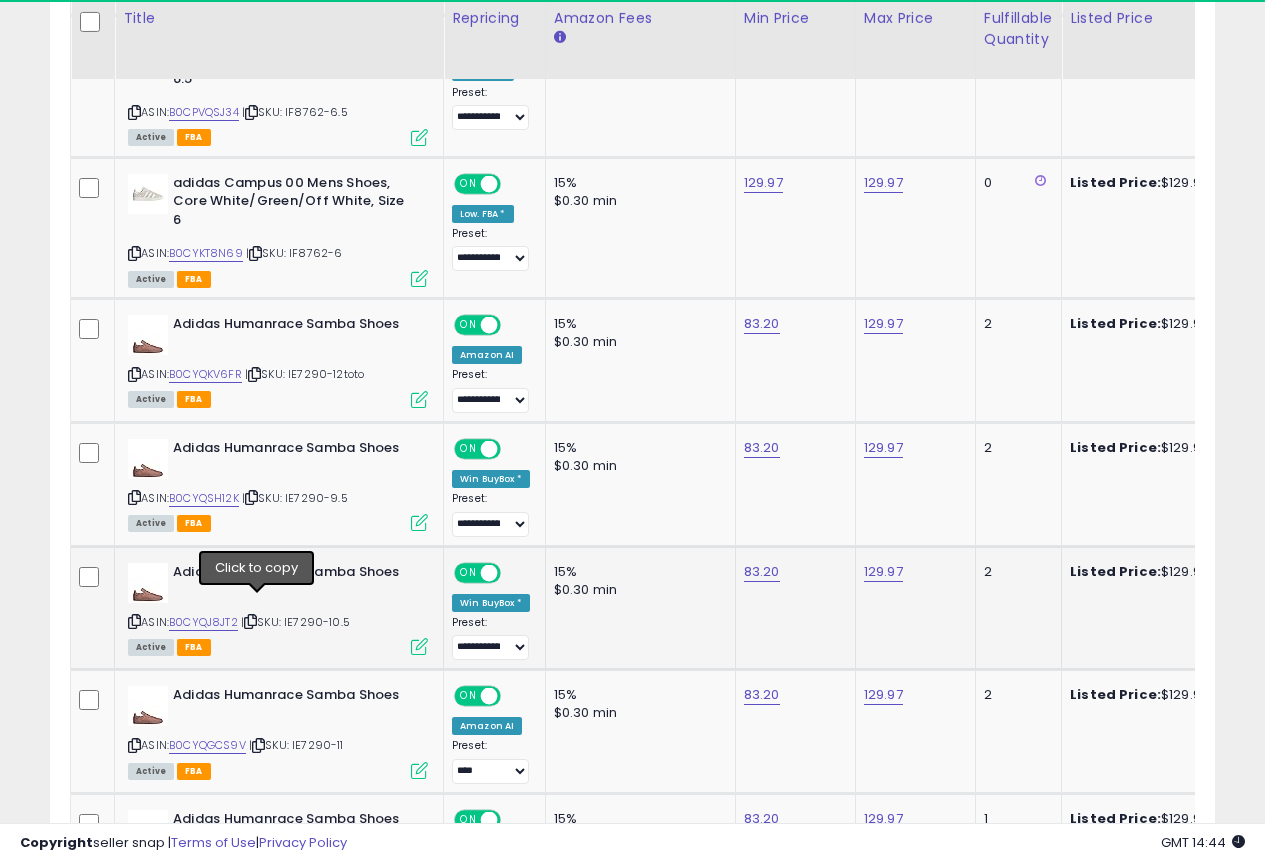 click at bounding box center (250, 621) 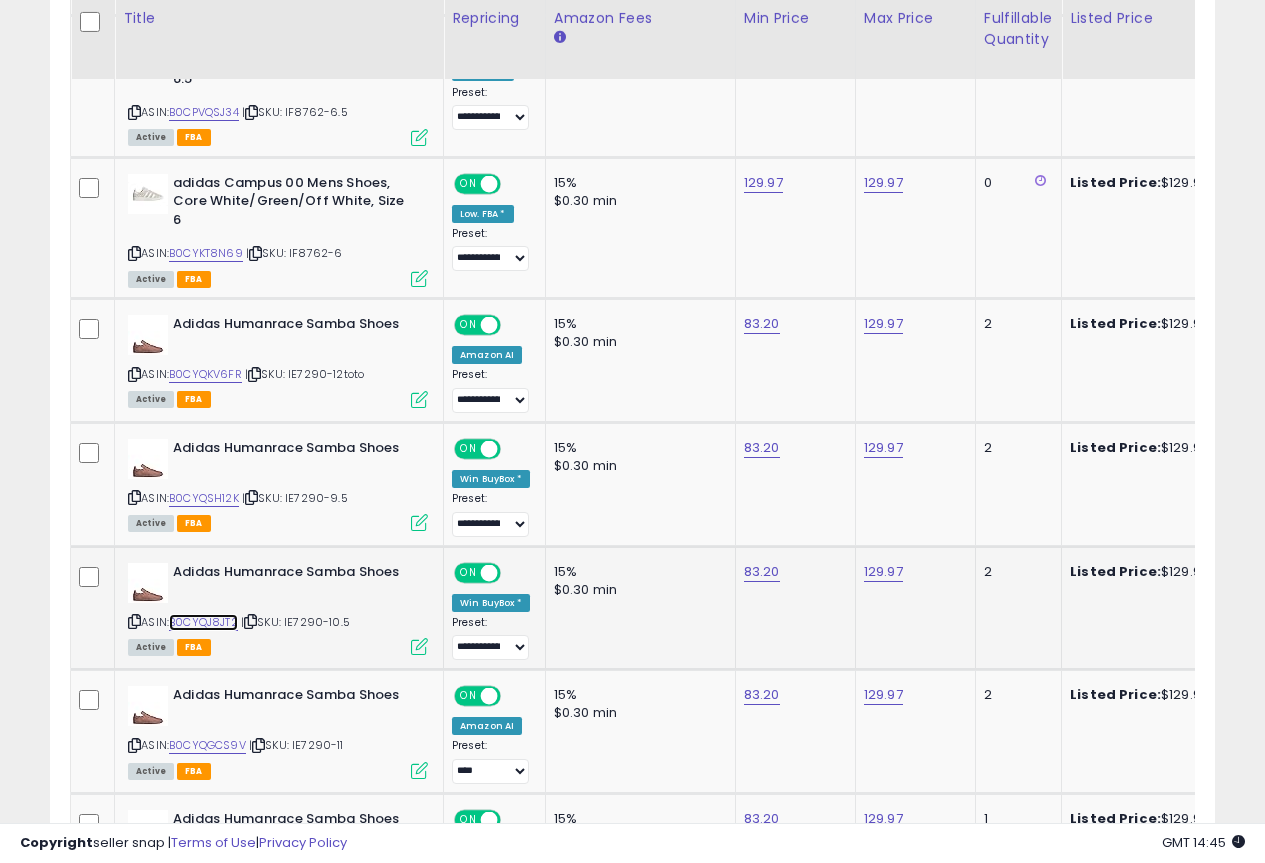 click on "B0CYQJ8JT2" at bounding box center (203, 622) 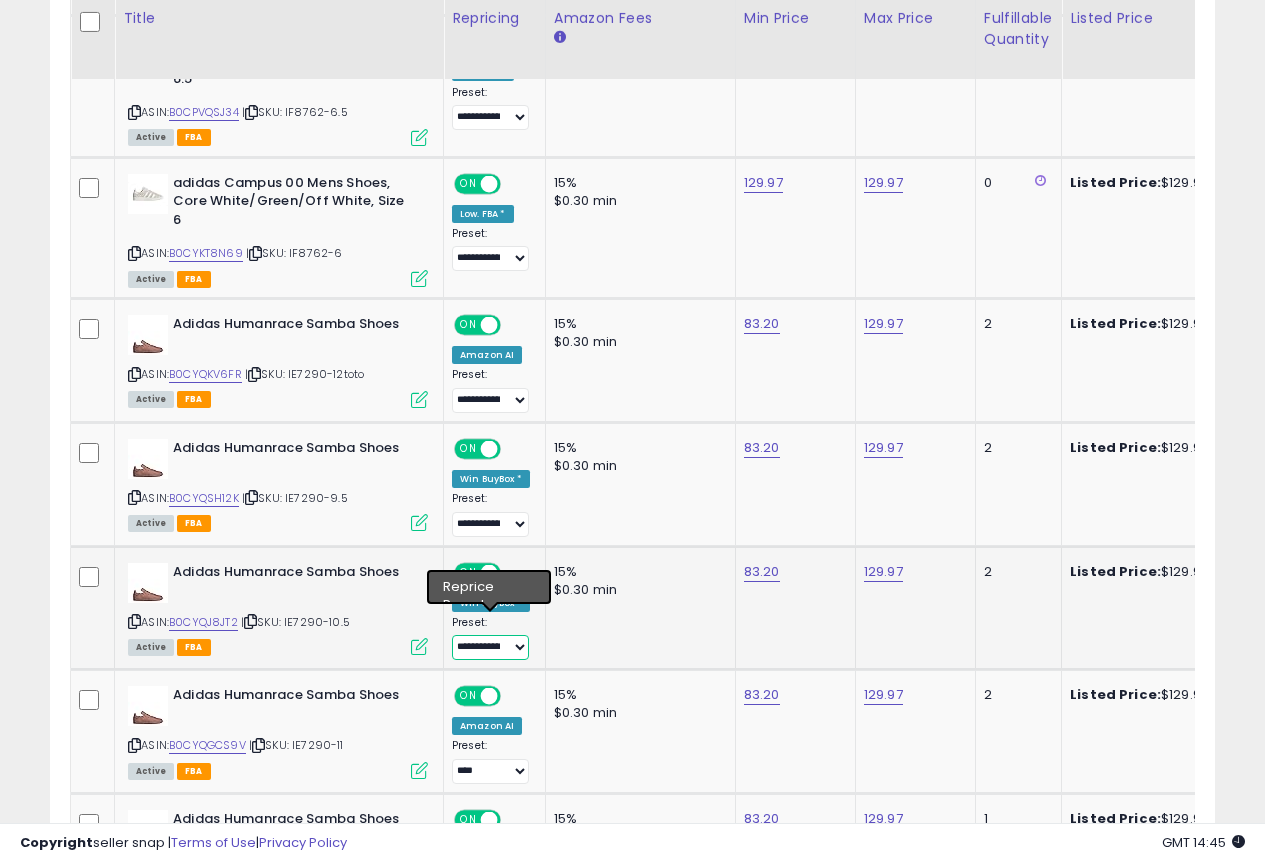 click on "**********" at bounding box center [490, 647] 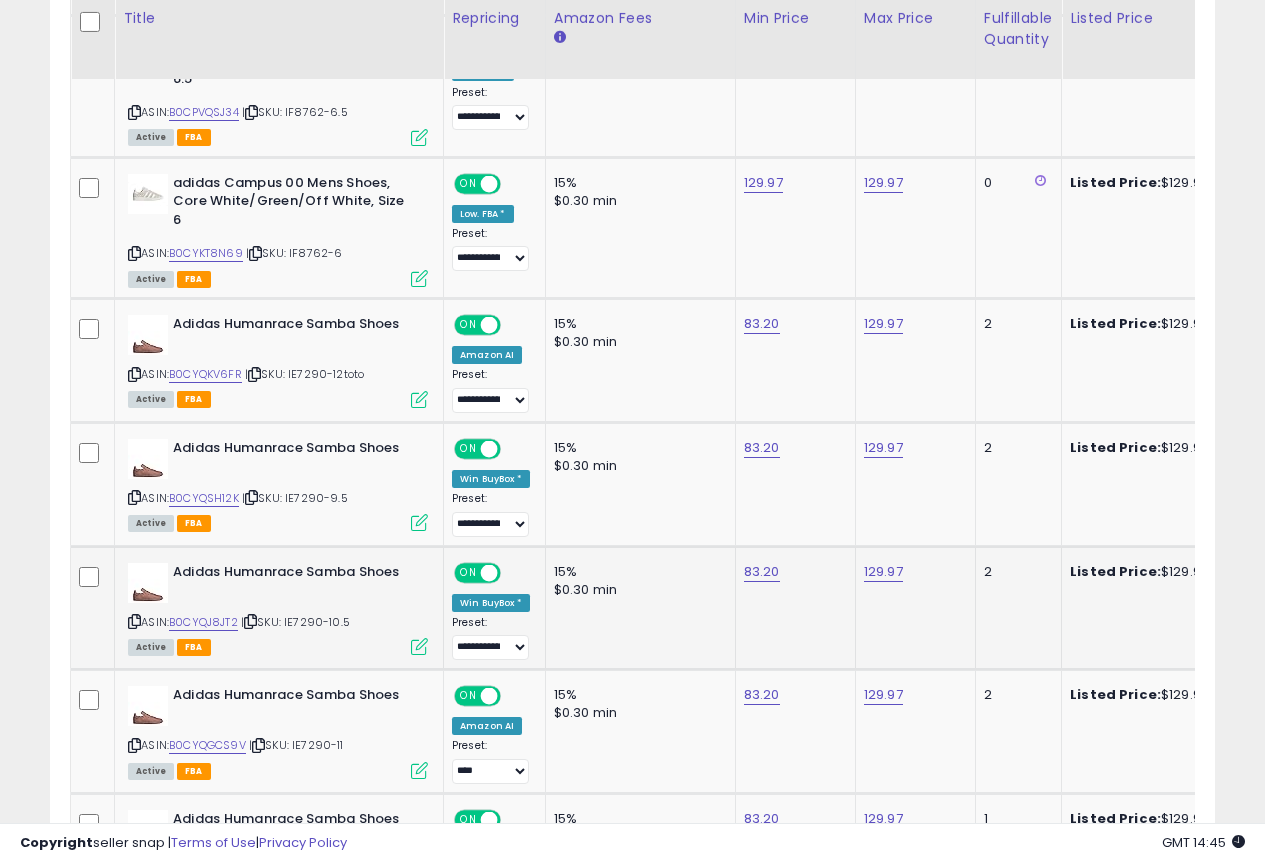 click on "15% $0.30 min" 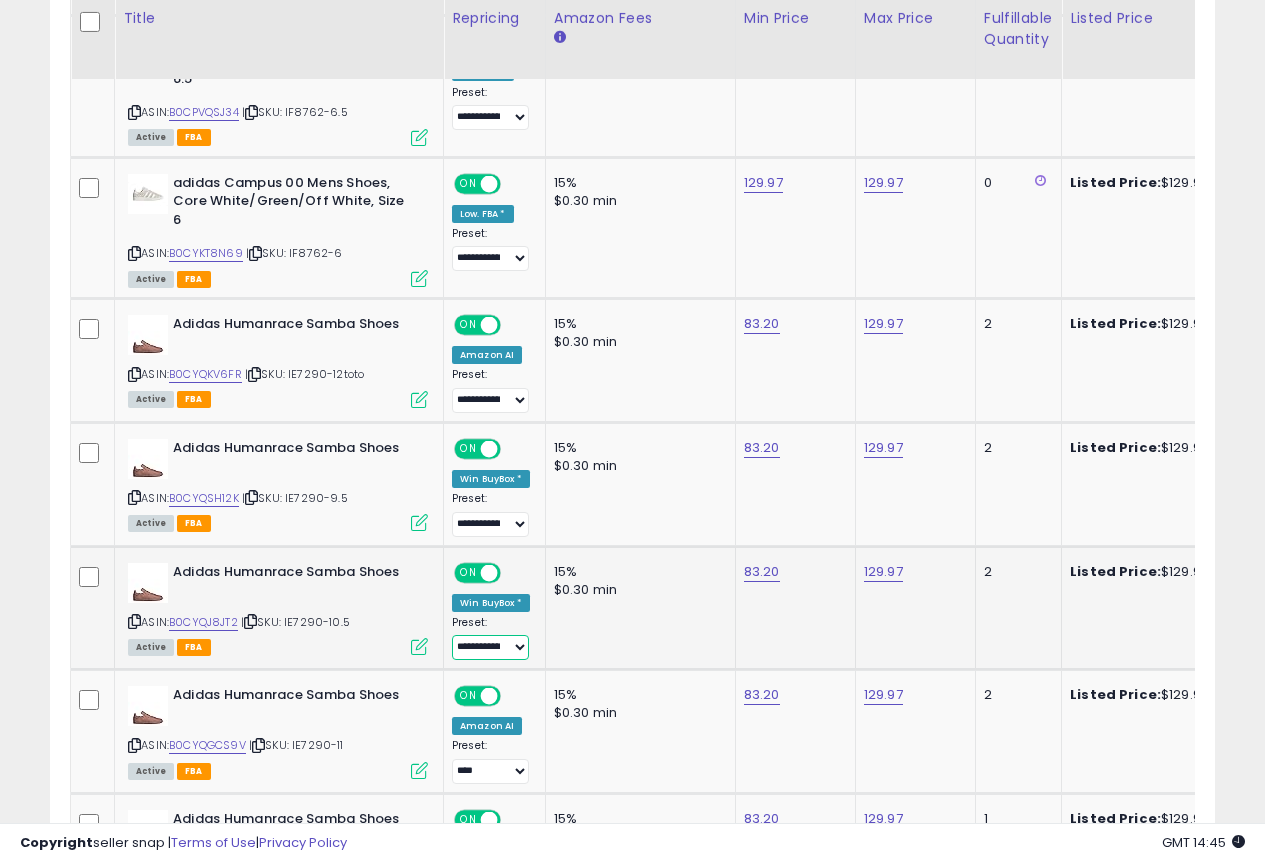 click on "**********" at bounding box center [490, 647] 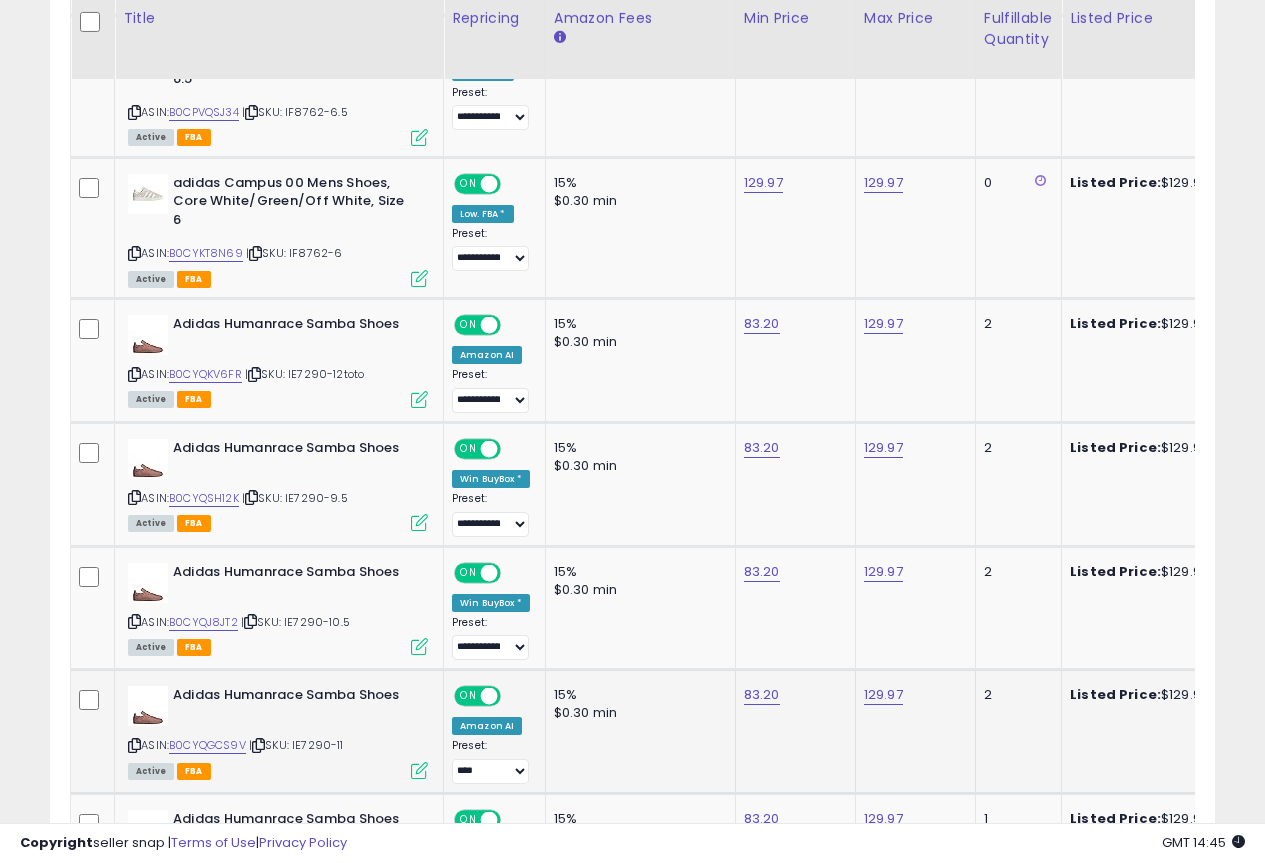 click on "$0.30 min" at bounding box center [637, 713] 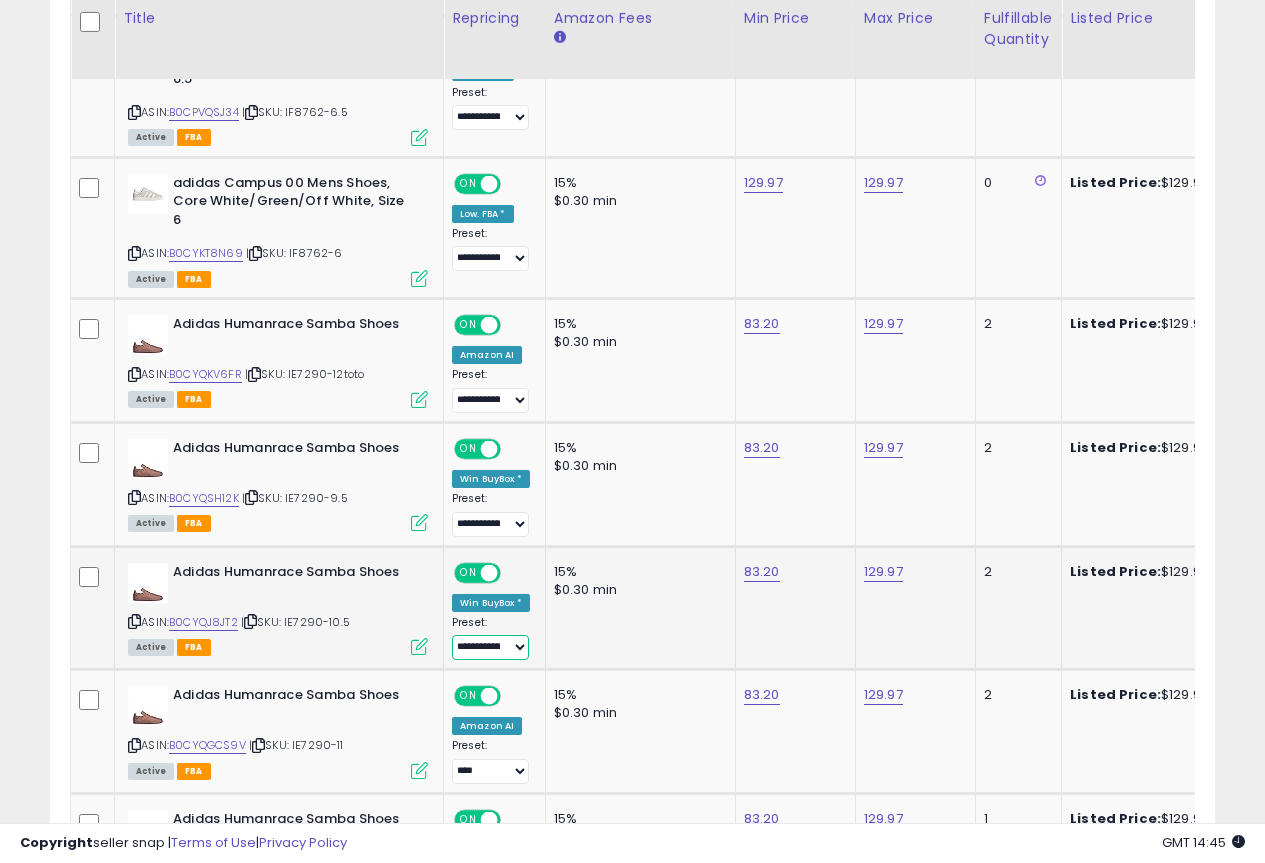 click on "**********" at bounding box center (490, 647) 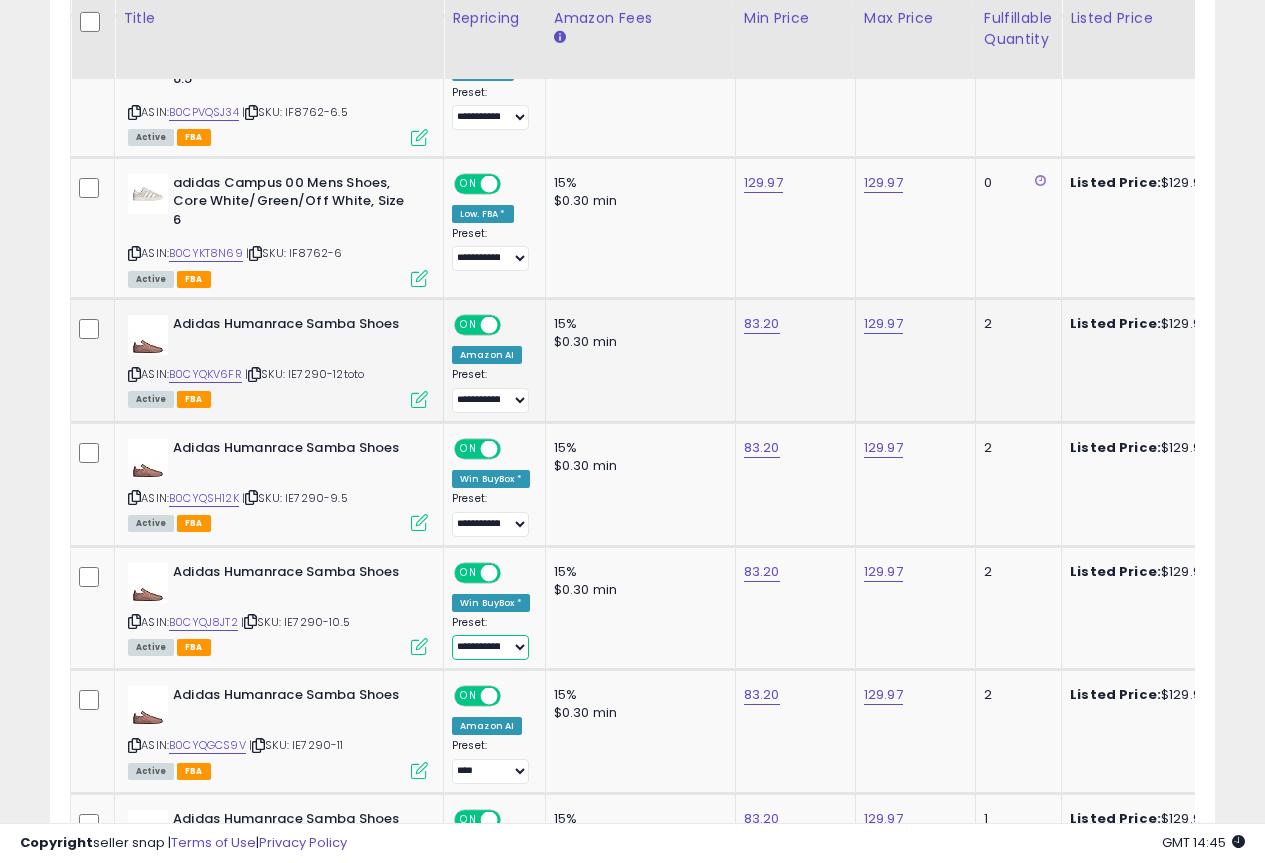 select on "**********" 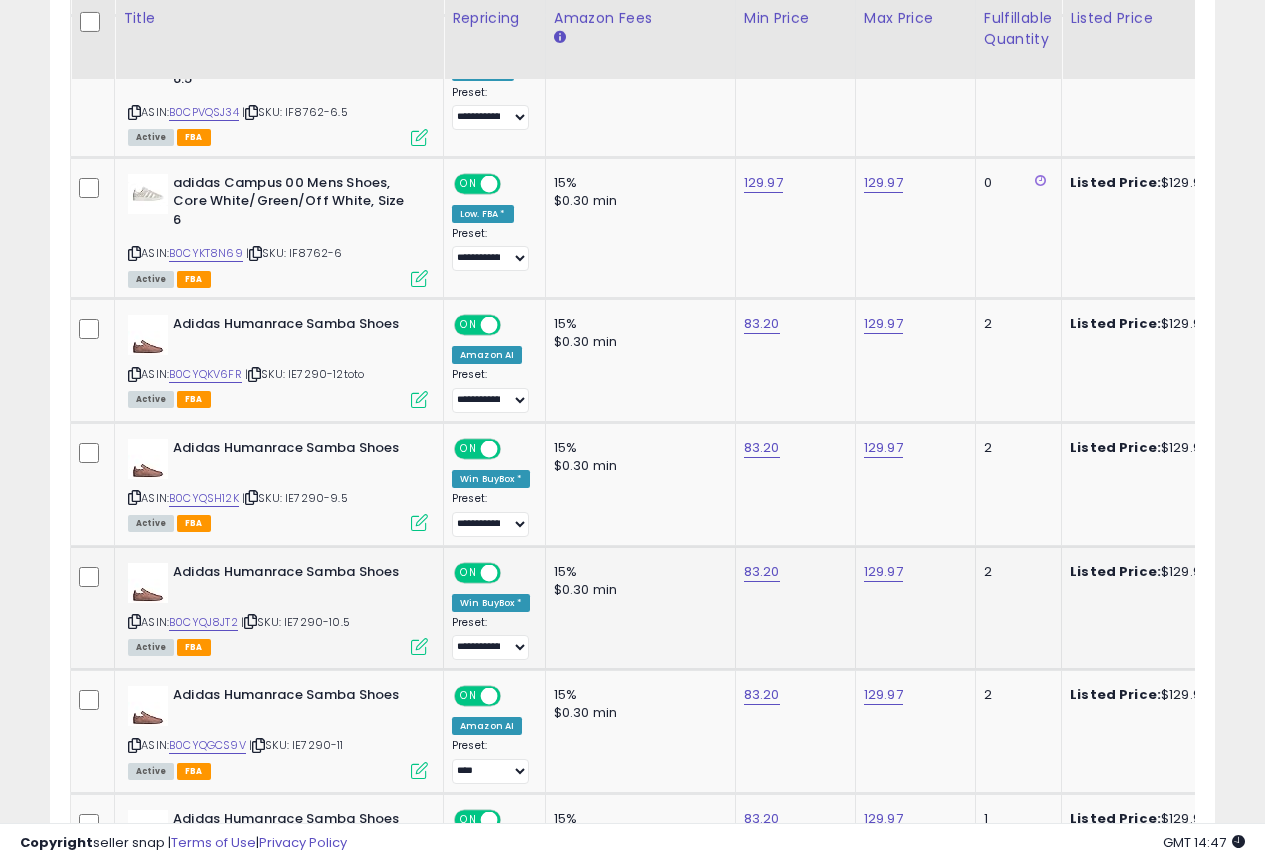 click at bounding box center [250, 621] 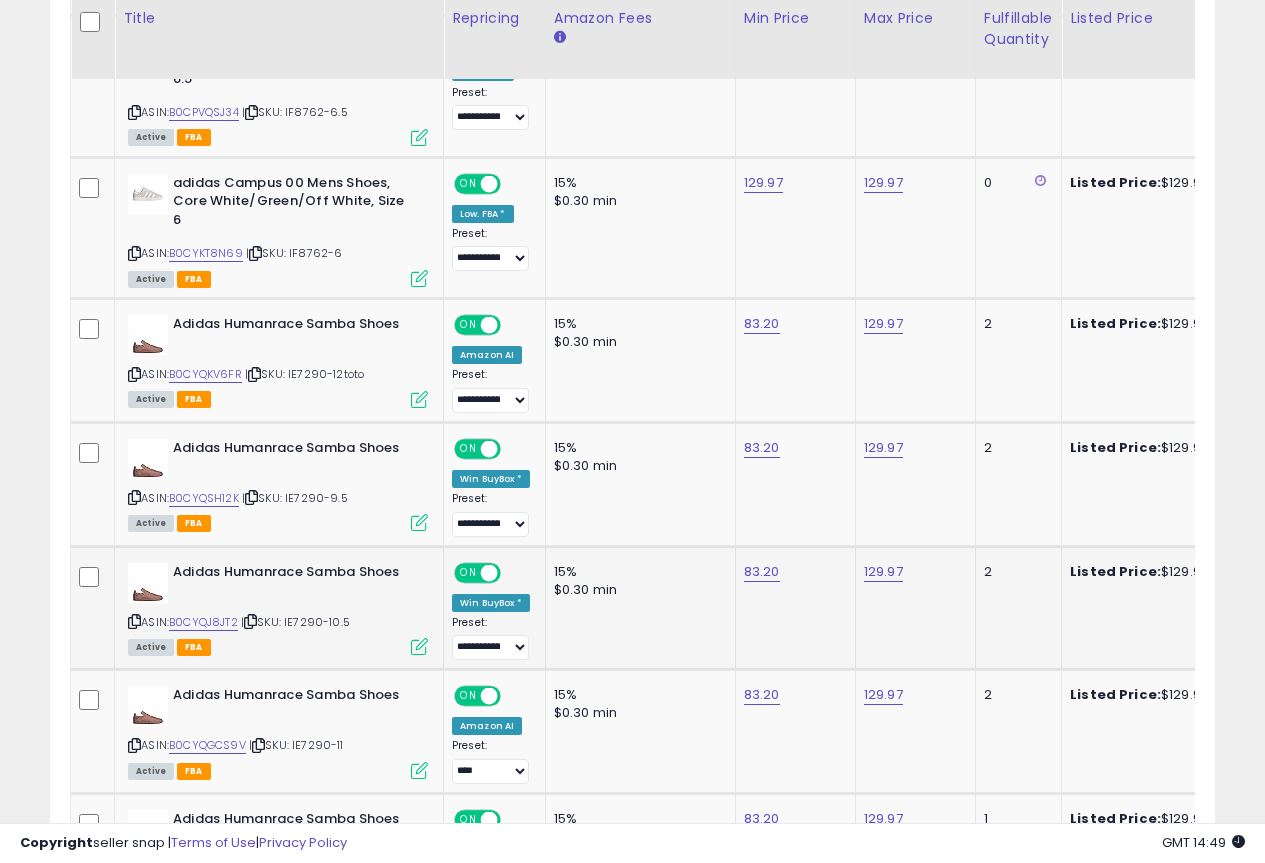 click on "83.20" 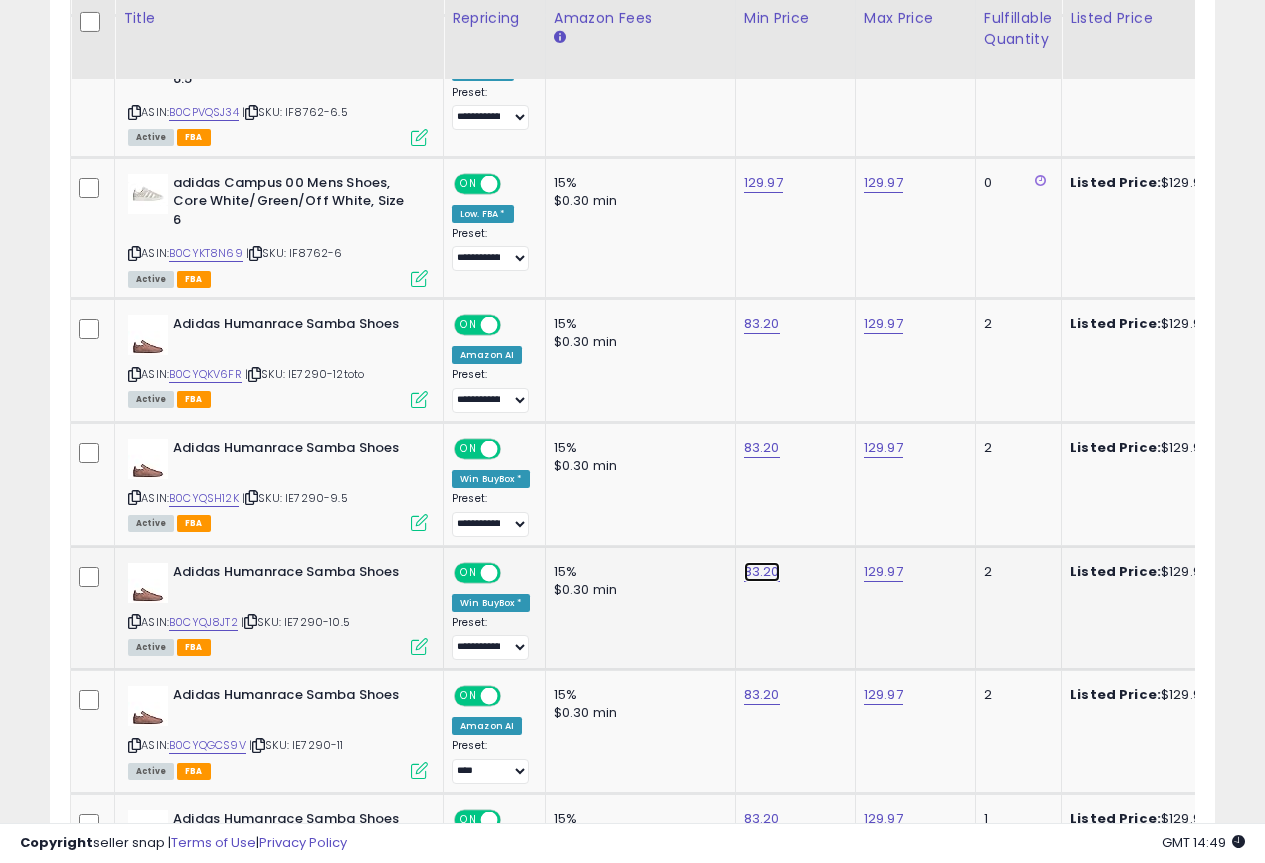 click on "83.20" at bounding box center [762, -948] 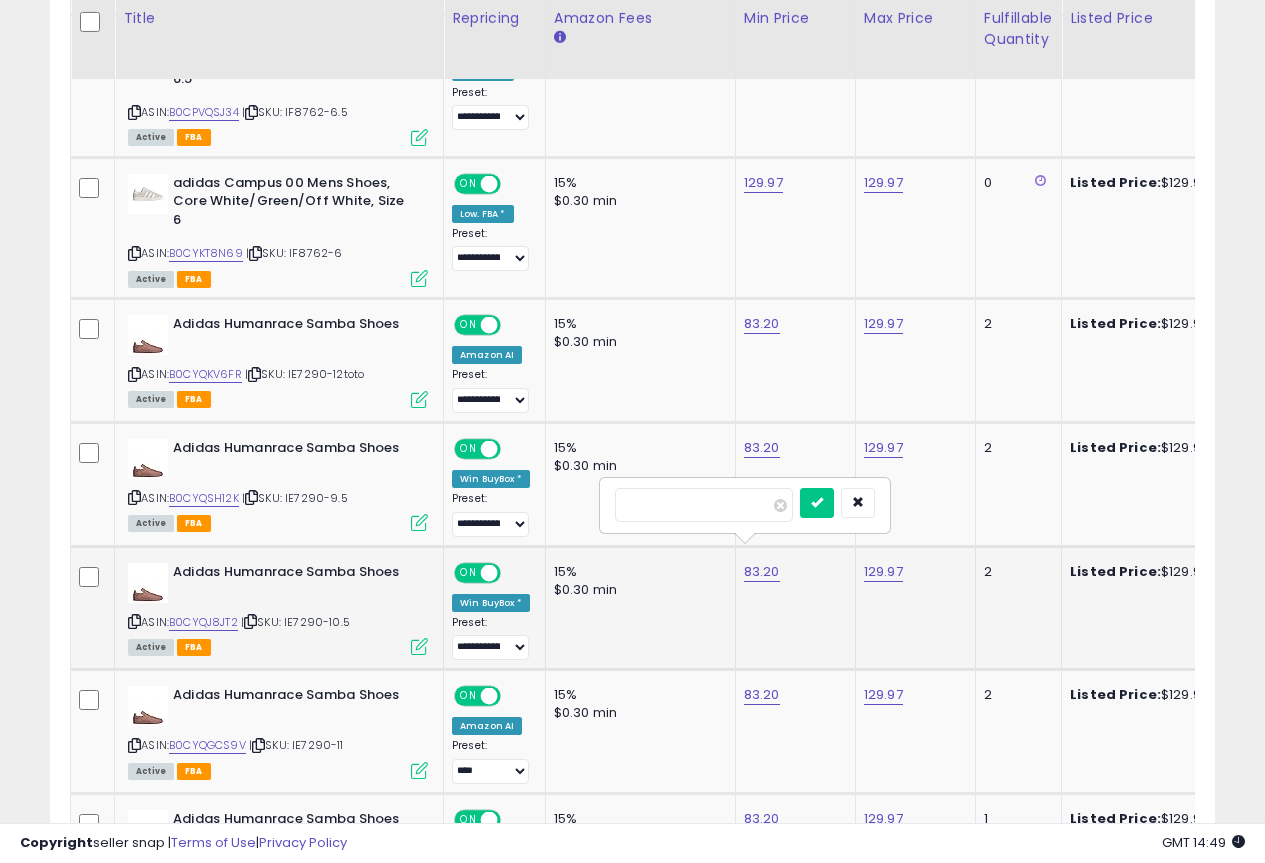 click on "83.20   *****" 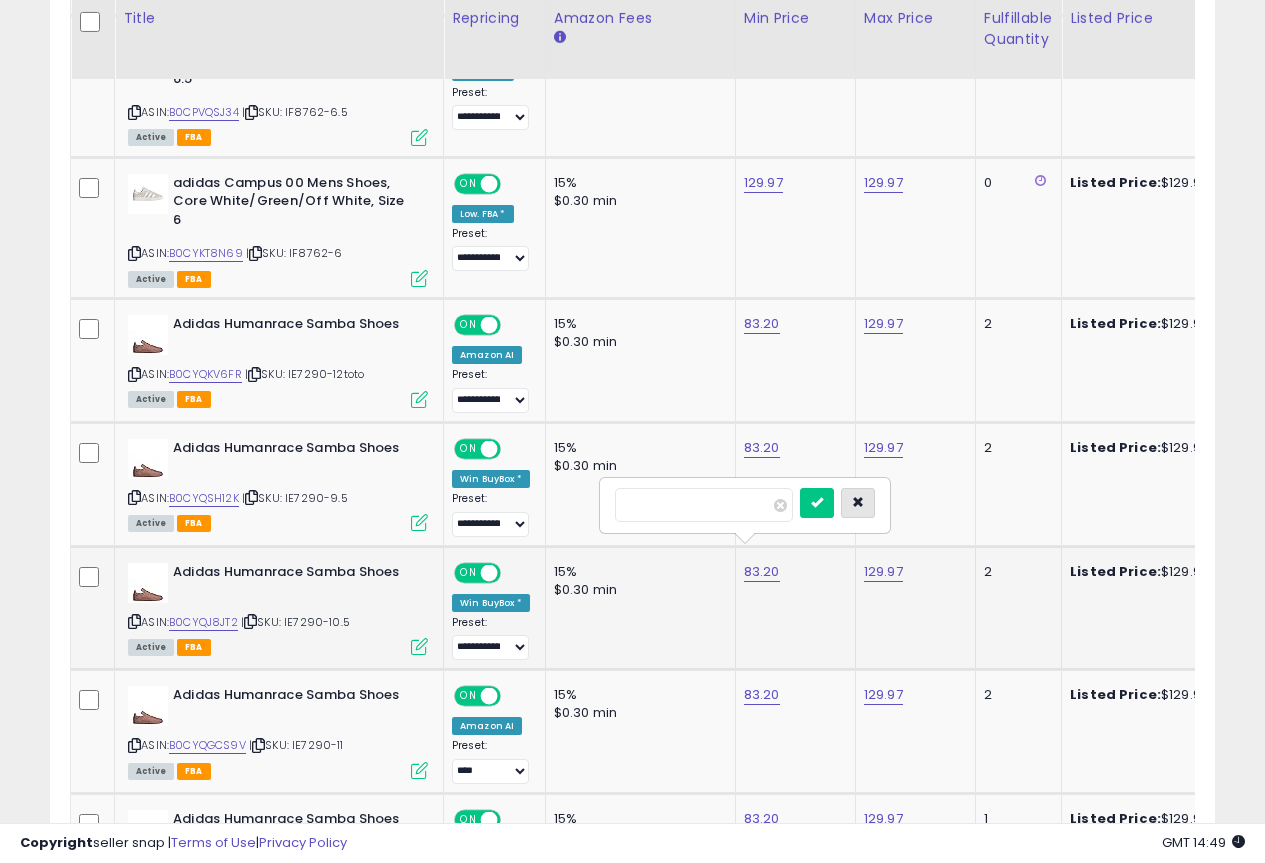 click at bounding box center [858, 503] 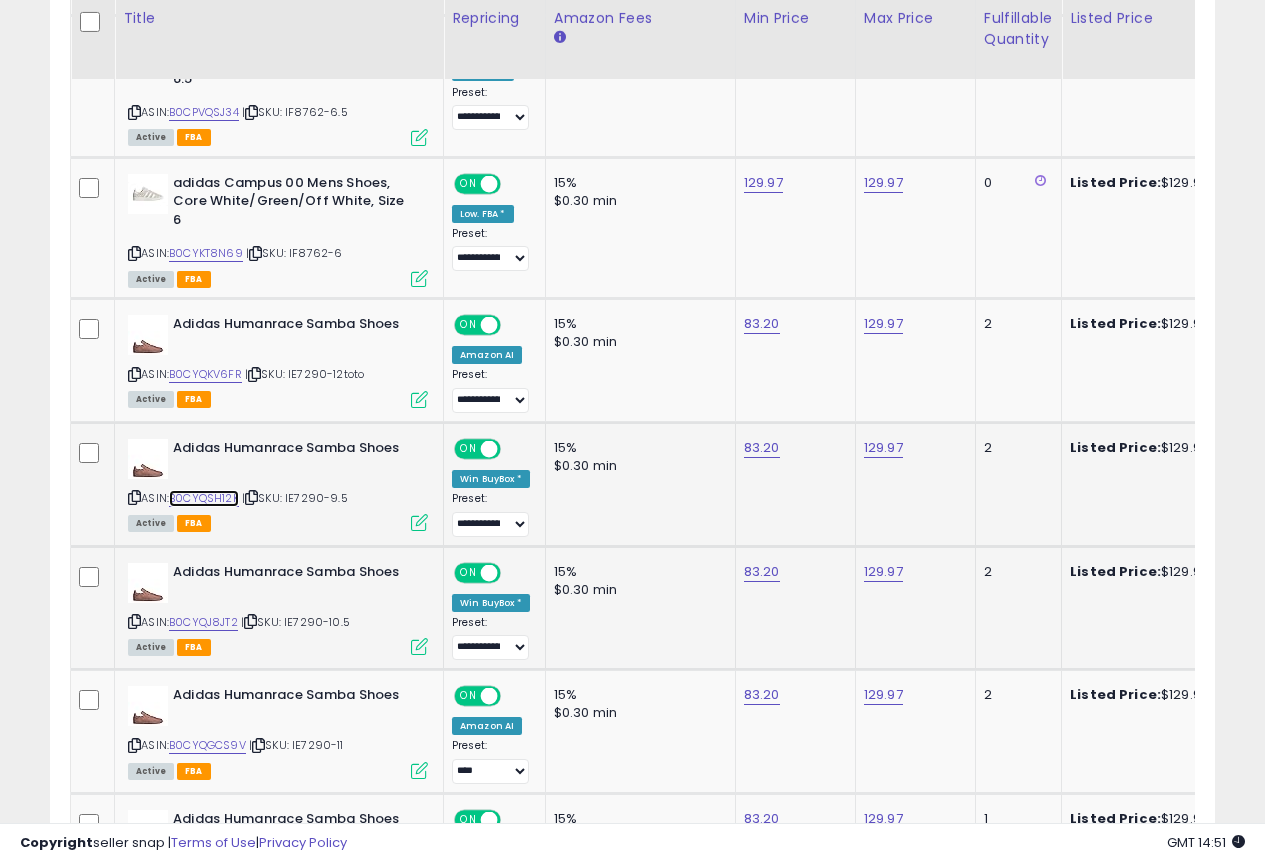 click on "B0CYQSH12K" at bounding box center (204, 498) 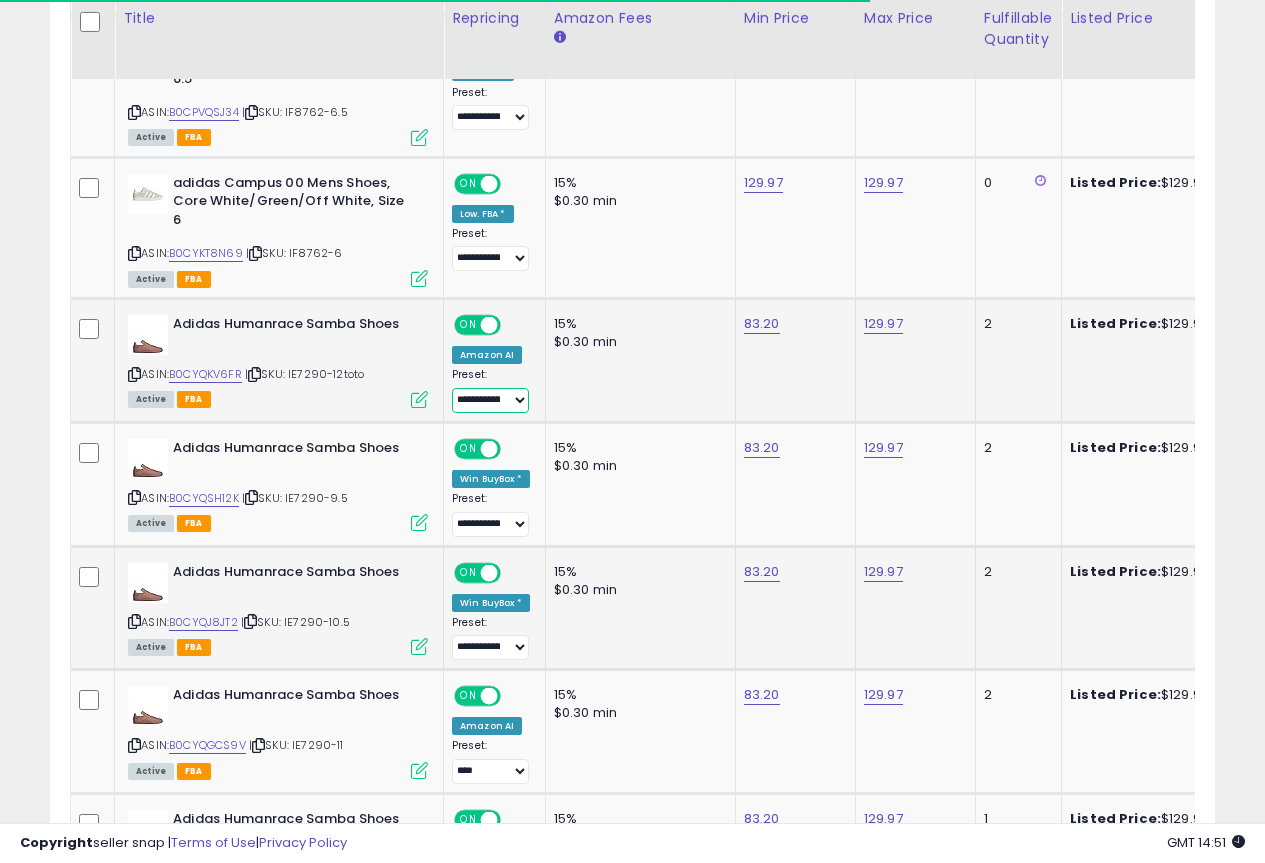 click on "**********" at bounding box center [490, 400] 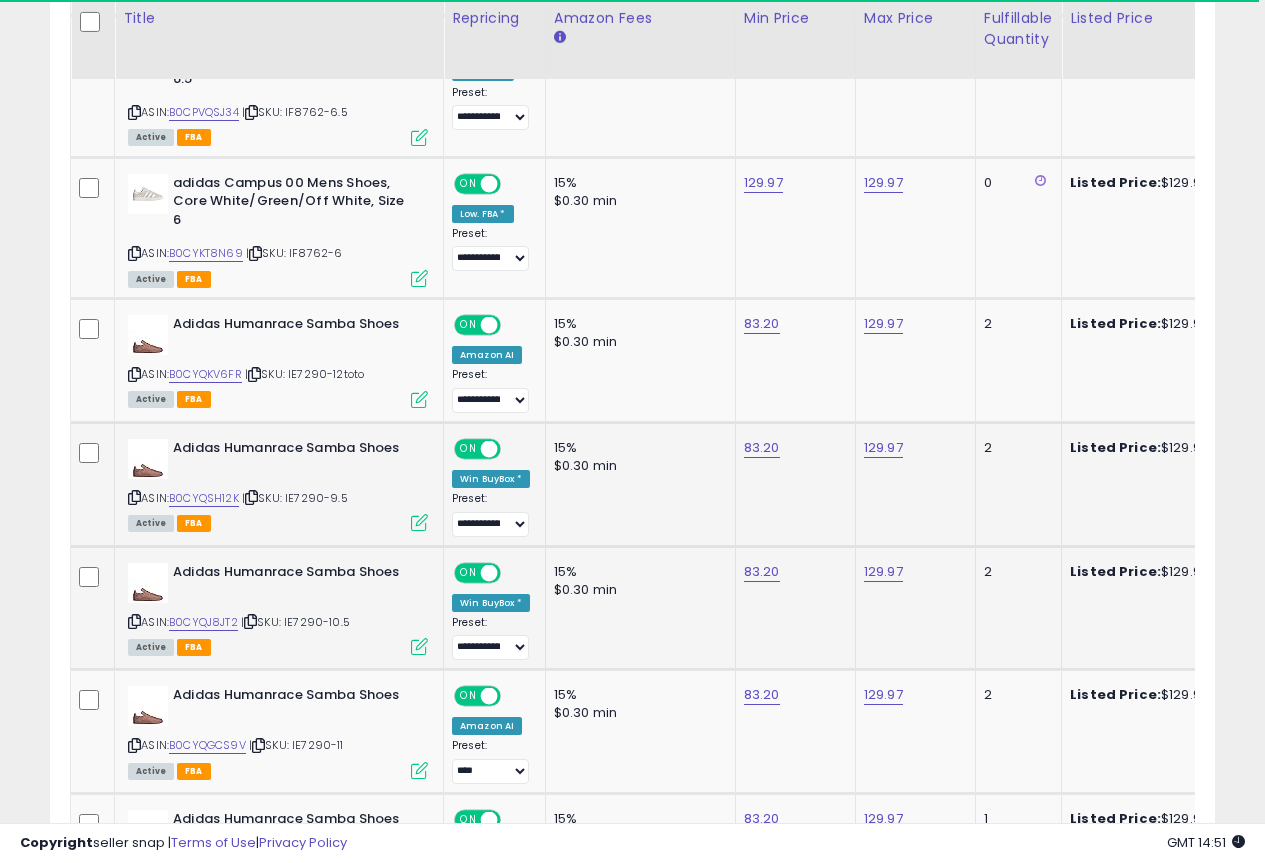 click on "15% $0.30 min" 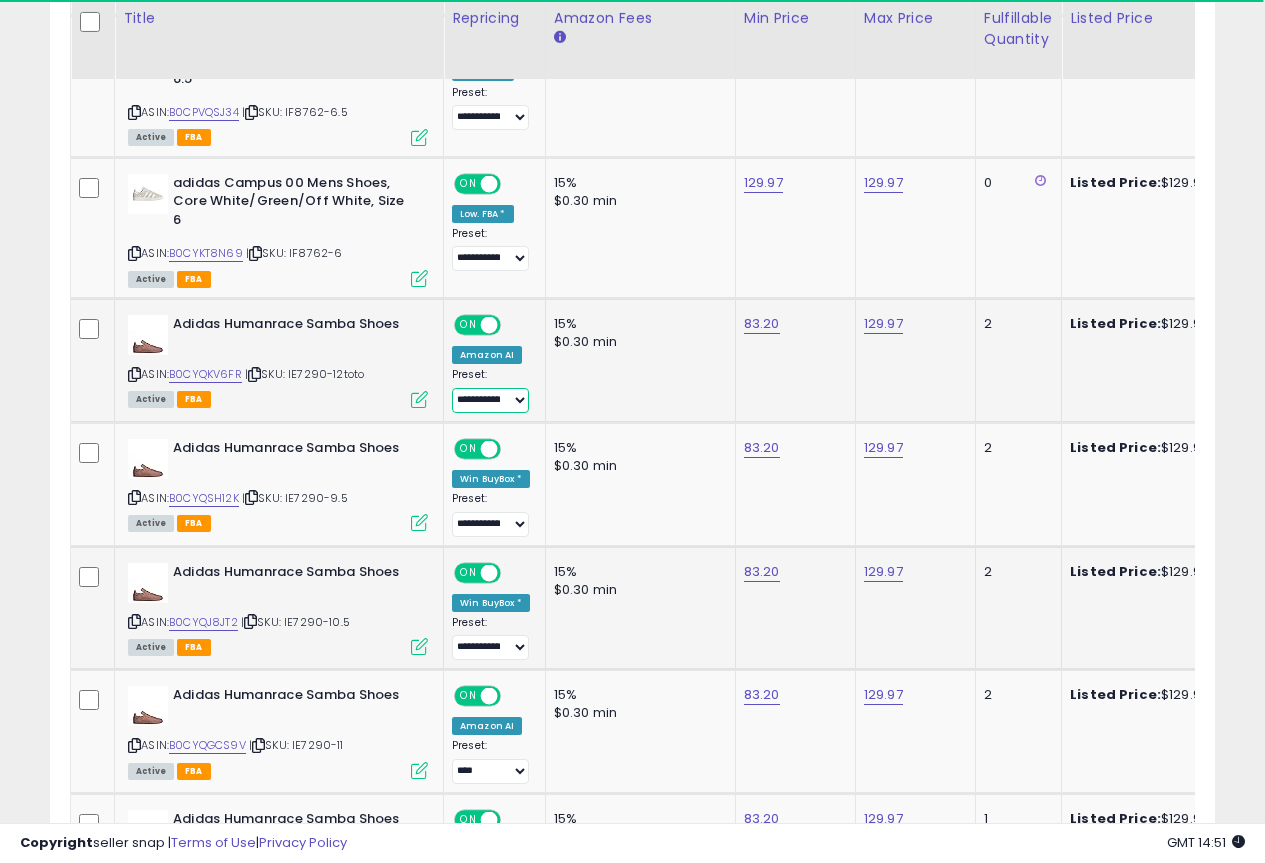 click on "**********" at bounding box center [490, 400] 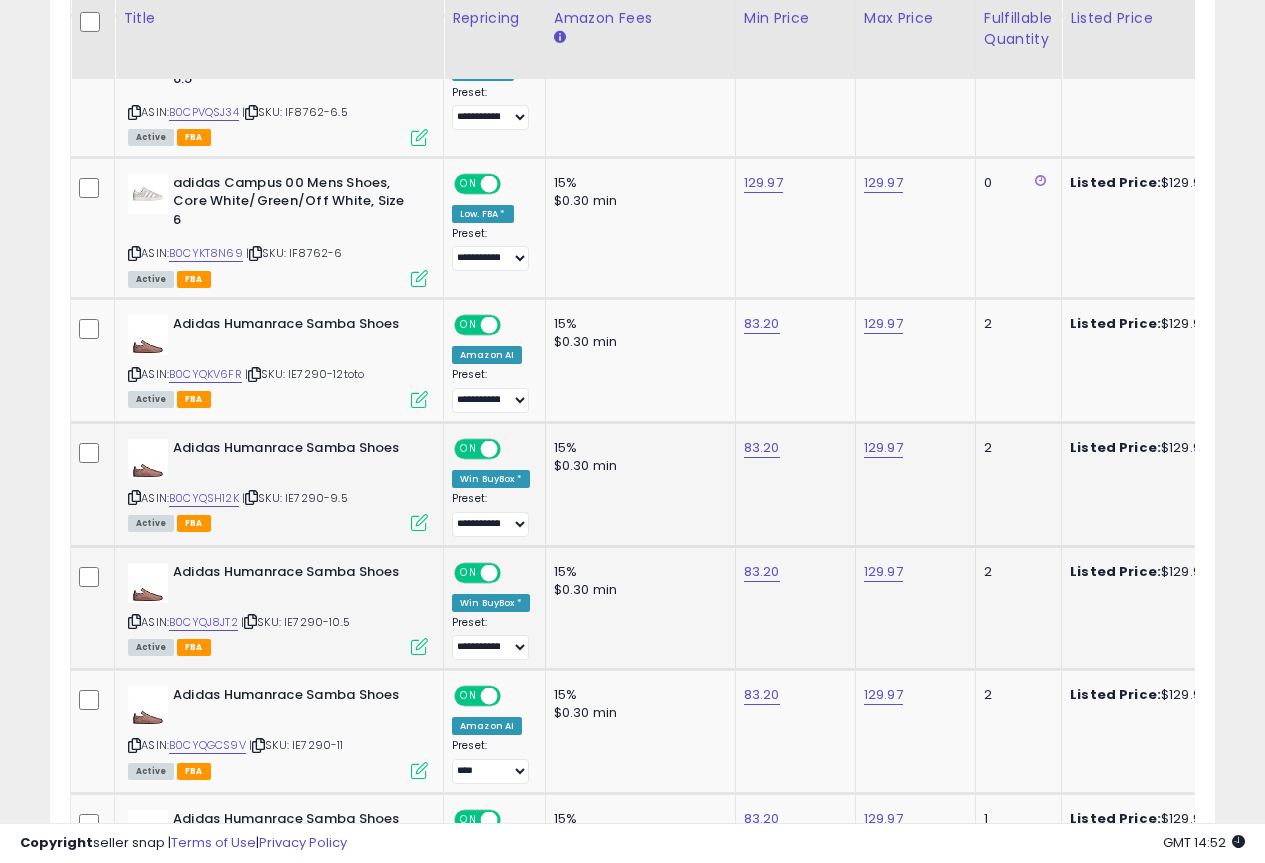 click on "15% $0.30 min" 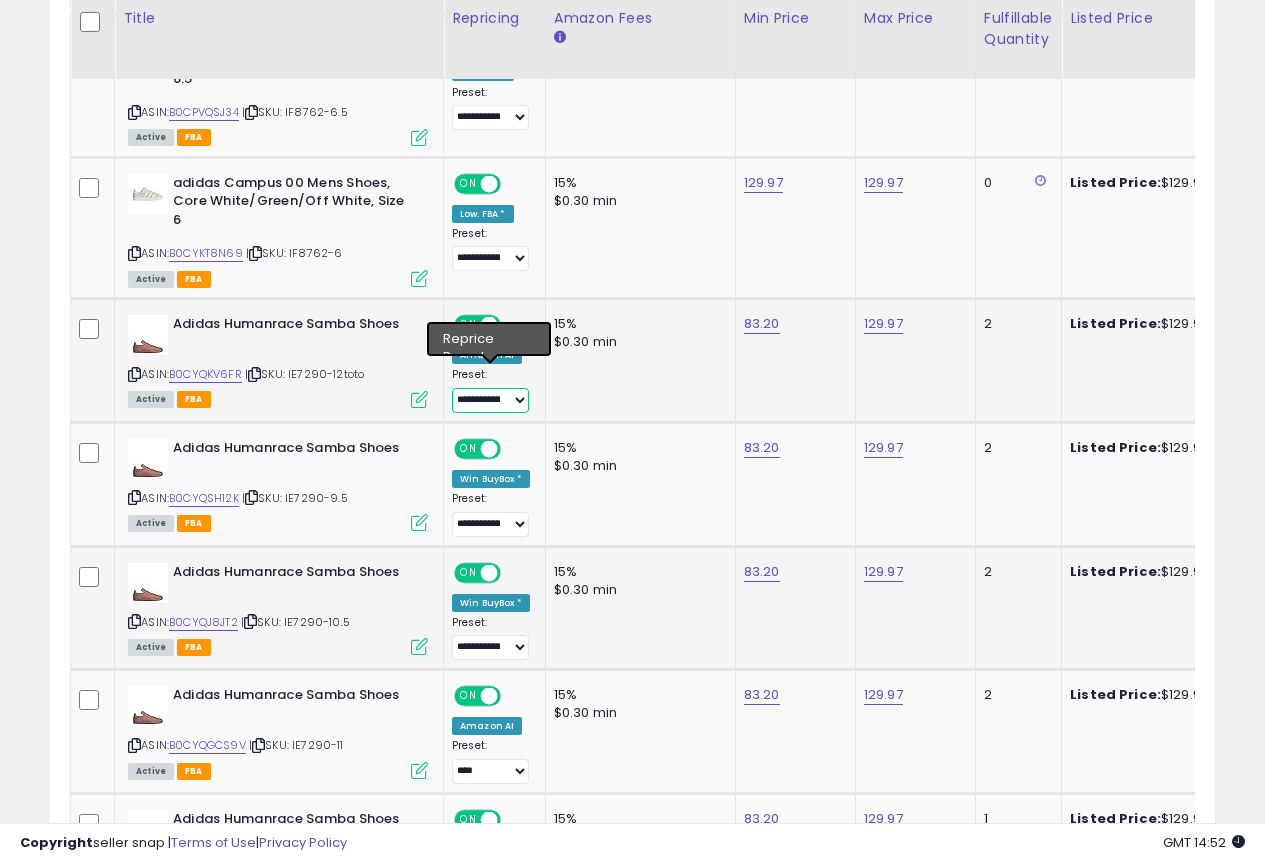 click on "**********" at bounding box center (490, 400) 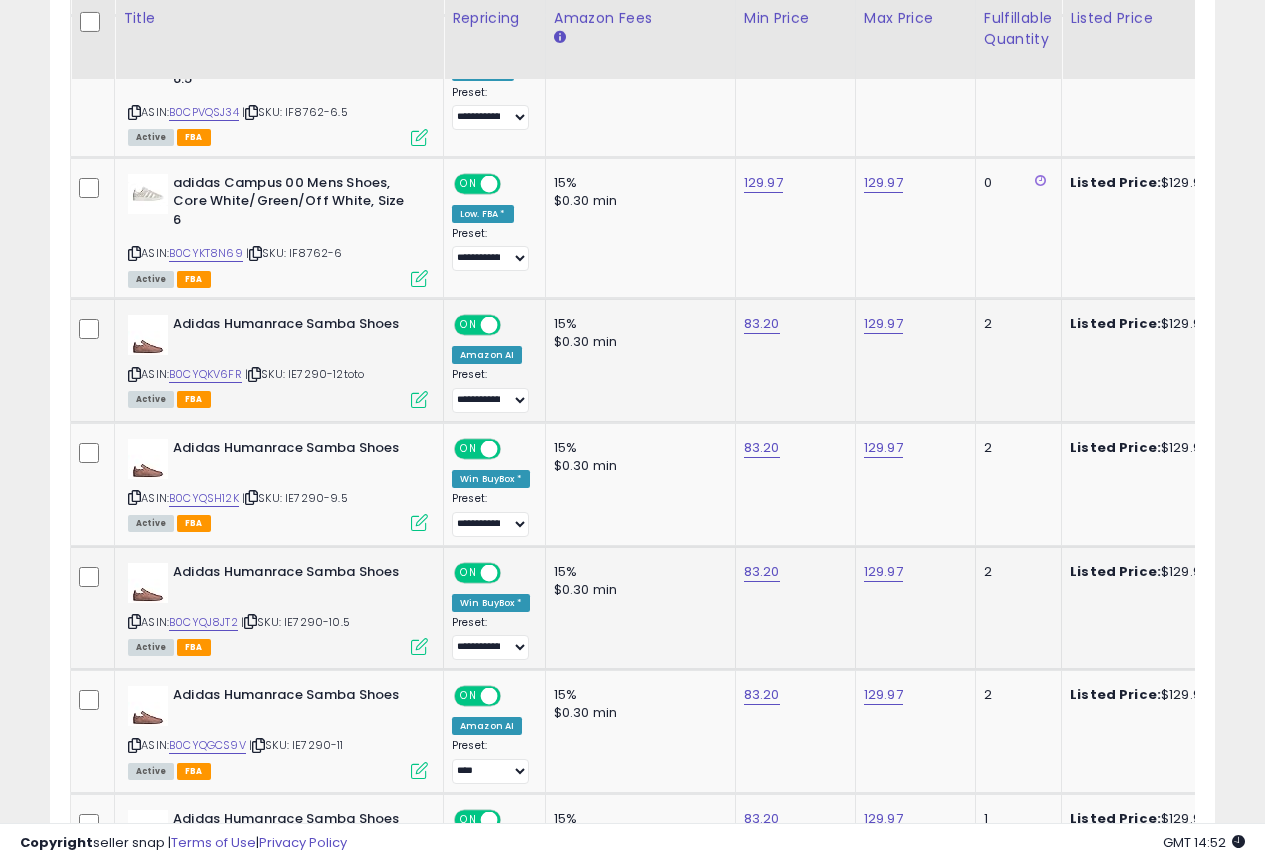 click on "Active FBA" at bounding box center [278, 398] 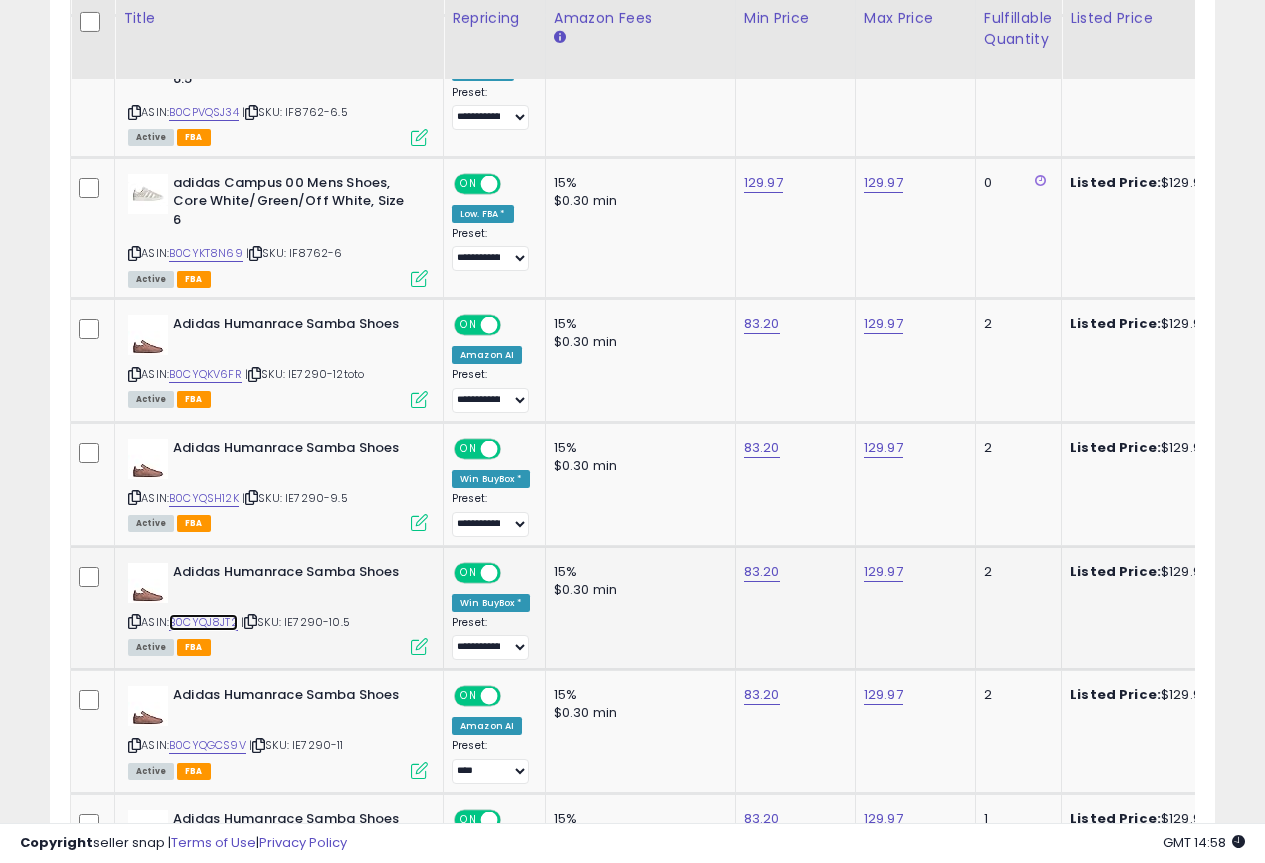 click on "B0CYQJ8JT2" at bounding box center (203, 622) 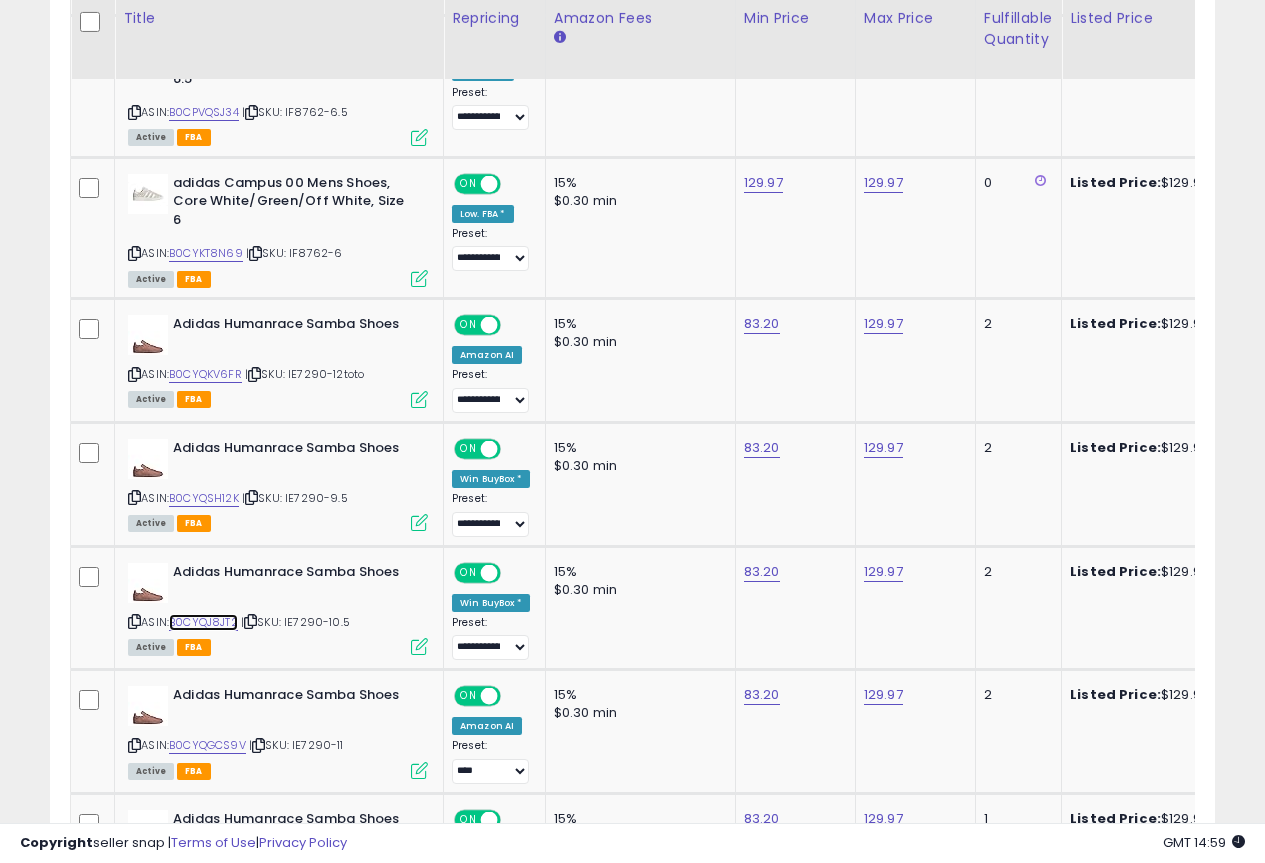 scroll, scrollTop: 0, scrollLeft: 101, axis: horizontal 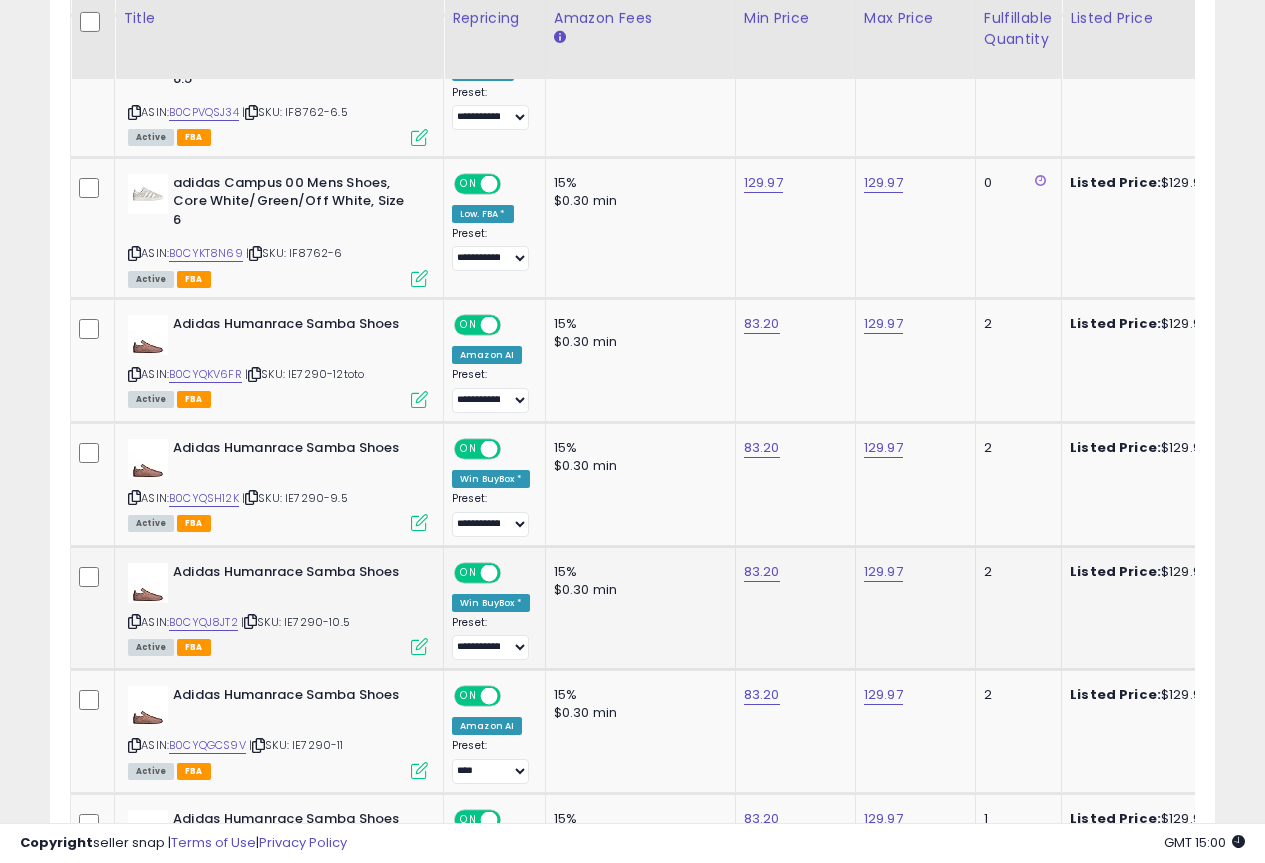 click at bounding box center [250, 621] 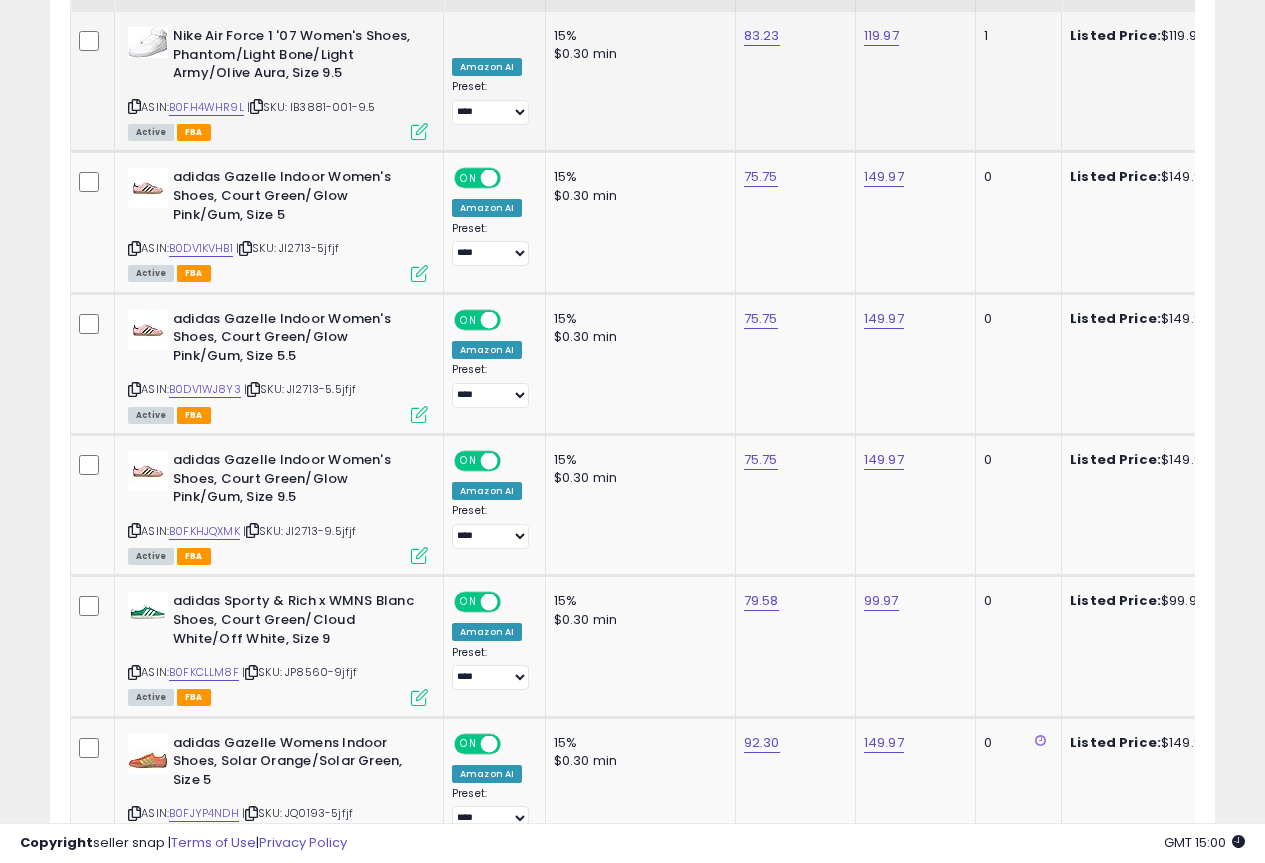 scroll, scrollTop: 855, scrollLeft: 0, axis: vertical 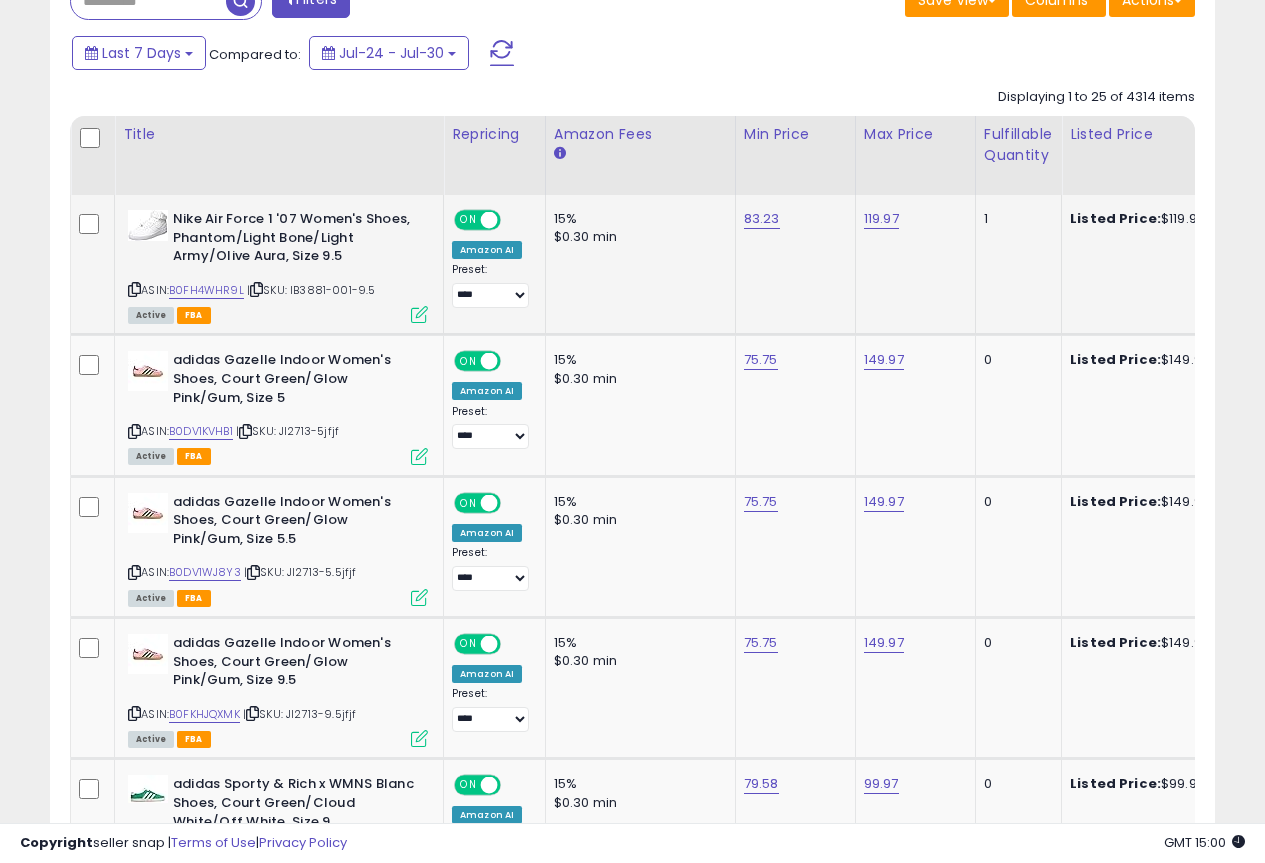 click on "|   SKU: IB3881-001-9.5" at bounding box center (311, 290) 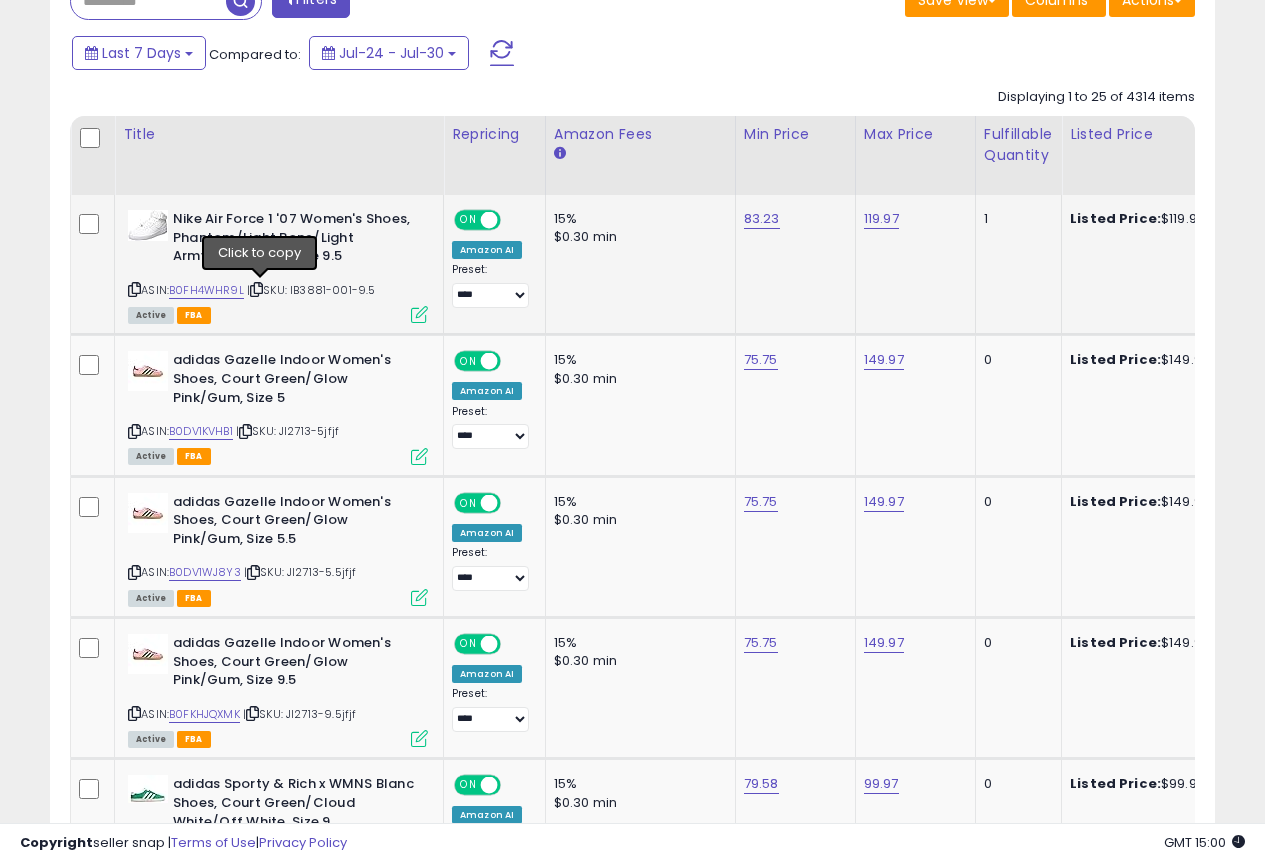 click at bounding box center (256, 289) 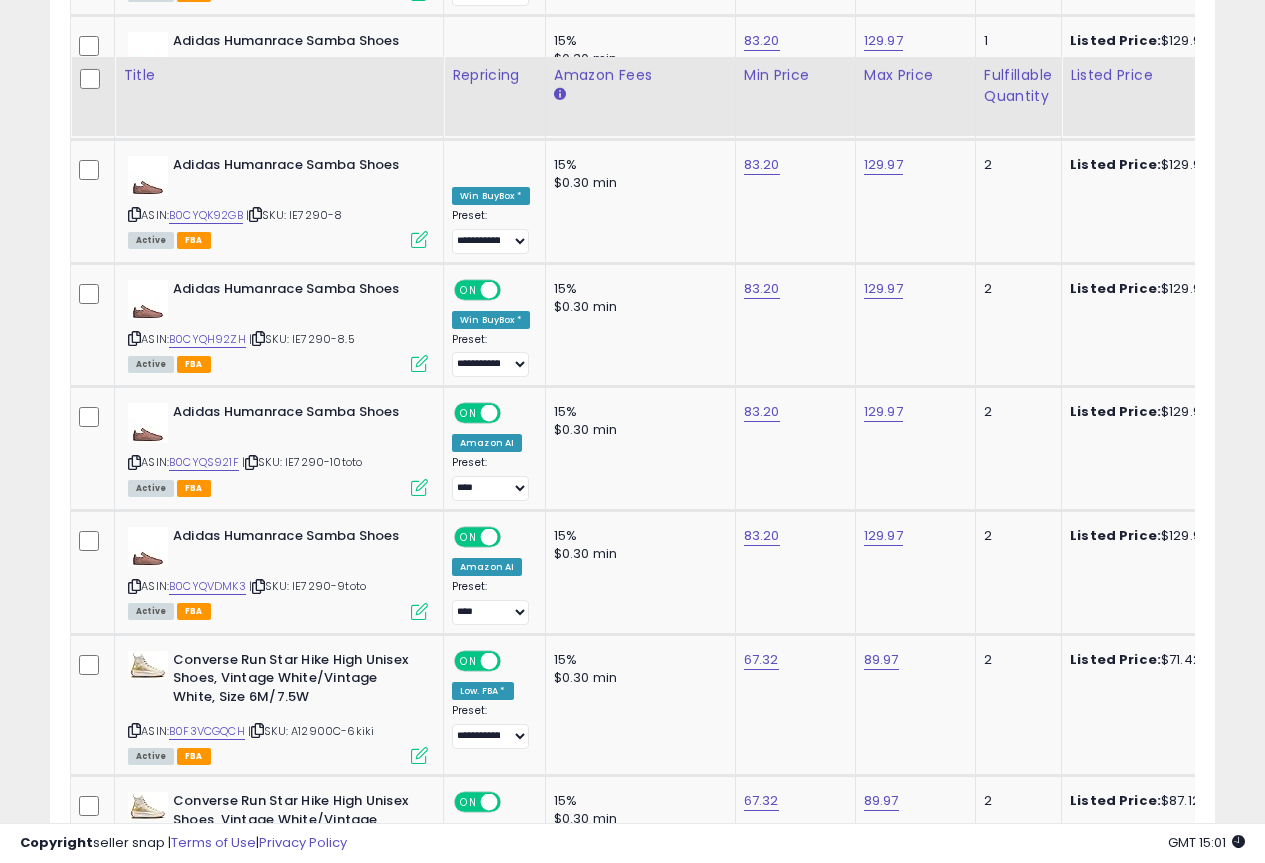scroll, scrollTop: 3734, scrollLeft: 0, axis: vertical 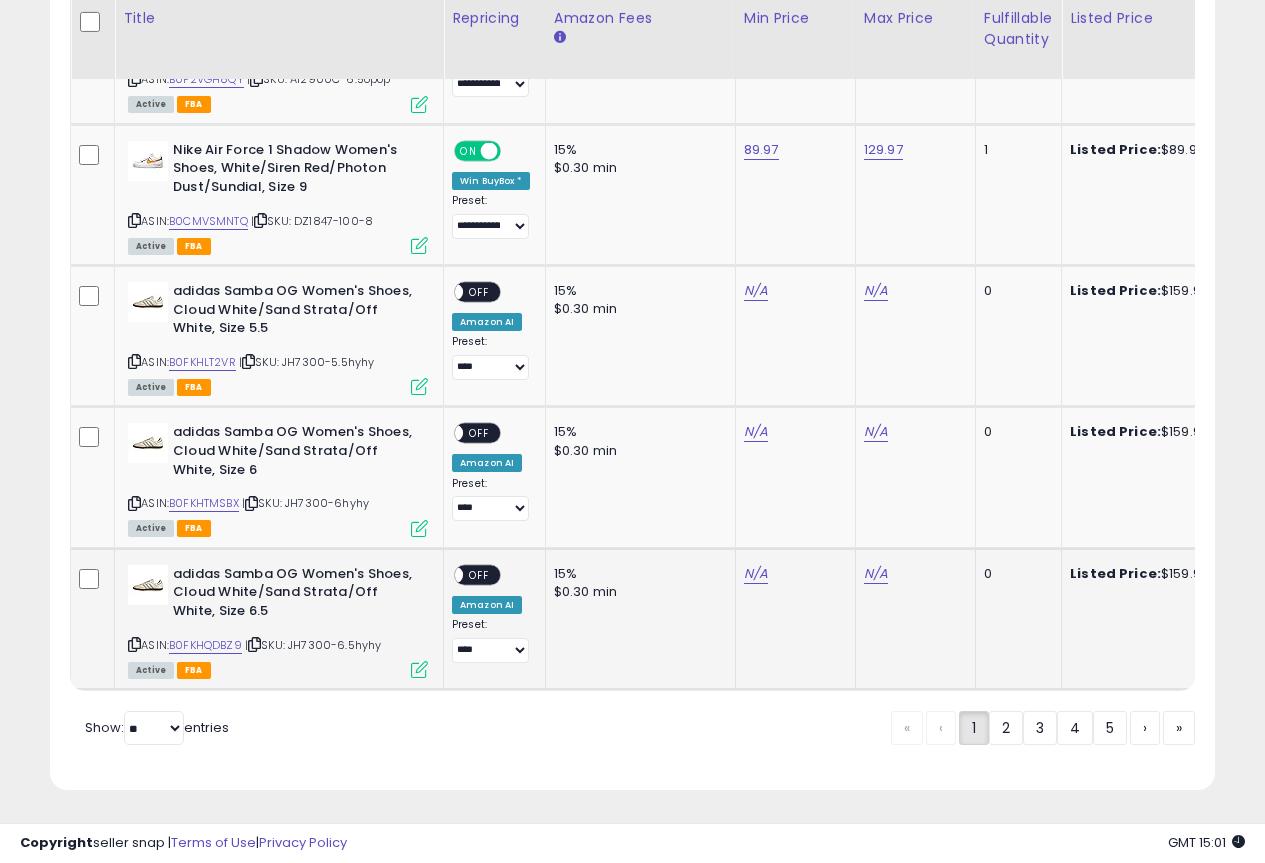 click at bounding box center [254, 644] 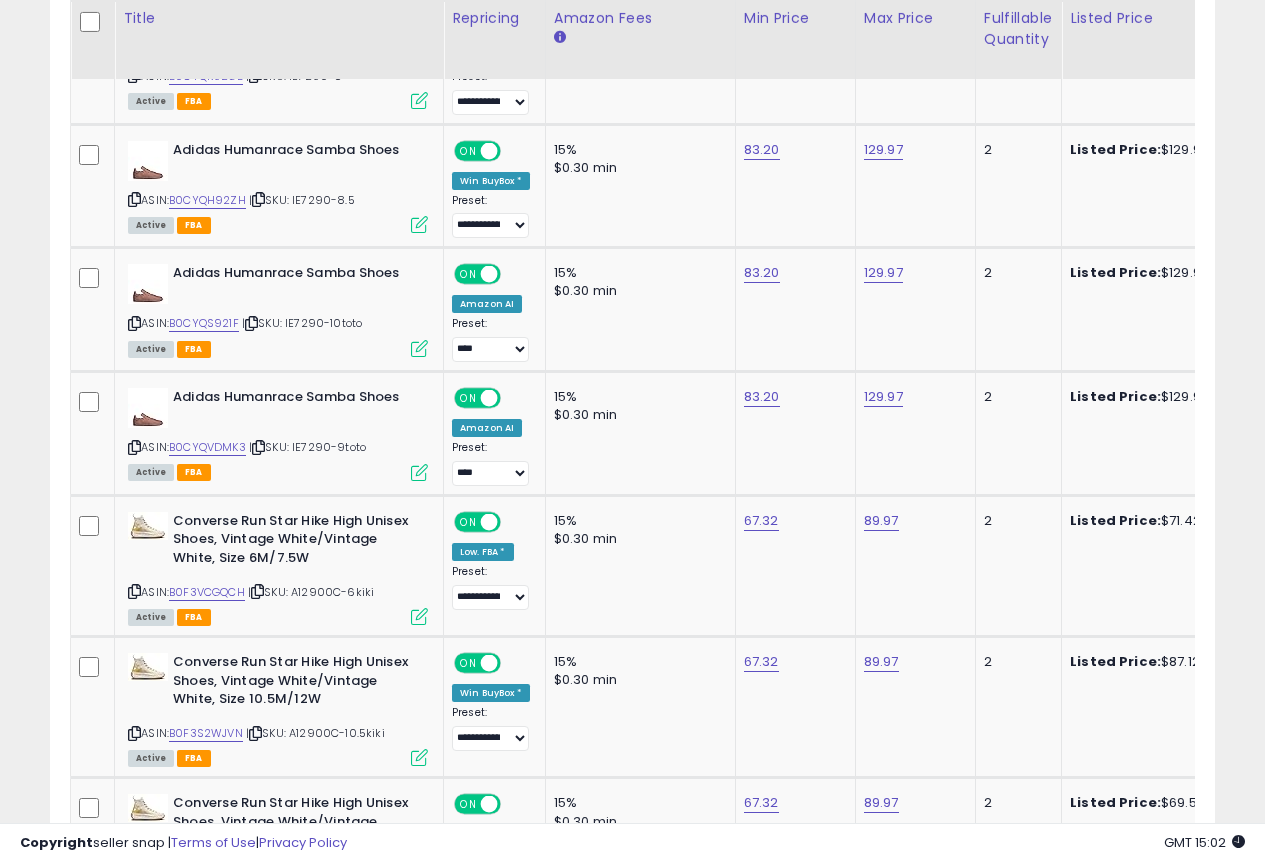 scroll, scrollTop: 3451, scrollLeft: 0, axis: vertical 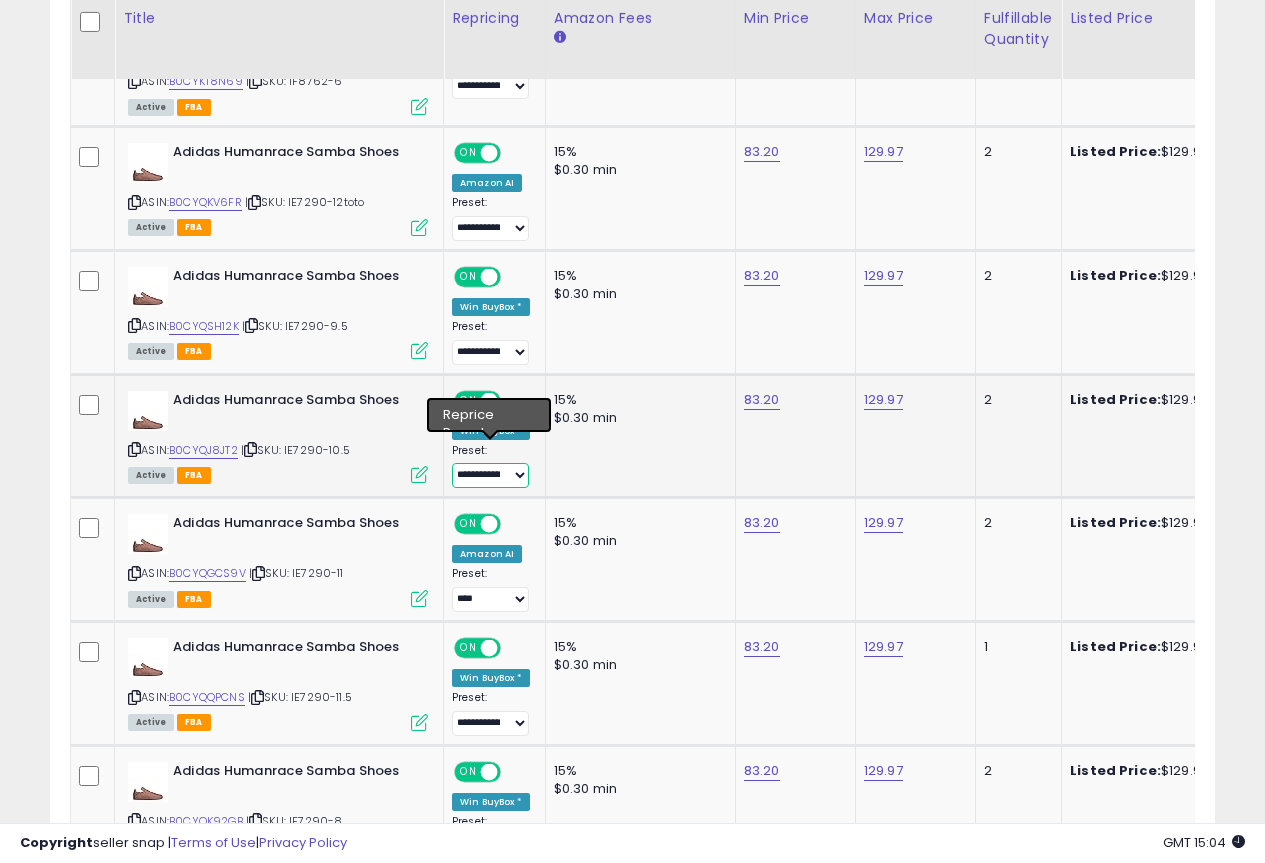 click on "**********" at bounding box center [490, 475] 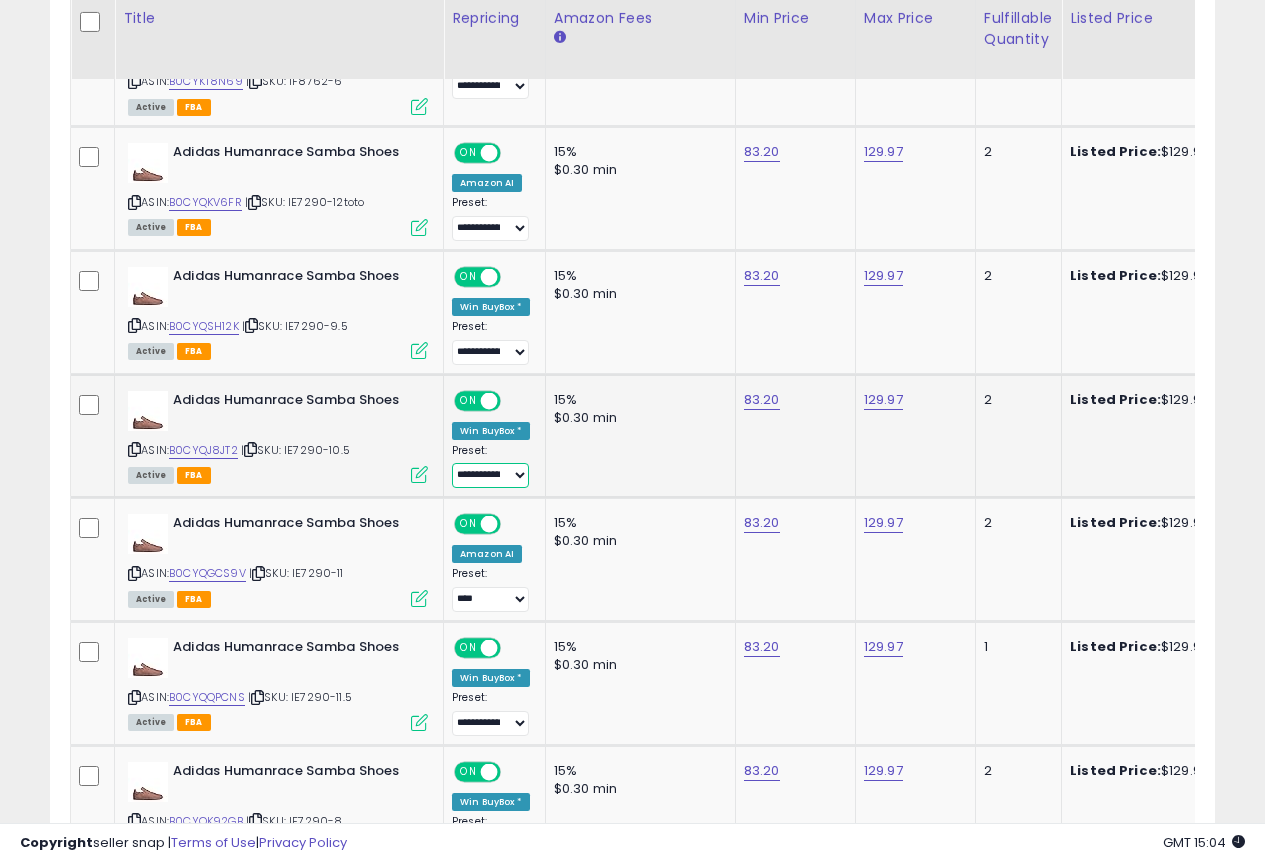 click on "**********" at bounding box center (490, 475) 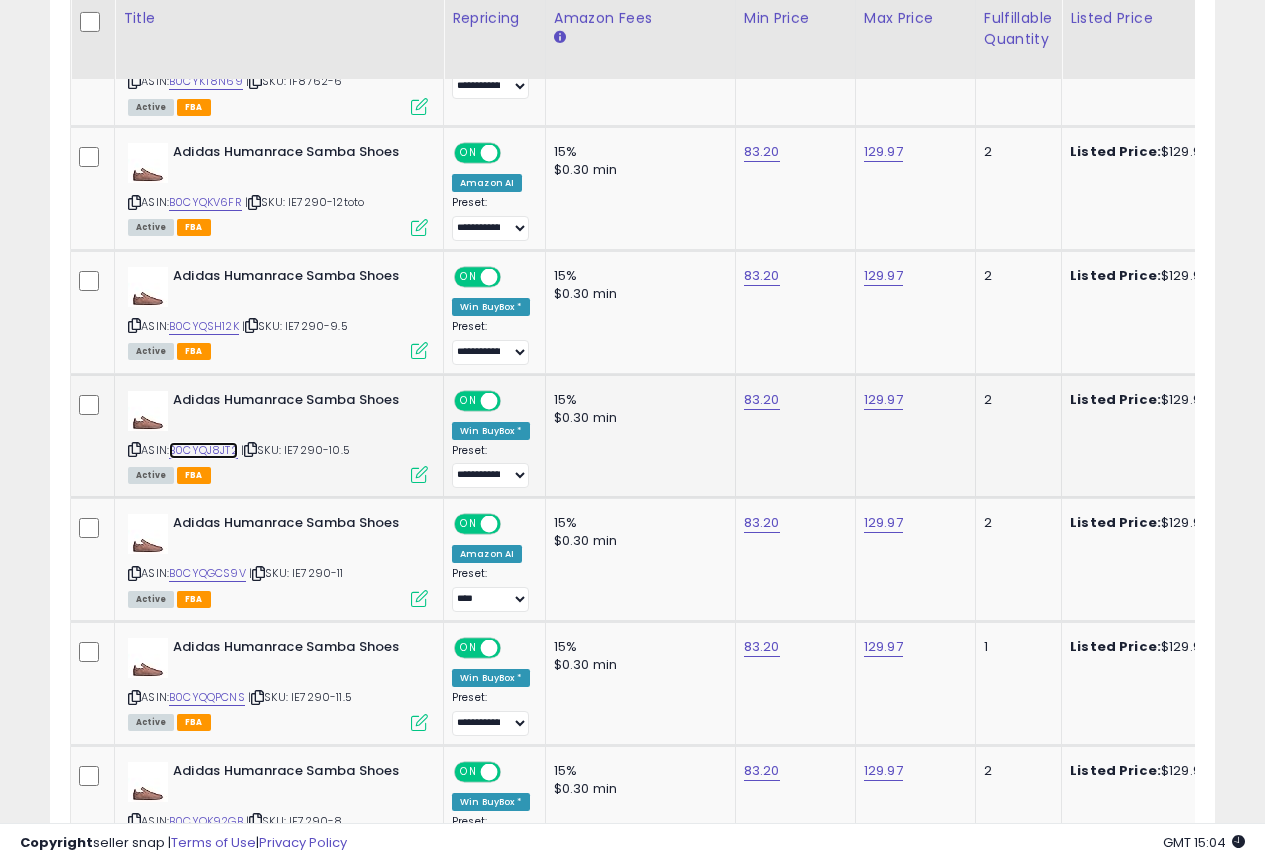 click on "B0CYQJ8JT2" at bounding box center (203, 450) 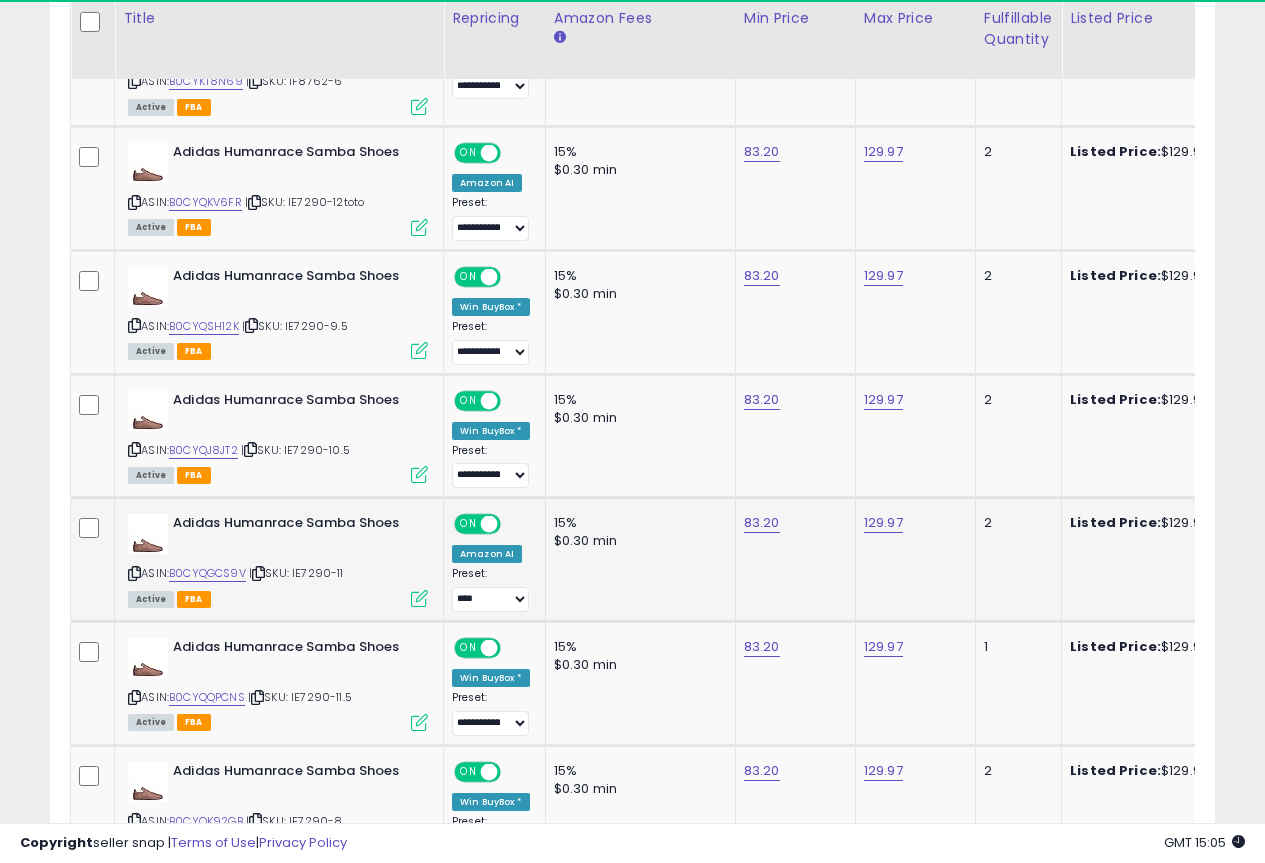 click on "|   SKU: IE7290-11" at bounding box center [296, 573] 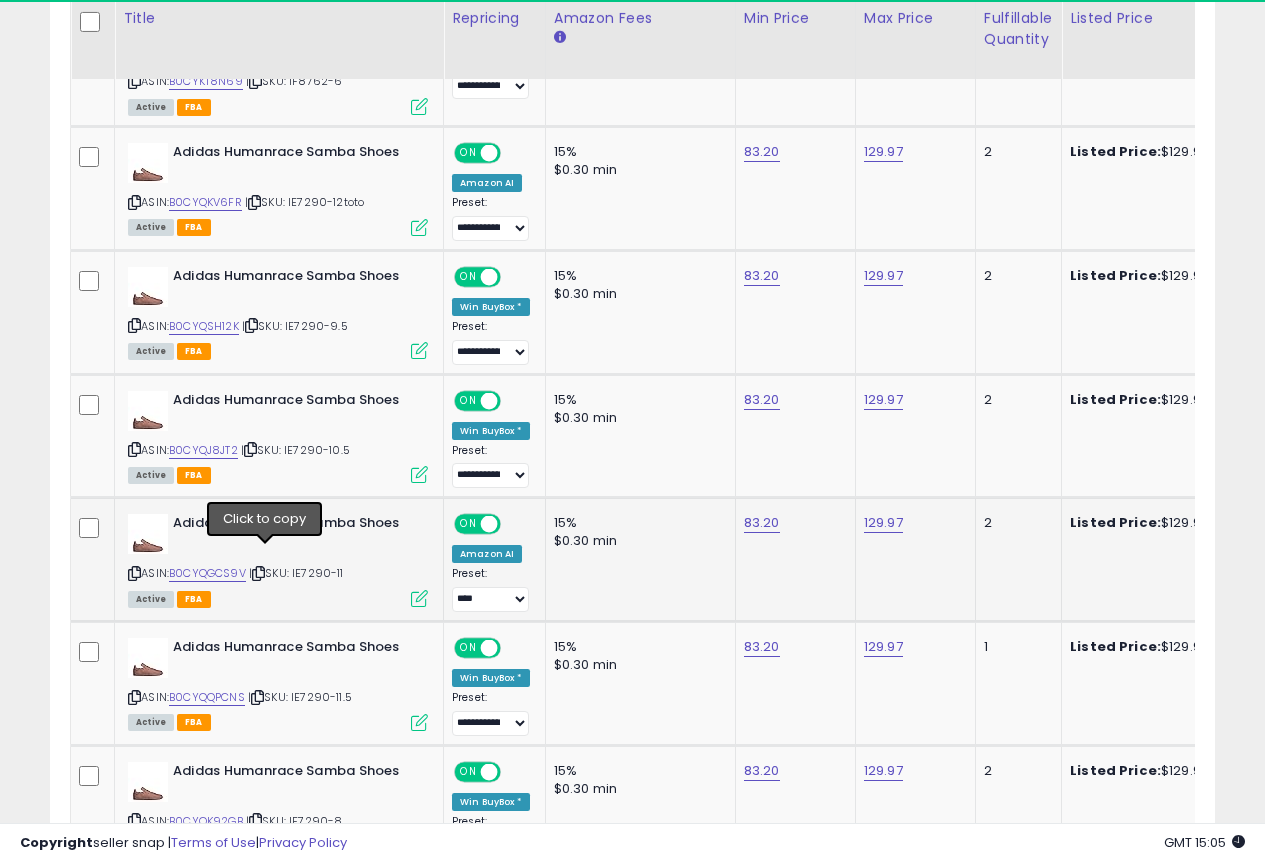 click at bounding box center (258, 573) 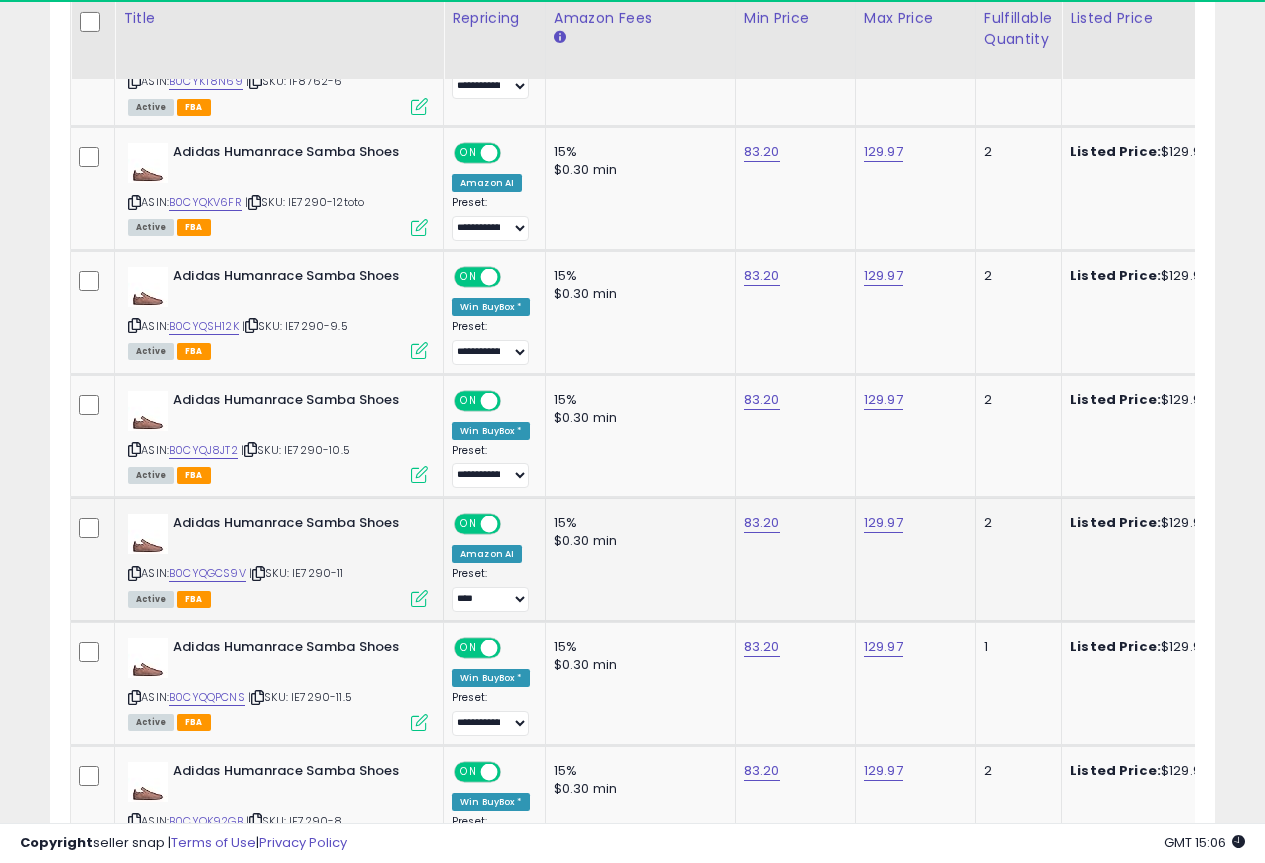 click on "|   SKU: IE7290-11" at bounding box center (296, 573) 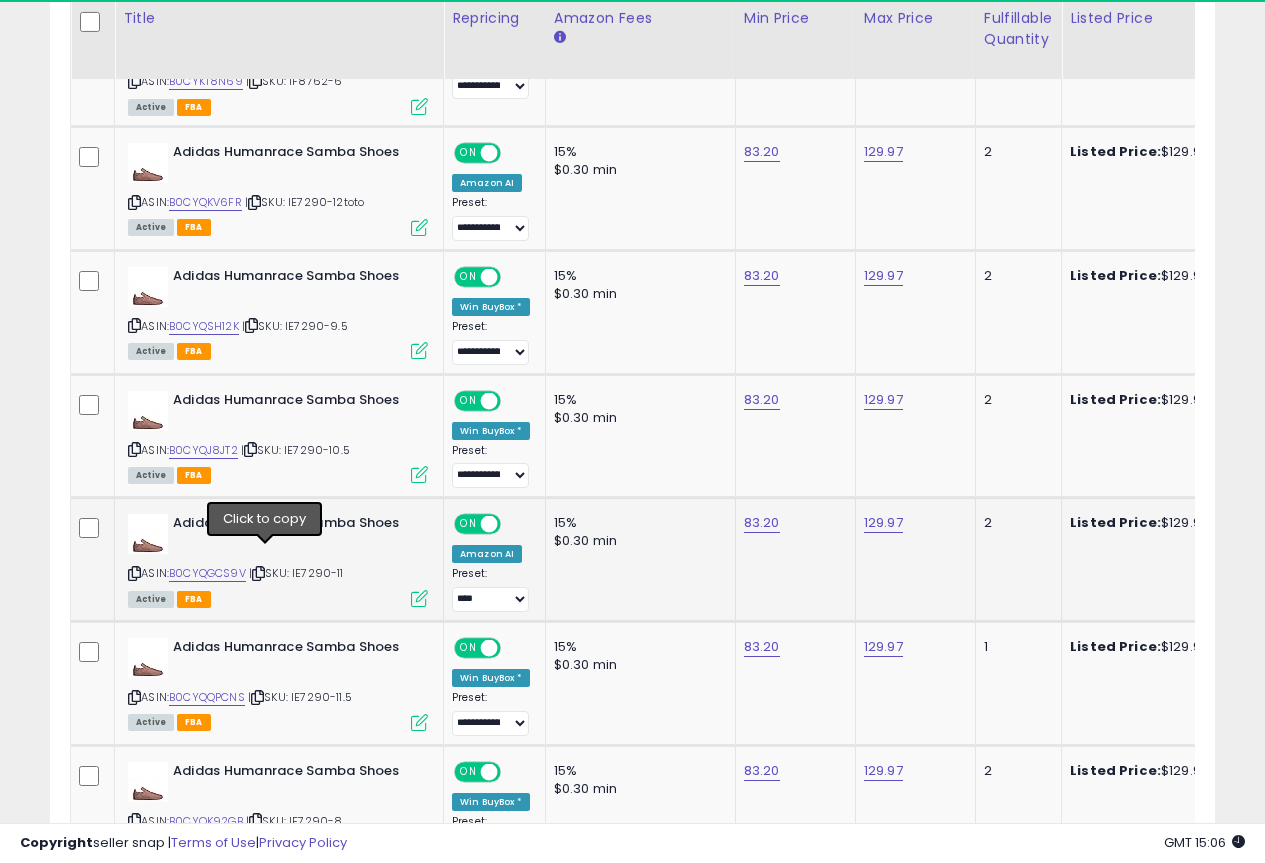 click at bounding box center [258, 573] 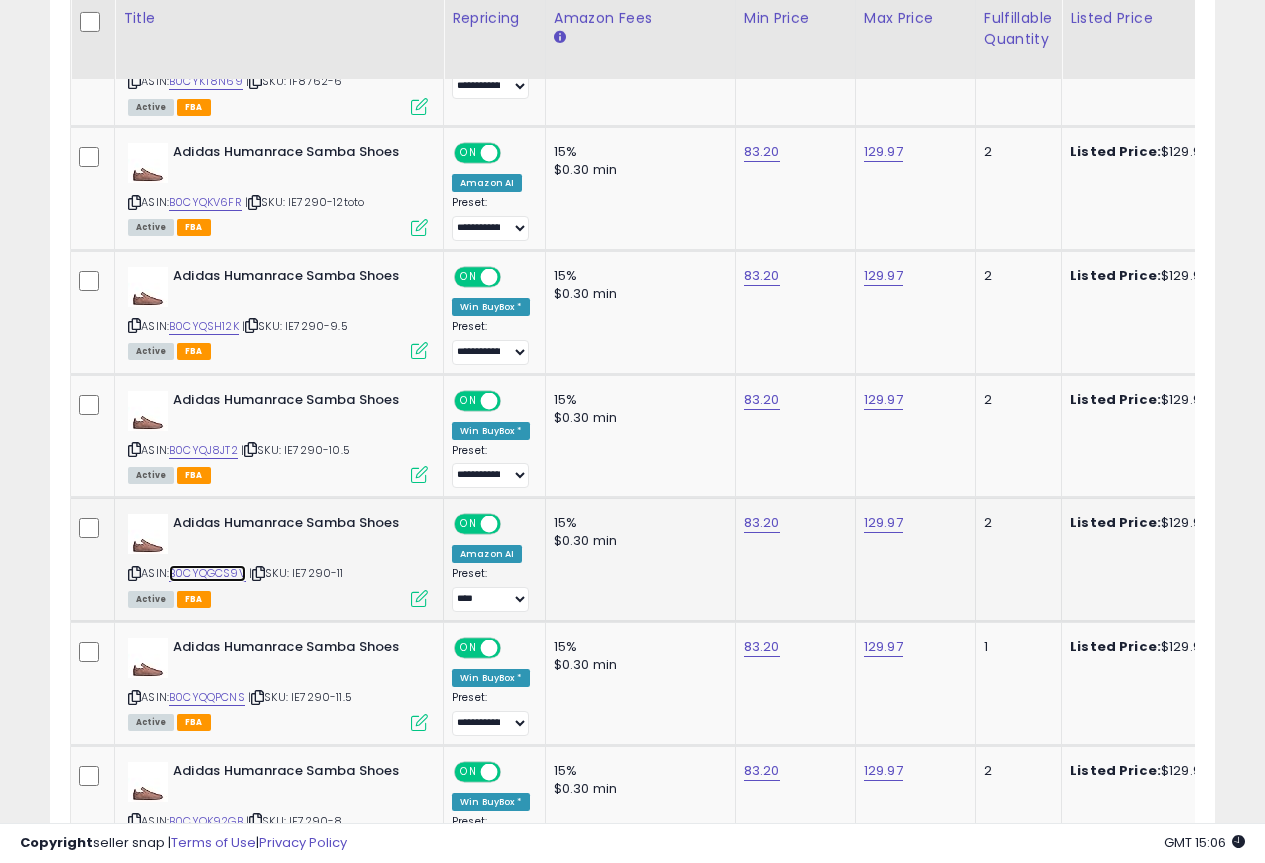 click on "B0CYQGCS9V" at bounding box center (207, 573) 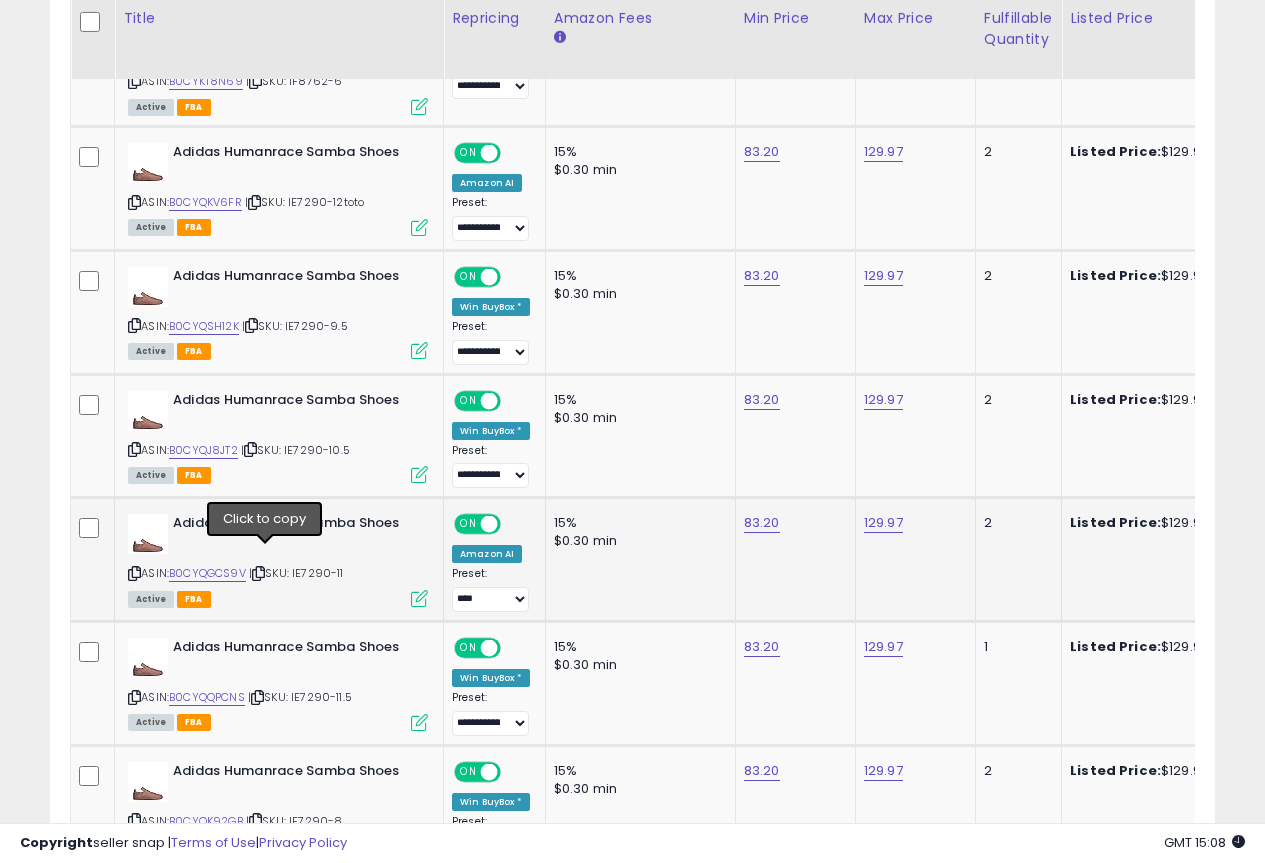 click at bounding box center [258, 573] 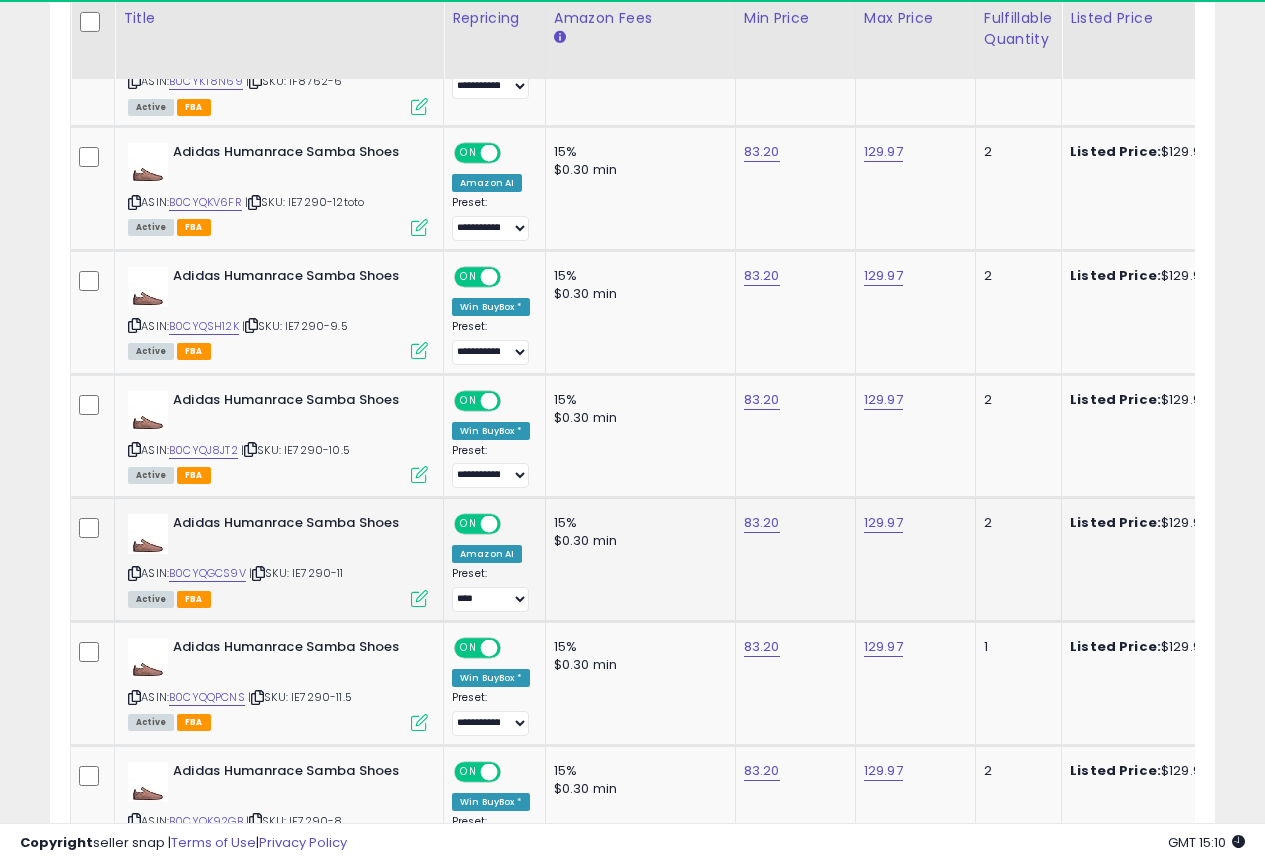 click on "83.20" at bounding box center [792, 523] 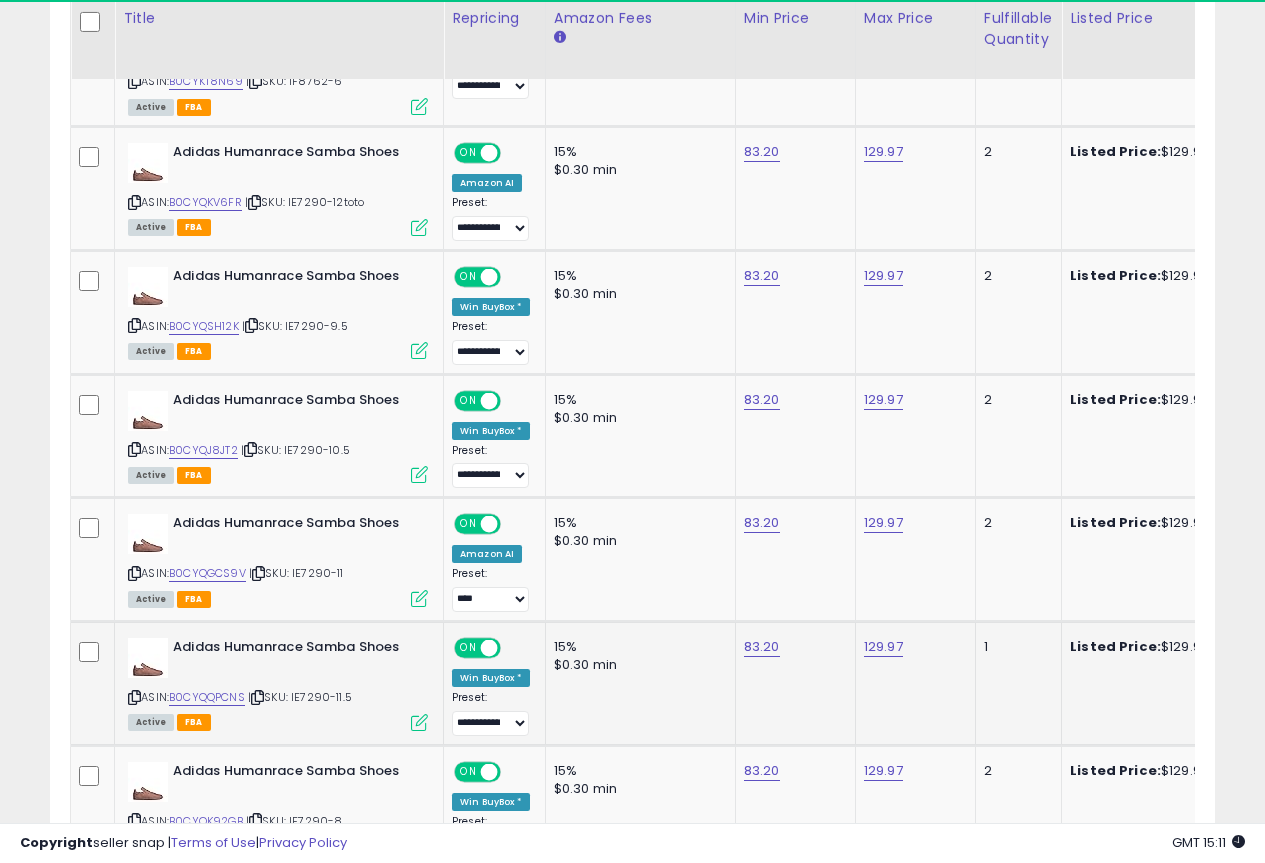 click on "ASIN:  [PRODUCT_ID]    |   SKU: IE7290-11.5 Active FBA" at bounding box center [278, 683] 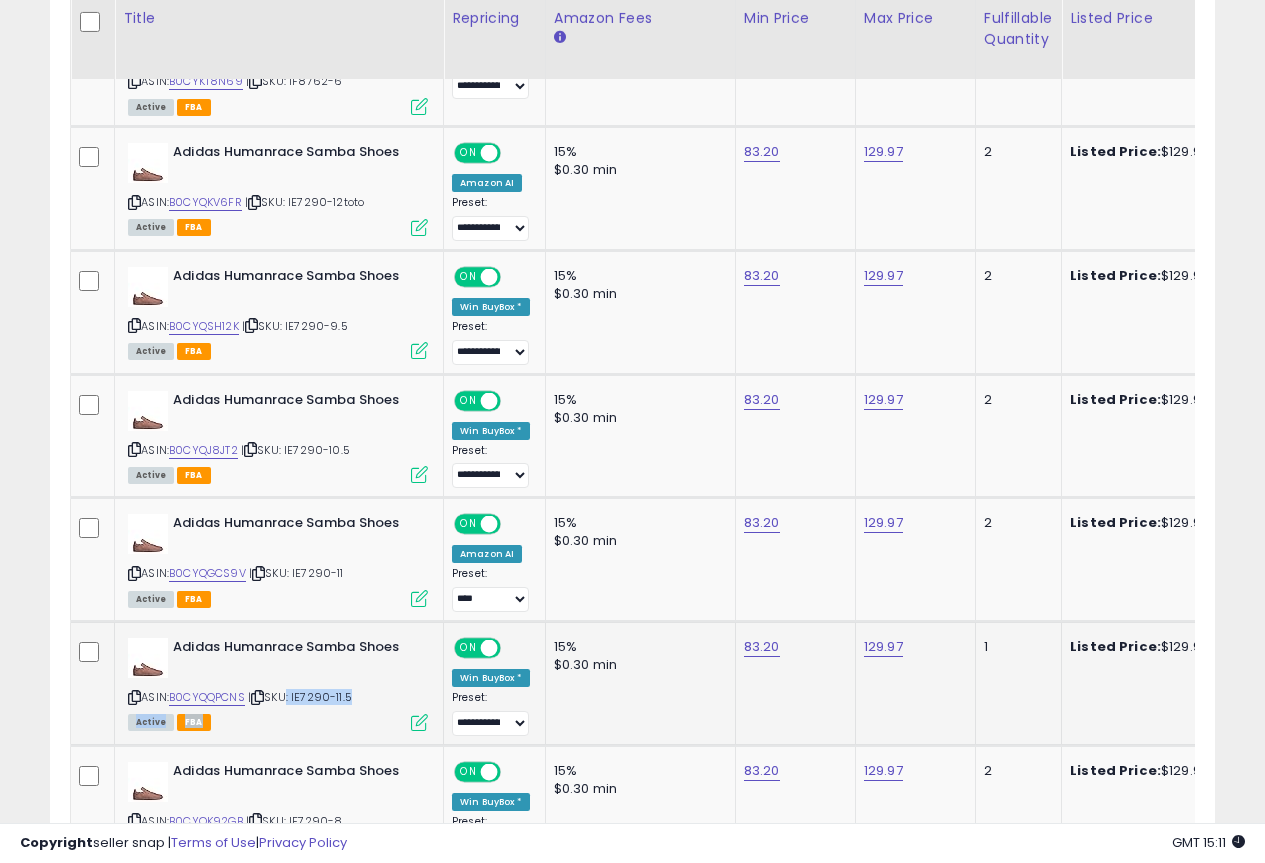 drag, startPoint x: 277, startPoint y: 687, endPoint x: 287, endPoint y: 661, distance: 27.856777 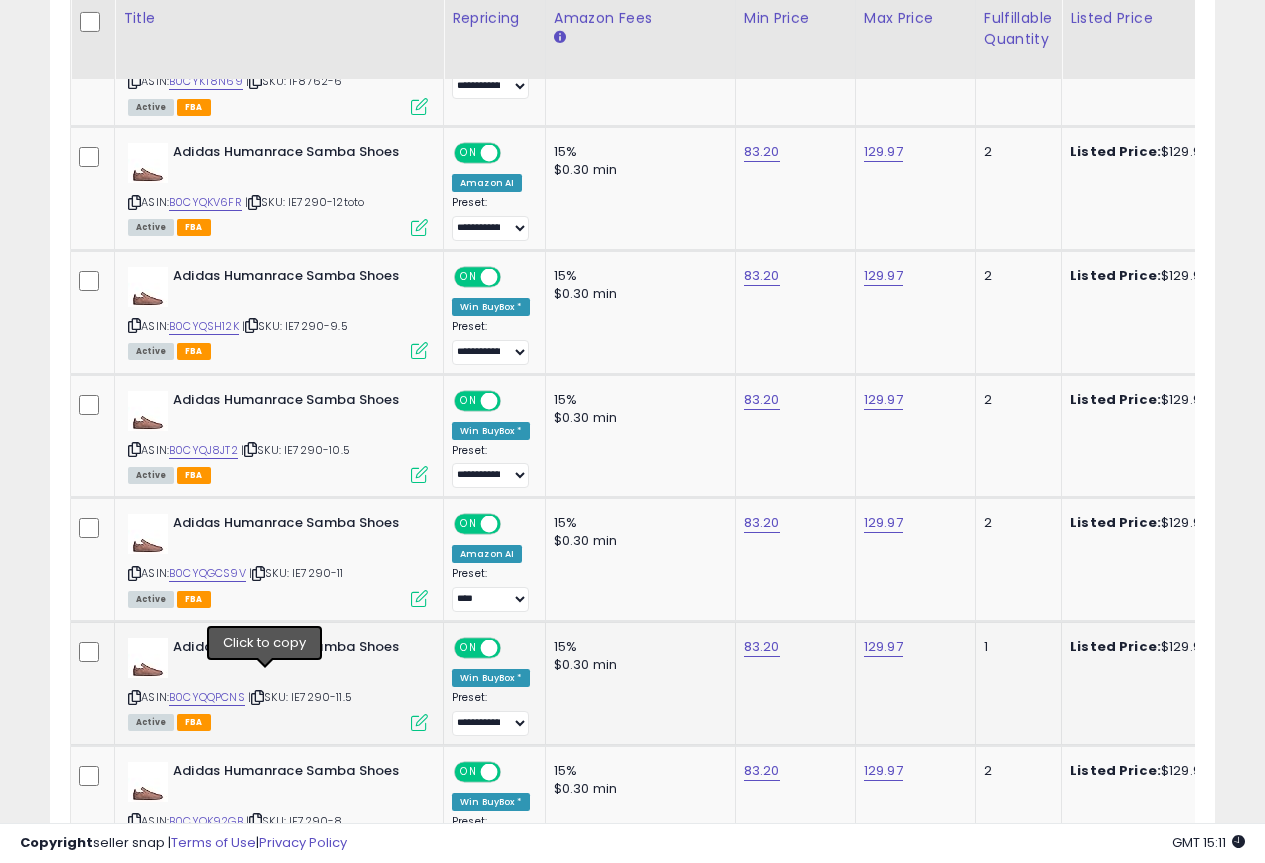 click at bounding box center (257, 697) 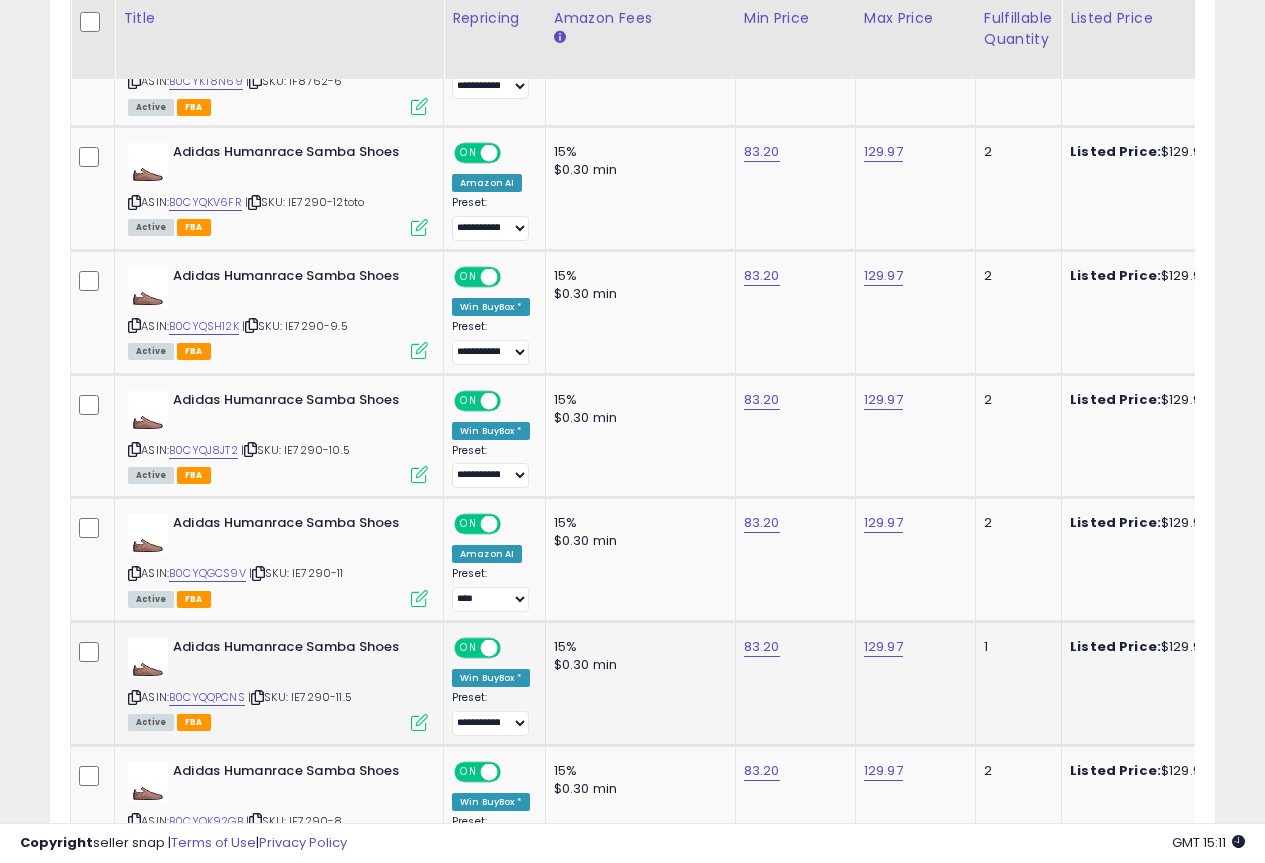 click on "|   SKU: IE7290-11.5" at bounding box center [300, 697] 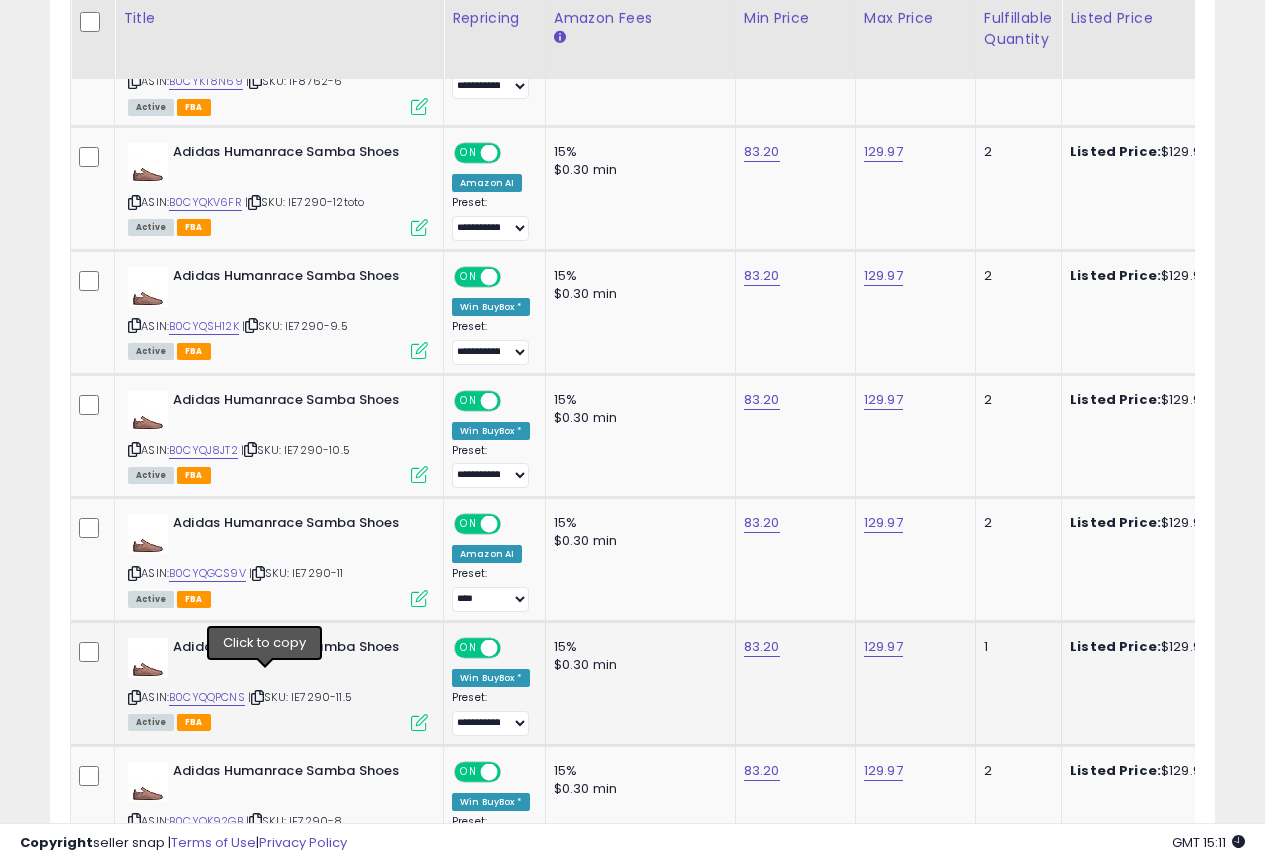 click at bounding box center [257, 697] 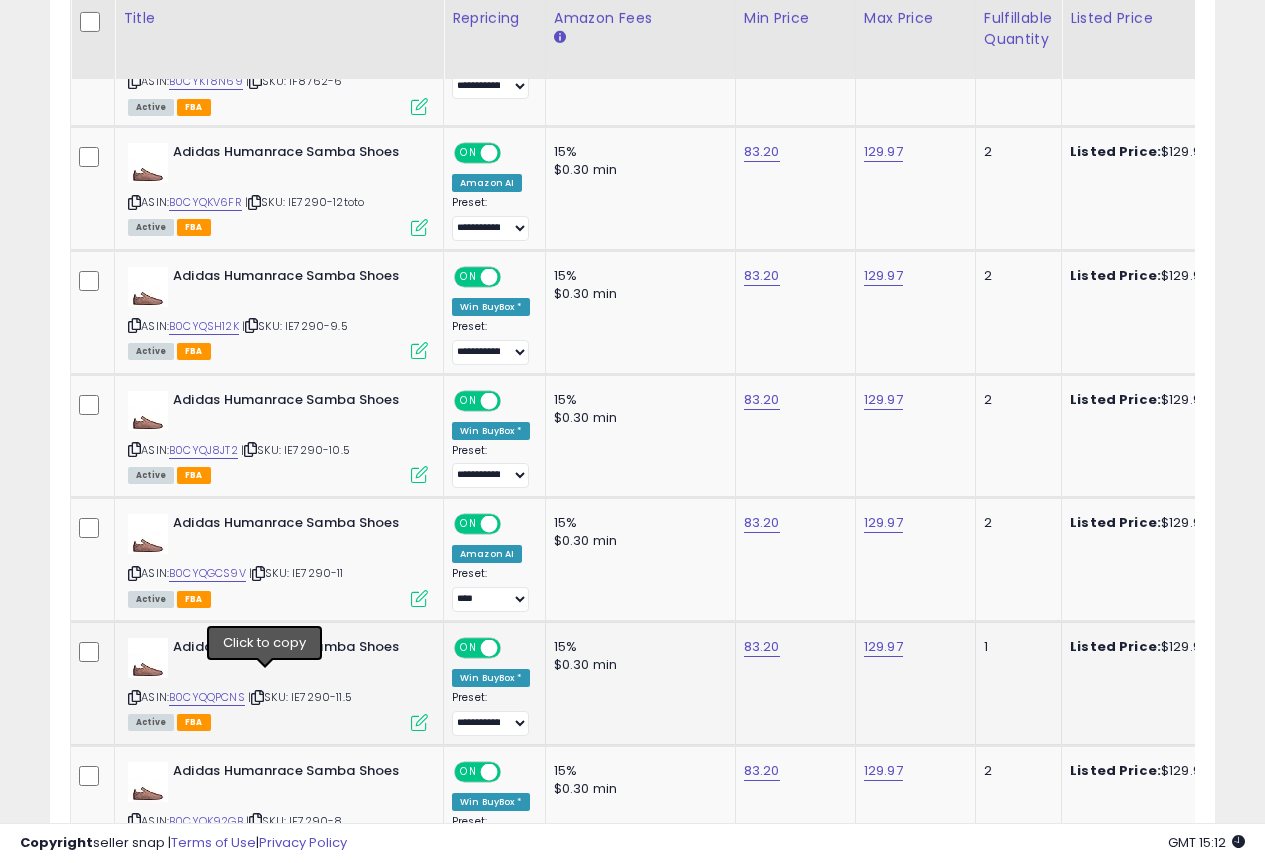 click at bounding box center (257, 697) 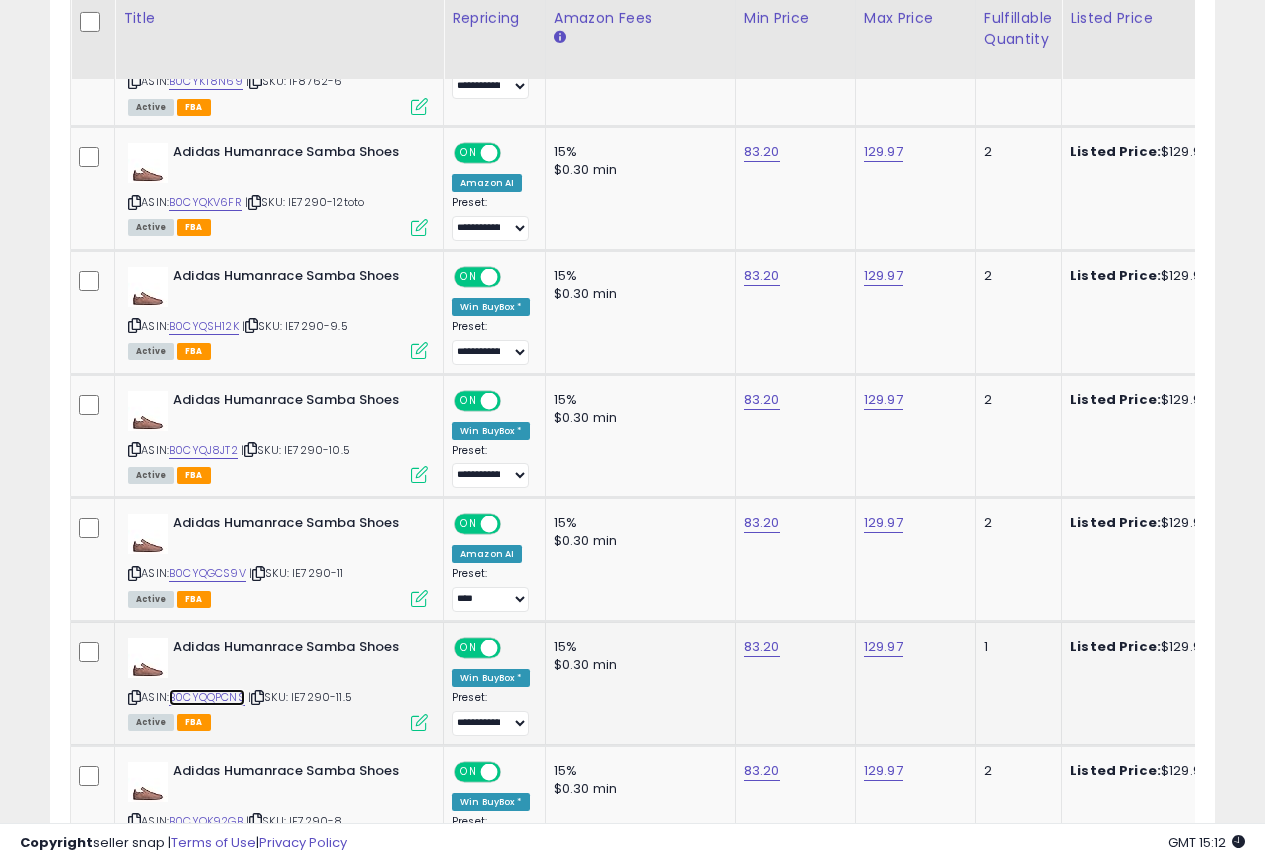 click on "B0CYQQPCNS" at bounding box center (207, 697) 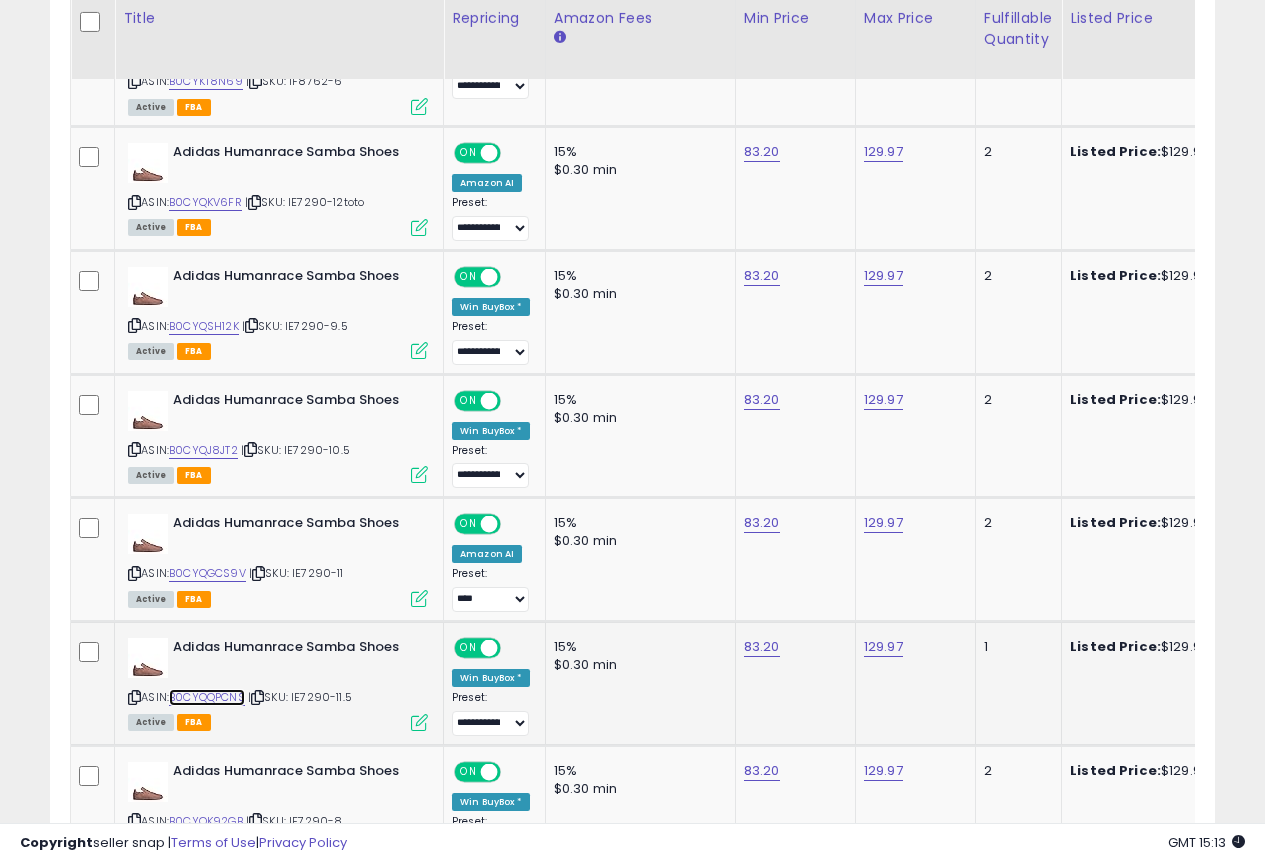 click on "B0CYQQPCNS" at bounding box center (207, 697) 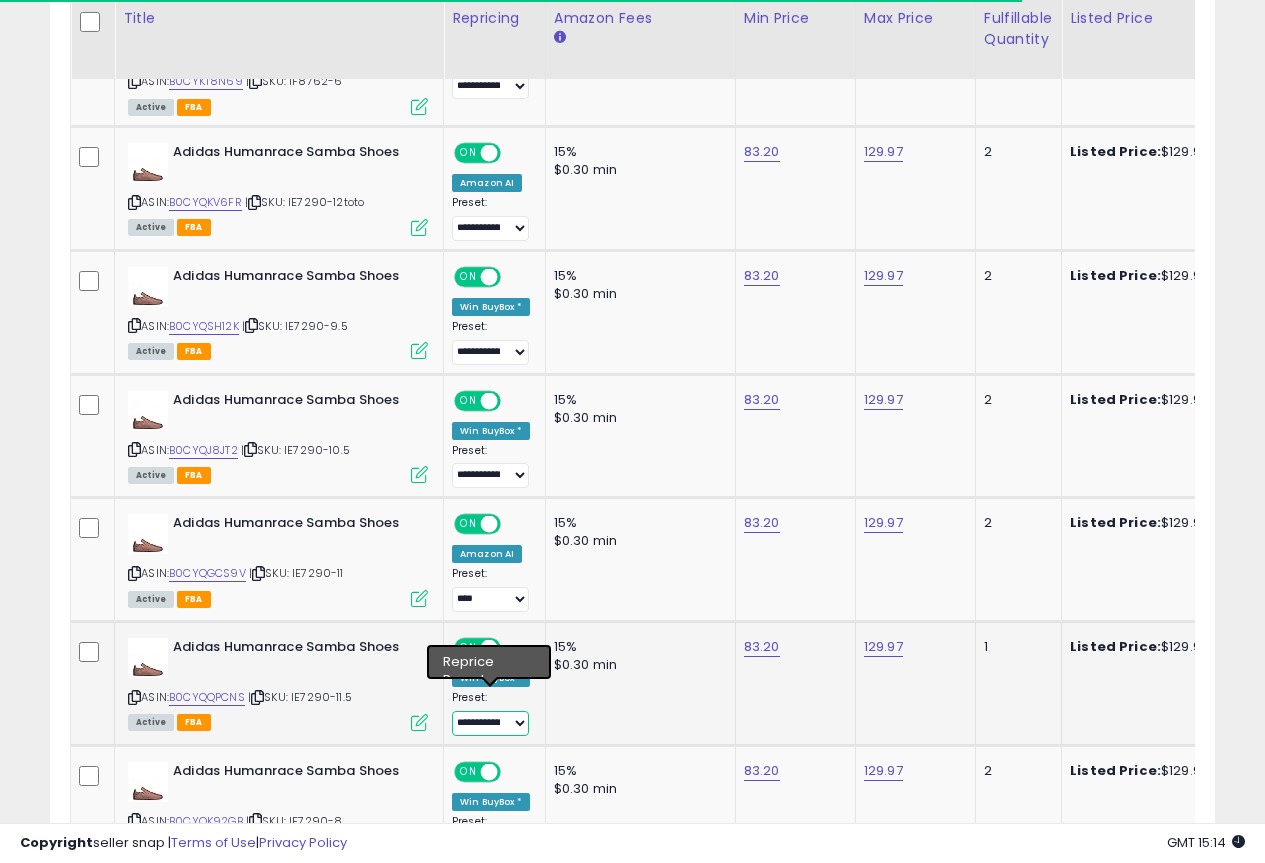 click on "**********" at bounding box center [490, 723] 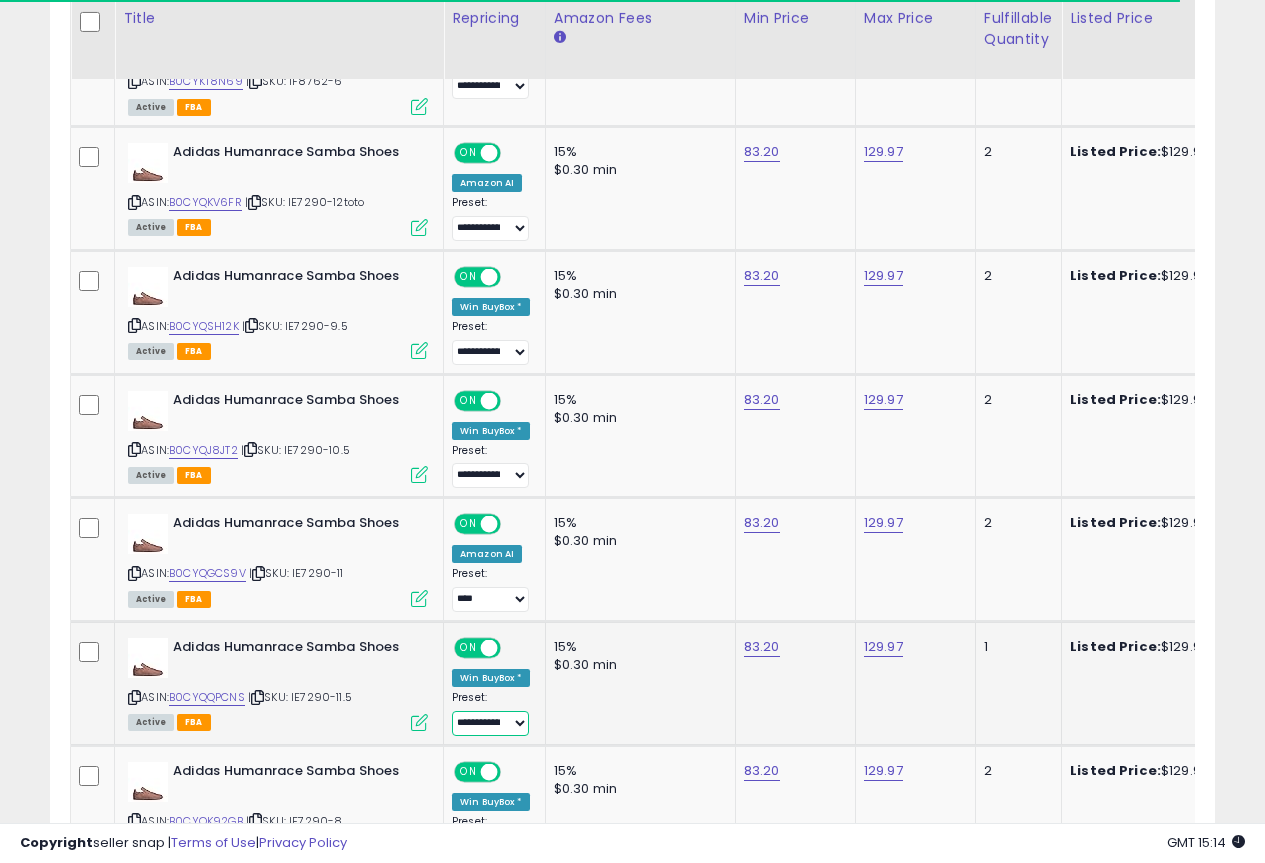 click on "**********" at bounding box center (490, 723) 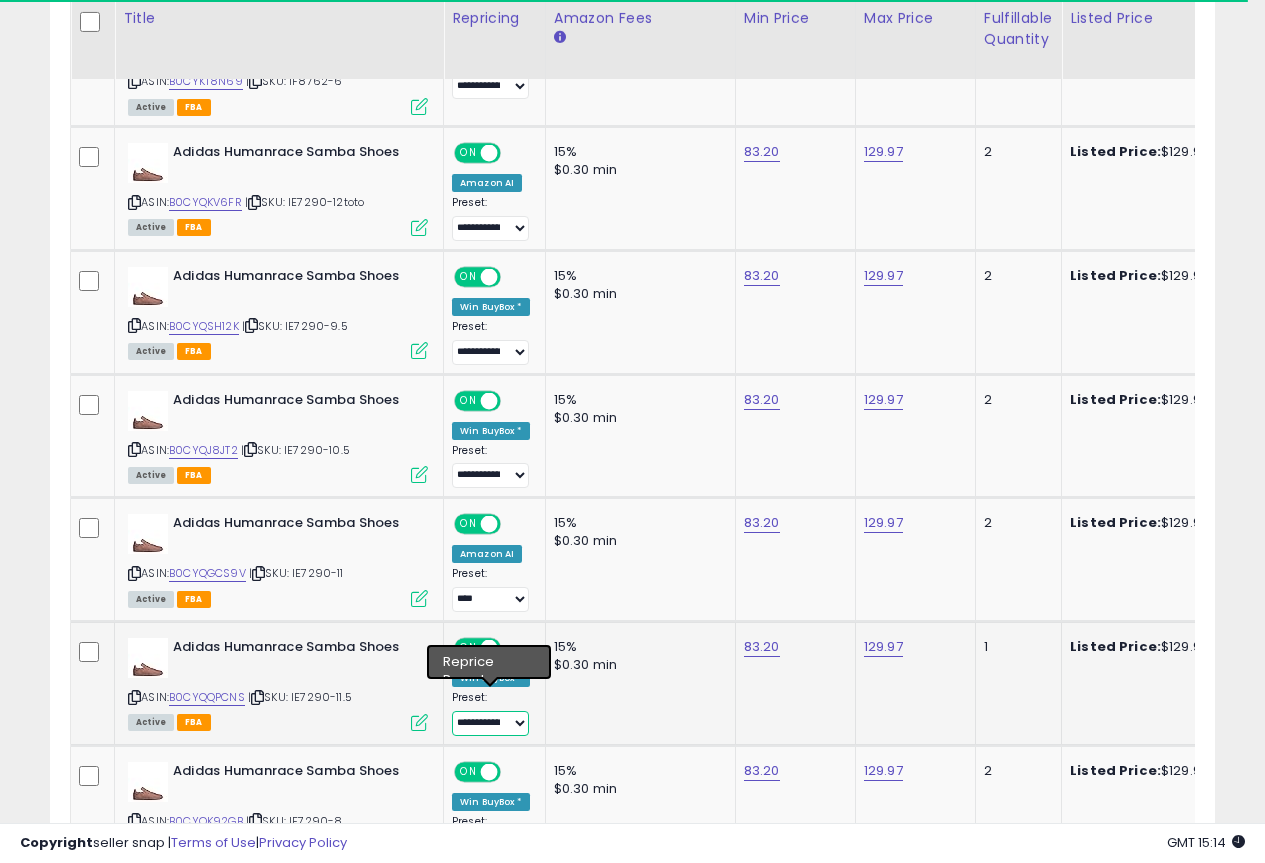 click on "**********" at bounding box center [490, 723] 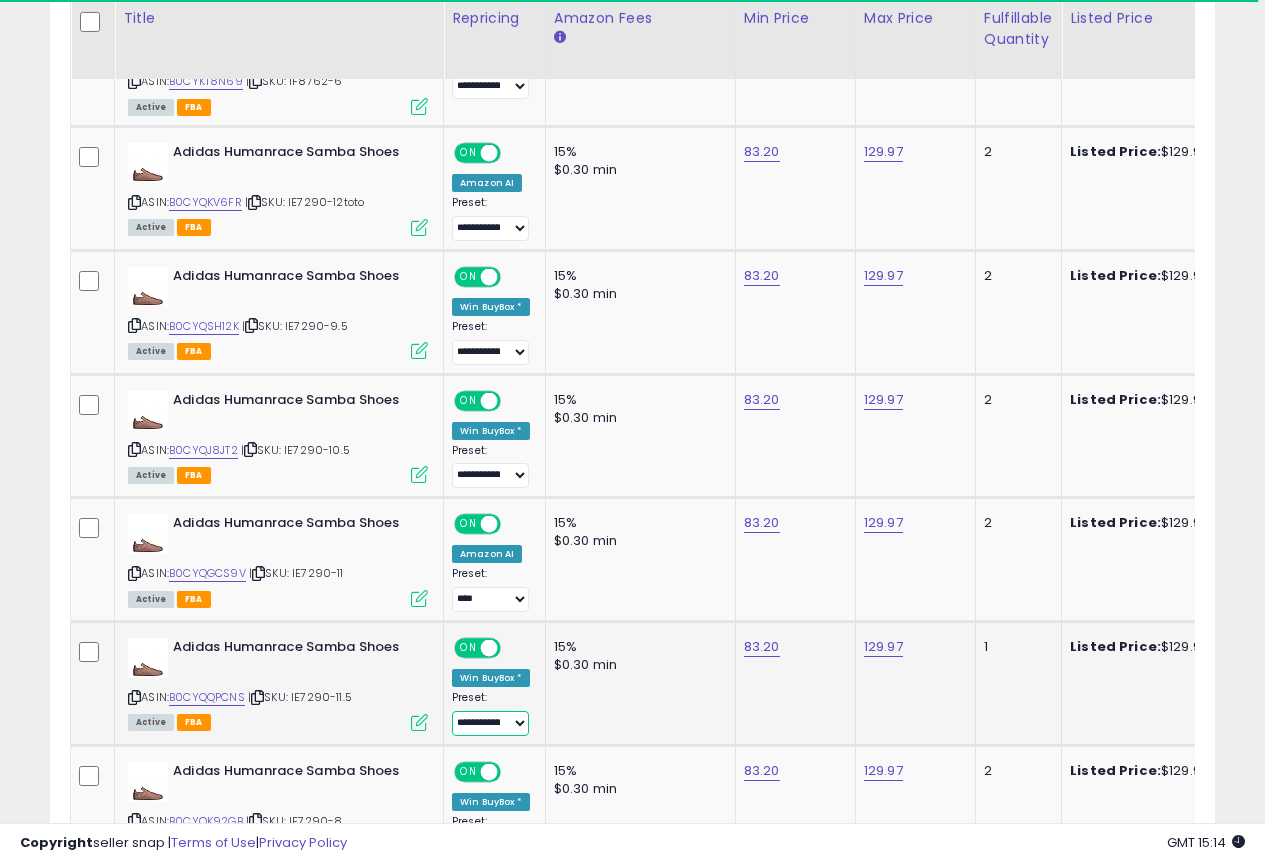select on "**********" 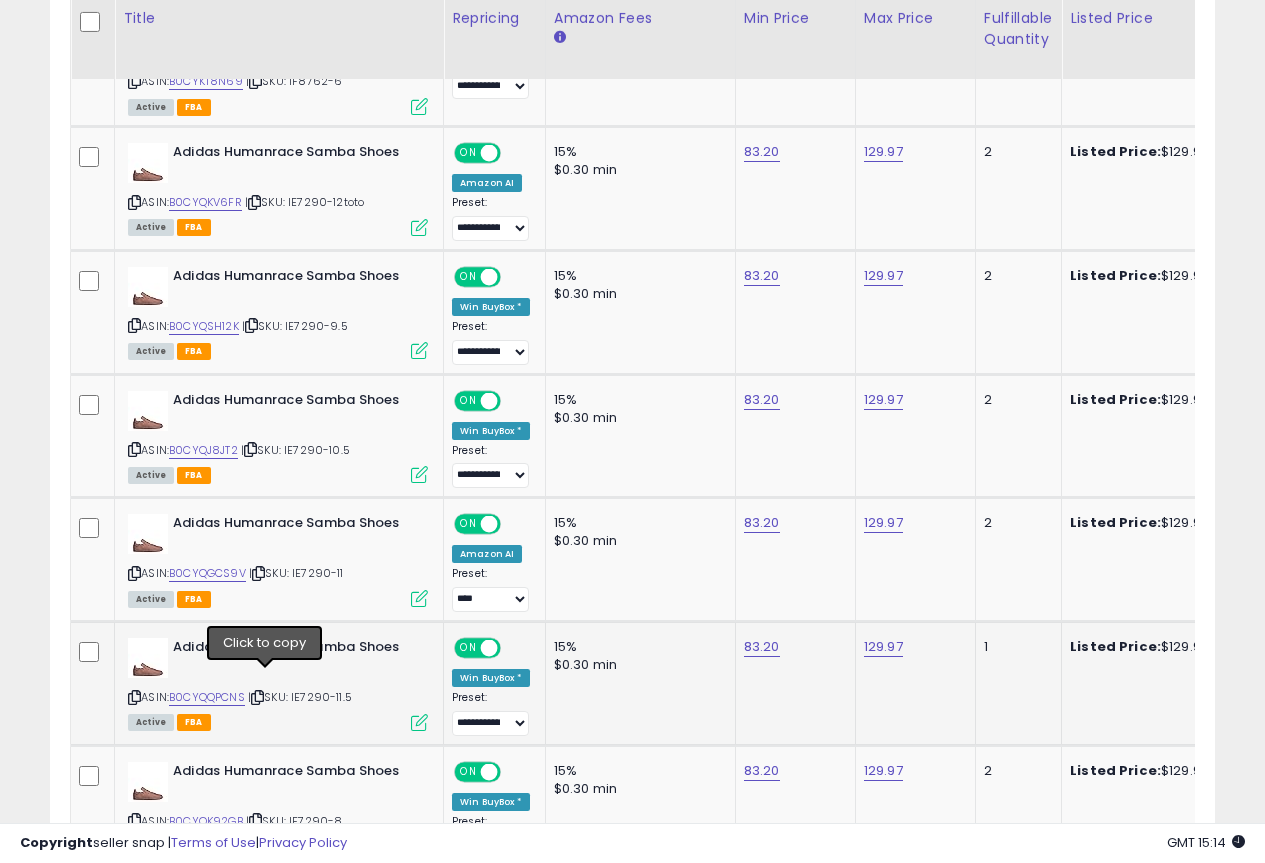 click at bounding box center (257, 697) 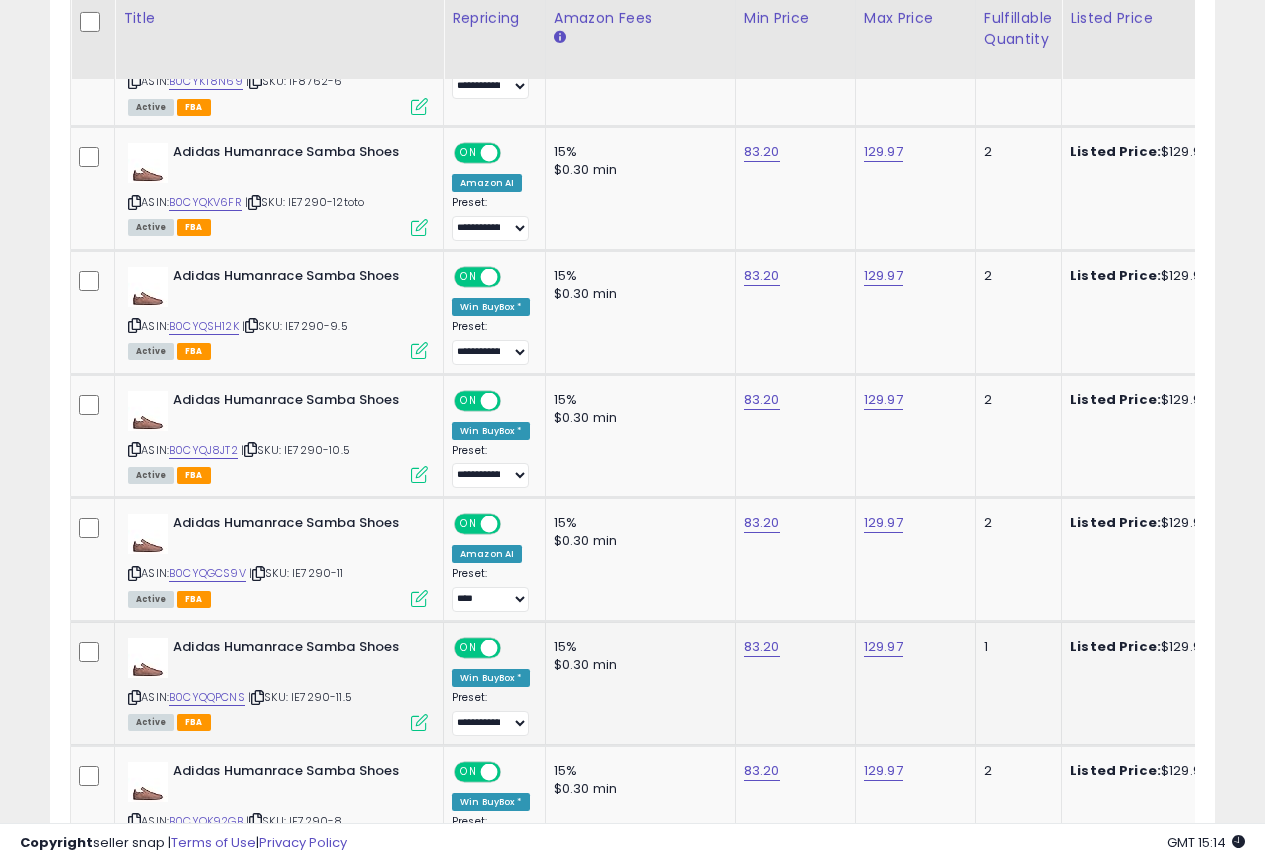 click at bounding box center (257, 697) 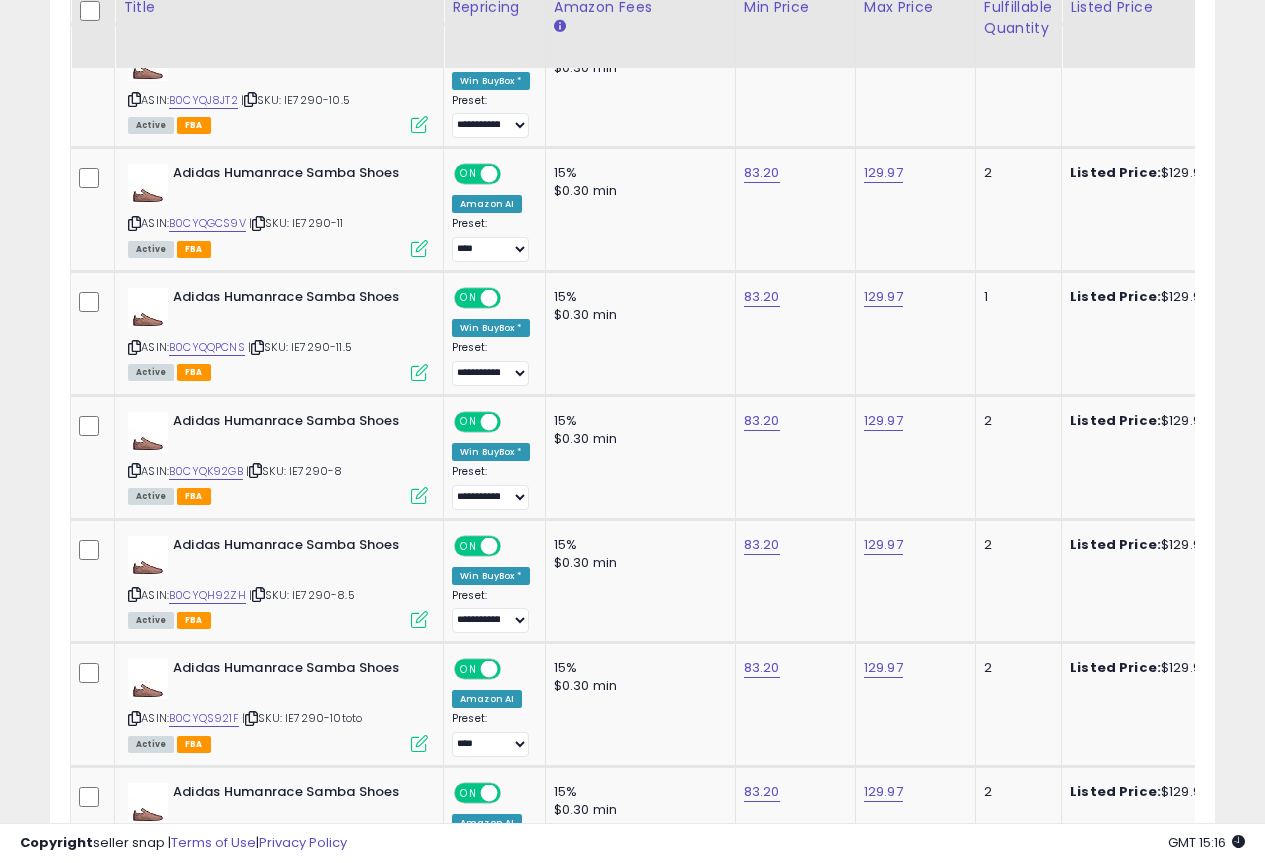 scroll, scrollTop: 2555, scrollLeft: 0, axis: vertical 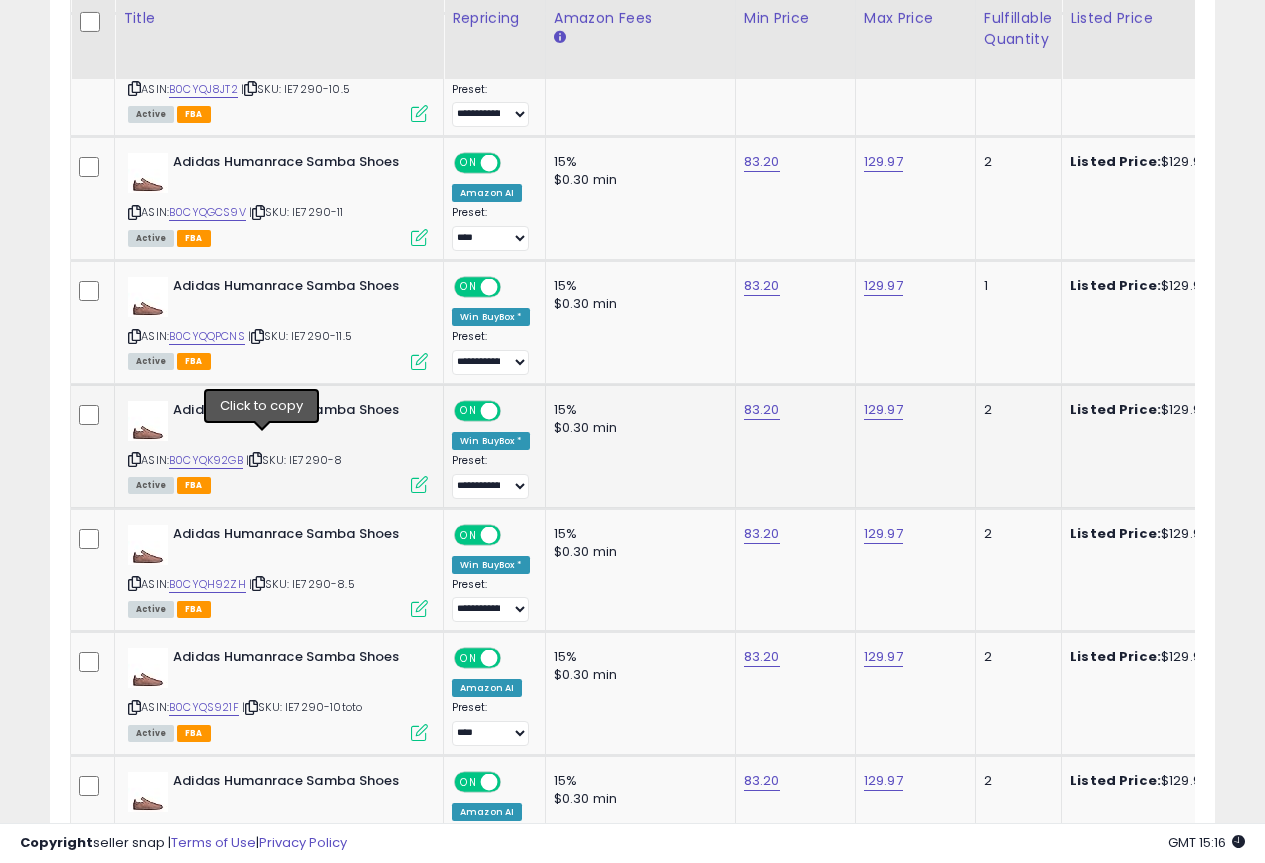 click at bounding box center (255, 459) 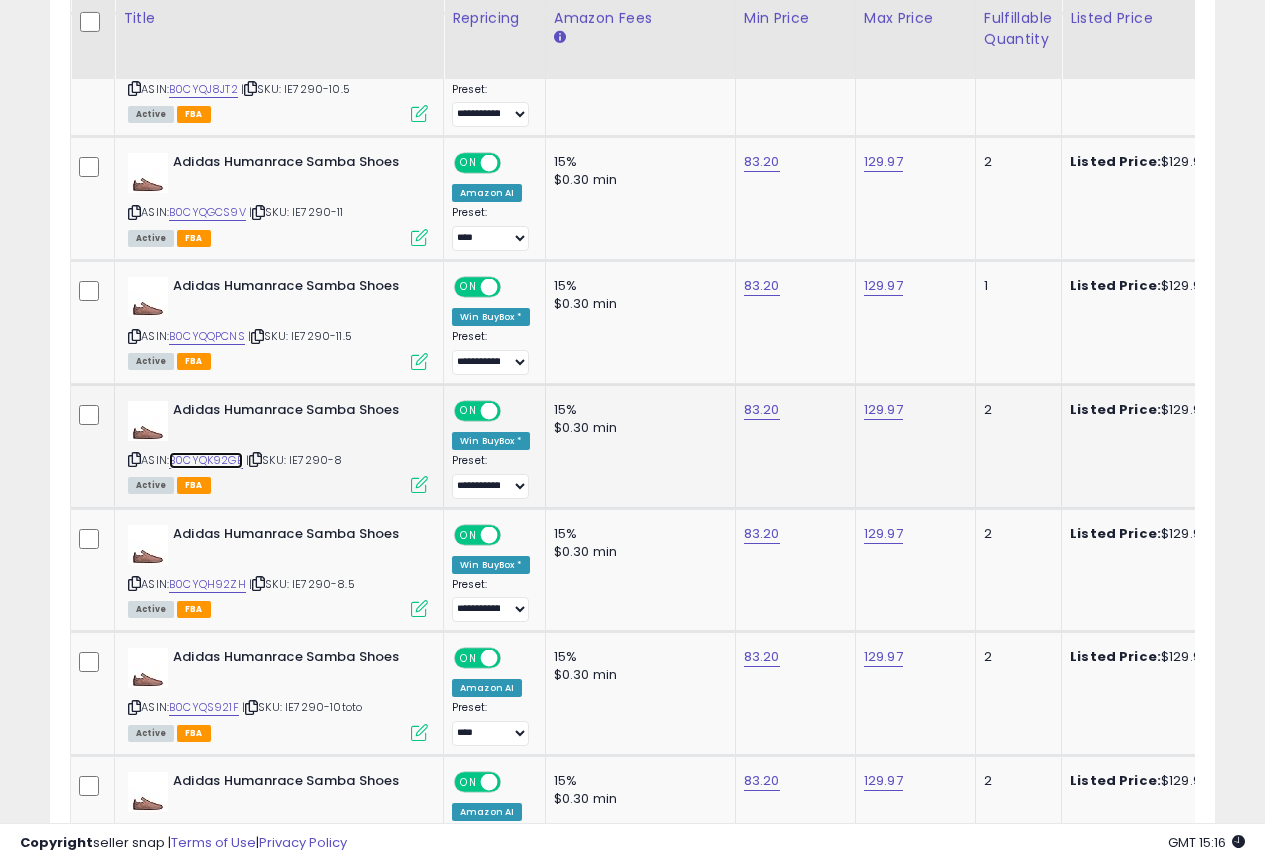 click on "B0CYQK92GB" at bounding box center [206, 460] 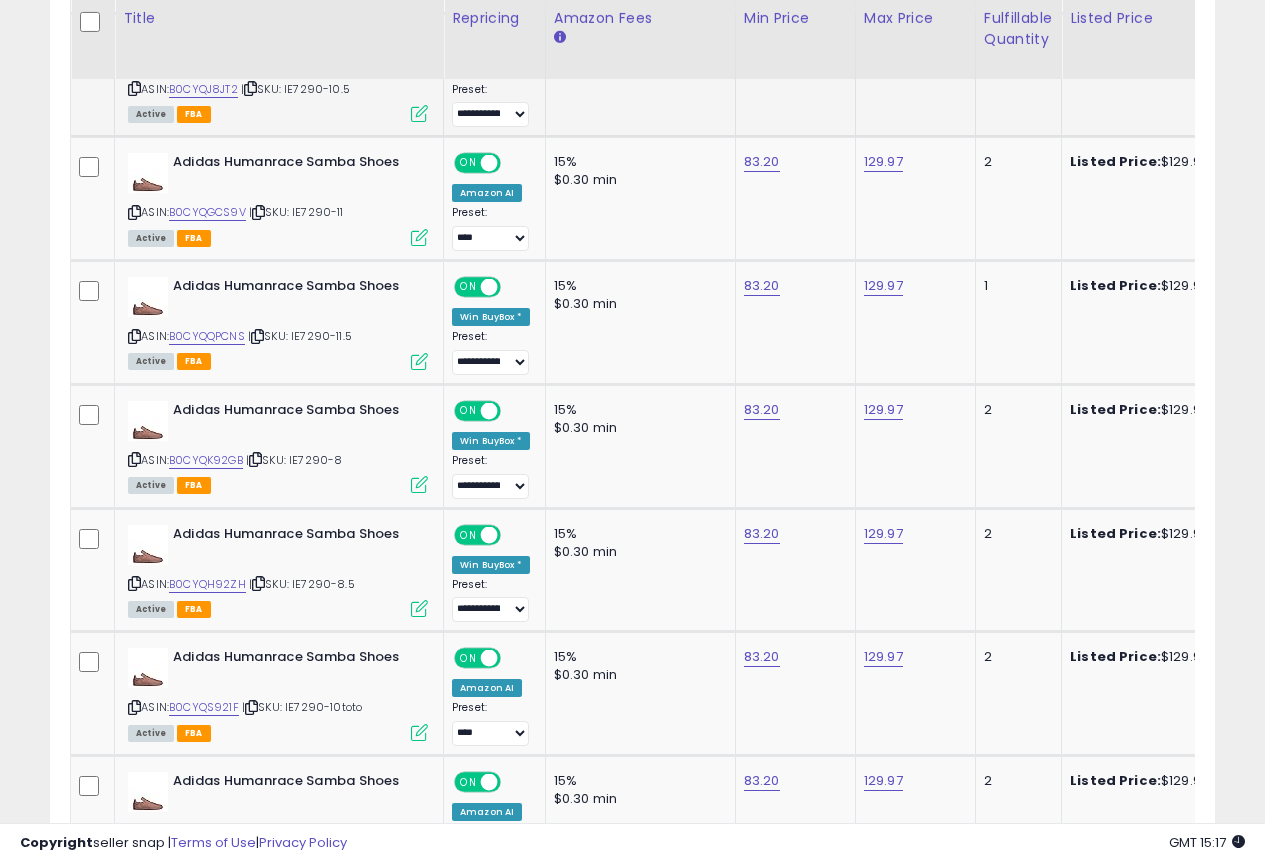 click on "Listed Price:  $129.97" 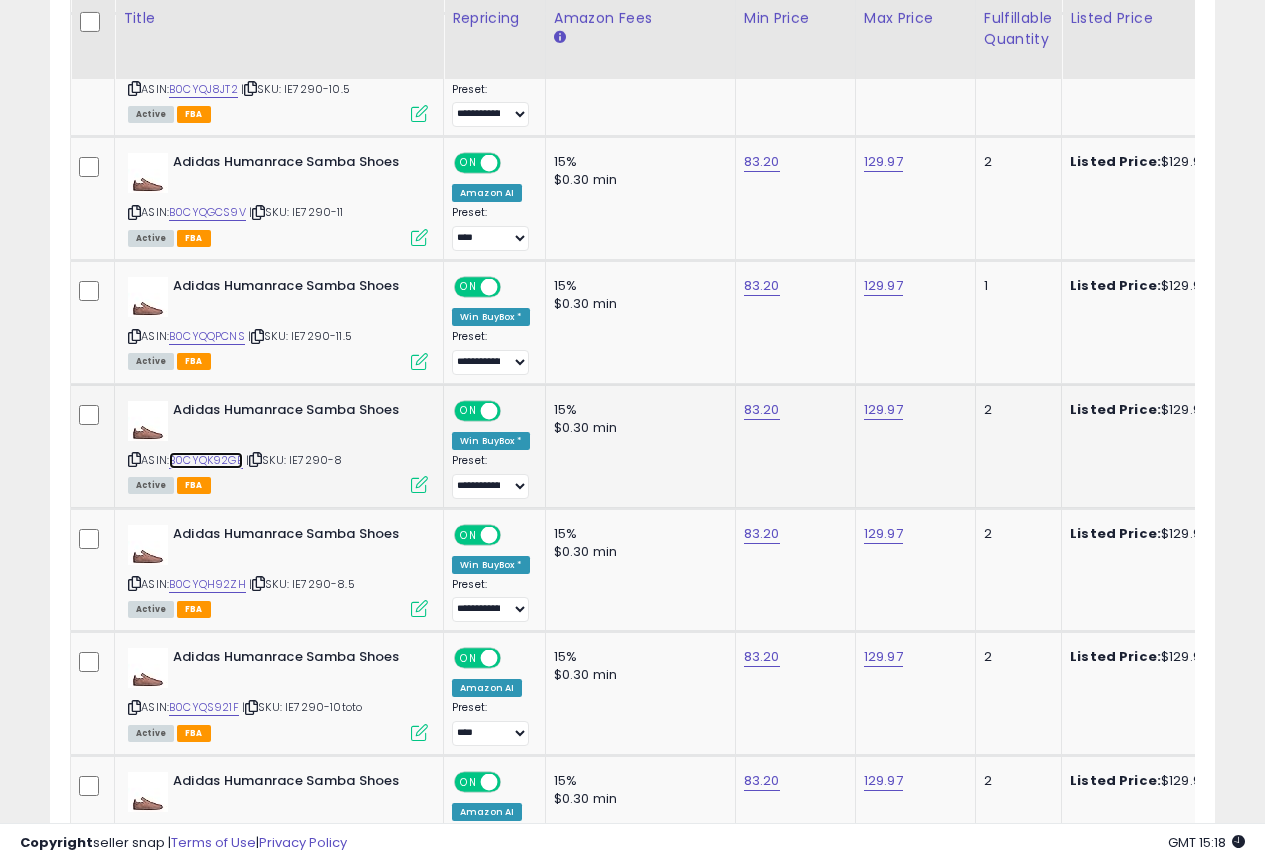 click on "B0CYQK92GB" at bounding box center (206, 460) 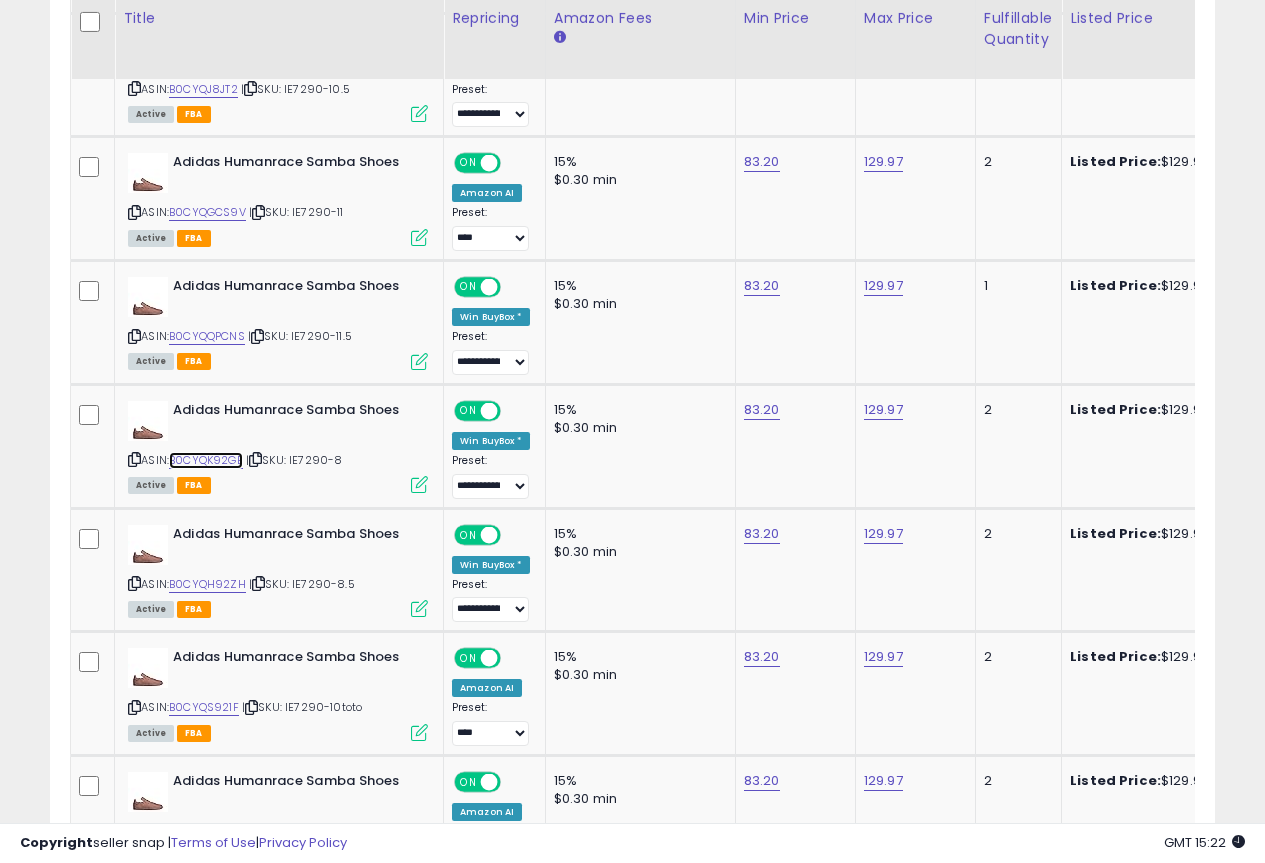scroll, scrollTop: 0, scrollLeft: 157, axis: horizontal 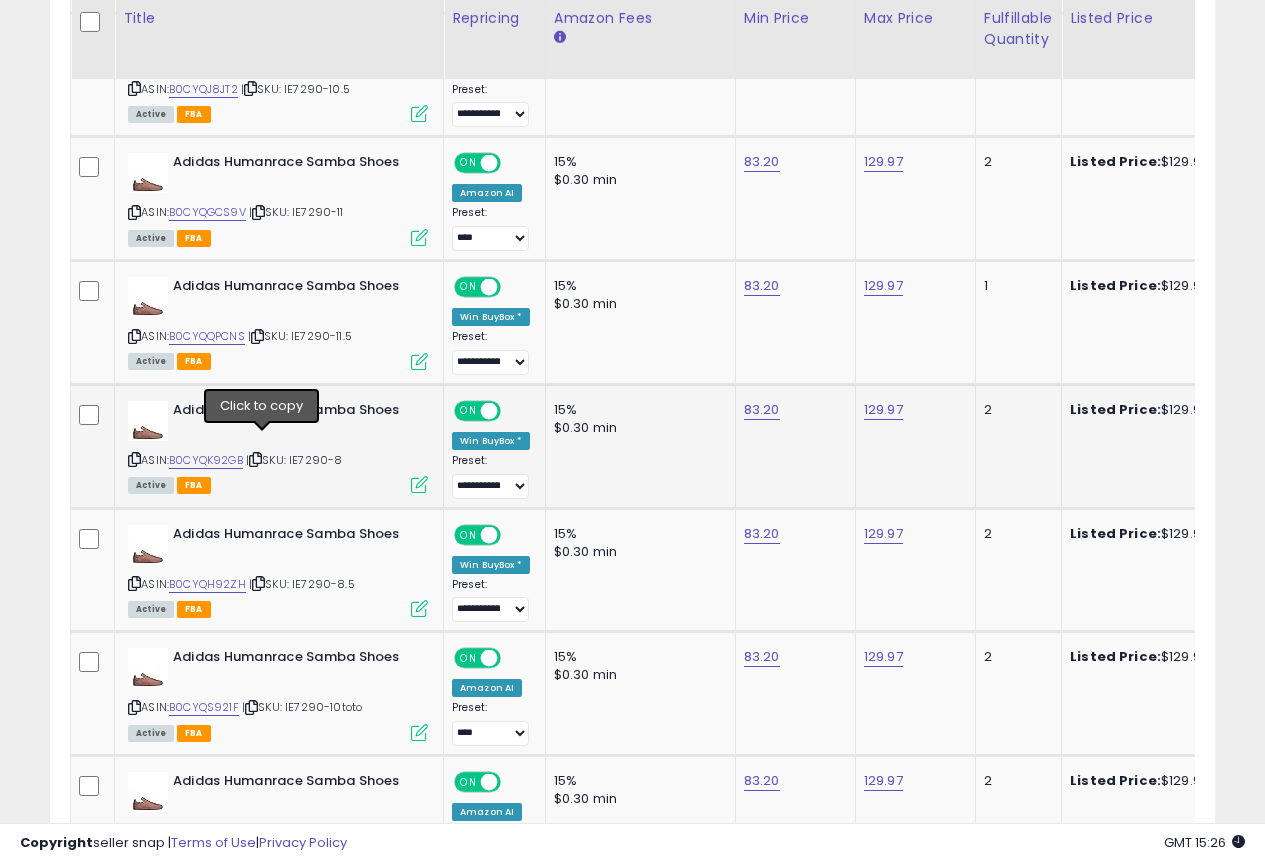 click at bounding box center (255, 459) 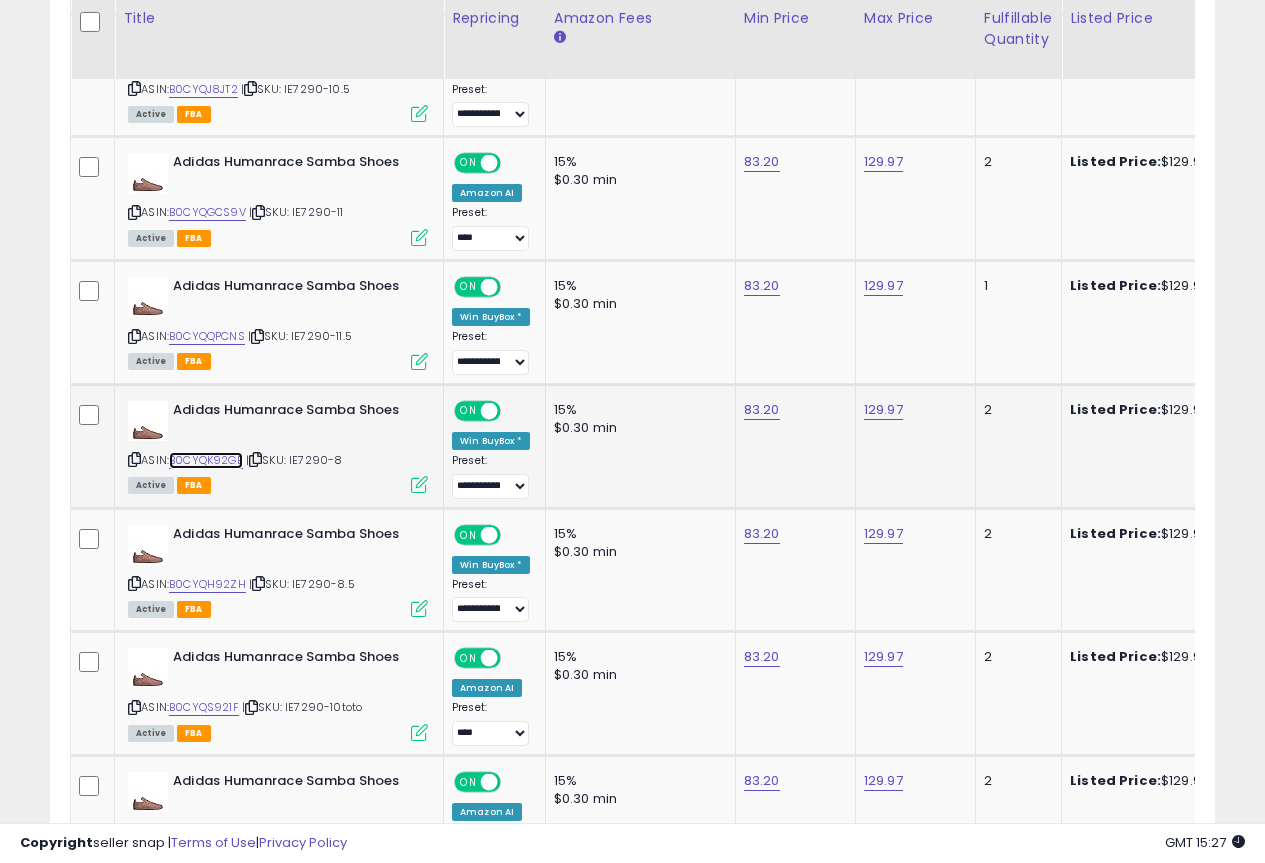 click on "B0CYQK92GB" at bounding box center [206, 460] 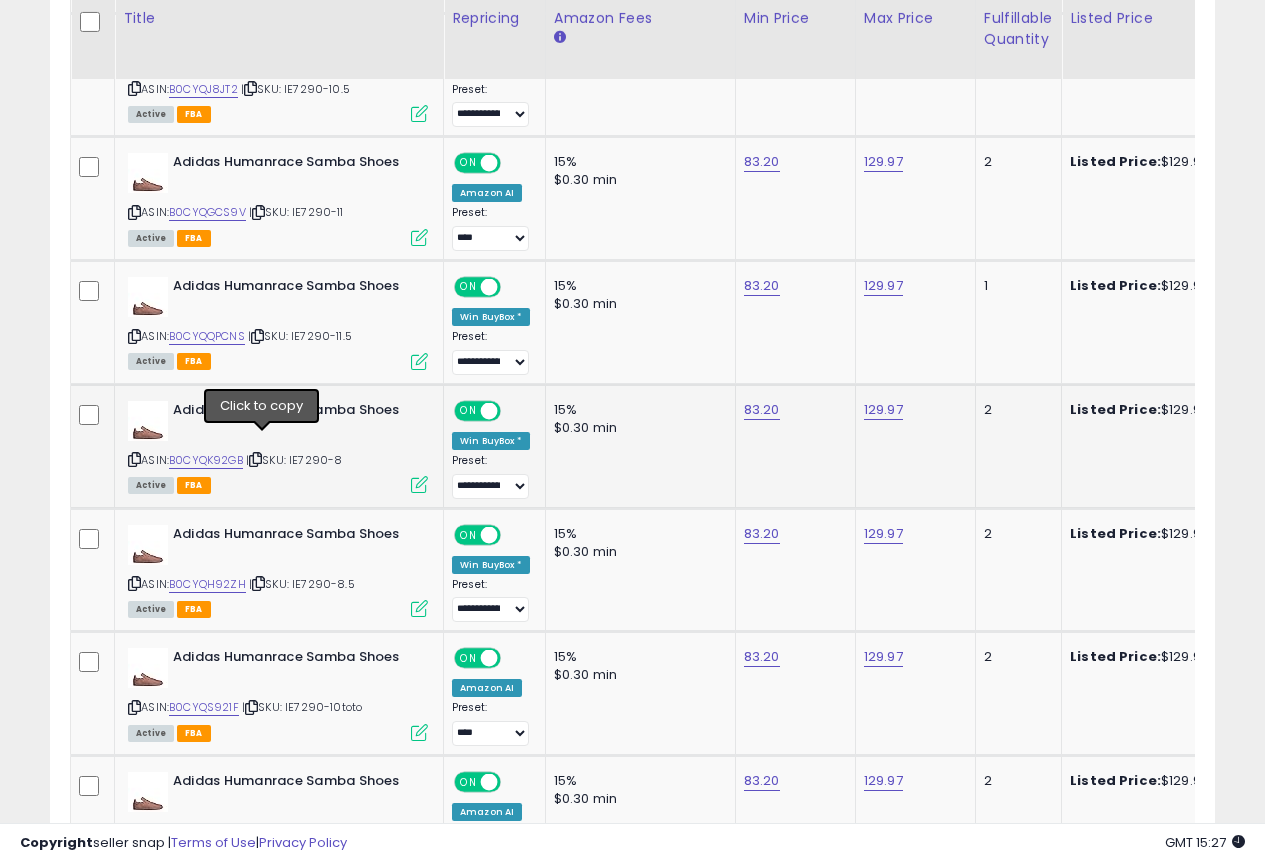 click at bounding box center (255, 459) 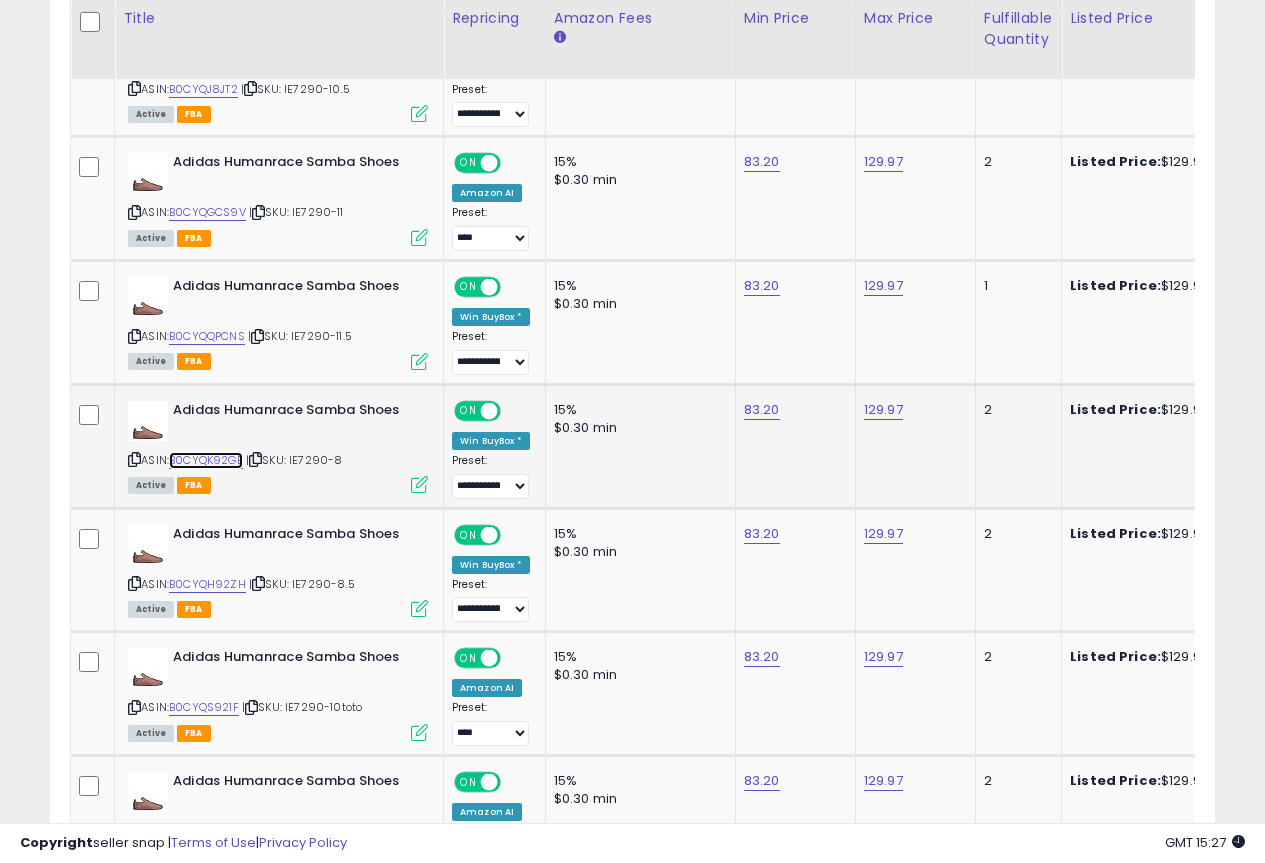 click on "B0CYQK92GB" at bounding box center (206, 460) 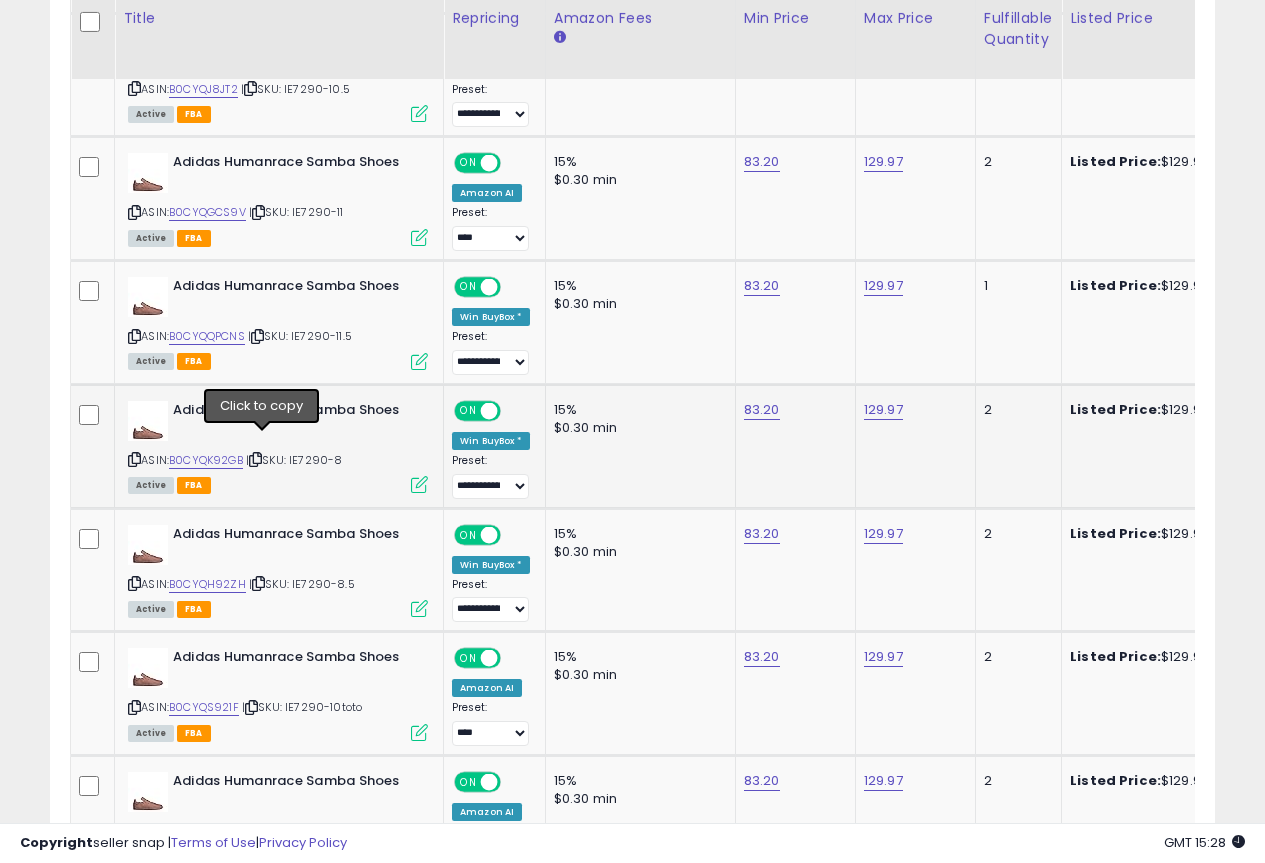 click at bounding box center [255, 459] 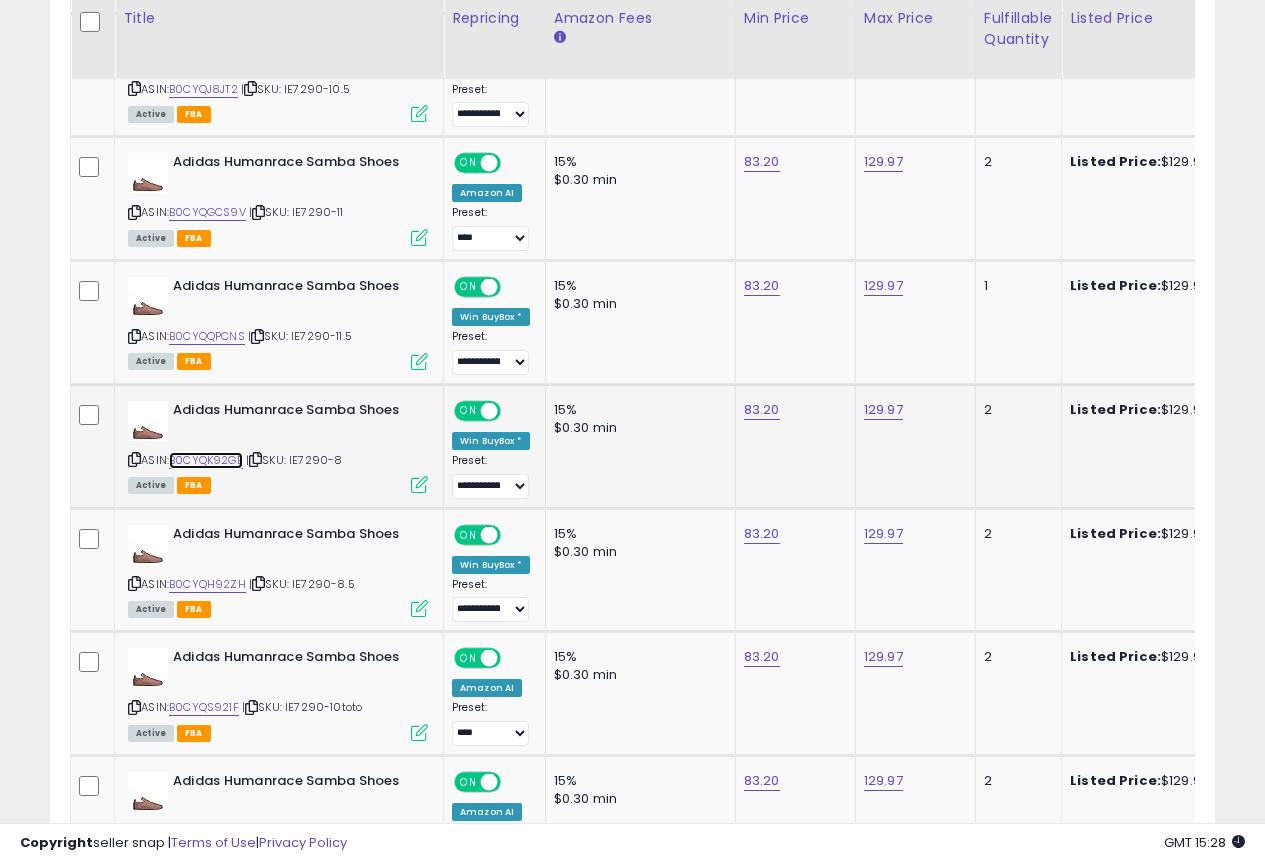 click on "B0CYQK92GB" at bounding box center (206, 460) 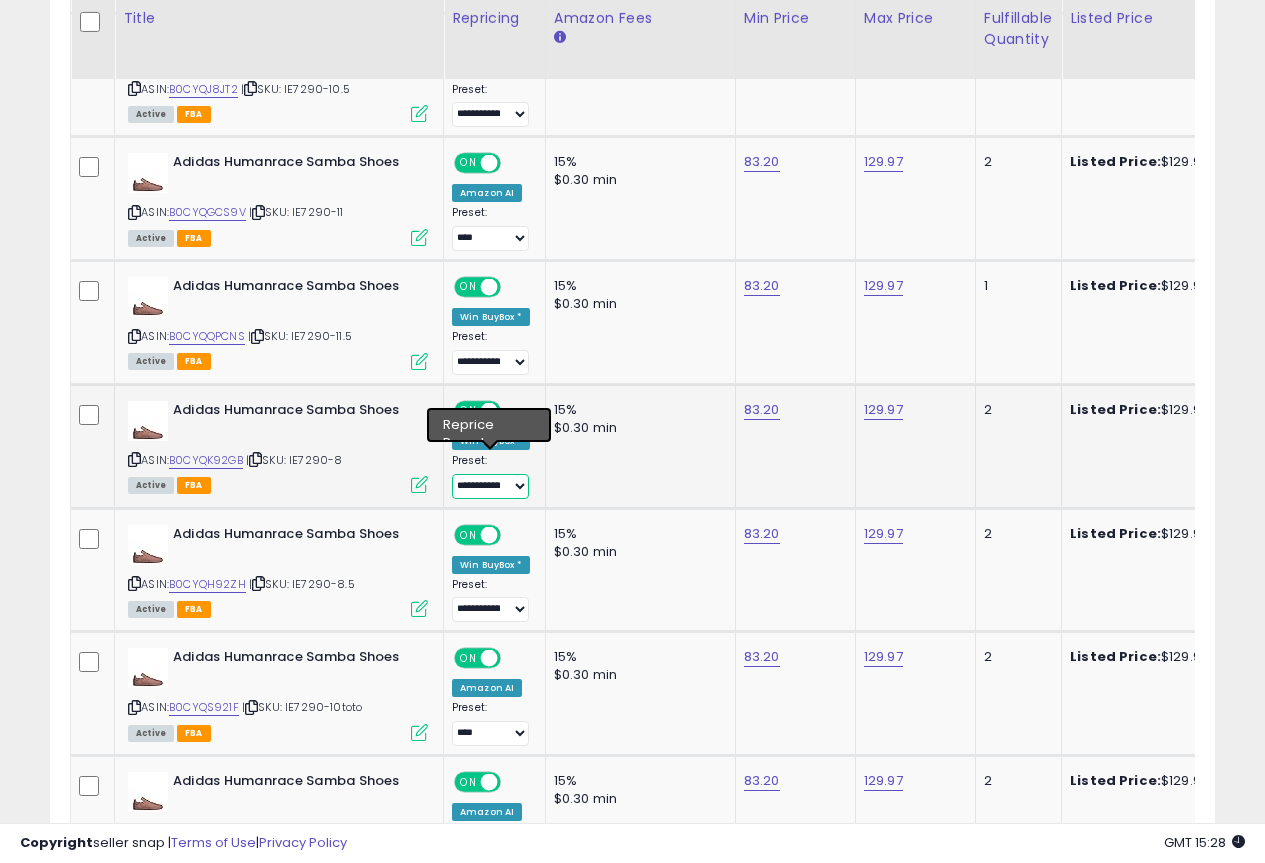 click on "**********" at bounding box center (490, 486) 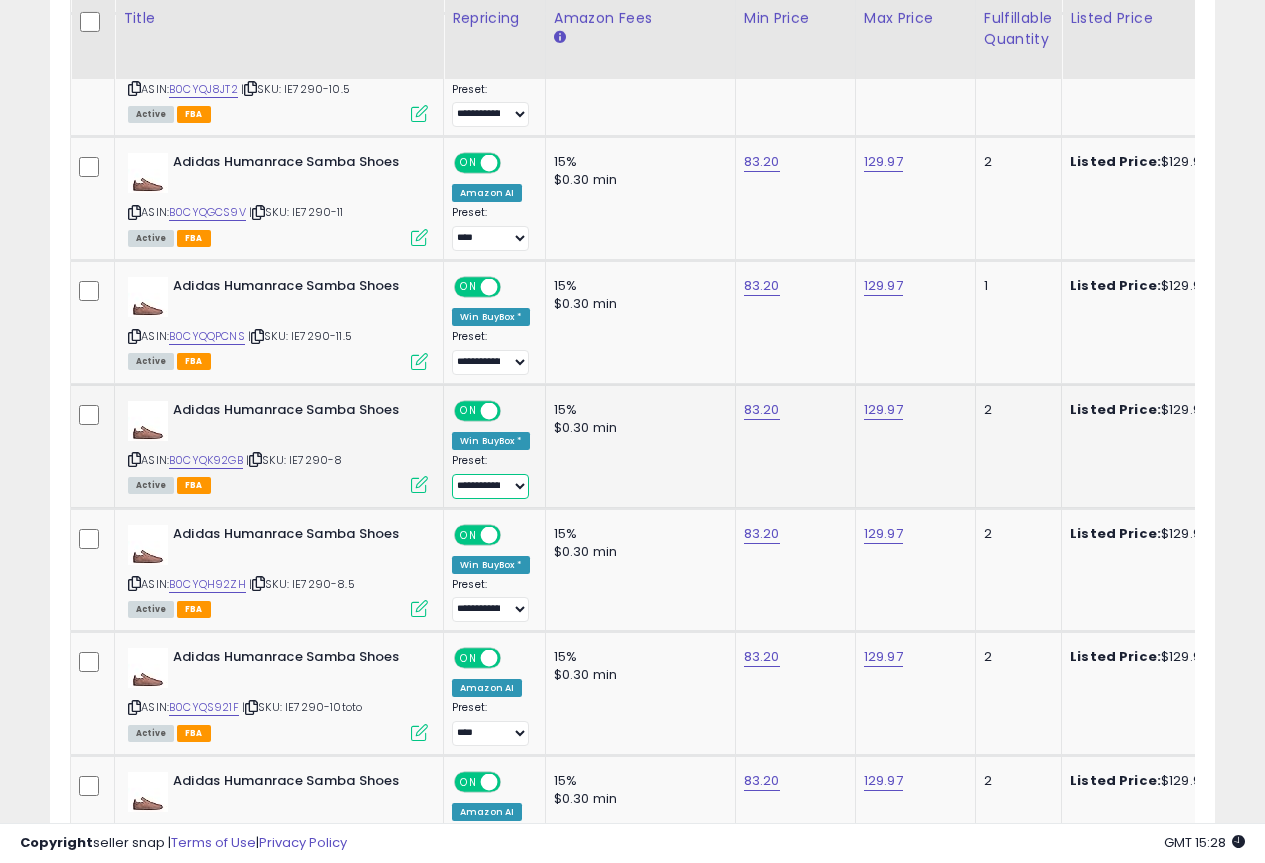 select on "**********" 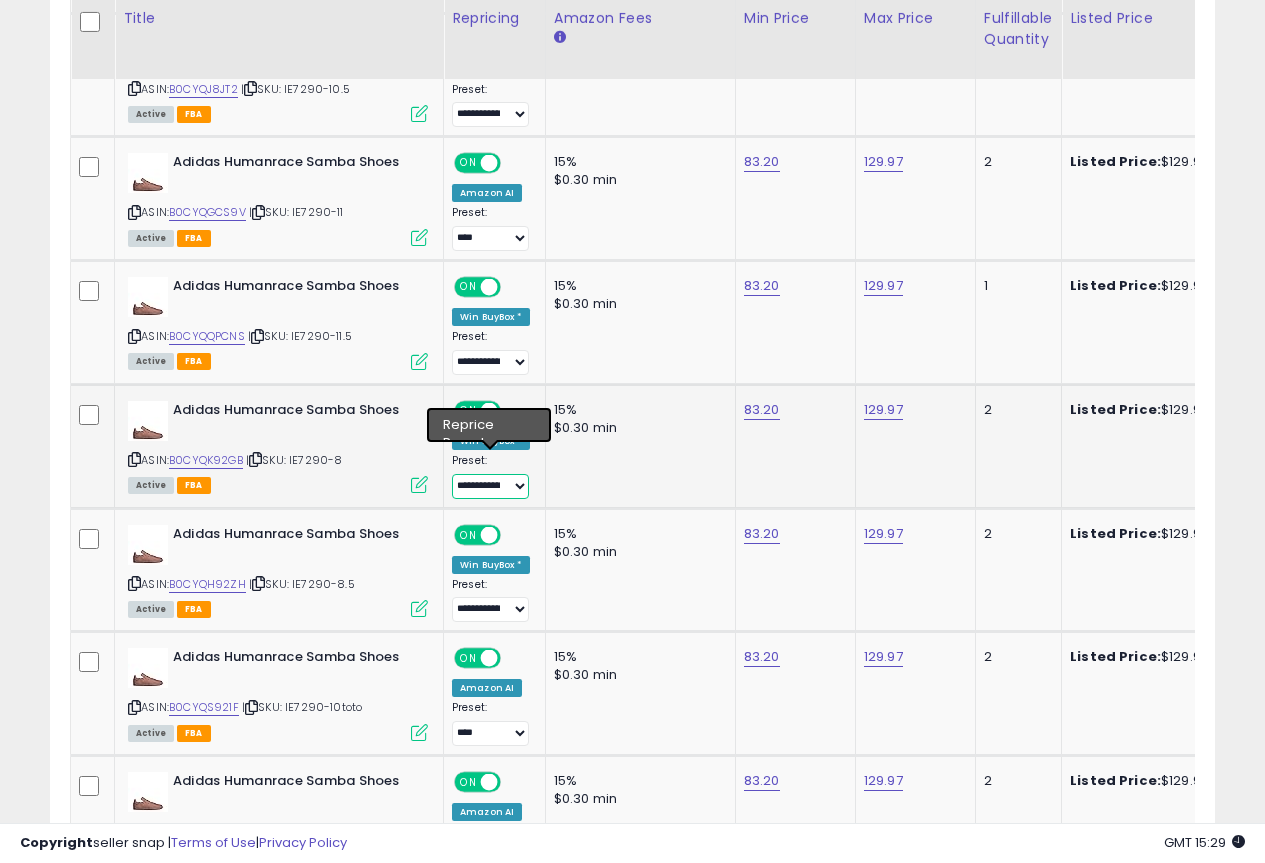 click on "**********" at bounding box center [490, 486] 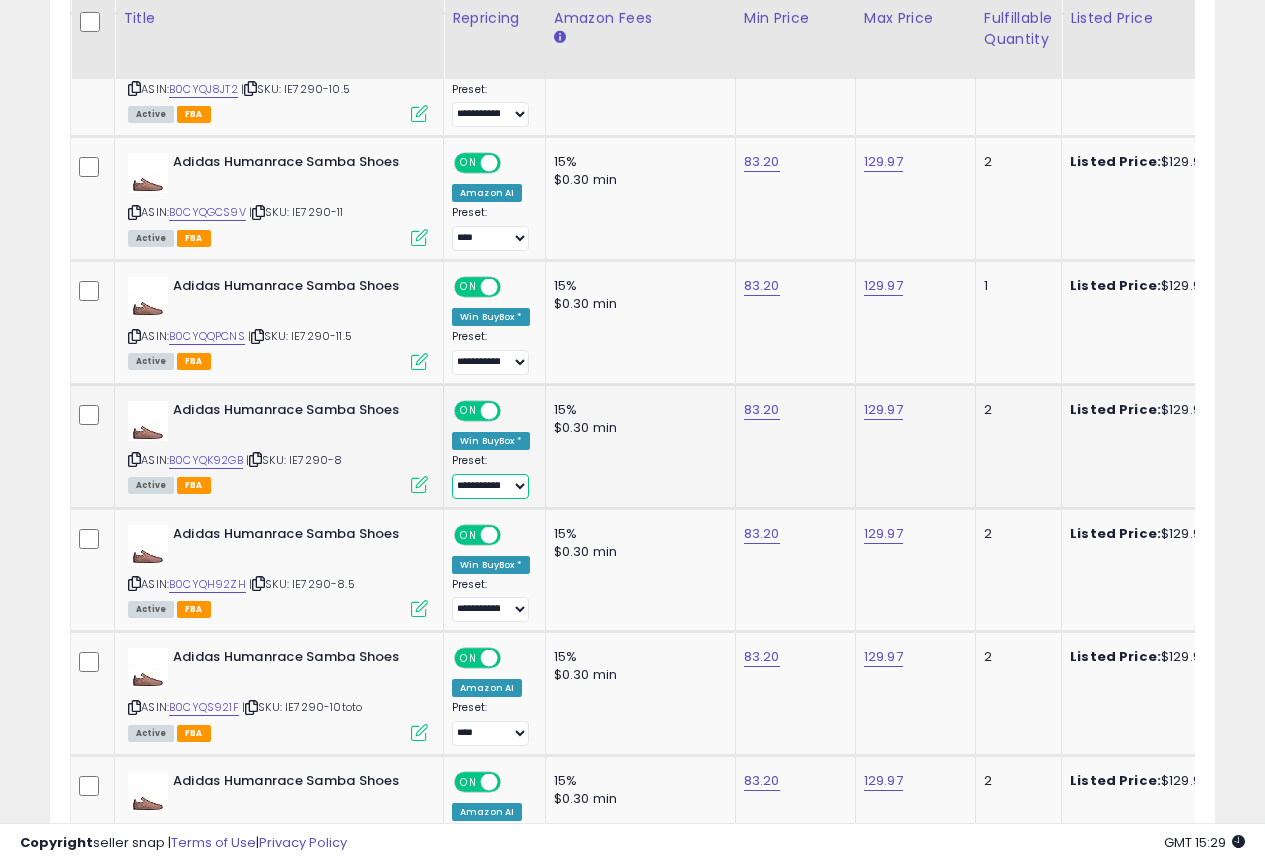 click on "**********" at bounding box center [490, 486] 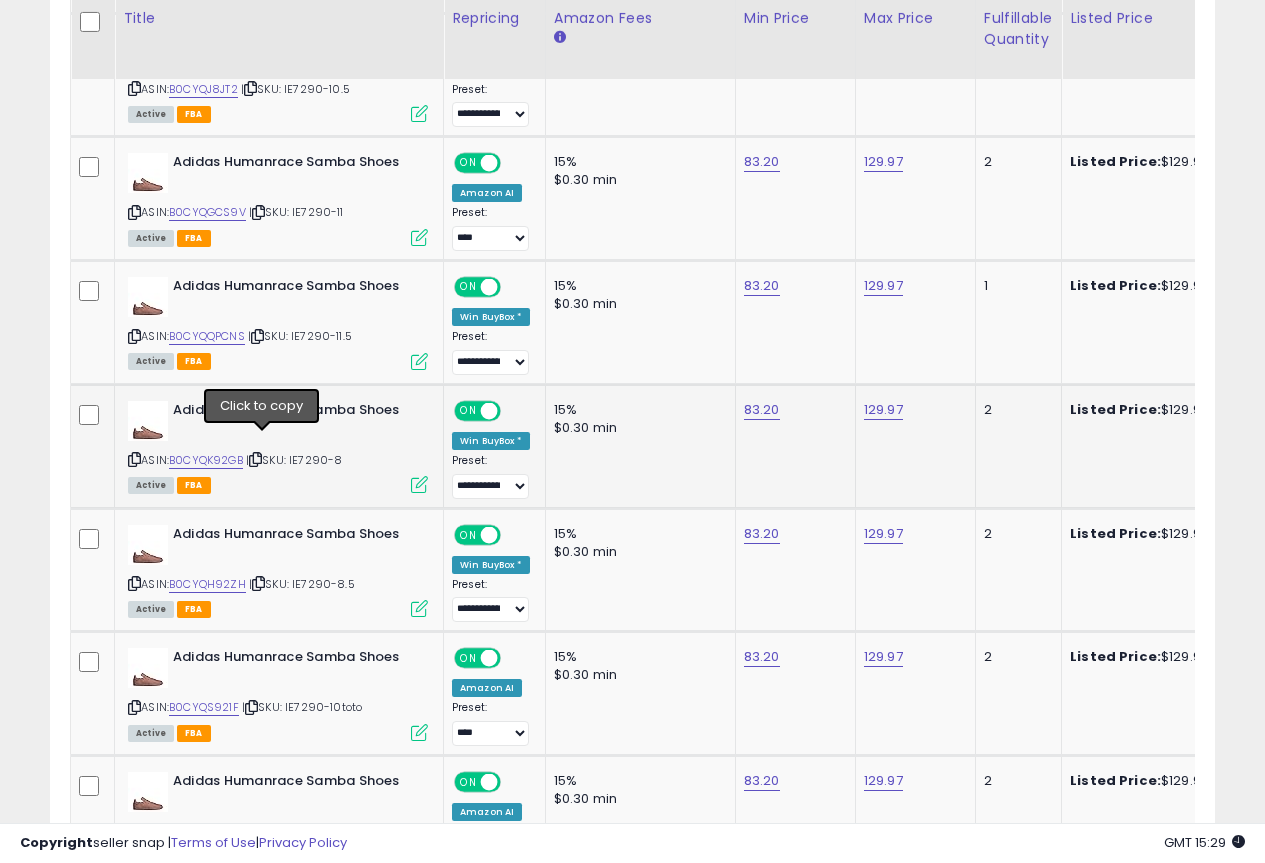 click at bounding box center (255, 459) 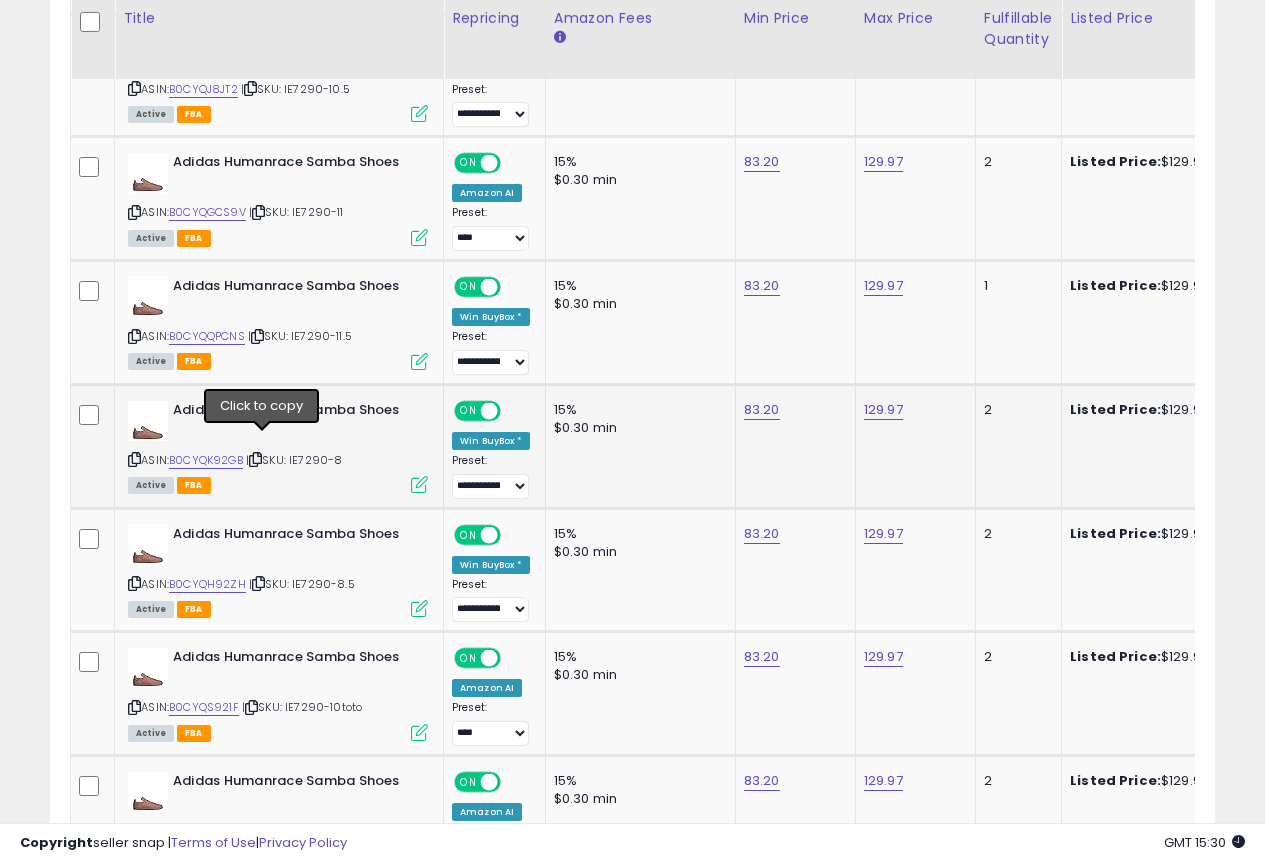 click at bounding box center (255, 459) 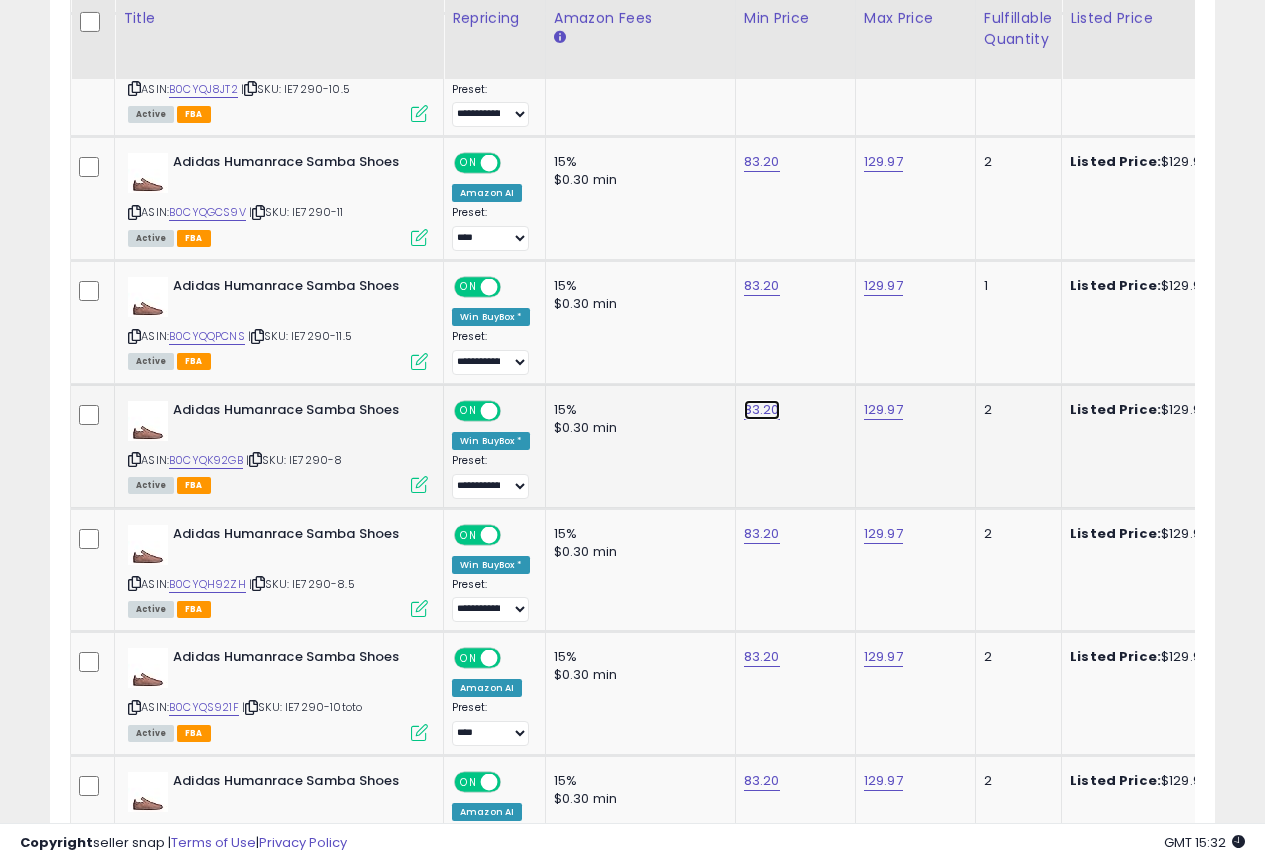 click on "83.20" at bounding box center (762, -1481) 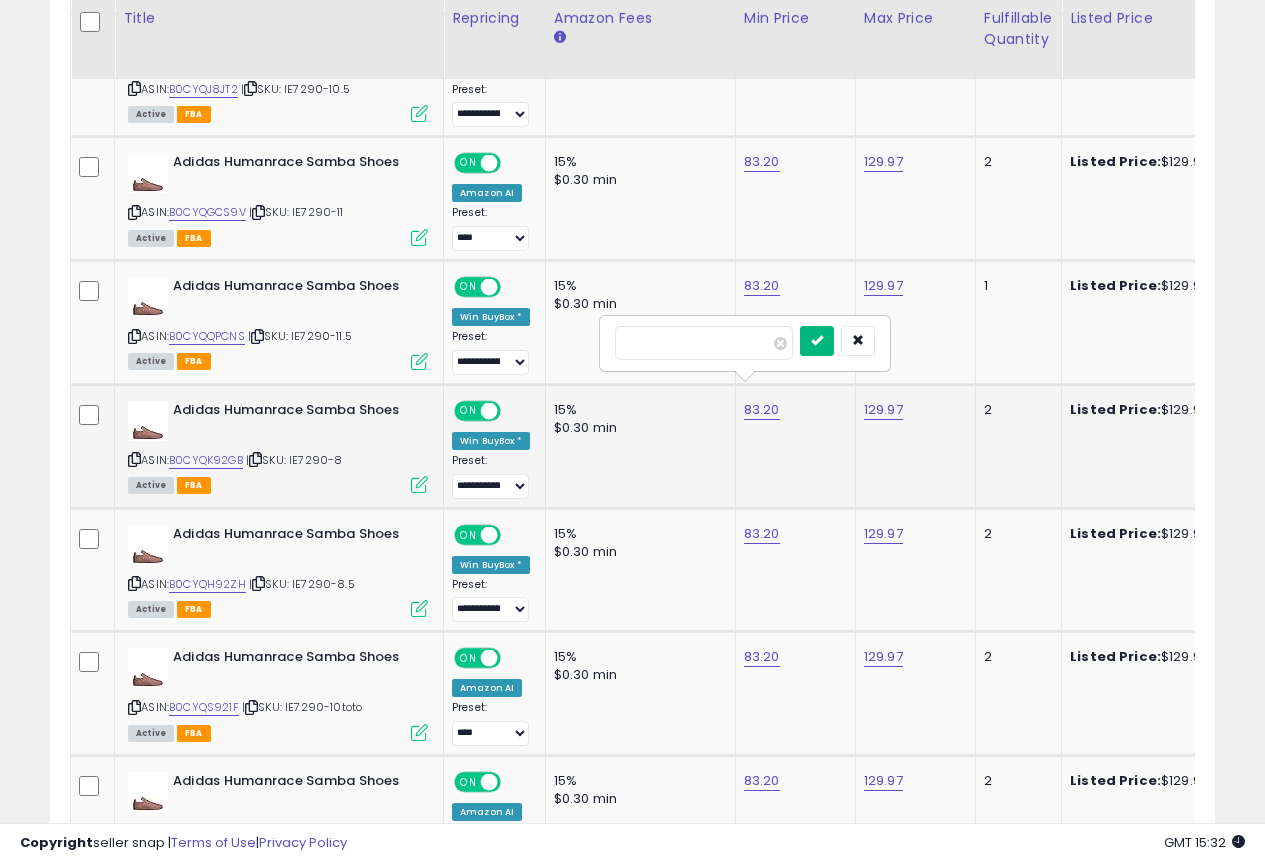 click at bounding box center (817, 340) 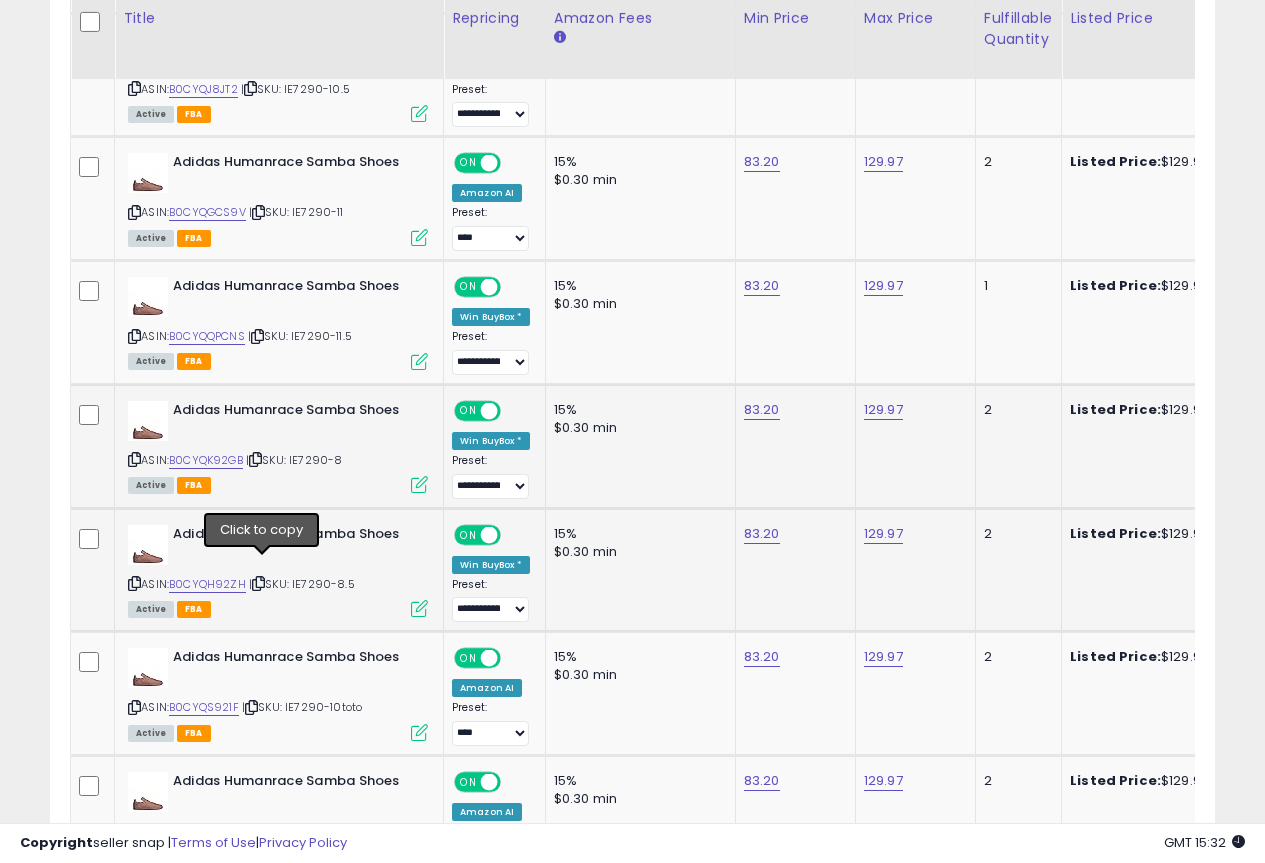click at bounding box center [258, 583] 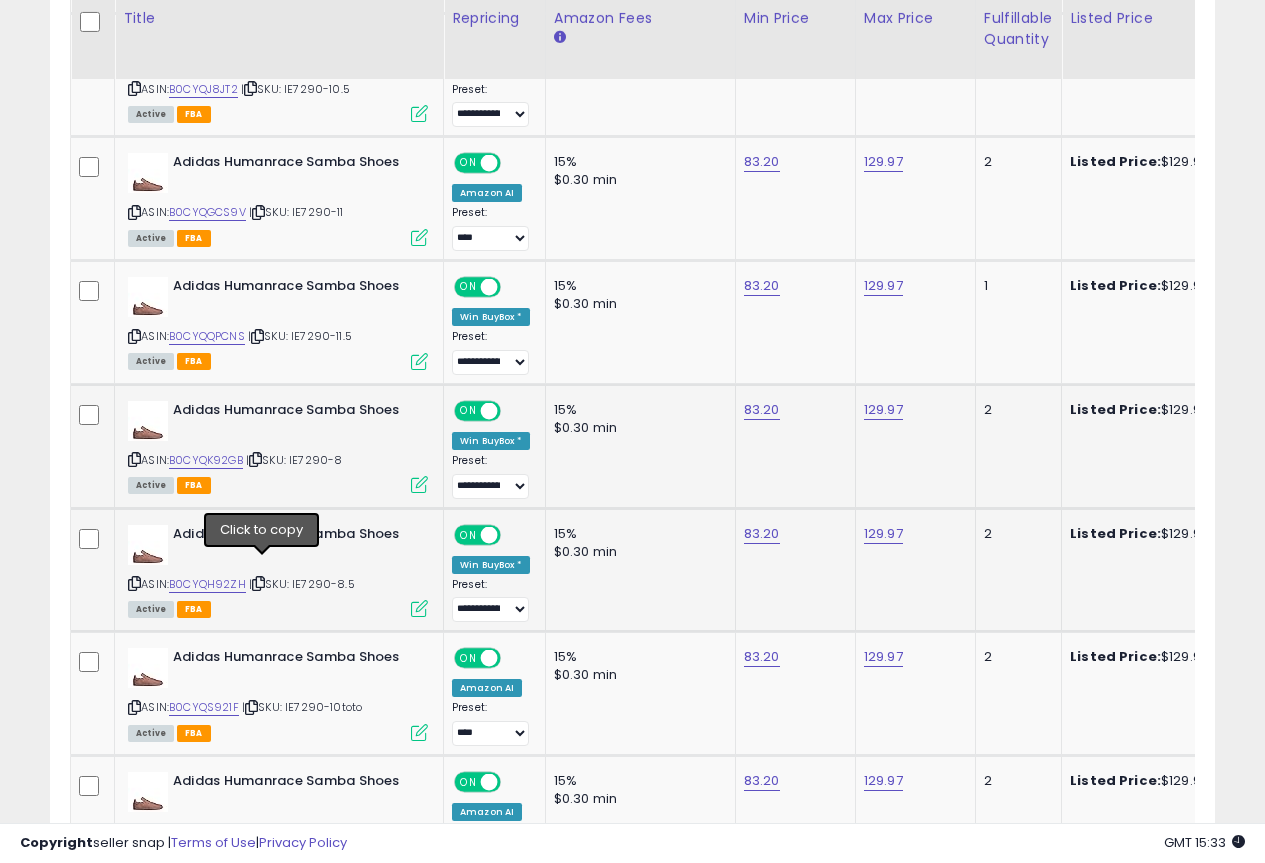 click at bounding box center [258, 583] 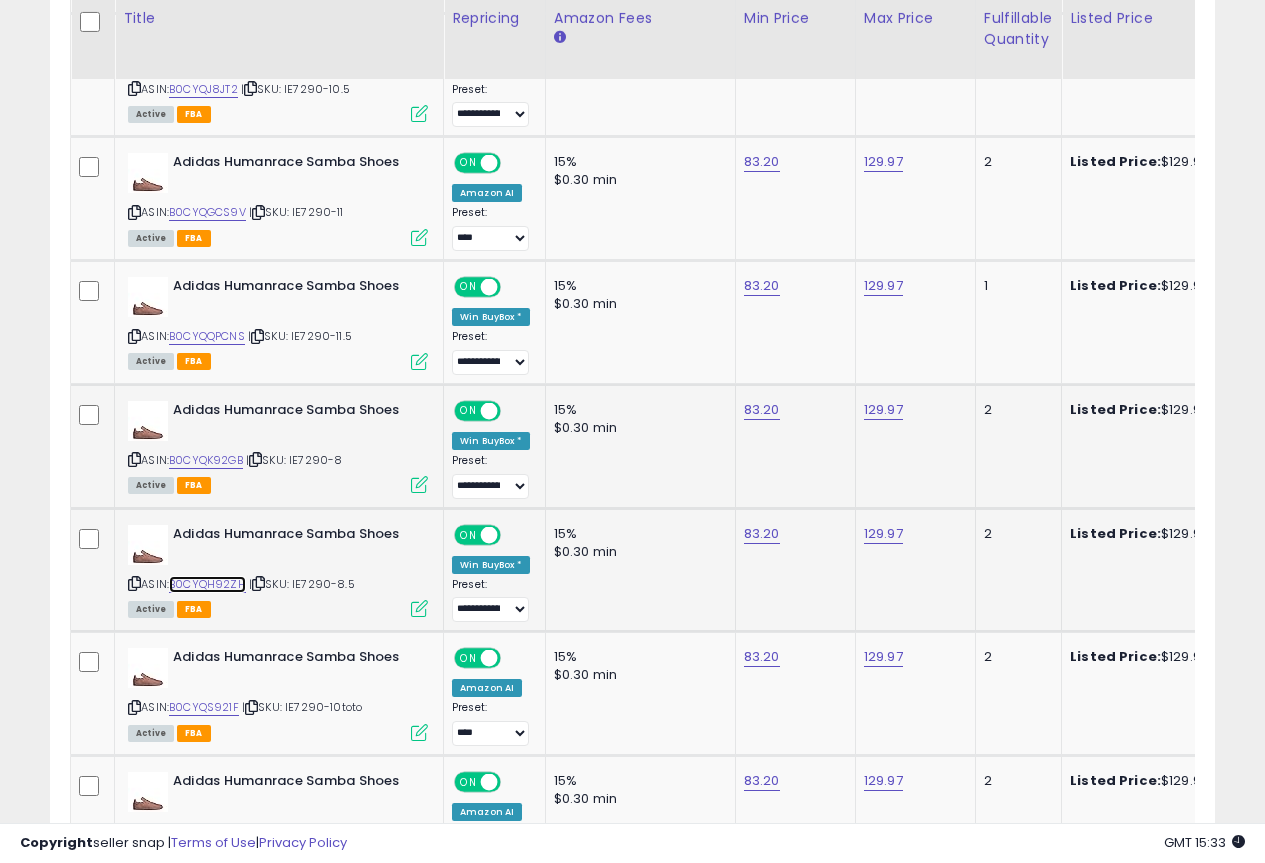 click on "B0CYQH92ZH" at bounding box center (207, 584) 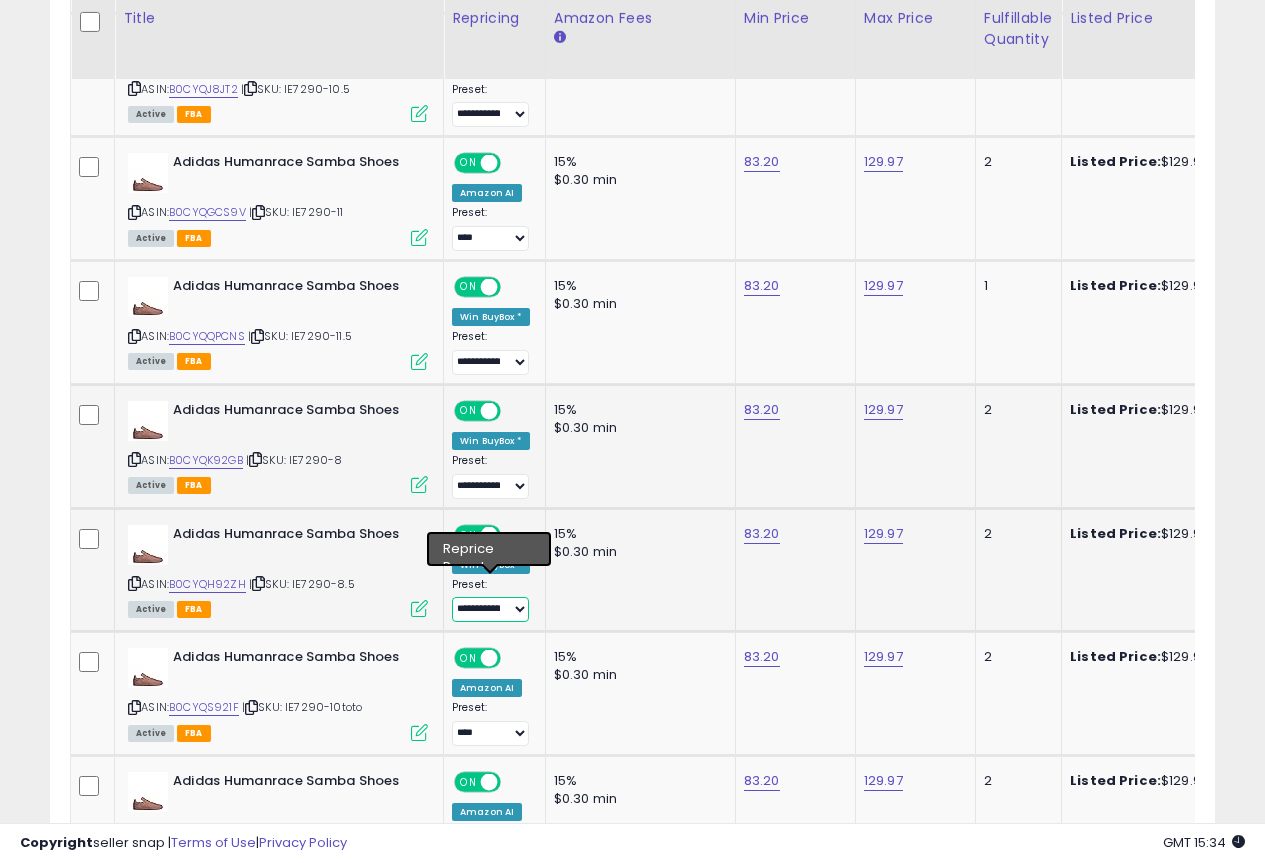 click on "**********" at bounding box center [490, 609] 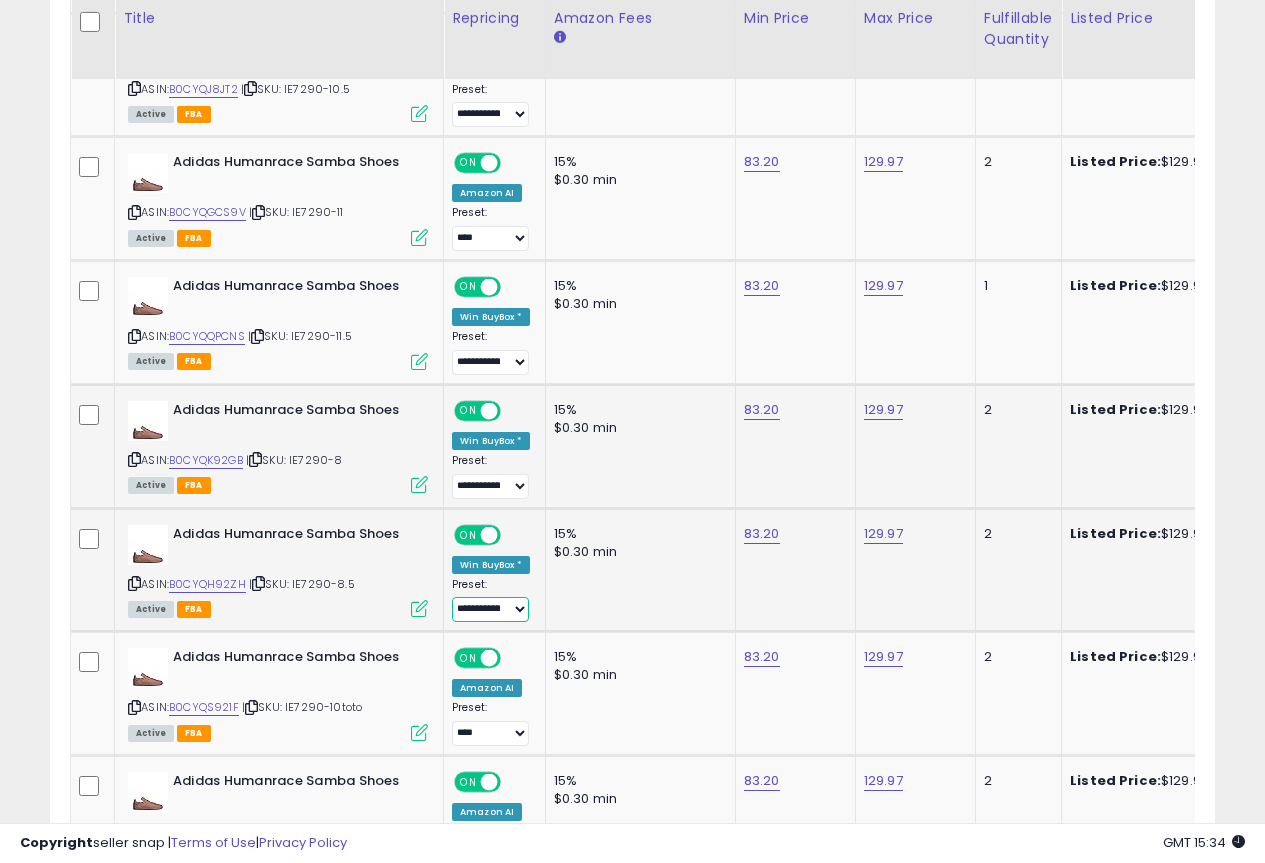 select on "**********" 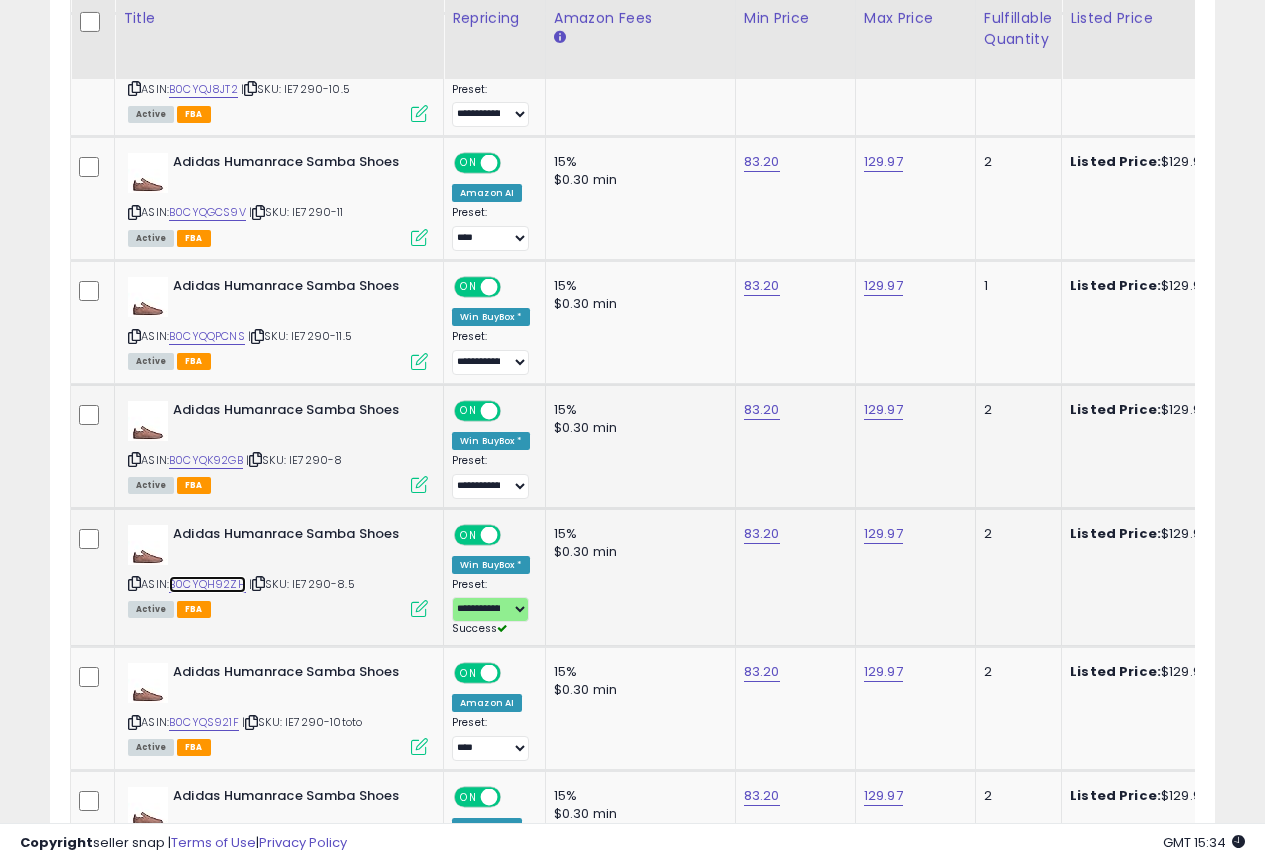 click on "B0CYQH92ZH" at bounding box center (207, 584) 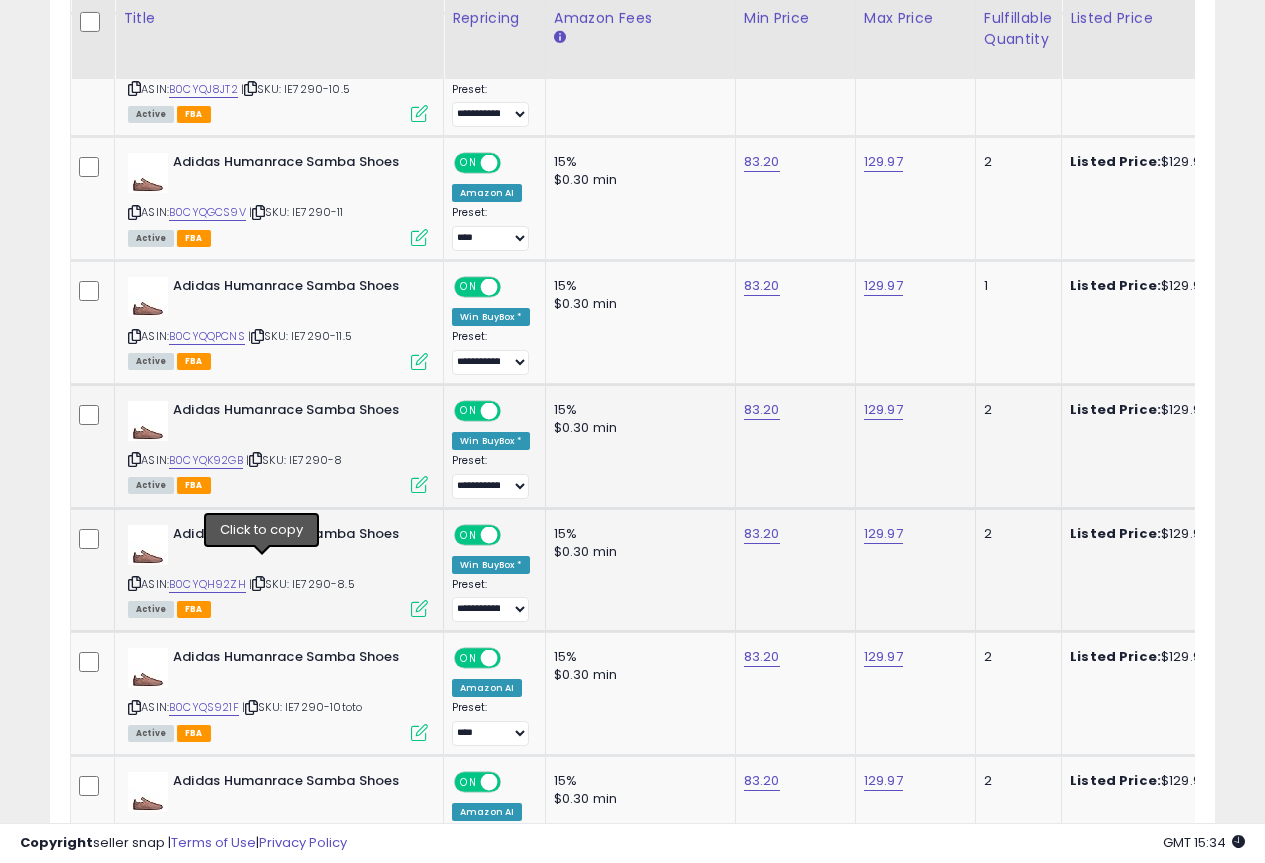 click at bounding box center (258, 583) 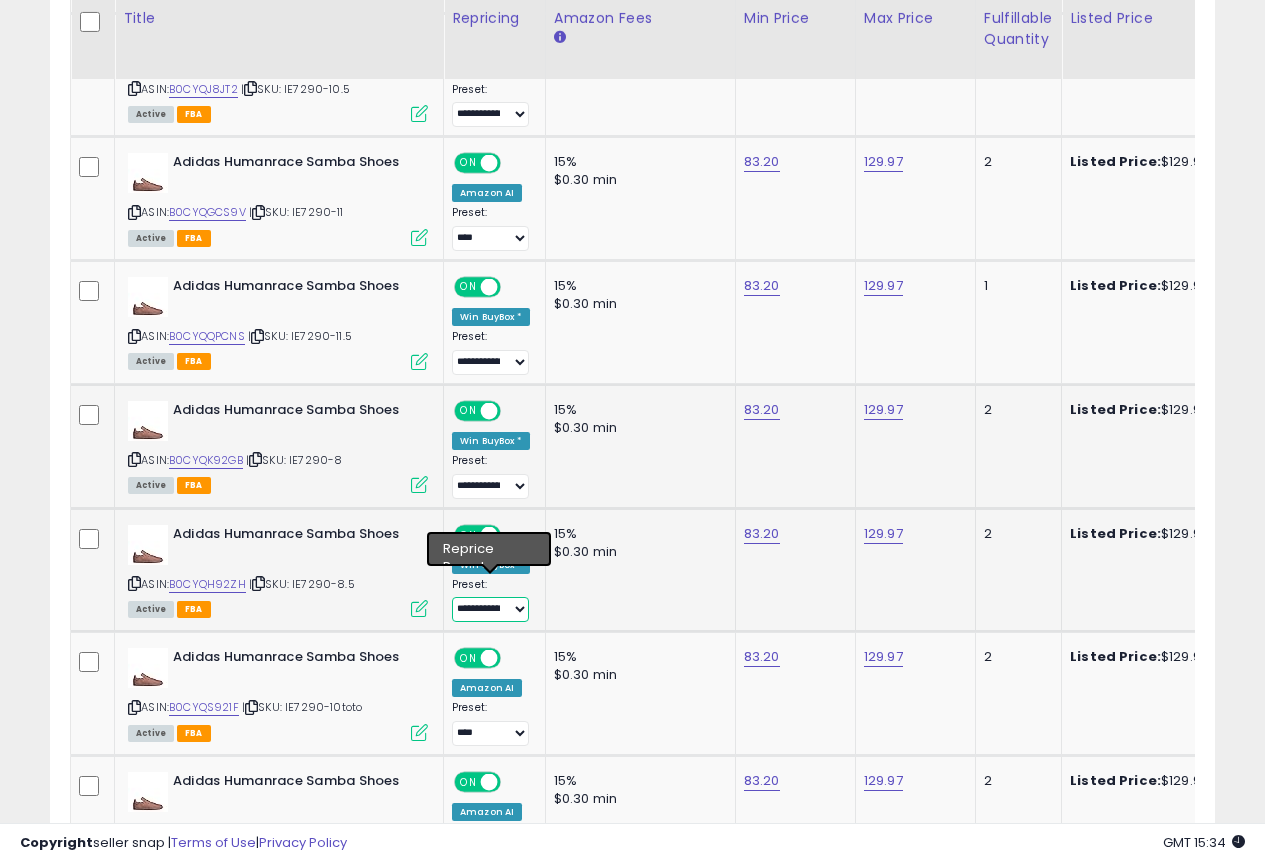 click on "**********" at bounding box center [490, 609] 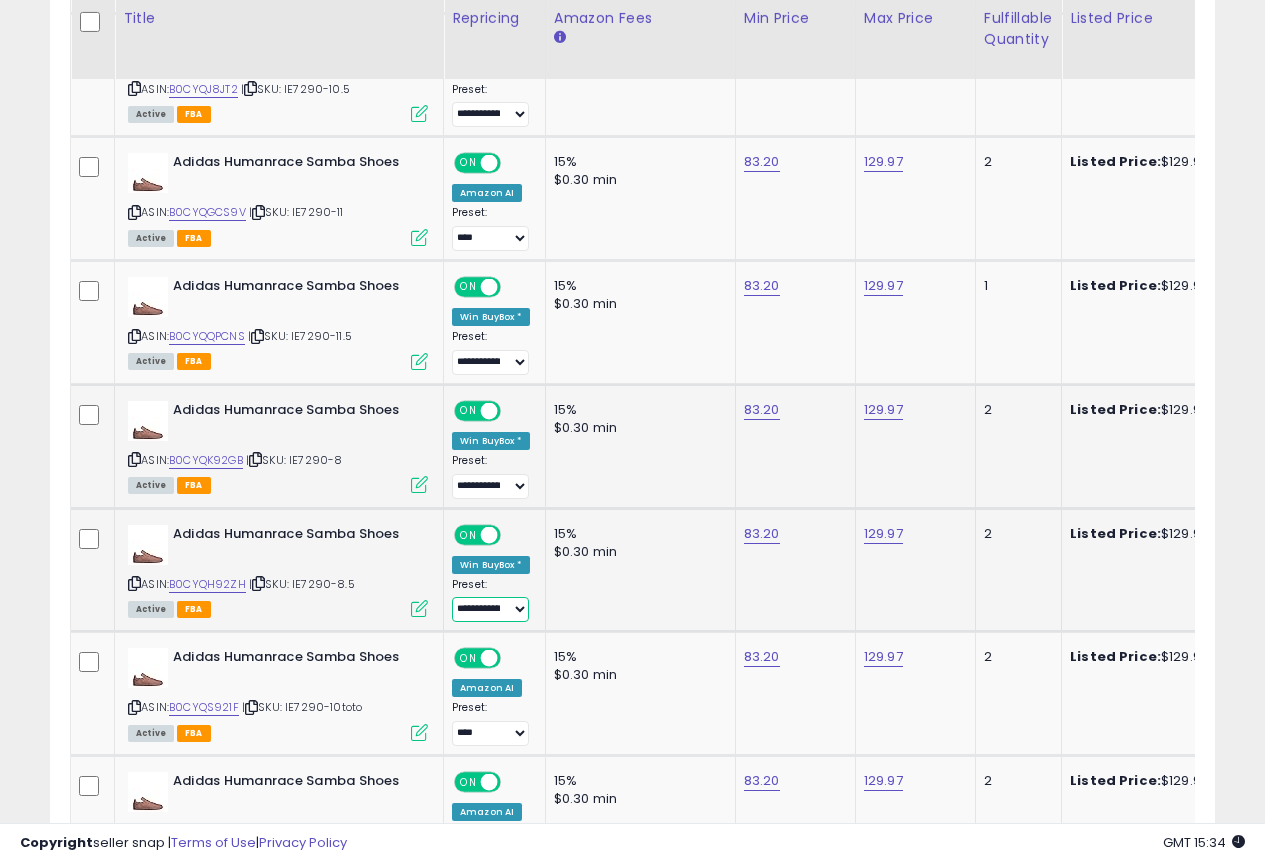 click on "**********" at bounding box center [490, 609] 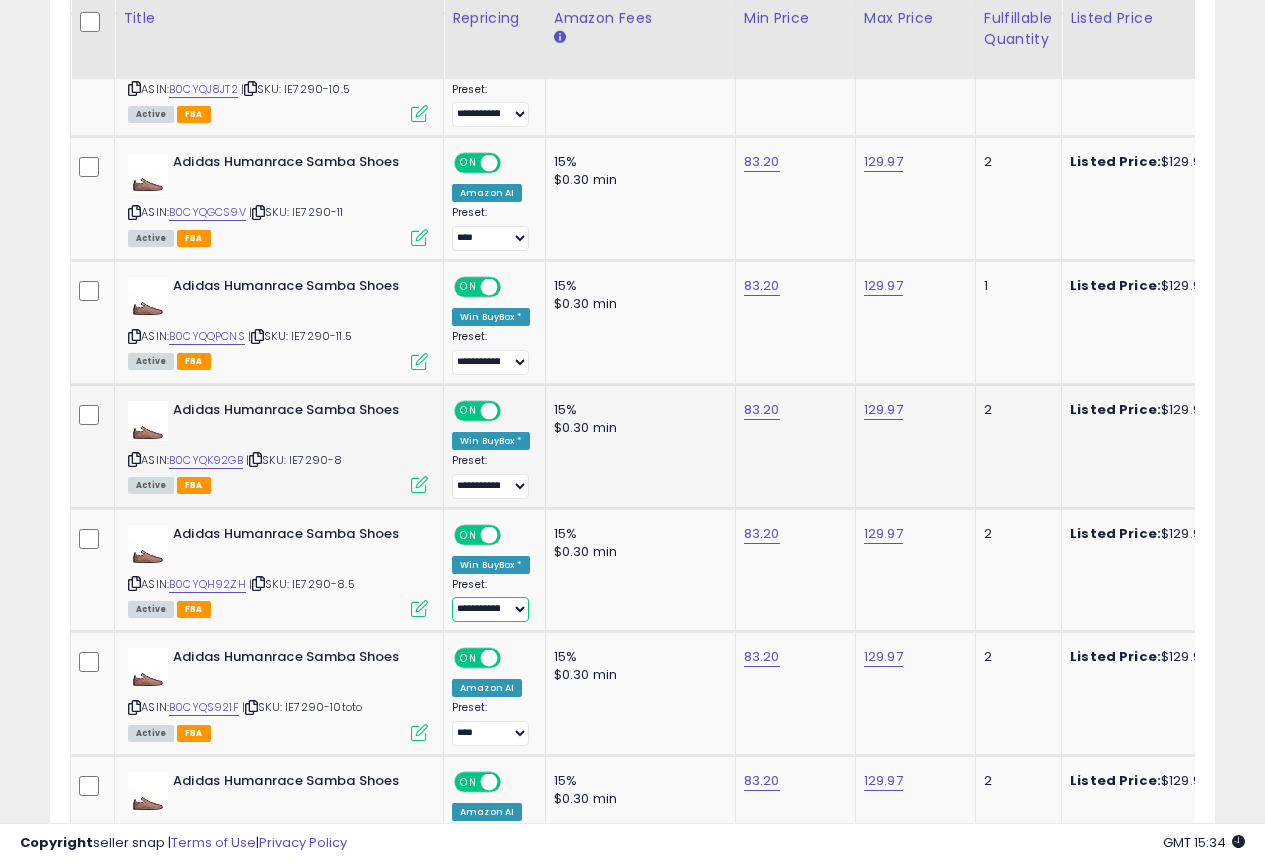 scroll, scrollTop: 0, scrollLeft: 42, axis: horizontal 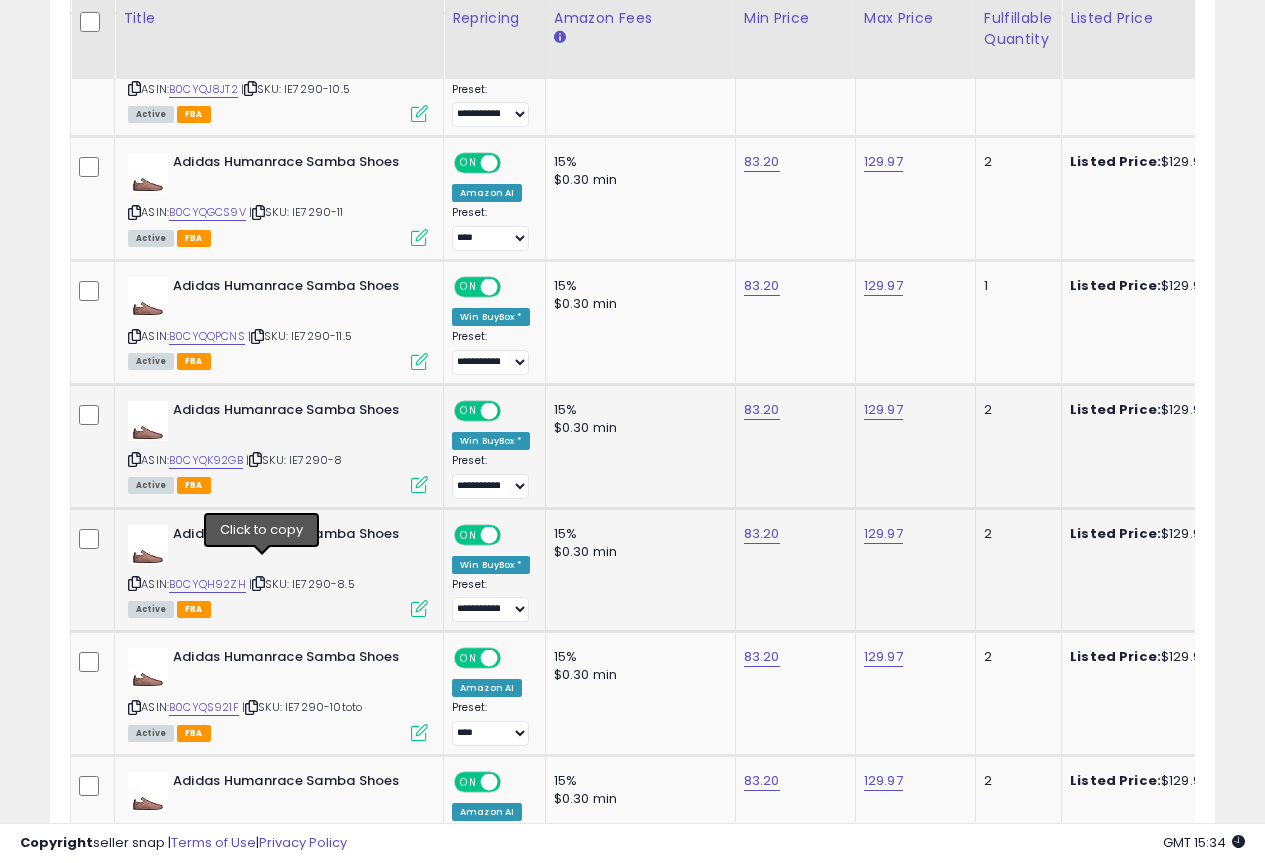click at bounding box center (258, 583) 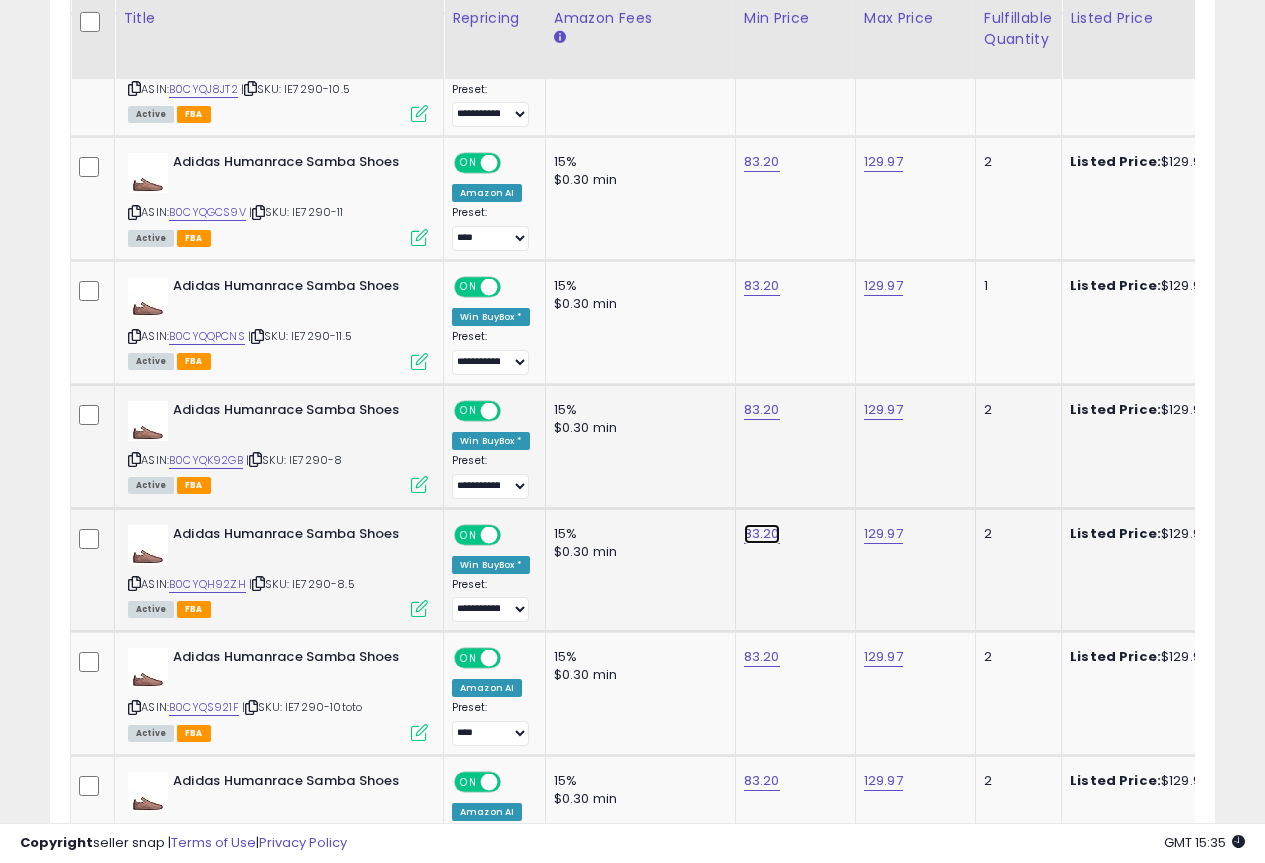 click on "83.20" at bounding box center [762, -1481] 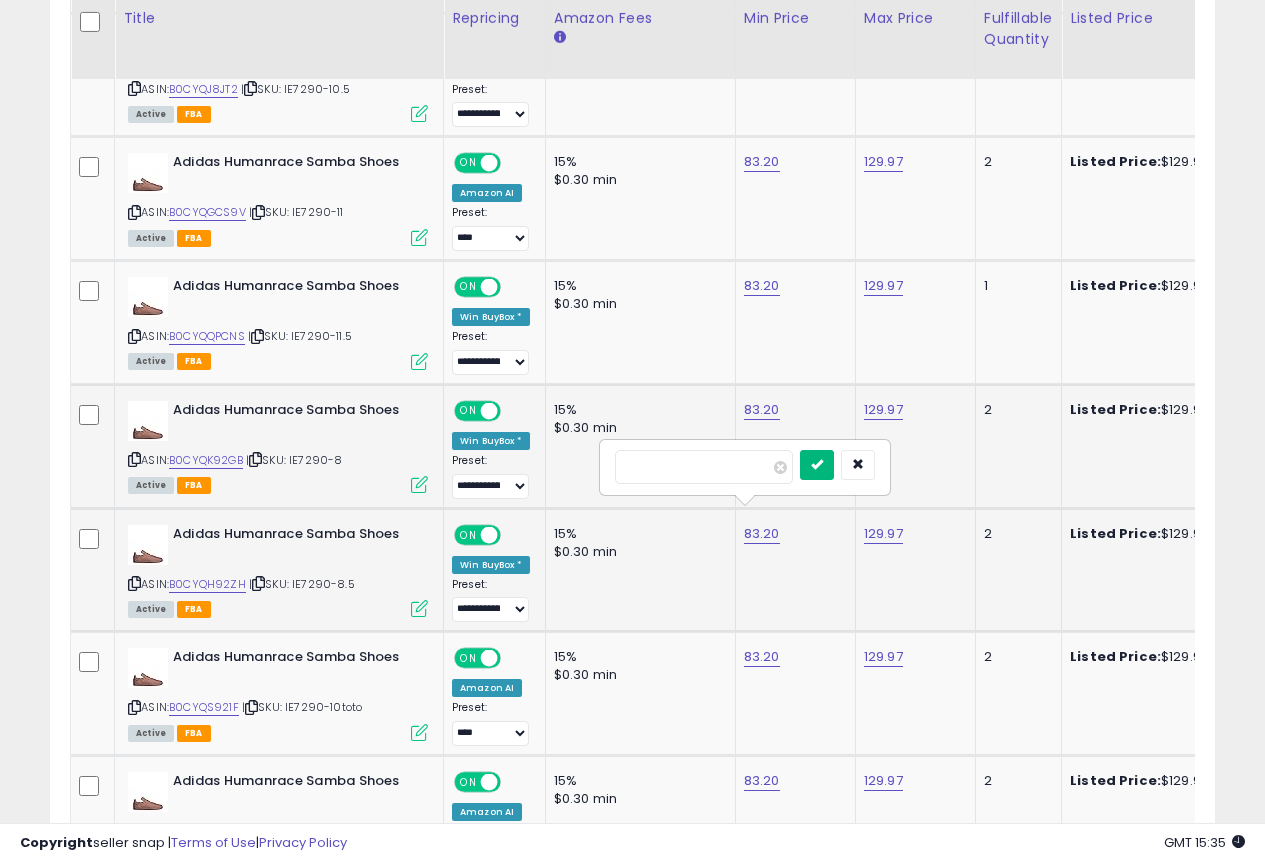 click at bounding box center [817, 465] 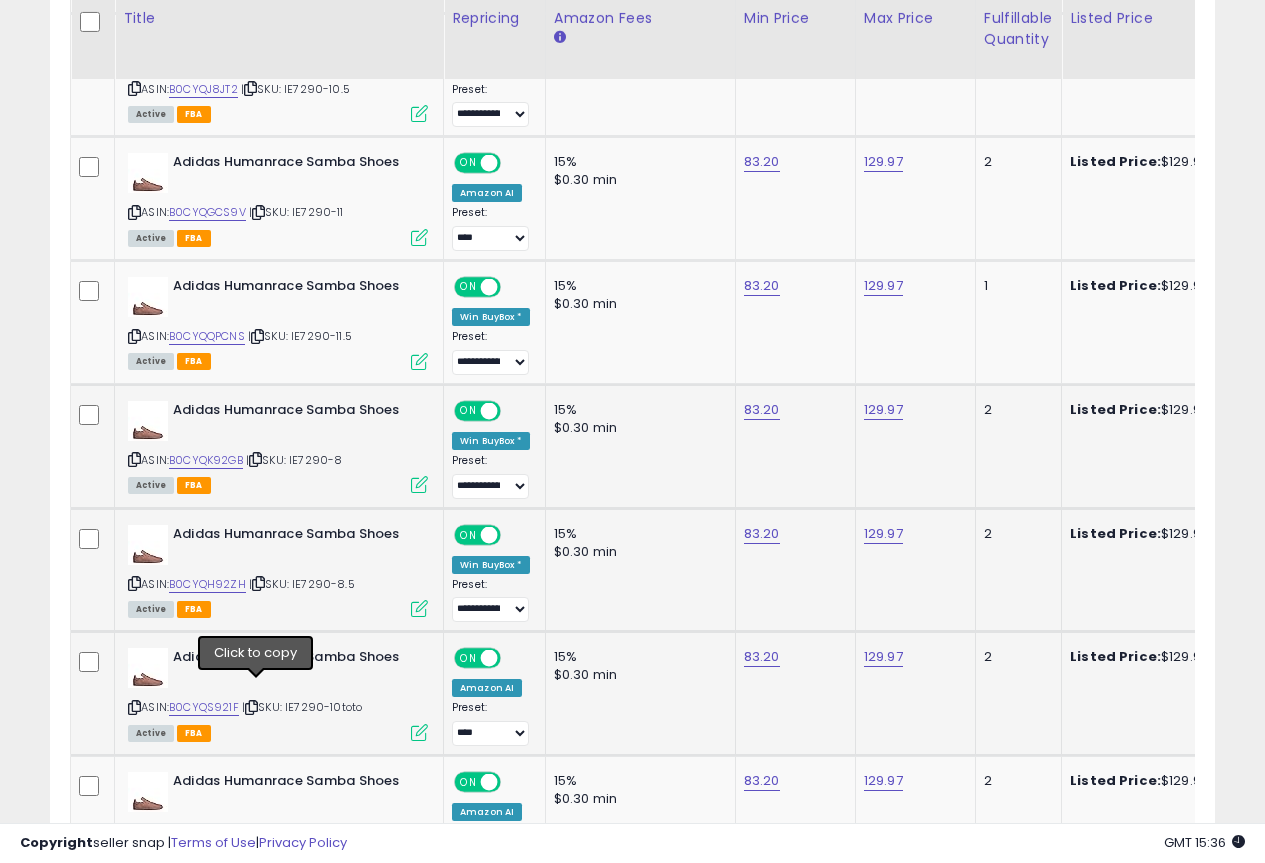 click at bounding box center [251, 707] 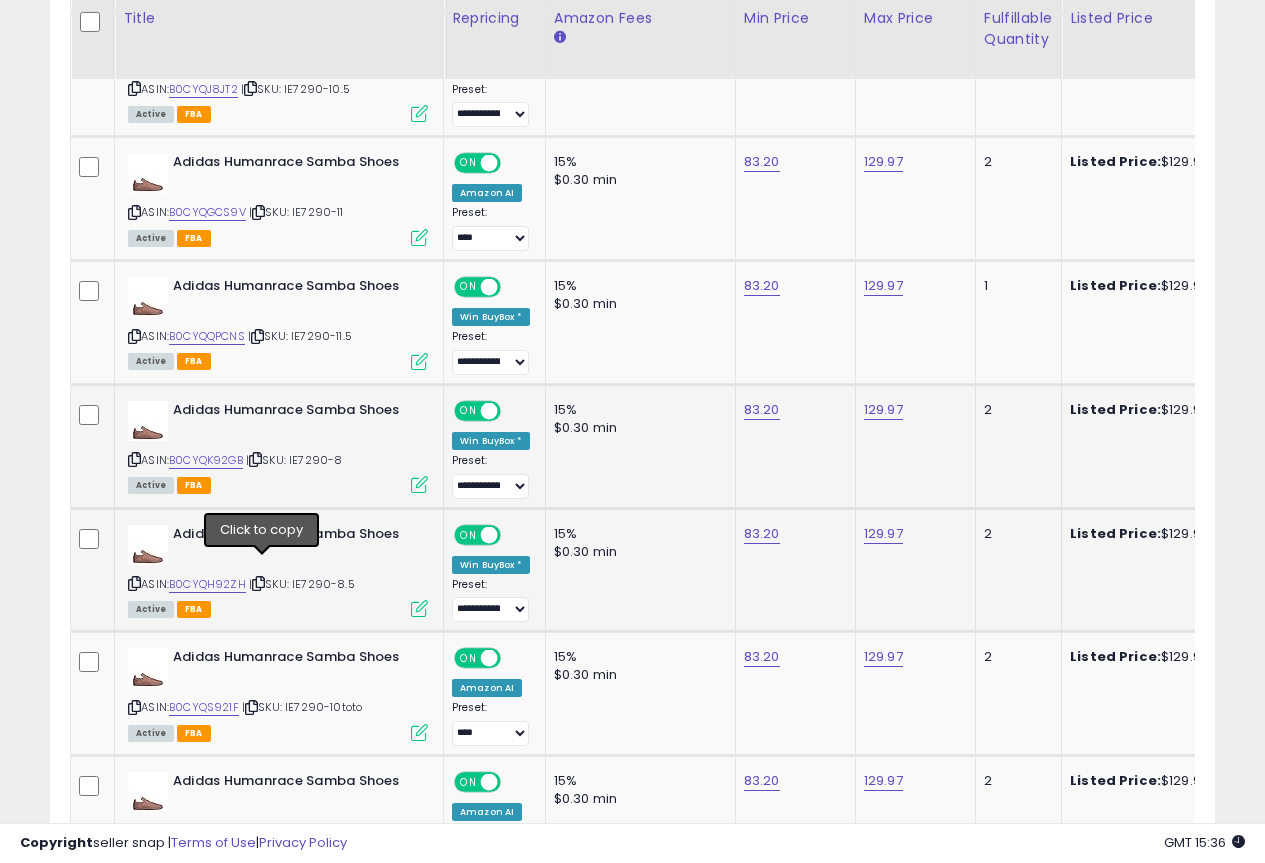 click at bounding box center (258, 583) 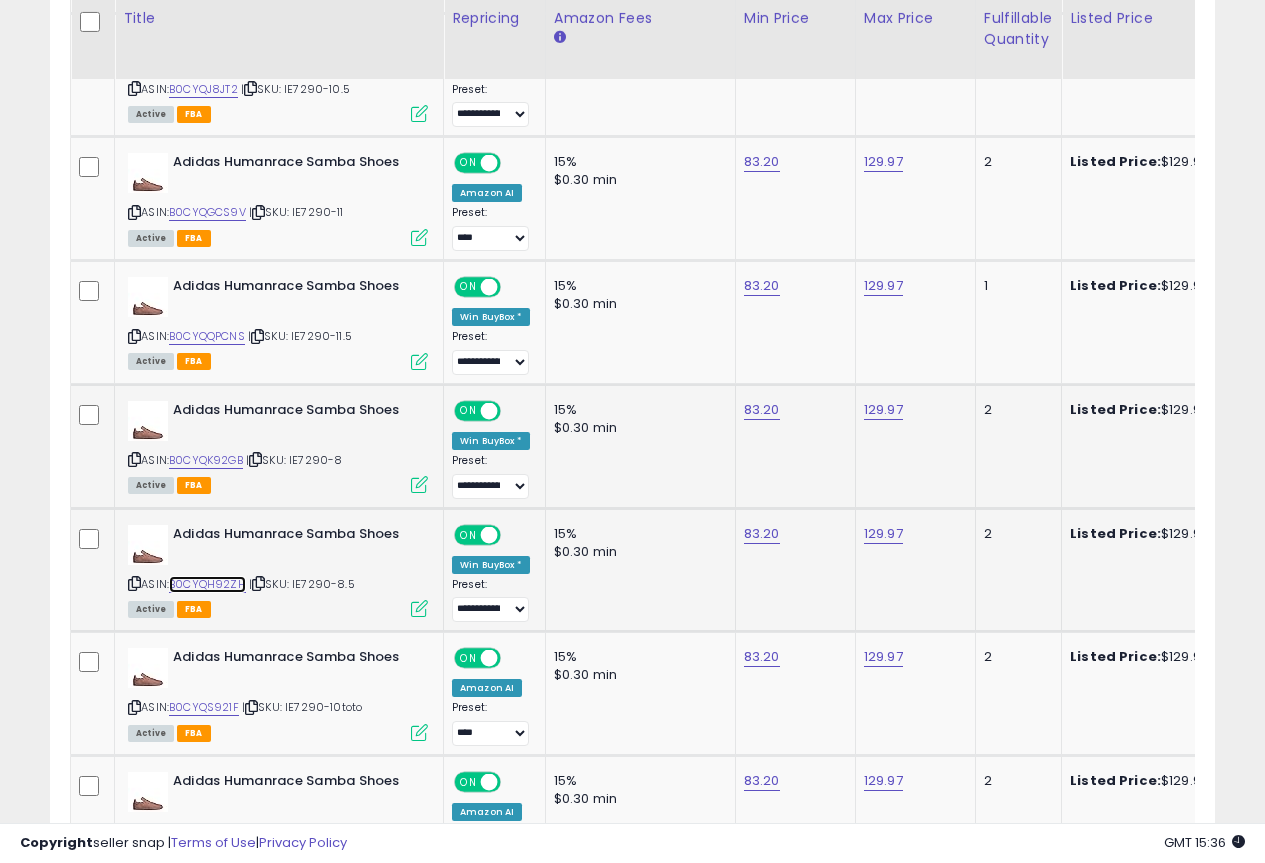 click on "B0CYQH92ZH" at bounding box center (207, 584) 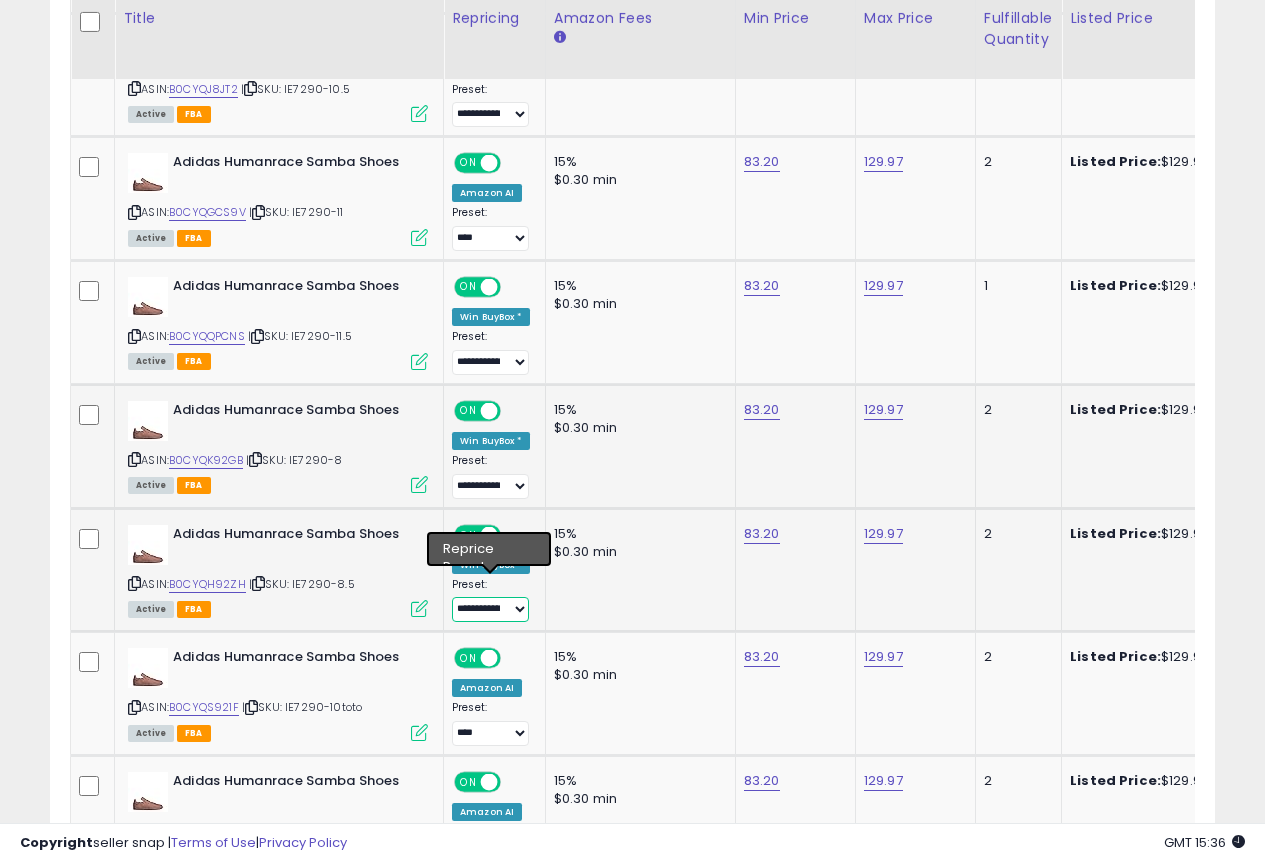 click on "**********" at bounding box center (490, 609) 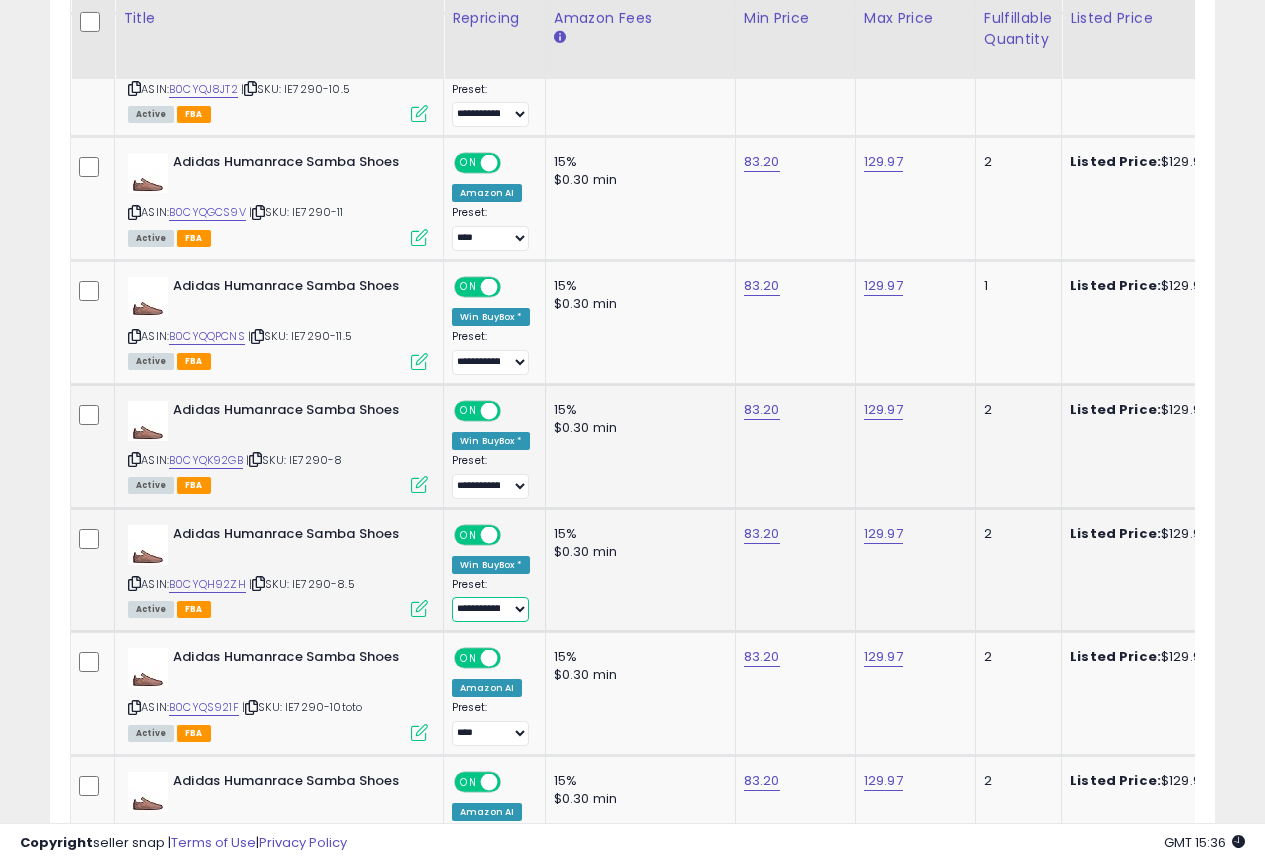 click on "**********" at bounding box center (490, 609) 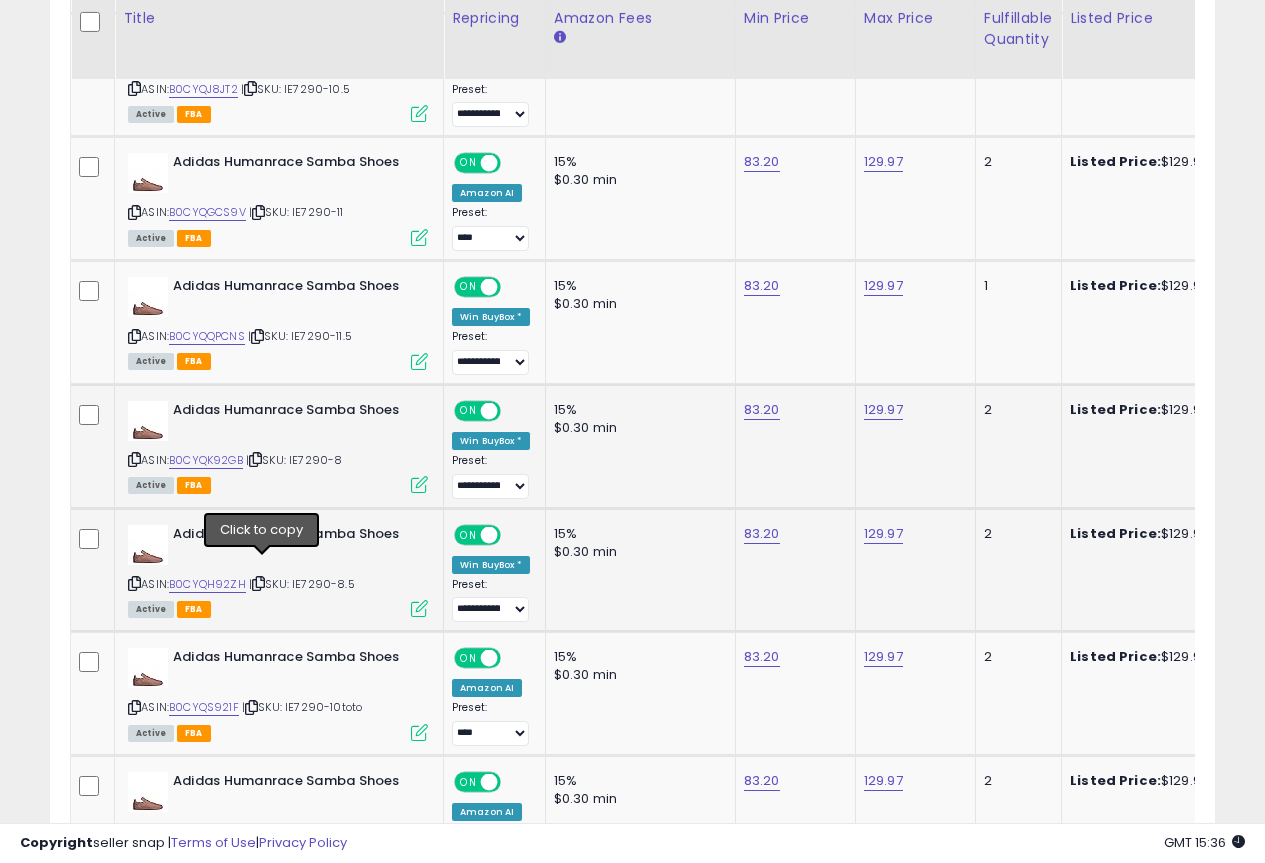 click at bounding box center [258, 583] 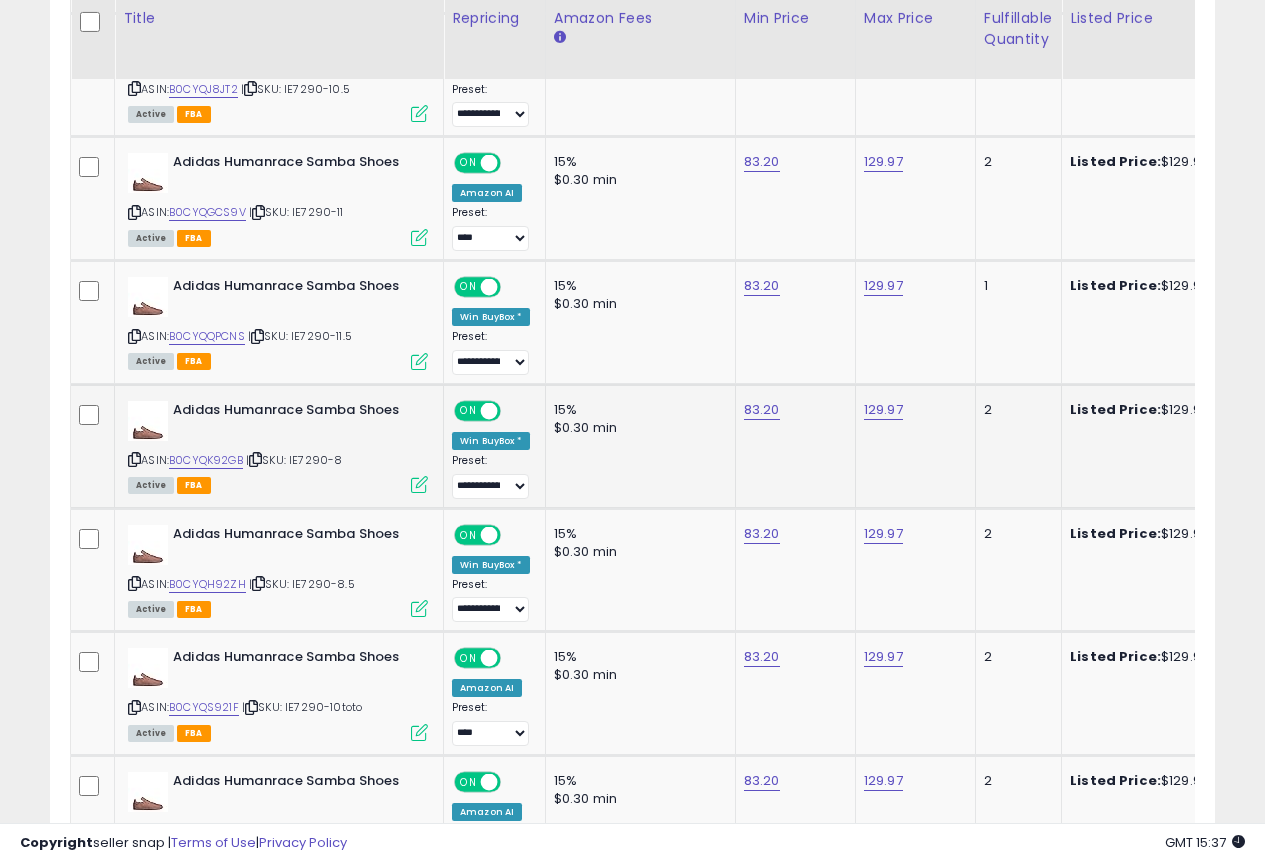 click on "83.20" at bounding box center [792, 534] 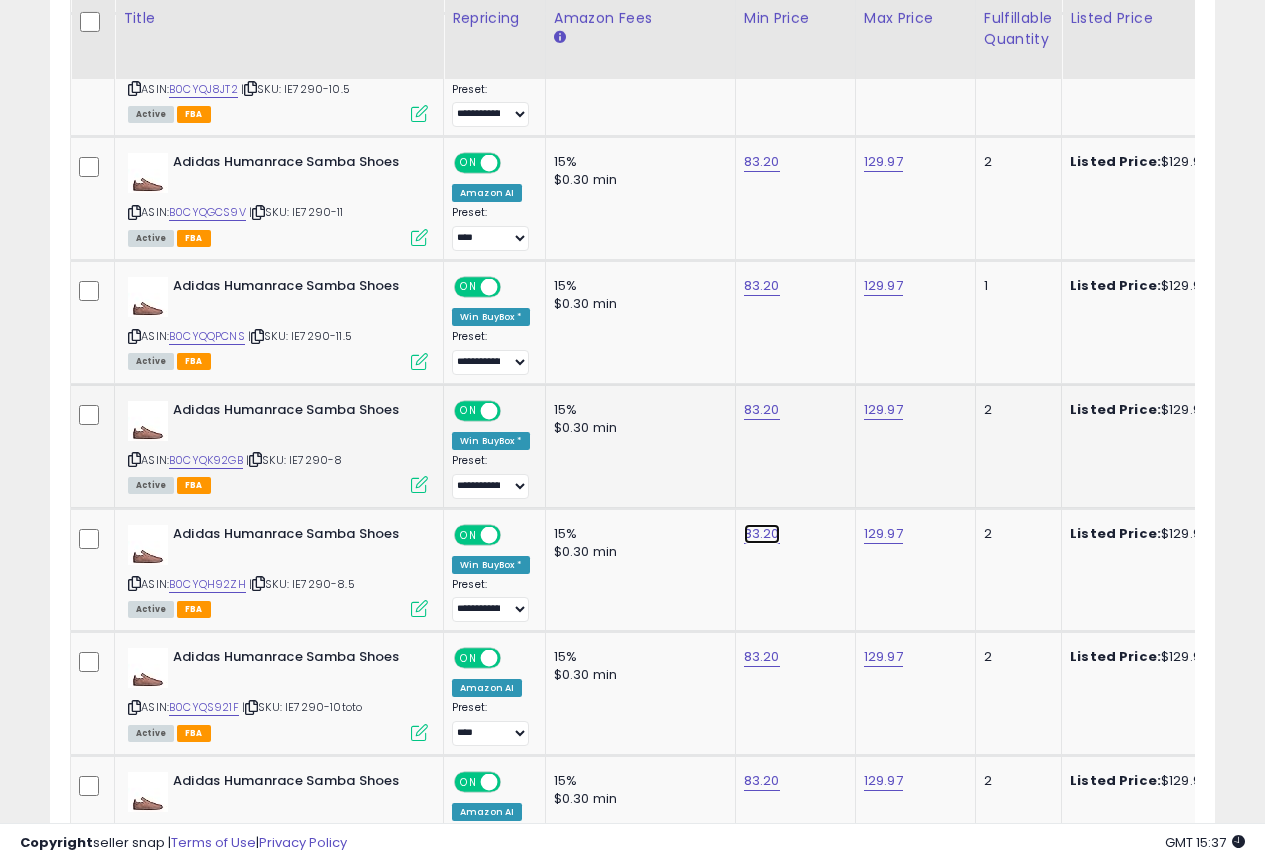 click on "83.20" at bounding box center [762, -1481] 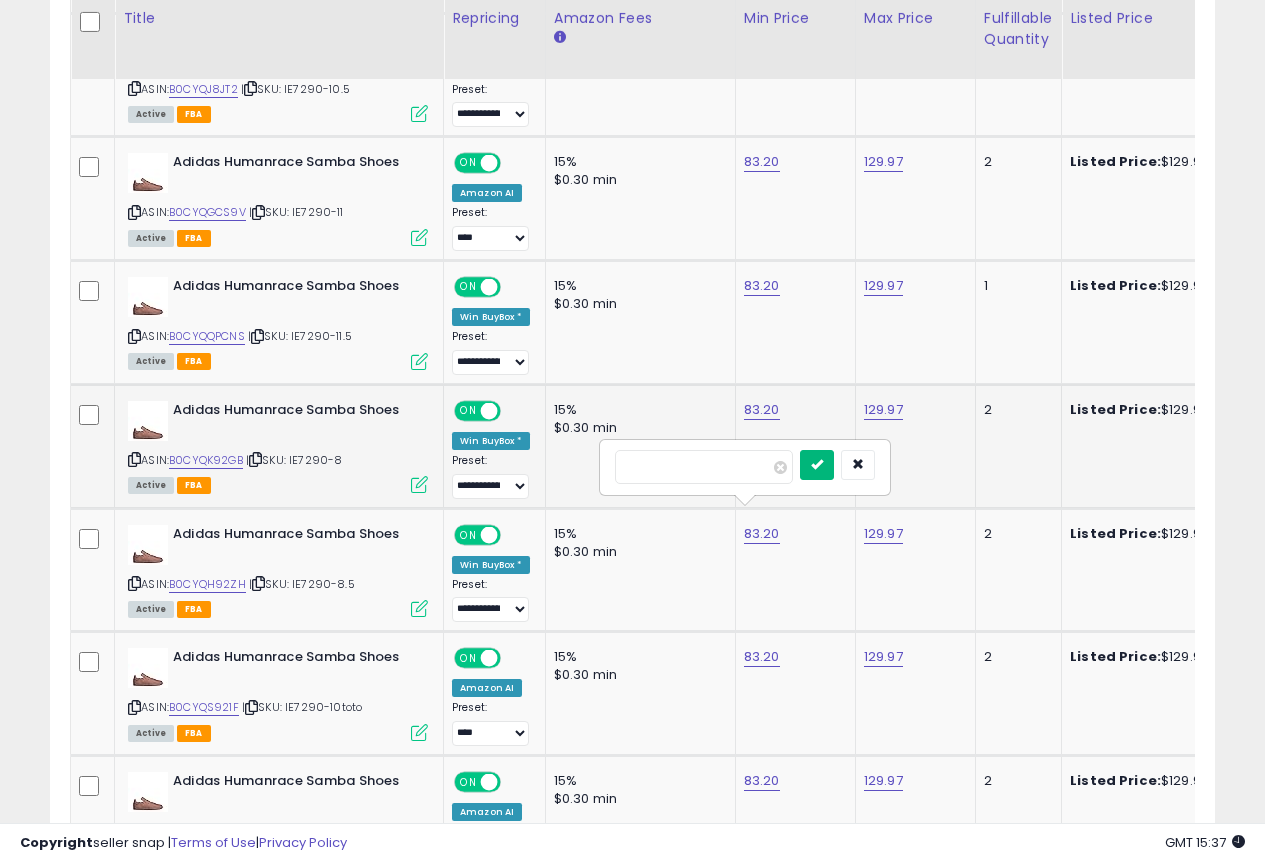 click at bounding box center [817, 464] 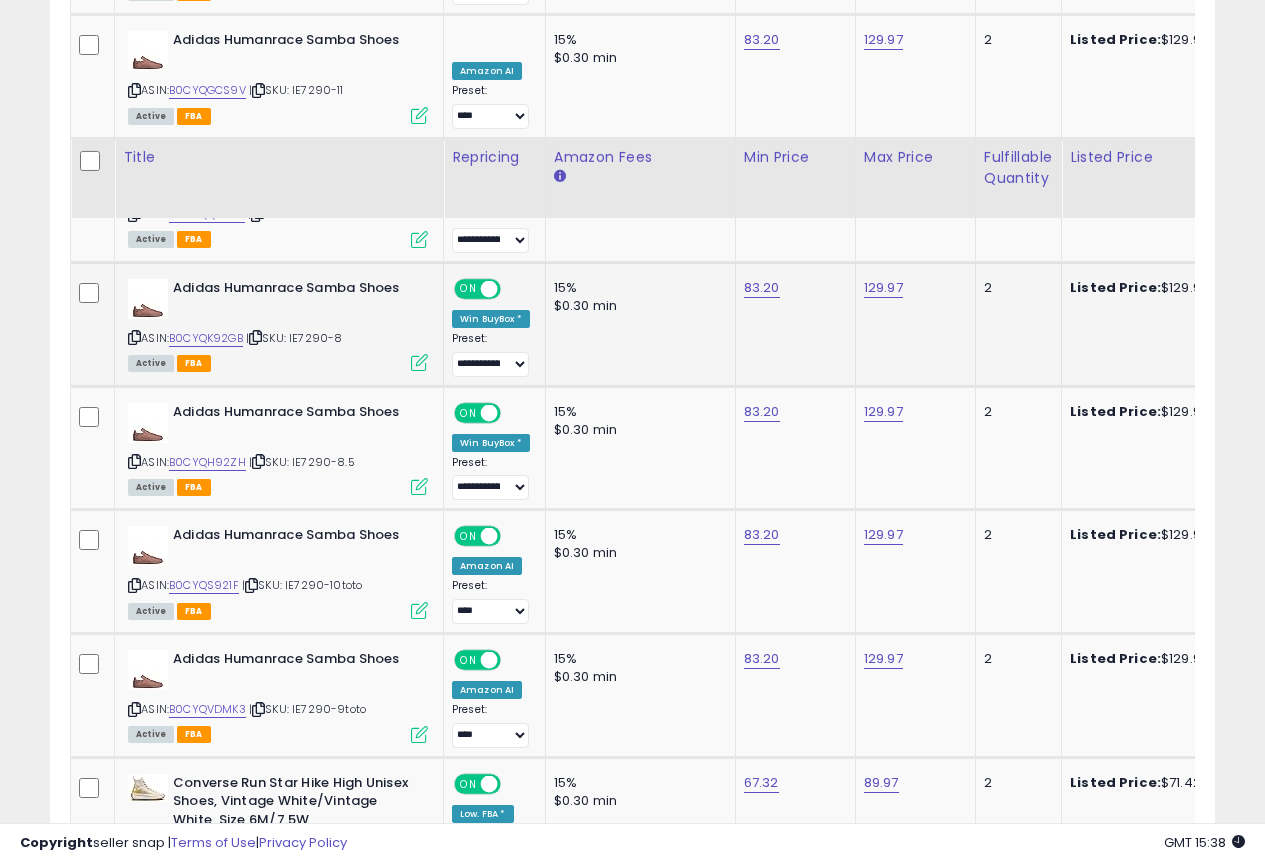 scroll, scrollTop: 2816, scrollLeft: 0, axis: vertical 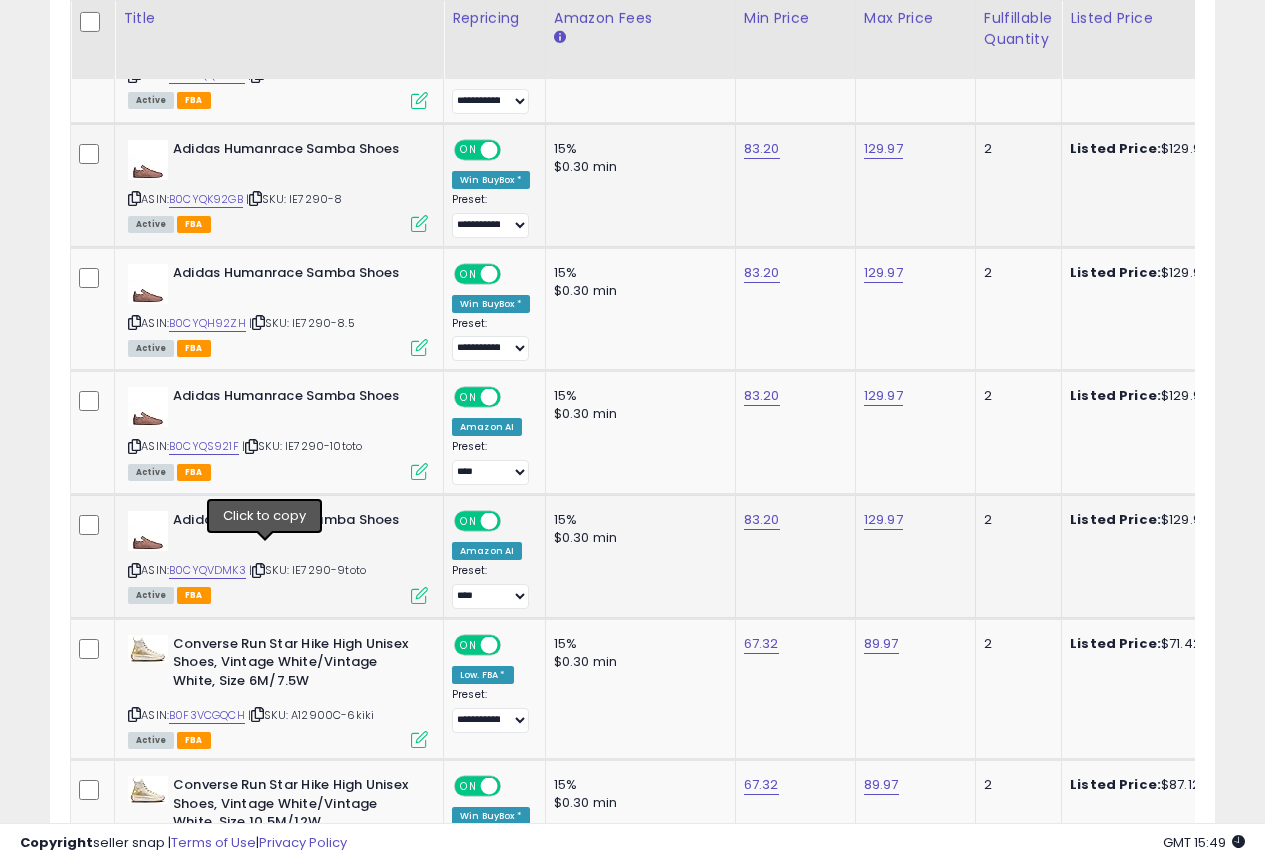 click at bounding box center [258, 570] 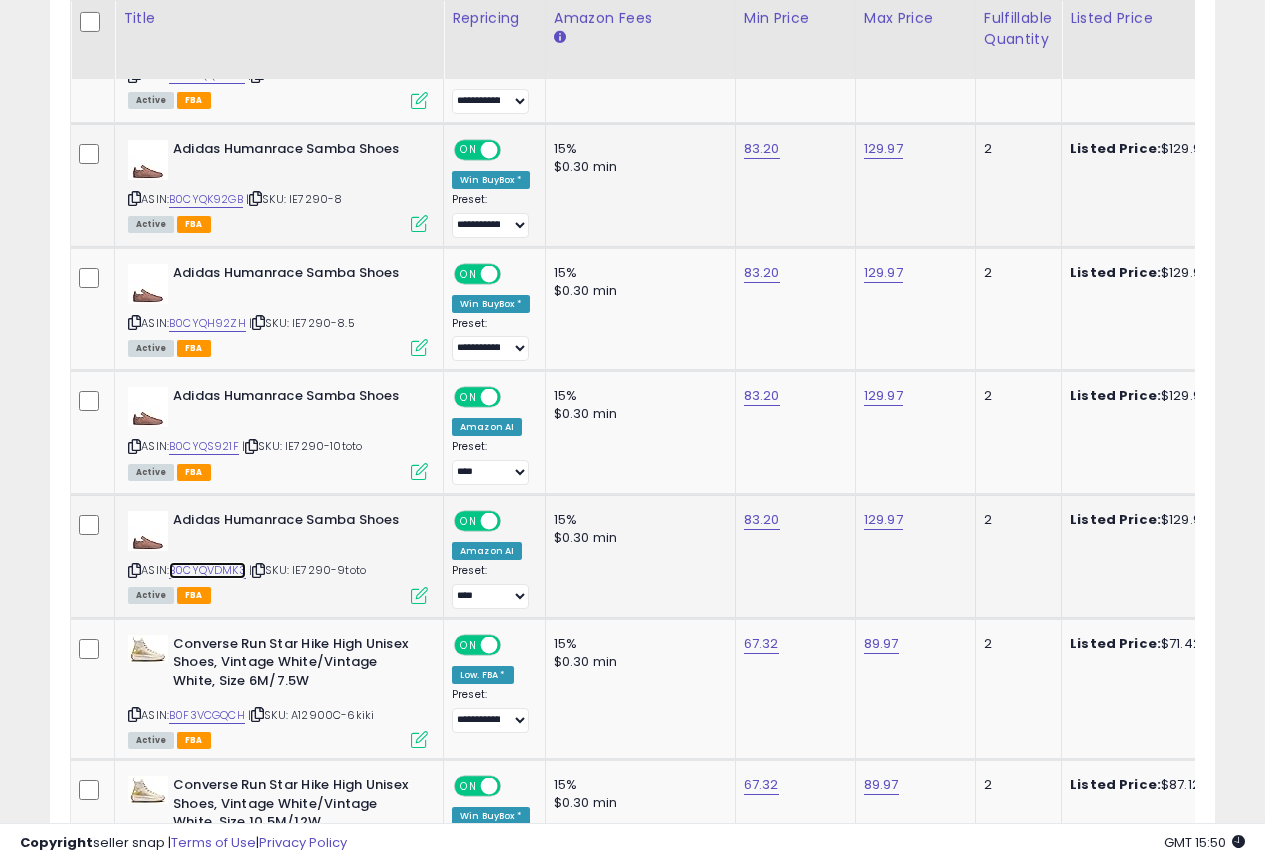 click on "B0CYQVDMK3" at bounding box center (207, 570) 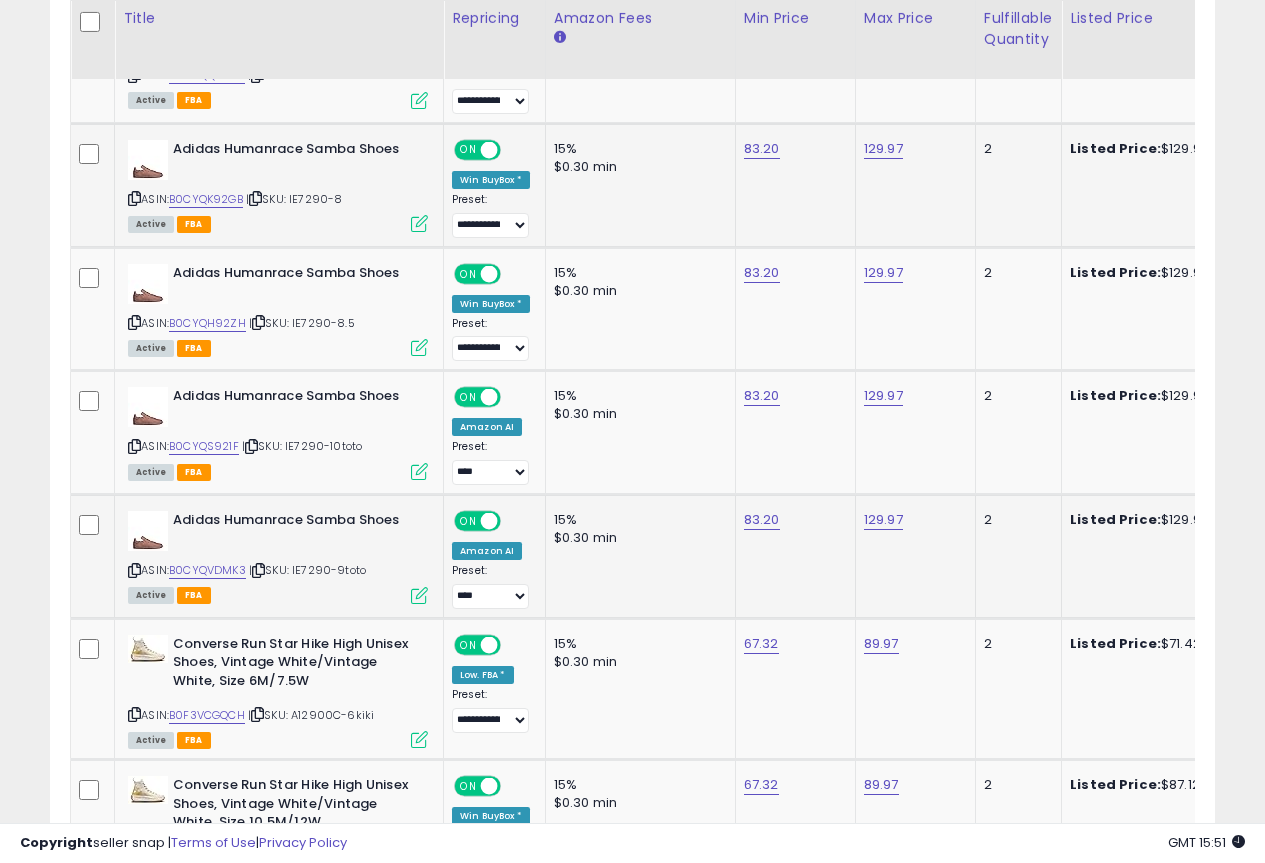 click at bounding box center [258, 570] 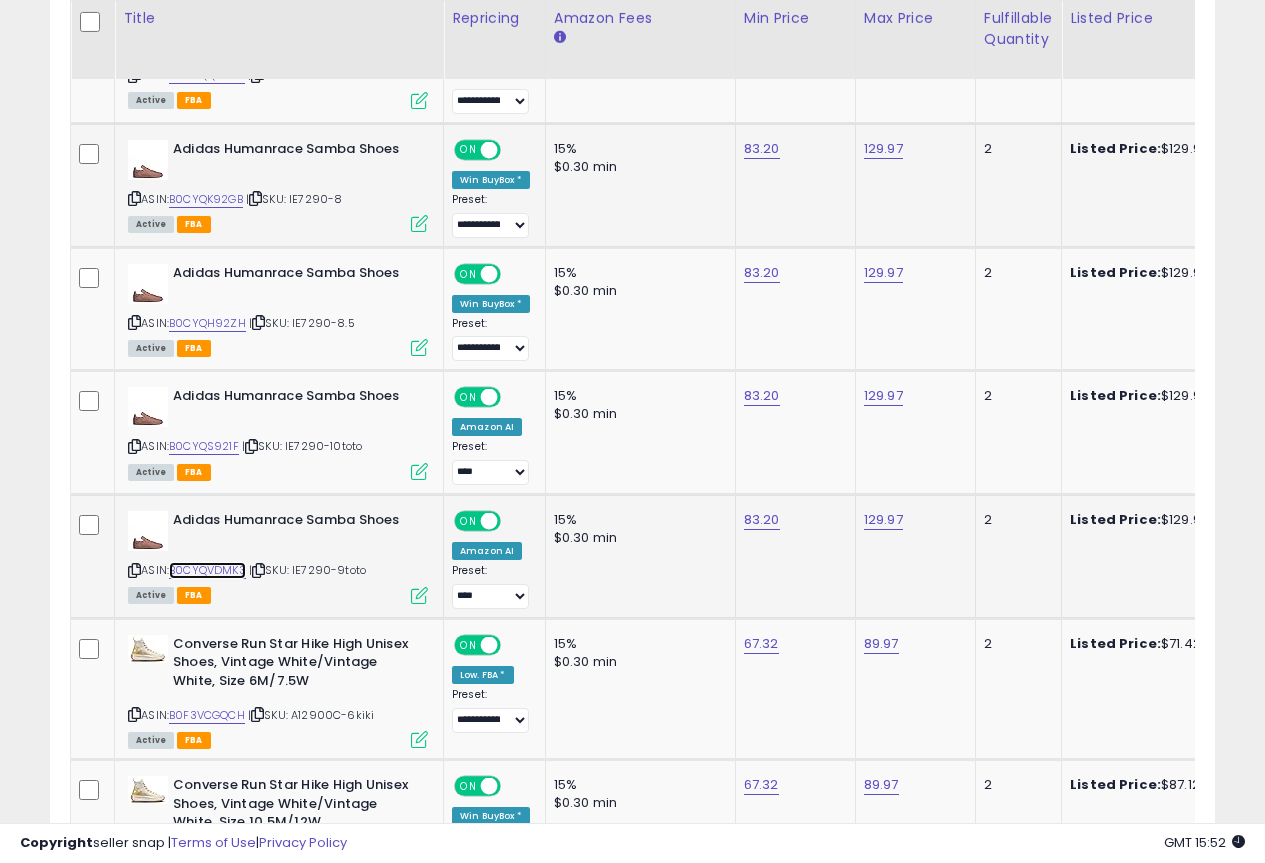 click on "B0CYQVDMK3" at bounding box center (207, 570) 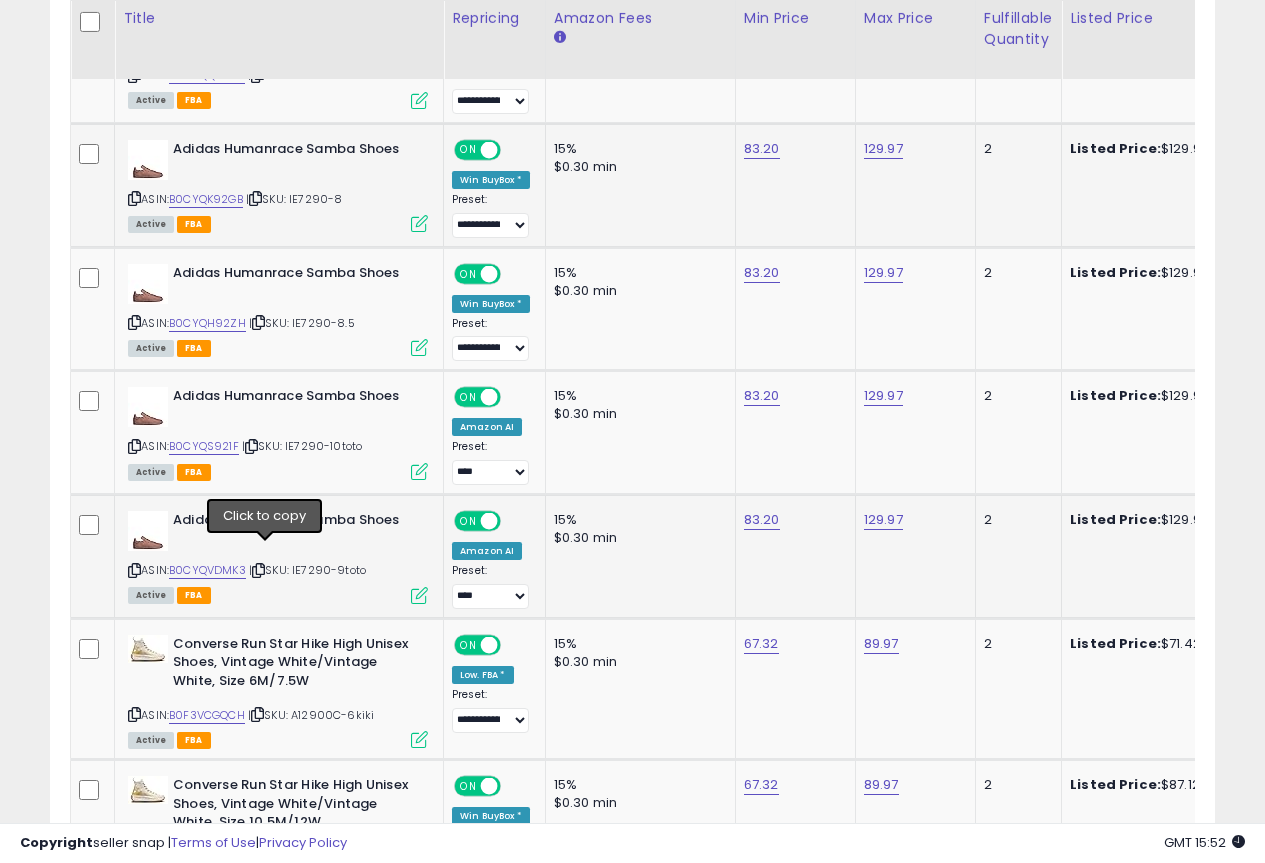 click at bounding box center (258, 570) 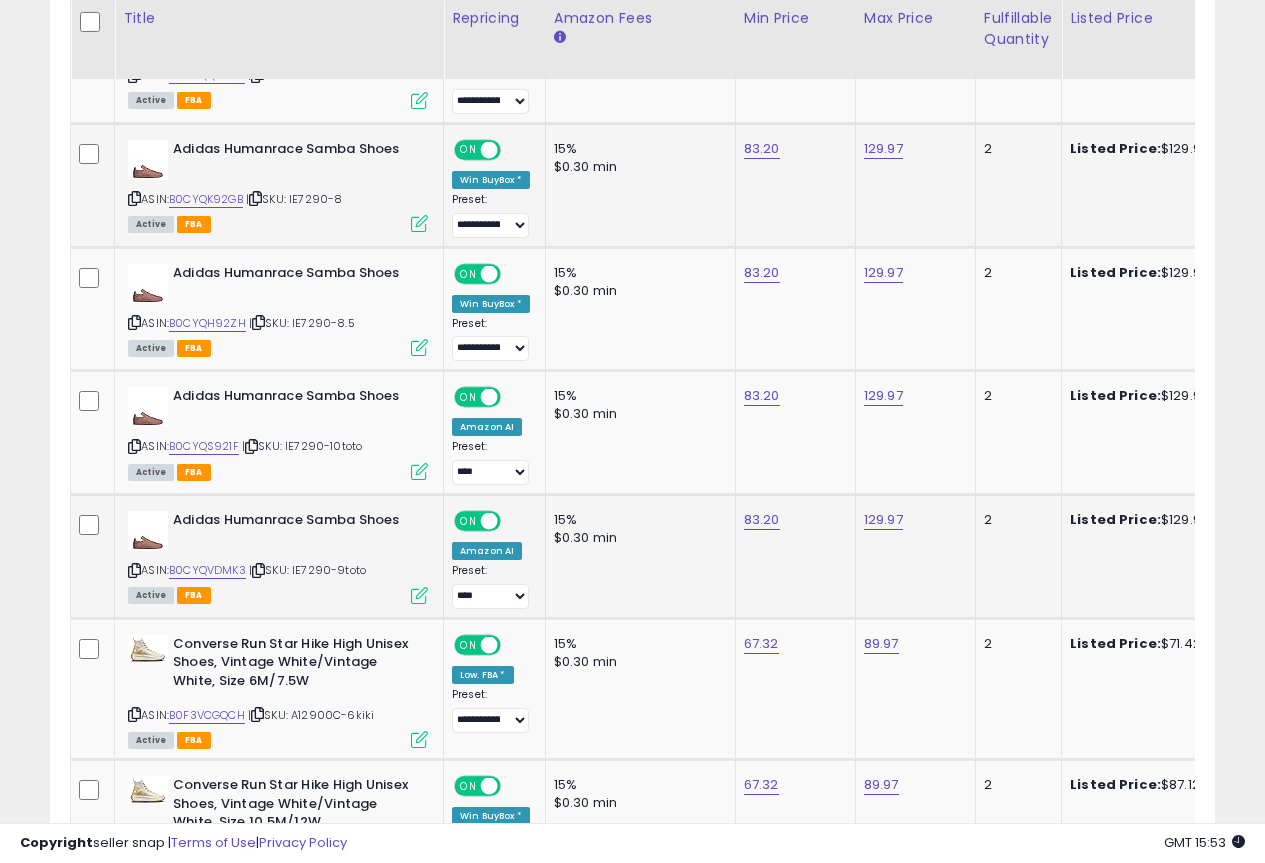click on "83.20" at bounding box center (792, 520) 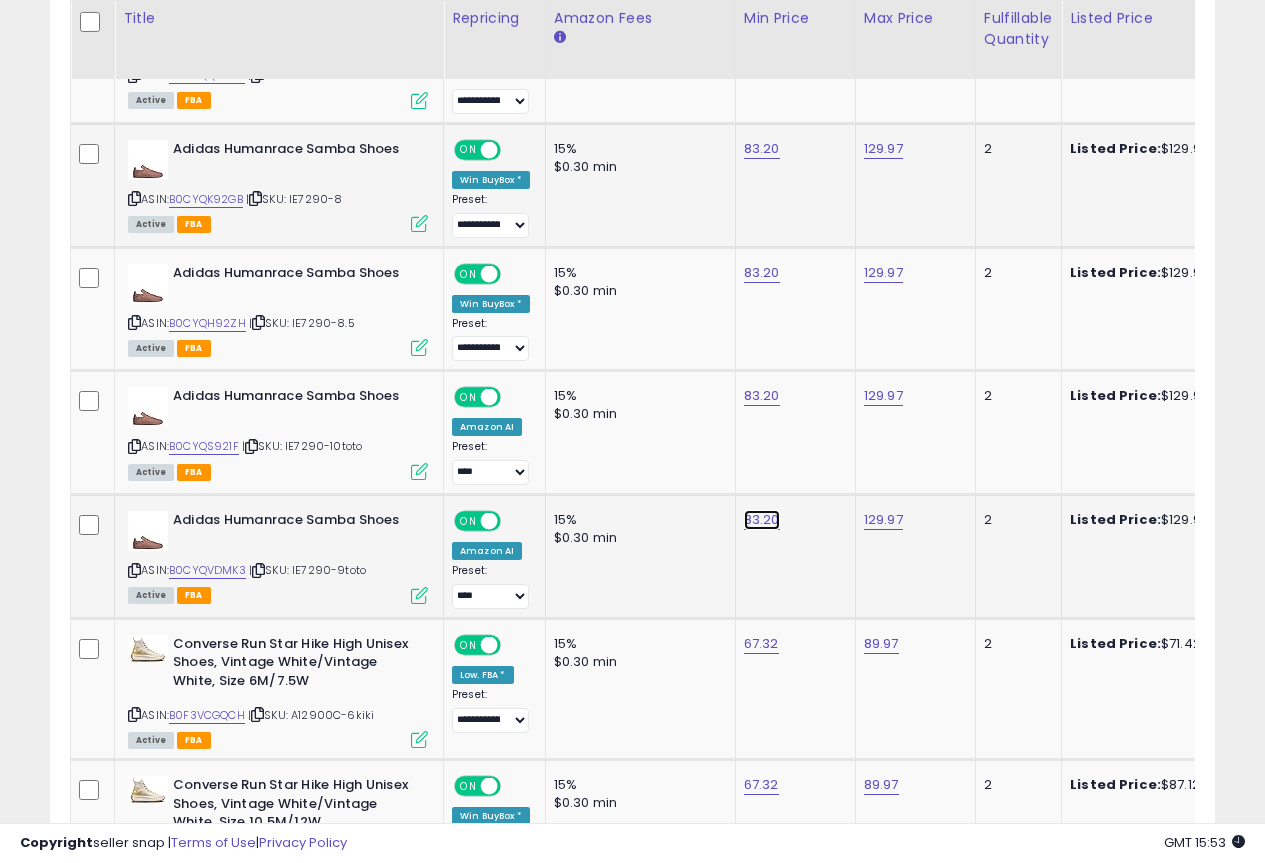 click on "83.20" at bounding box center (762, -1742) 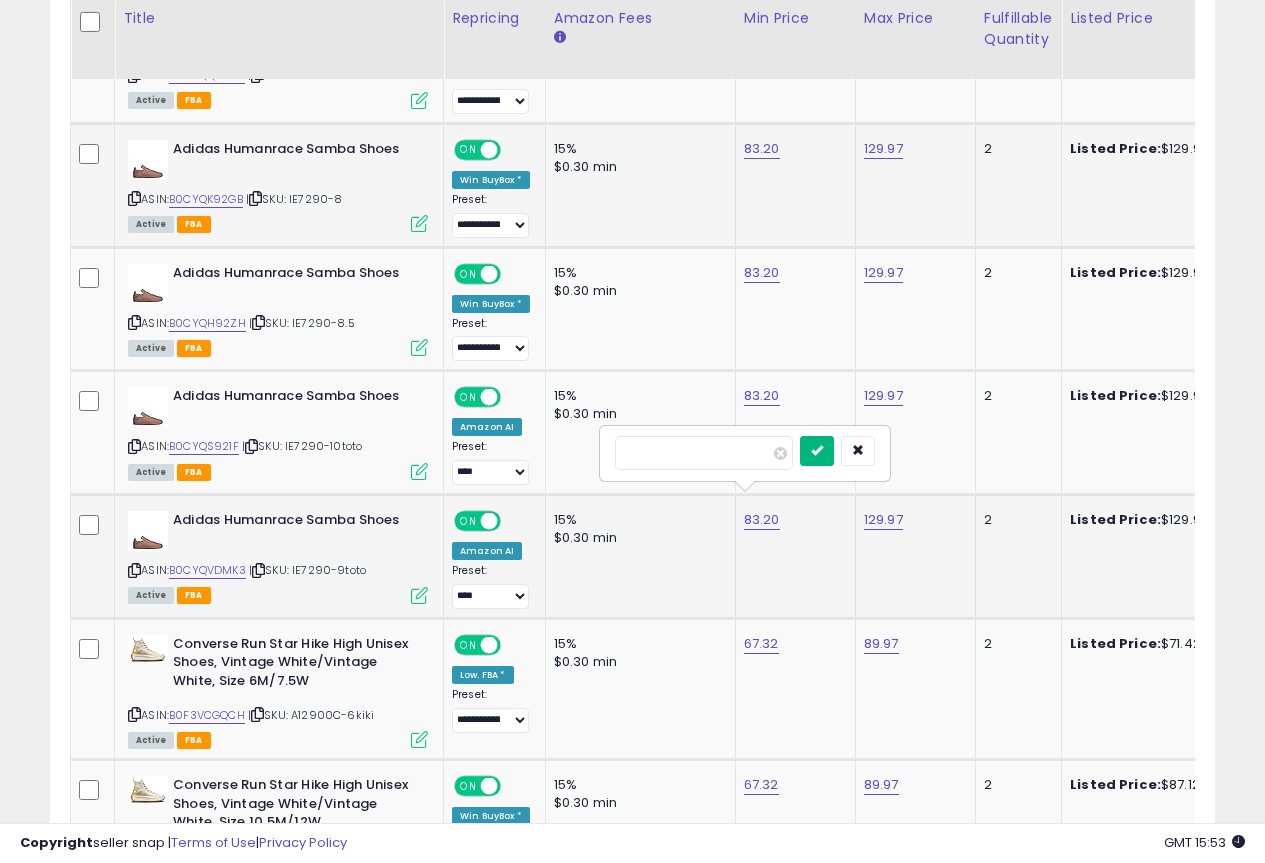 click at bounding box center [817, 450] 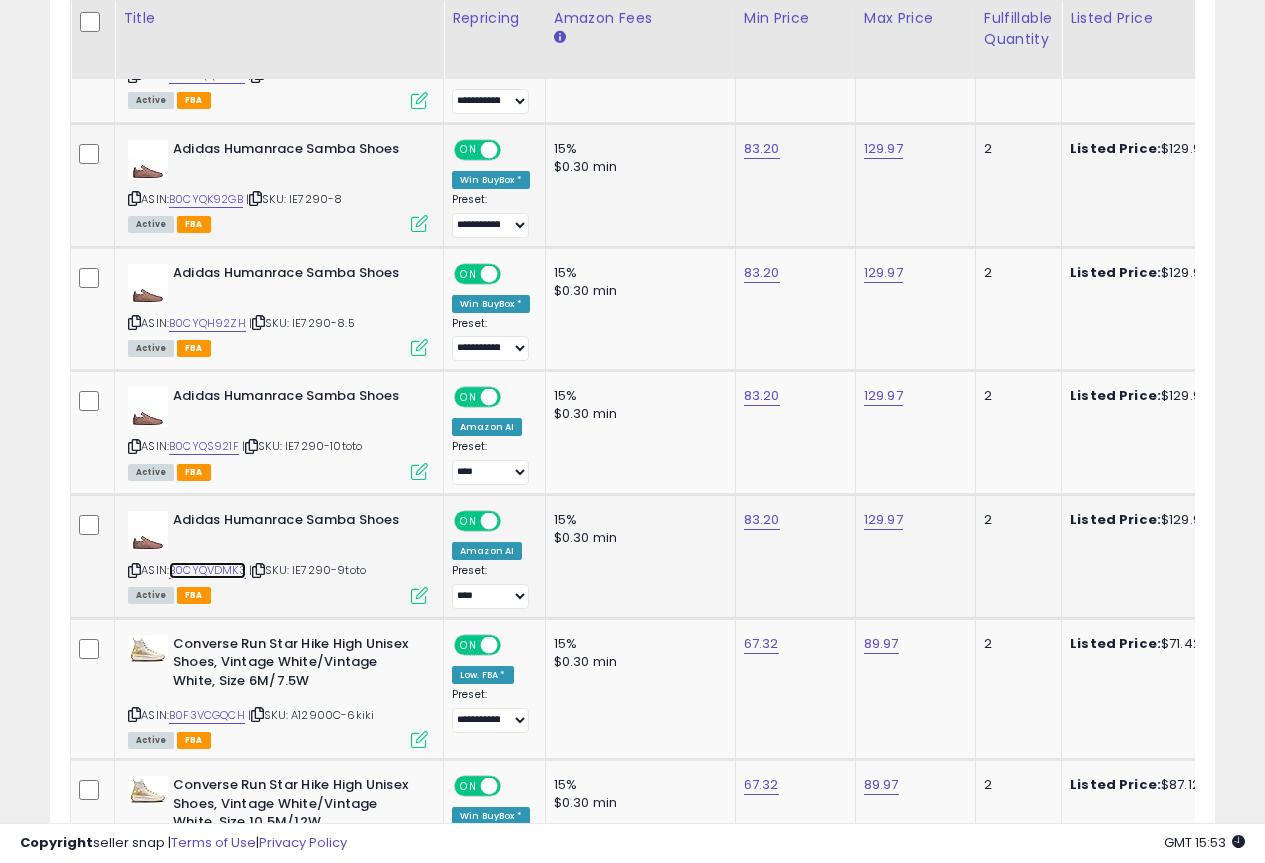click on "B0CYQVDMK3" at bounding box center [207, 570] 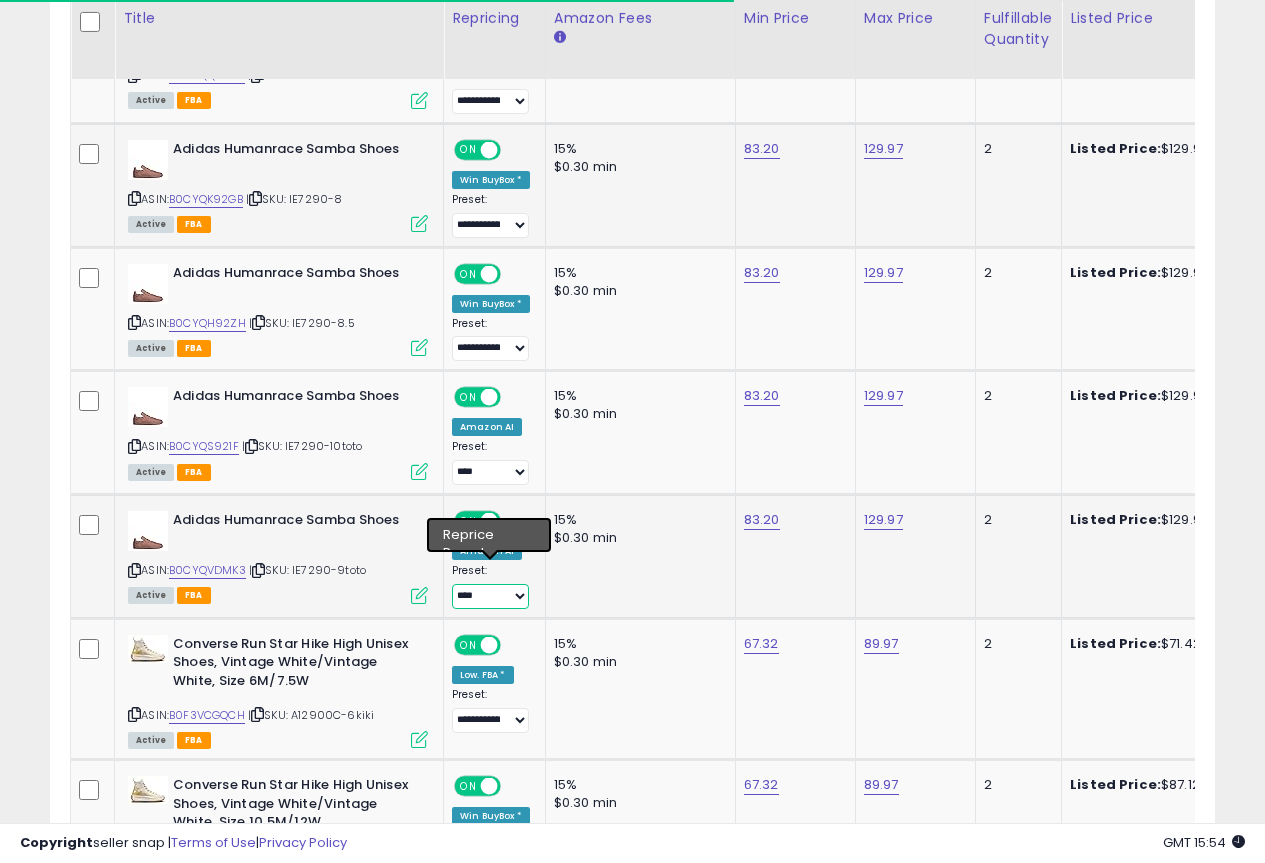 click on "**********" at bounding box center [490, 596] 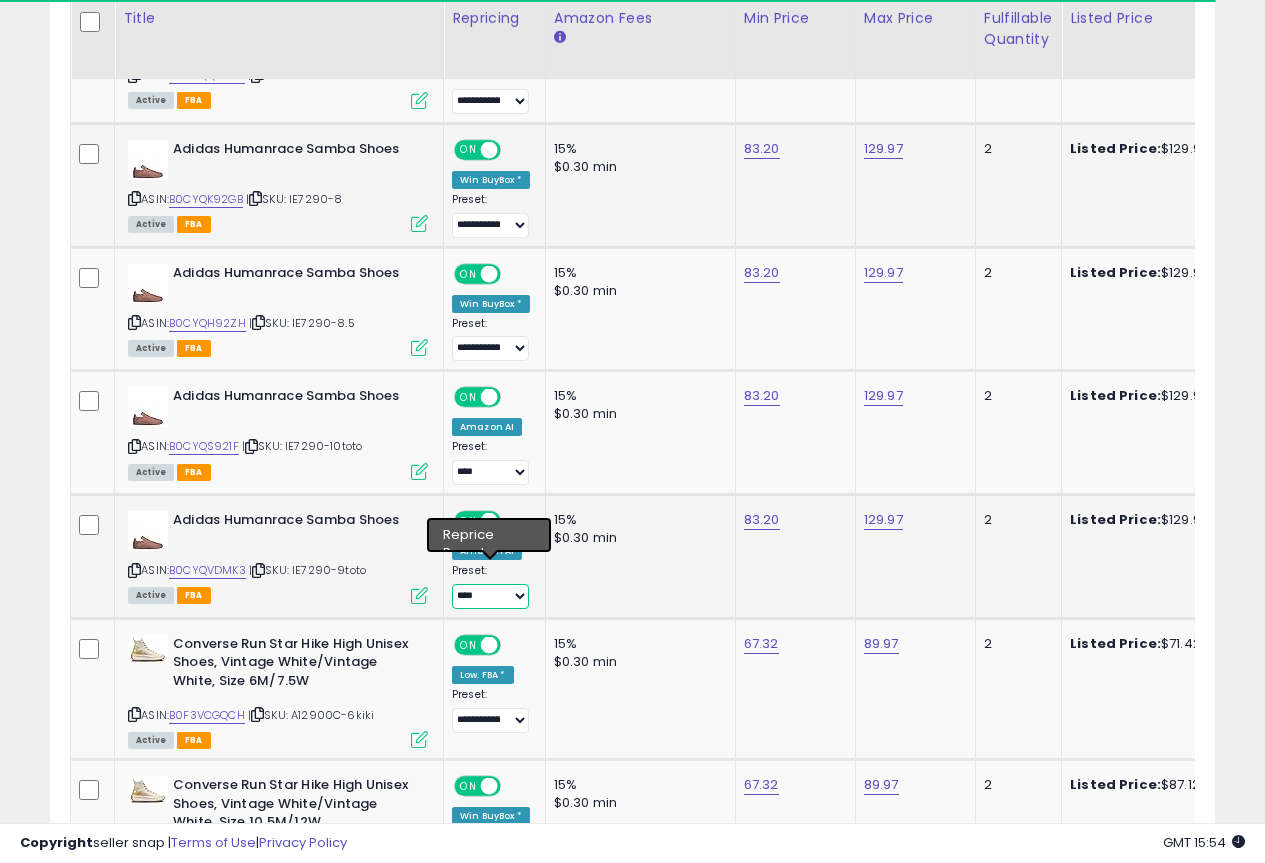 select on "**********" 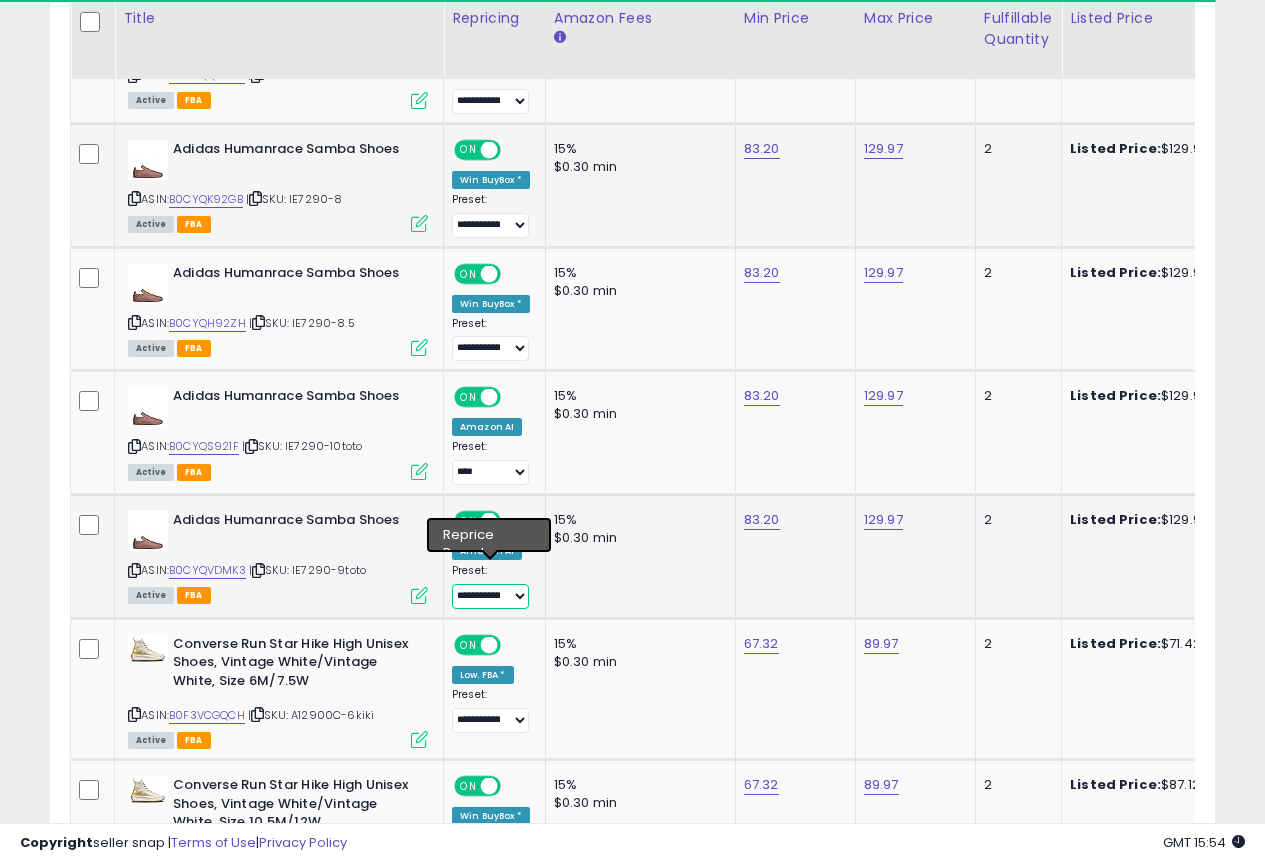 click on "**********" at bounding box center [490, 596] 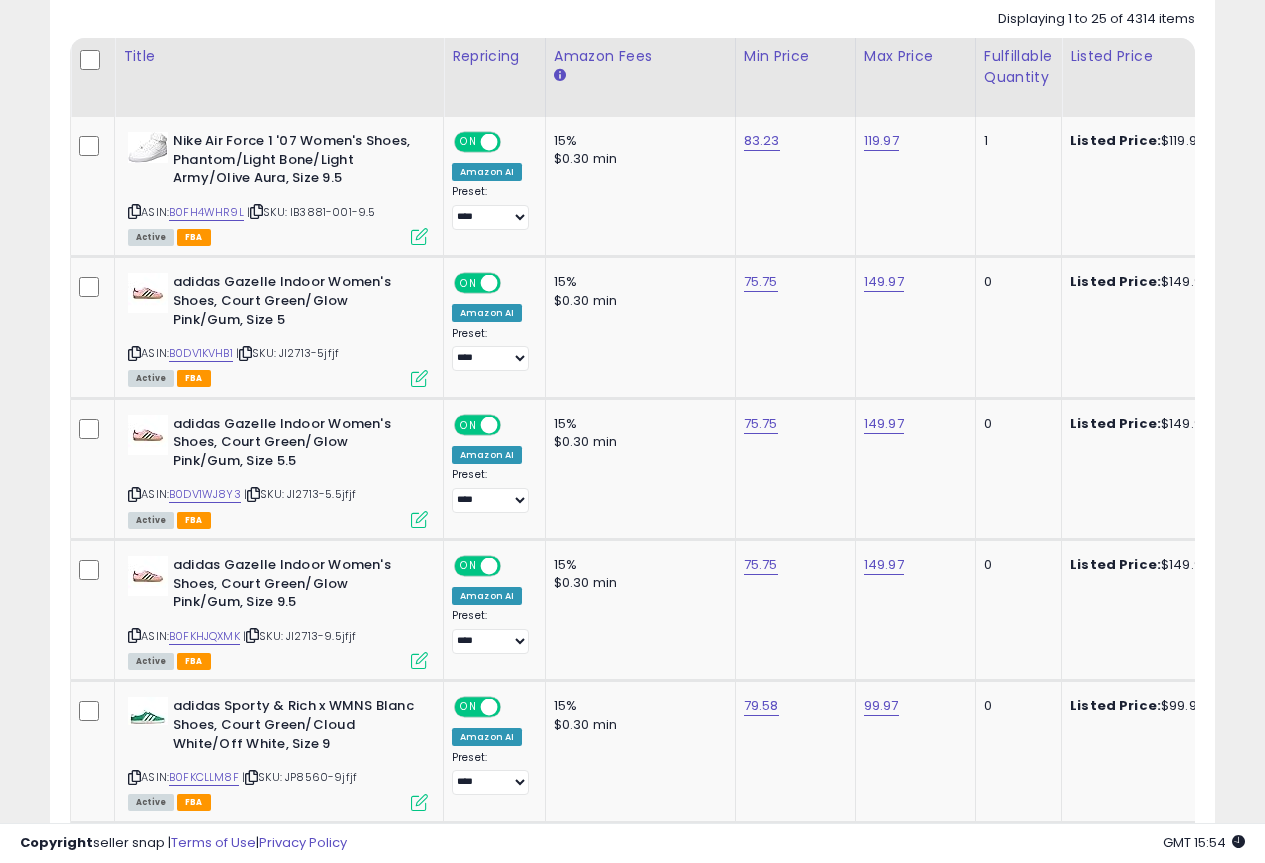 scroll, scrollTop: 467, scrollLeft: 0, axis: vertical 